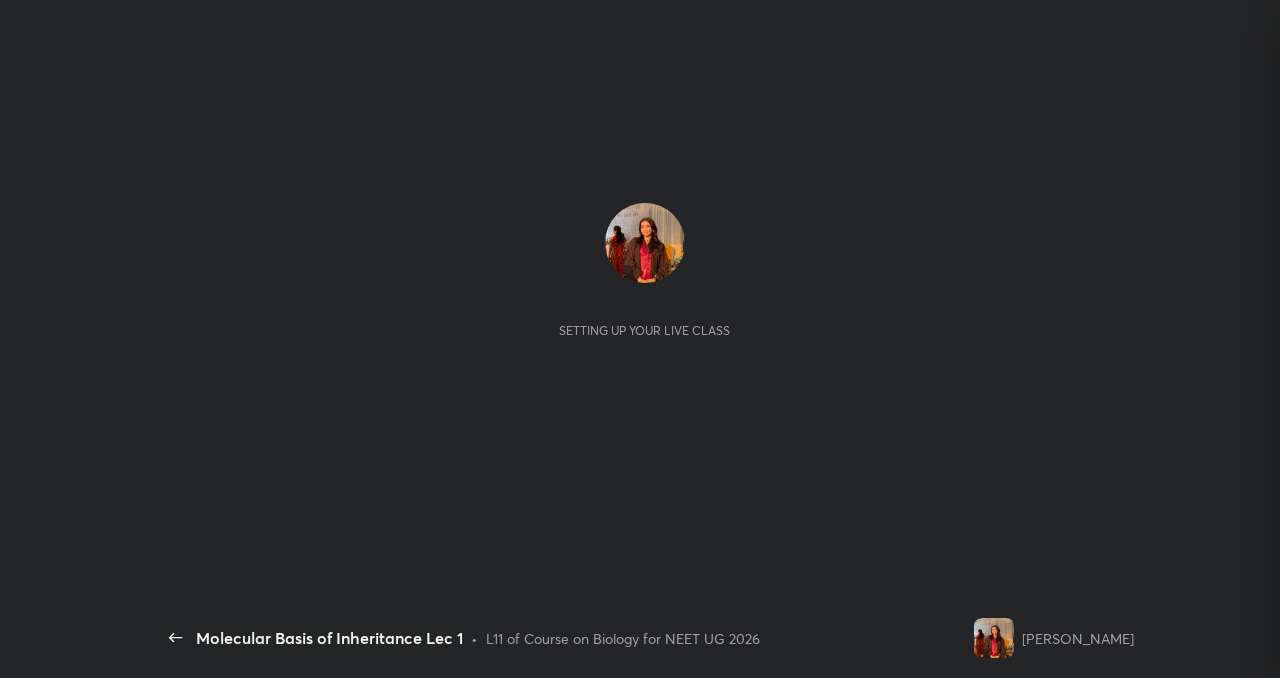 scroll, scrollTop: 0, scrollLeft: 0, axis: both 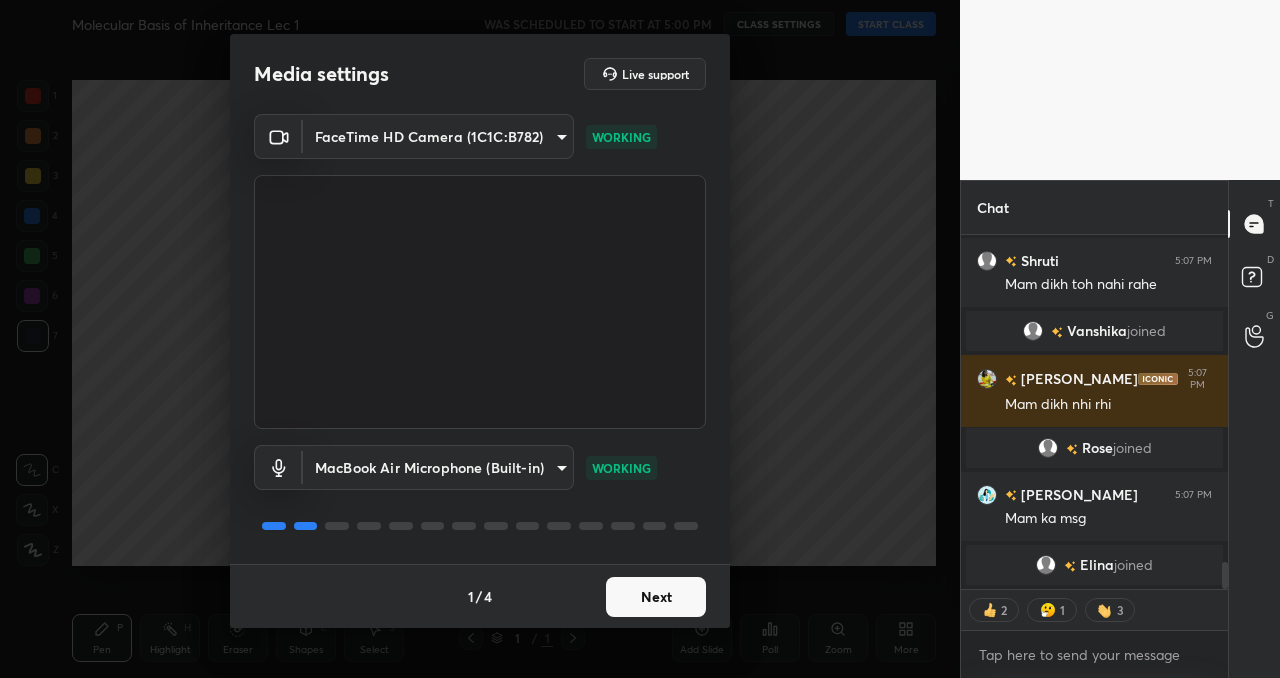 click on "Next" at bounding box center (656, 597) 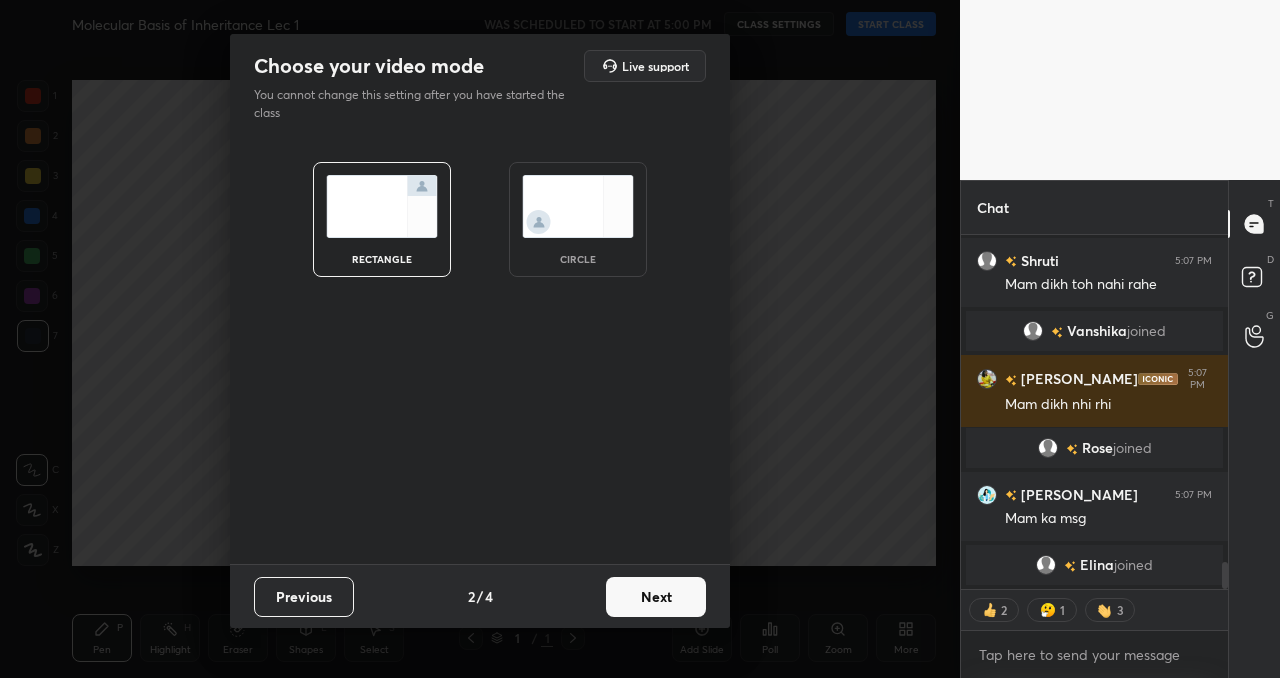 click on "Next" at bounding box center (656, 597) 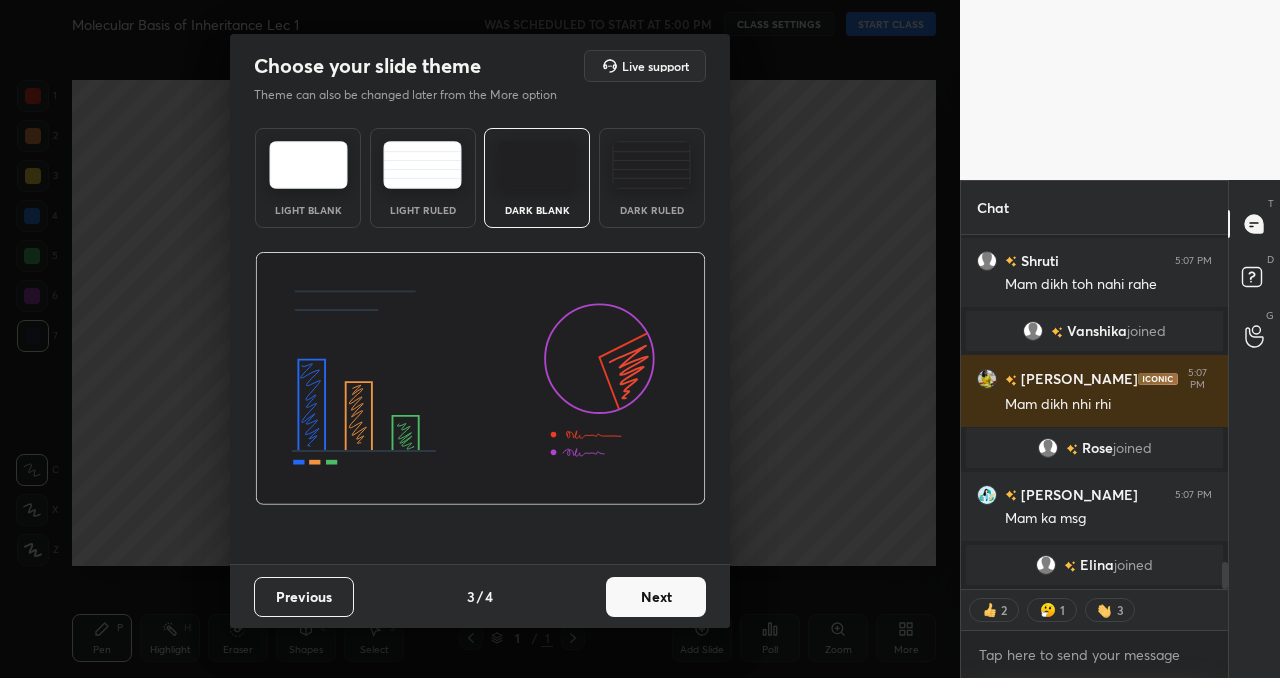 click on "Next" at bounding box center [656, 597] 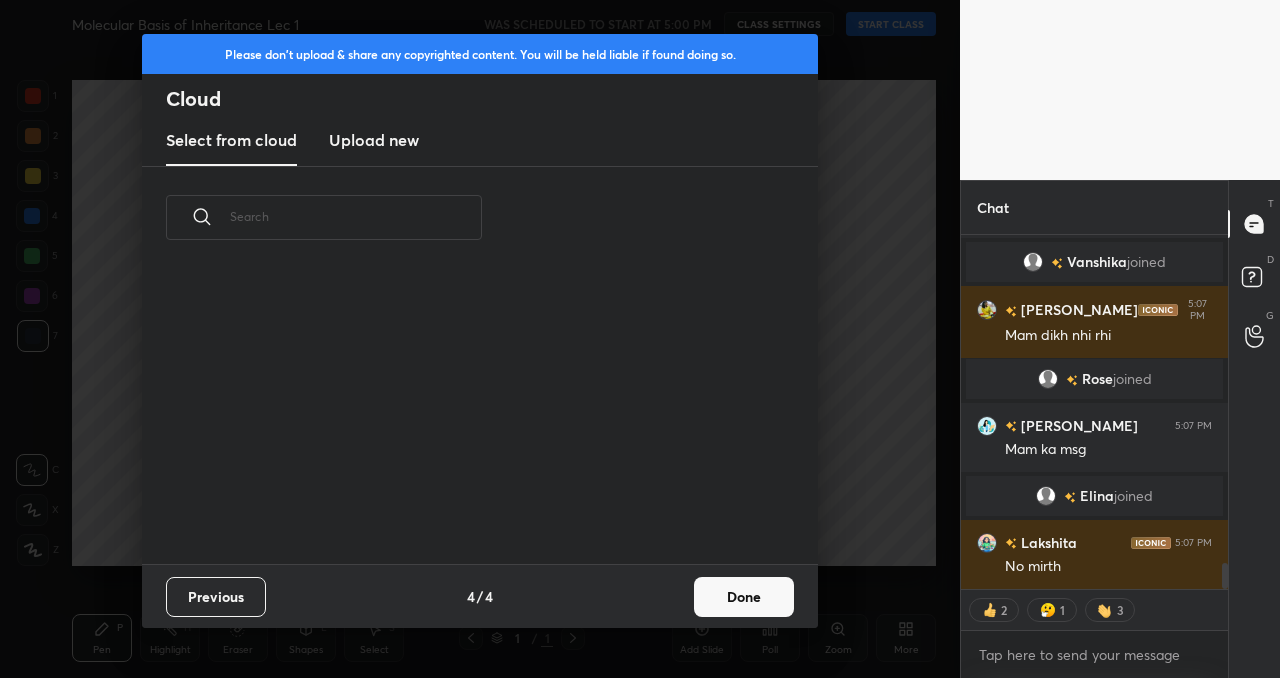 click on "Done" at bounding box center [744, 597] 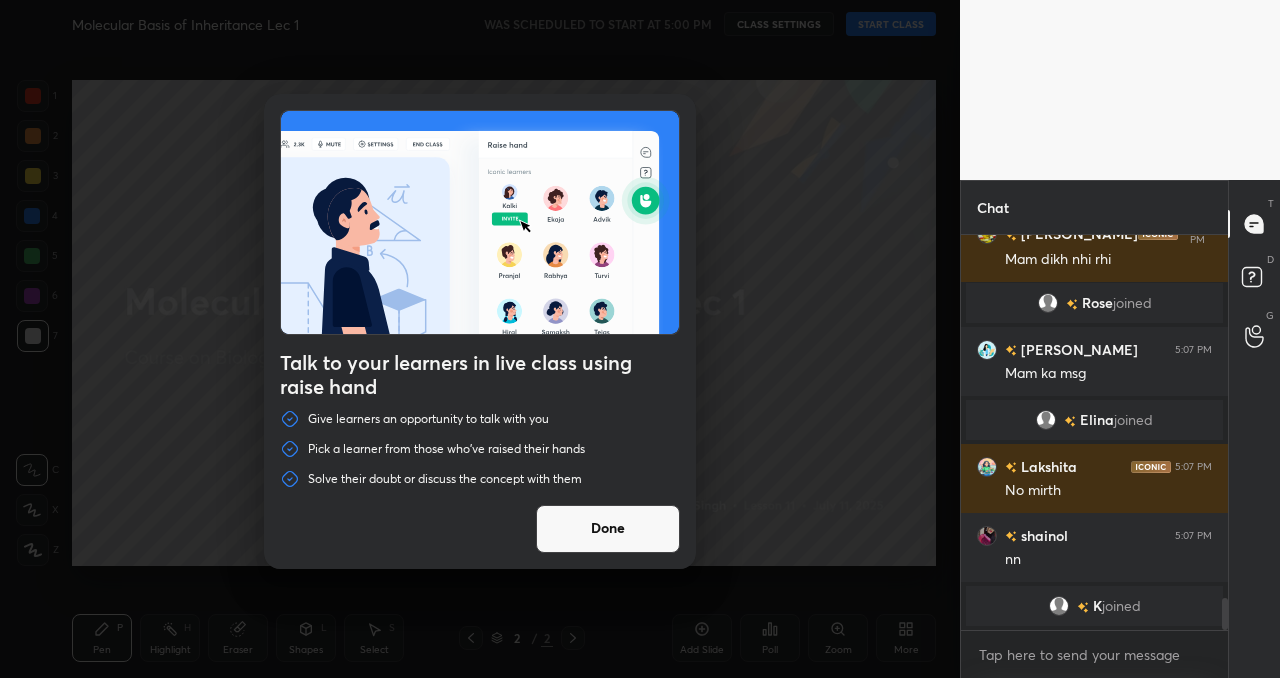 click on "Done" at bounding box center (608, 529) 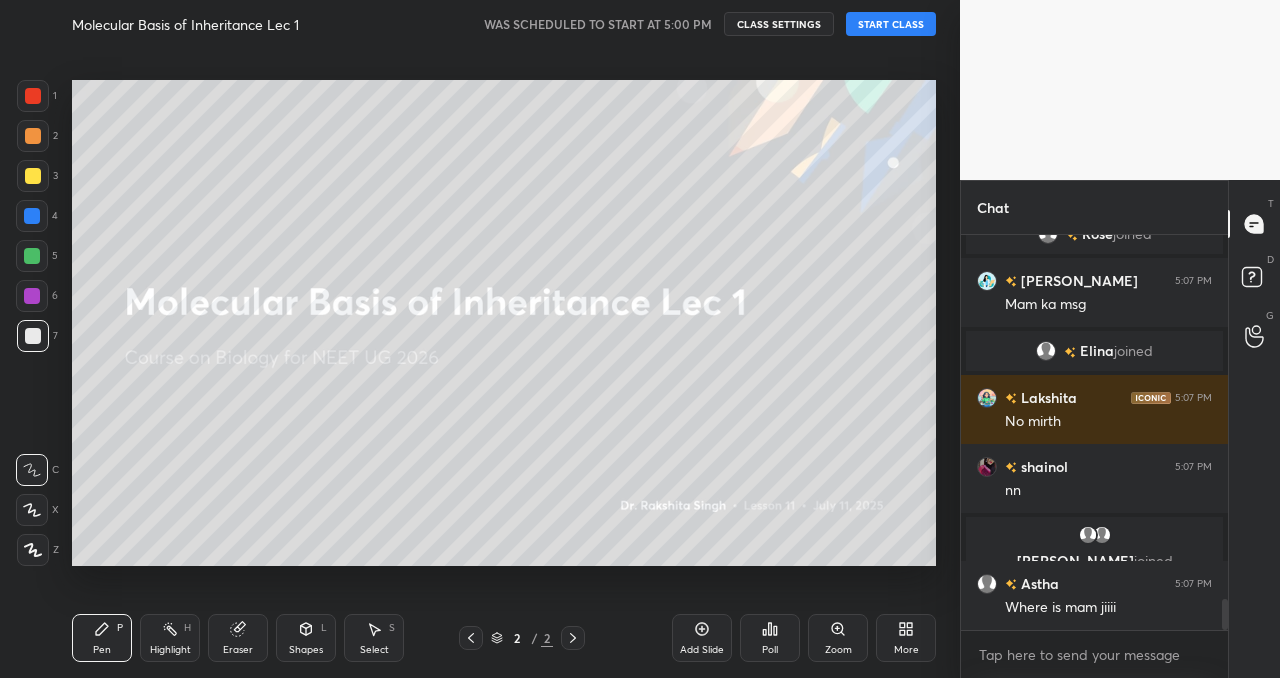 click on "START CLASS" at bounding box center (891, 24) 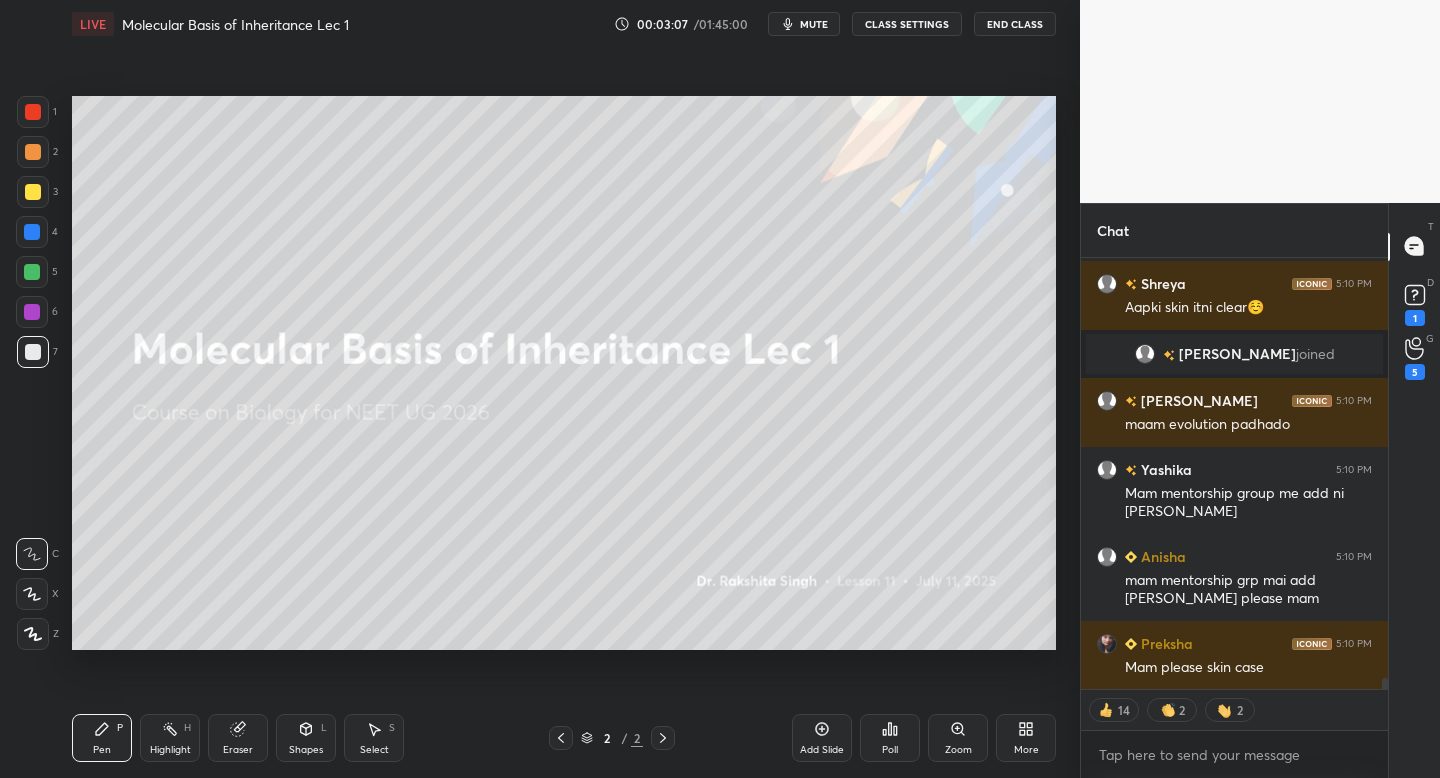 click 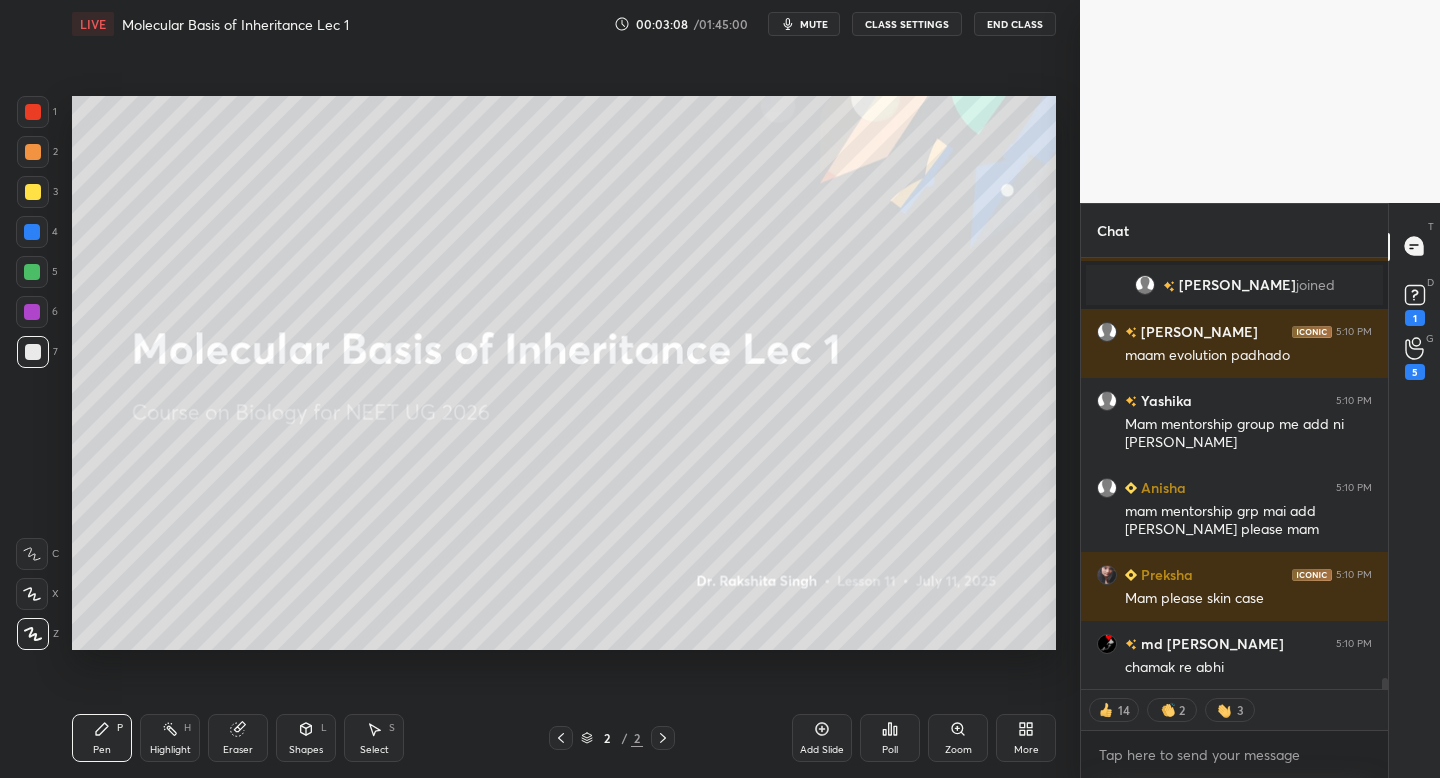 click at bounding box center (33, 192) 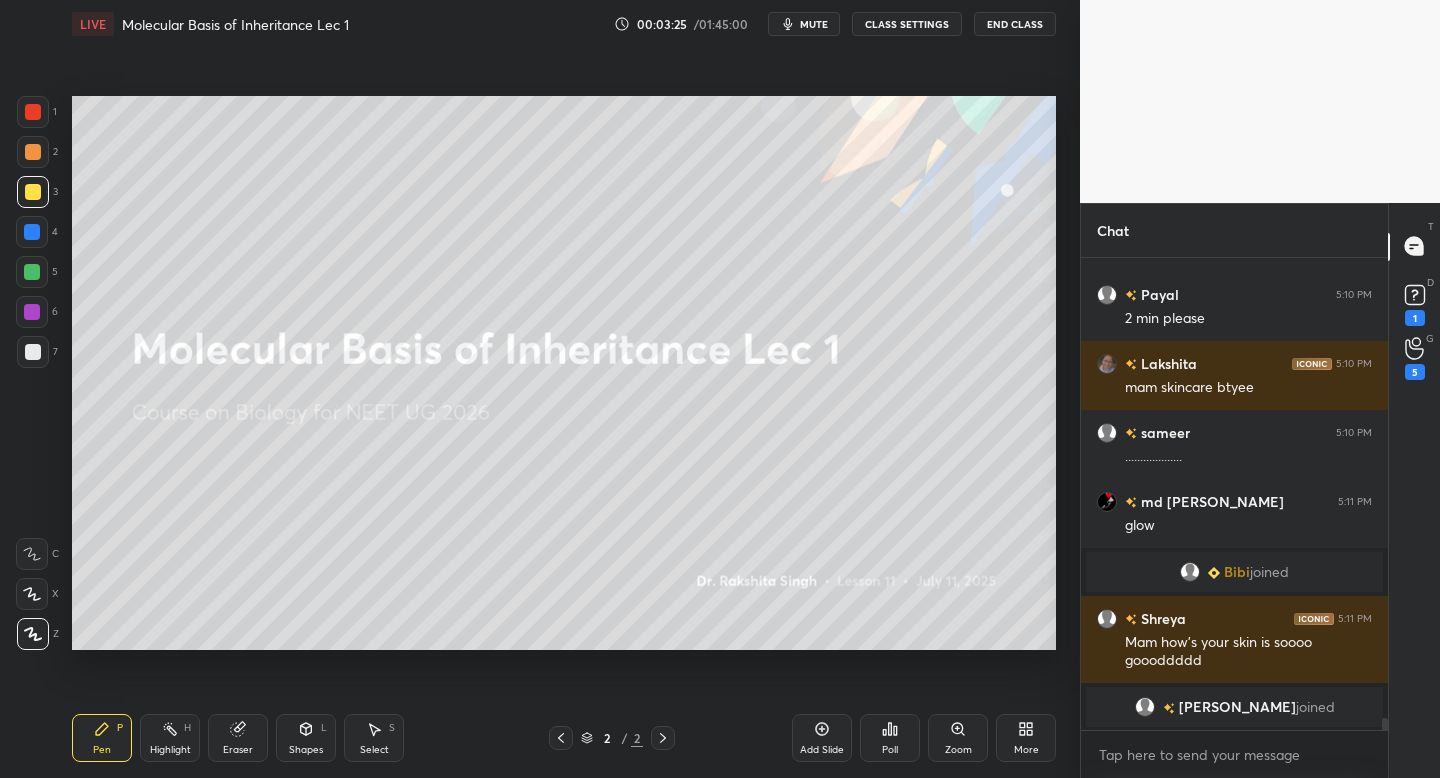 click 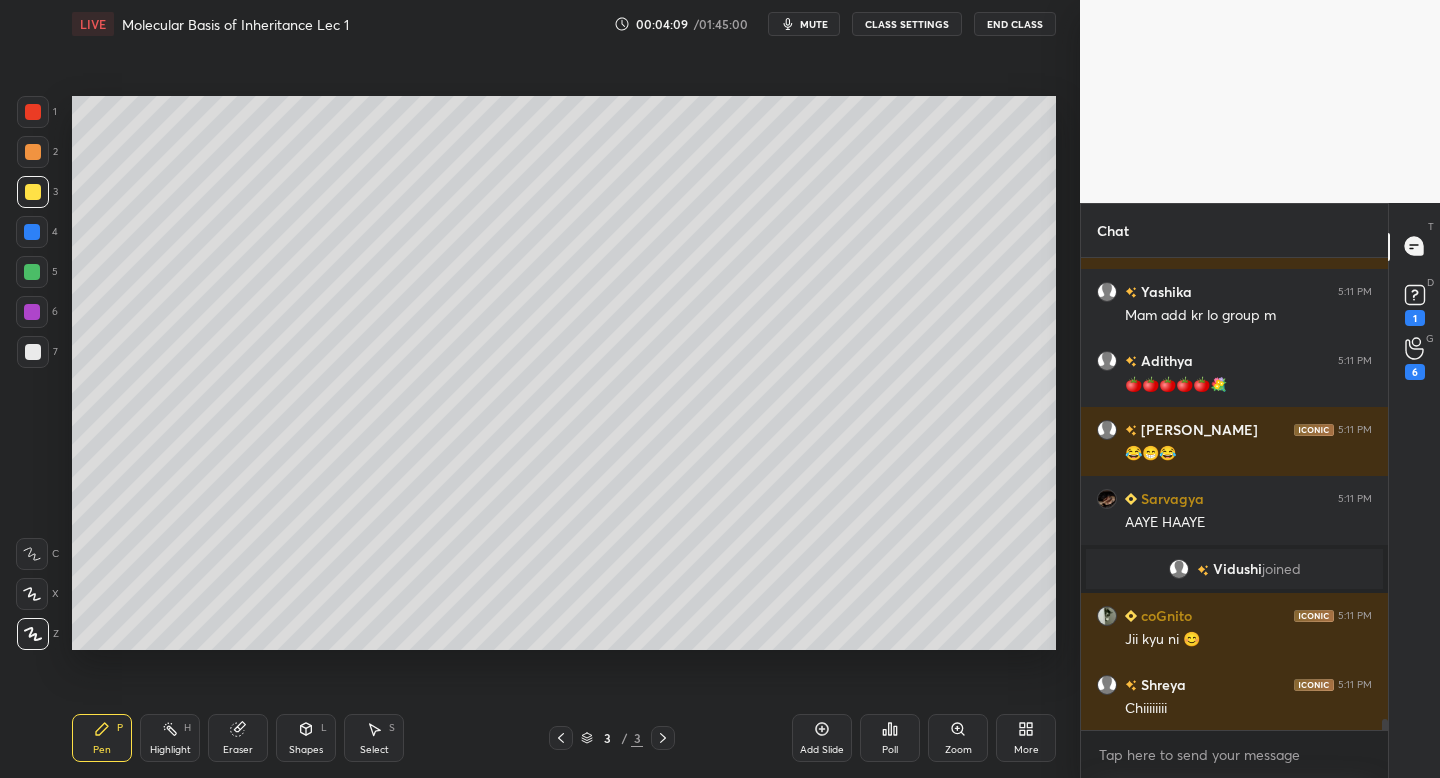 click at bounding box center [33, 352] 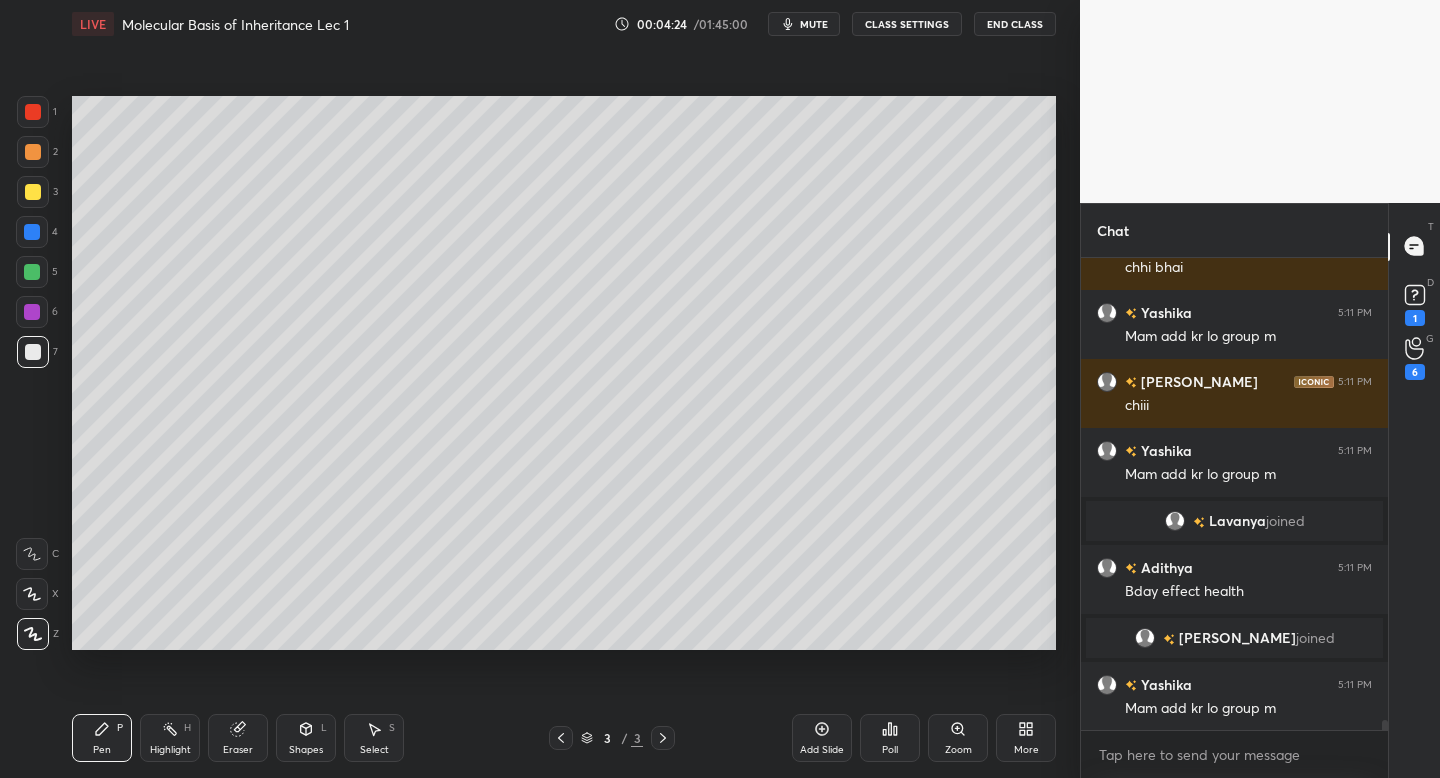 click on "3" at bounding box center (37, 192) 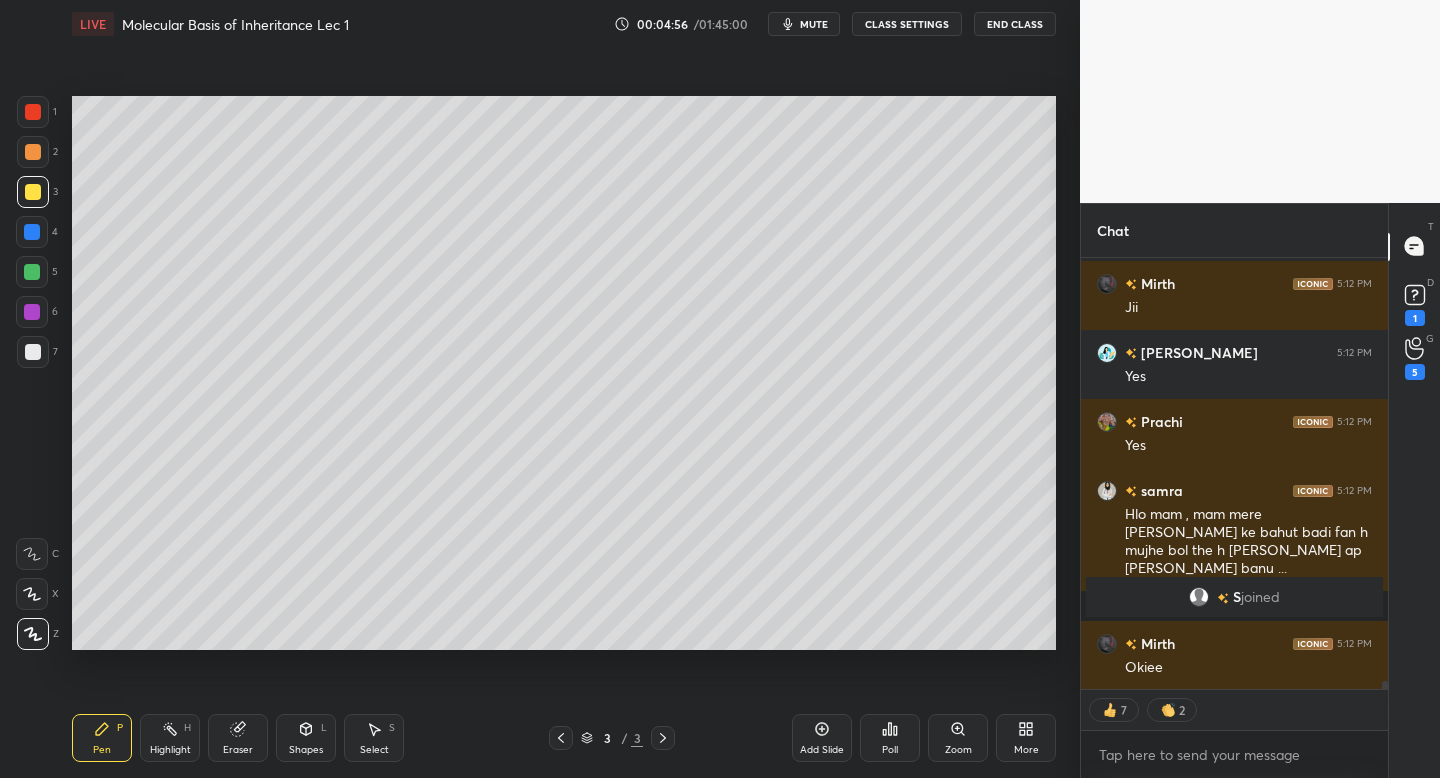 click at bounding box center (33, 352) 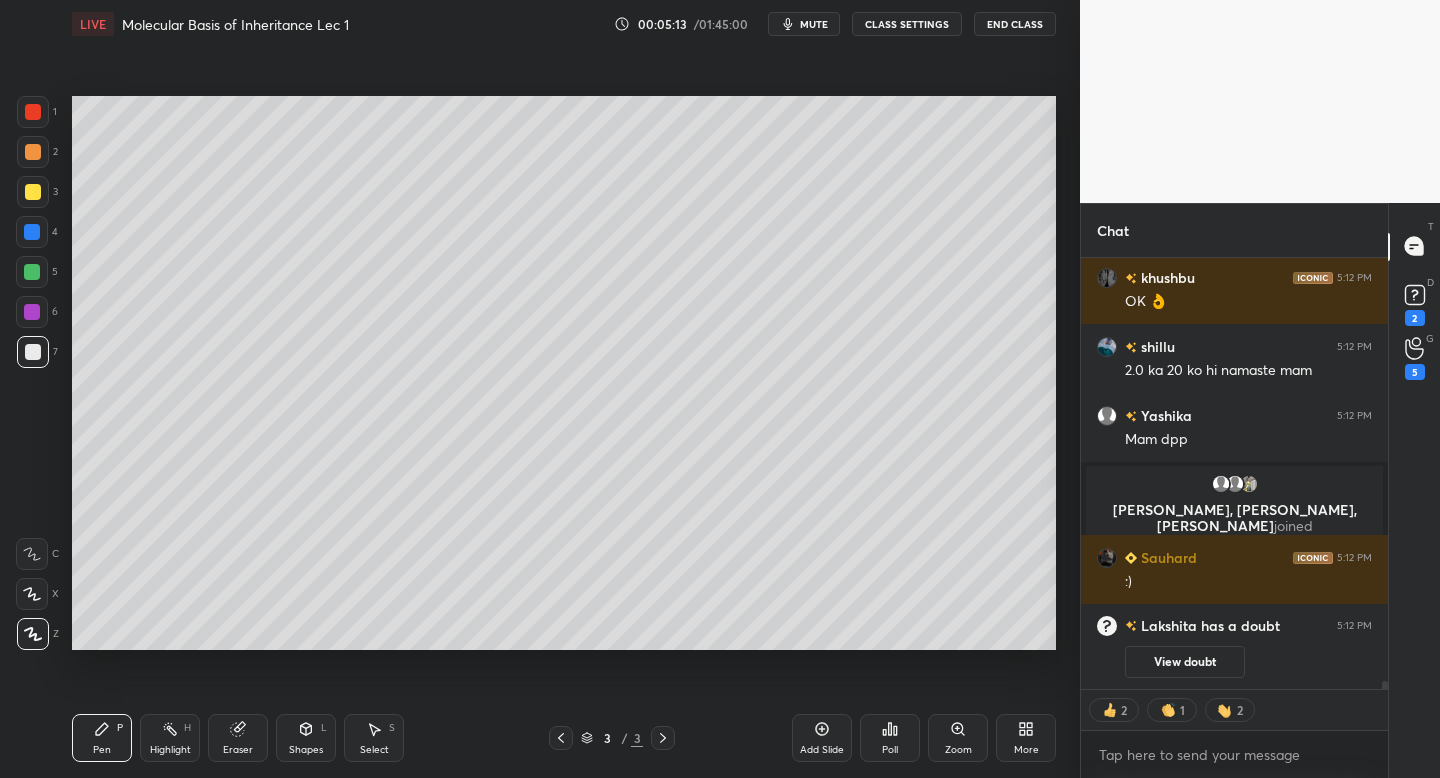 click on "Shapes" at bounding box center [306, 750] 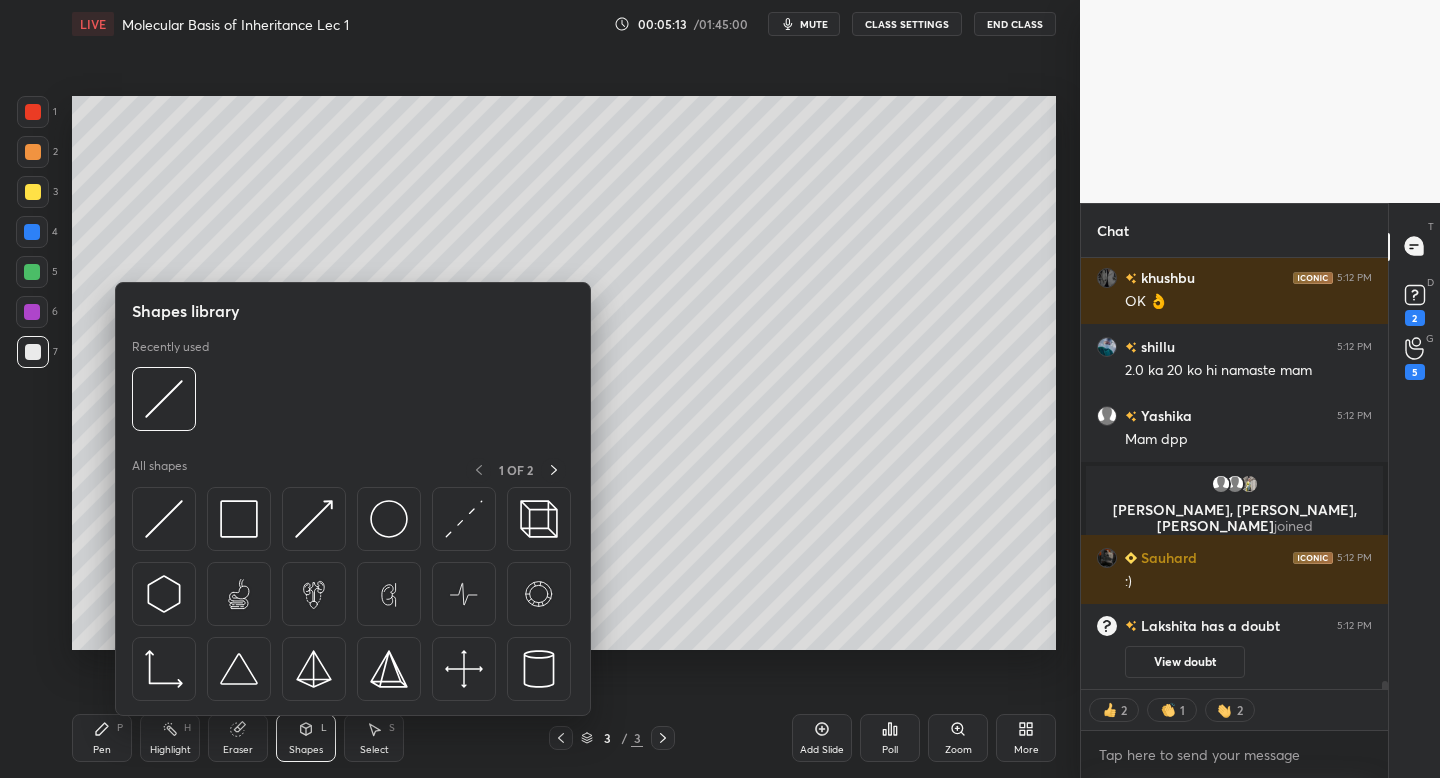 click on "Eraser" at bounding box center [238, 750] 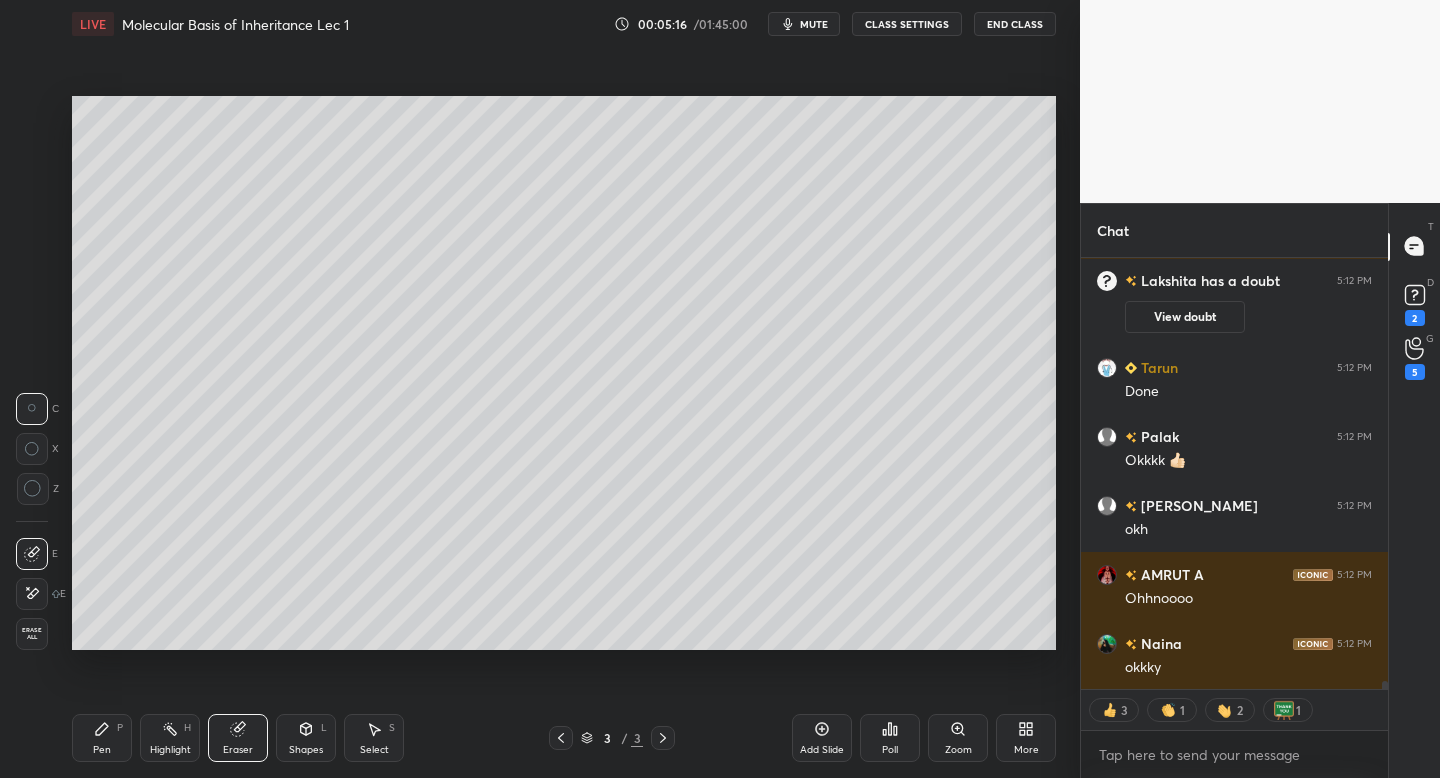 click on "Erase all" at bounding box center (32, 634) 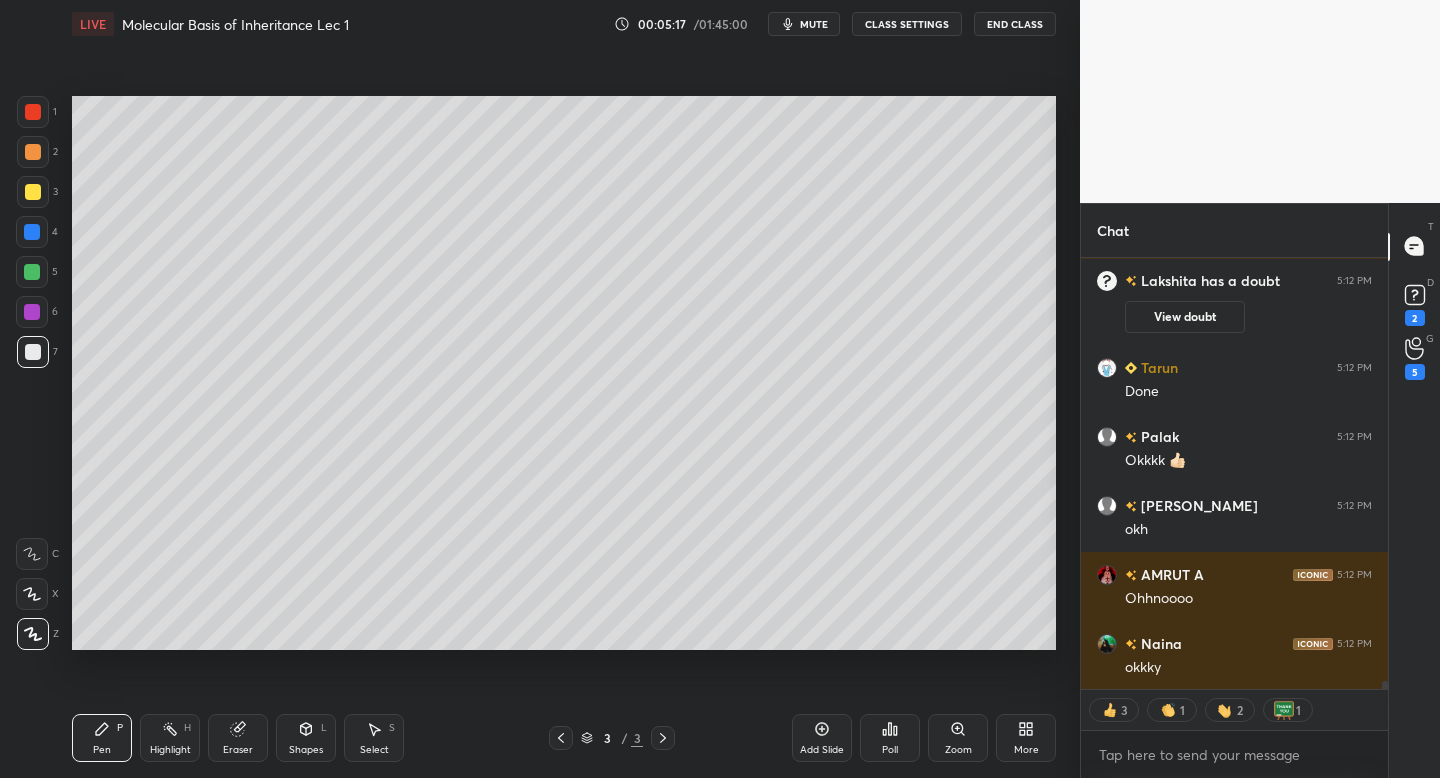 click on "Pen P" at bounding box center [102, 738] 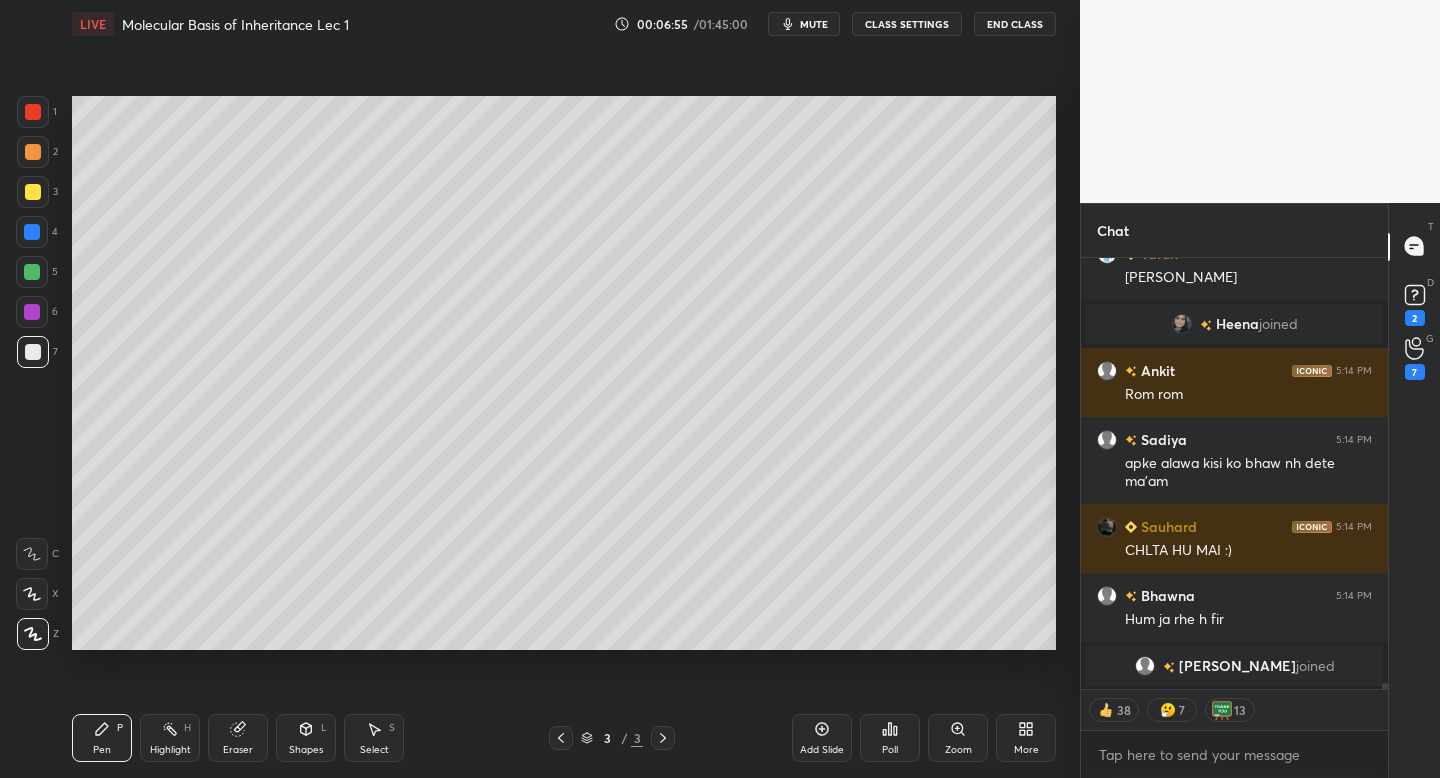 click on "3" at bounding box center [37, 192] 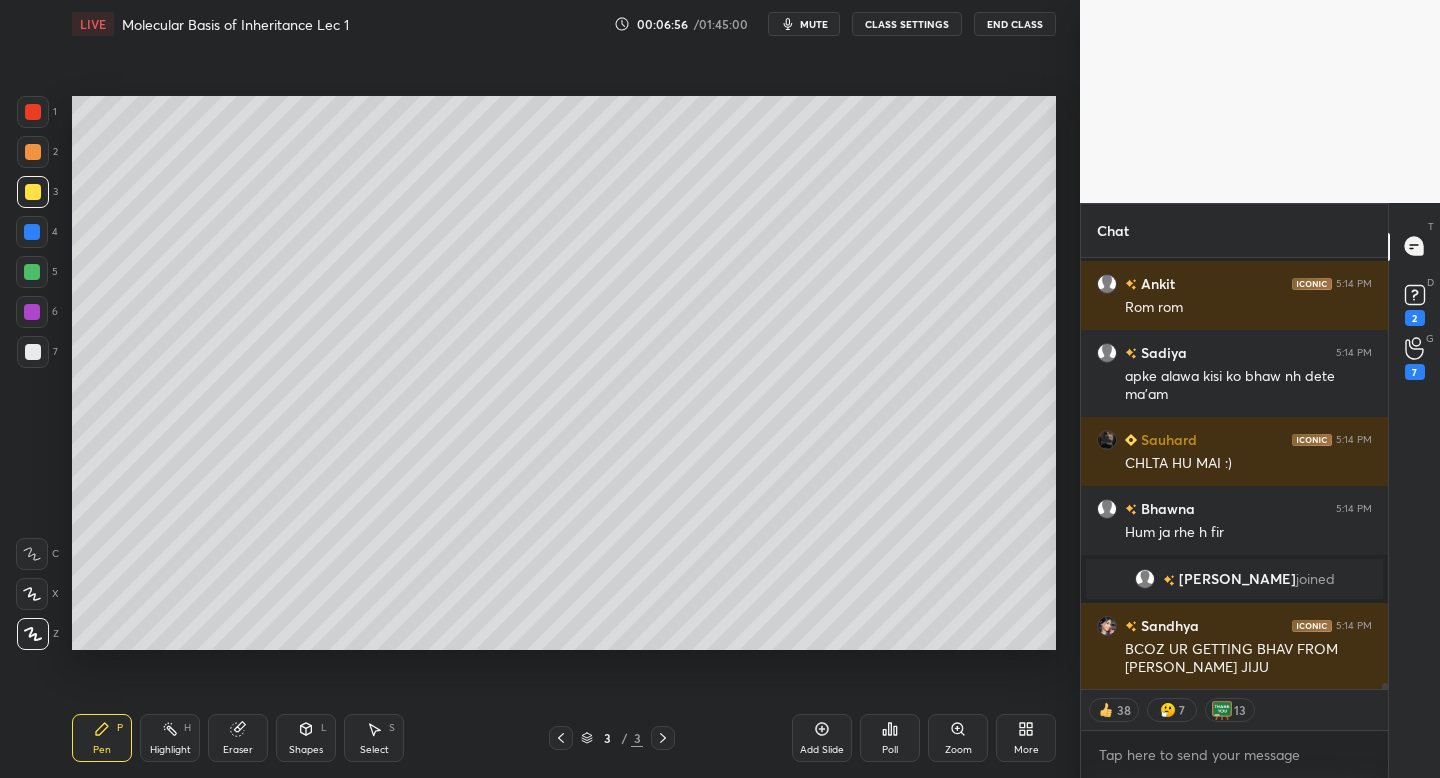 click on "Add Slide" at bounding box center [822, 738] 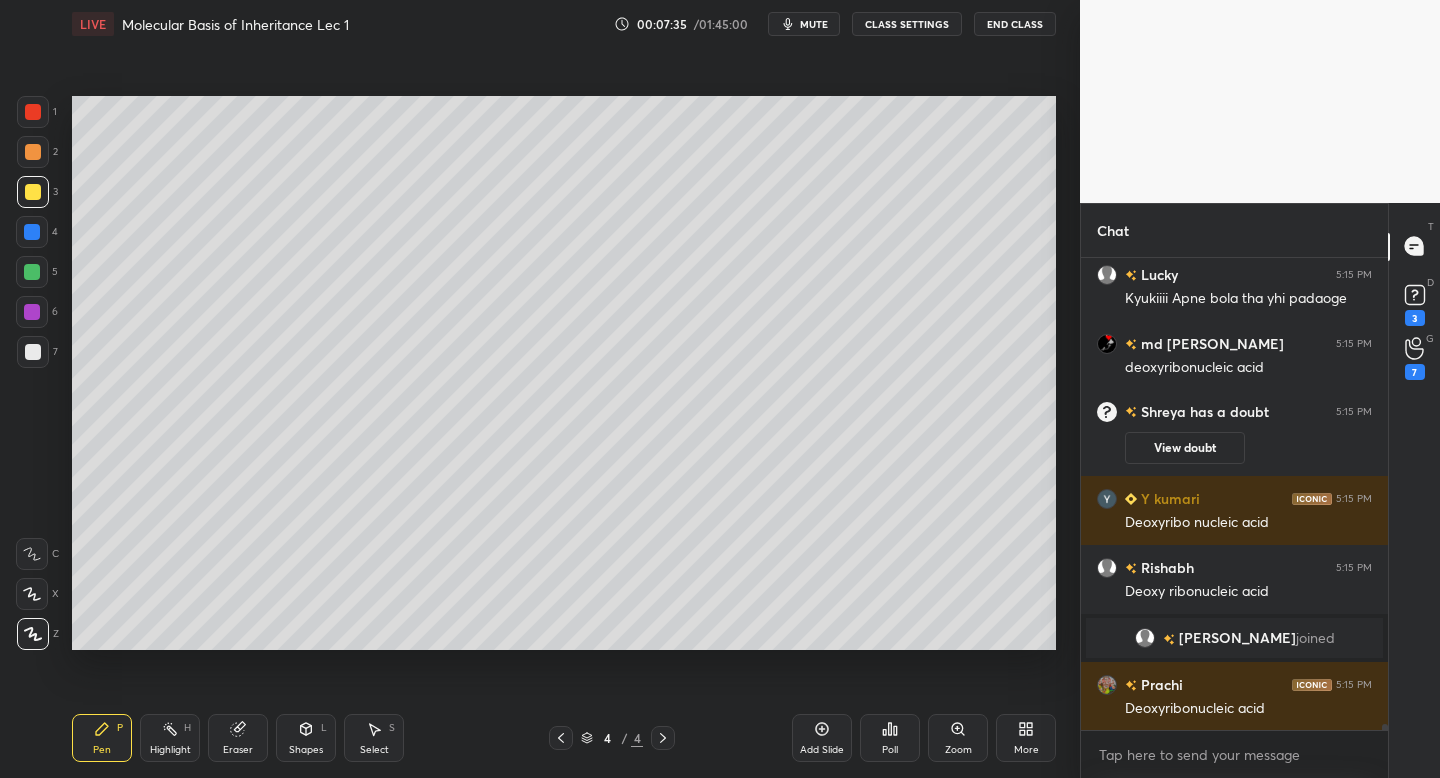 click at bounding box center (33, 352) 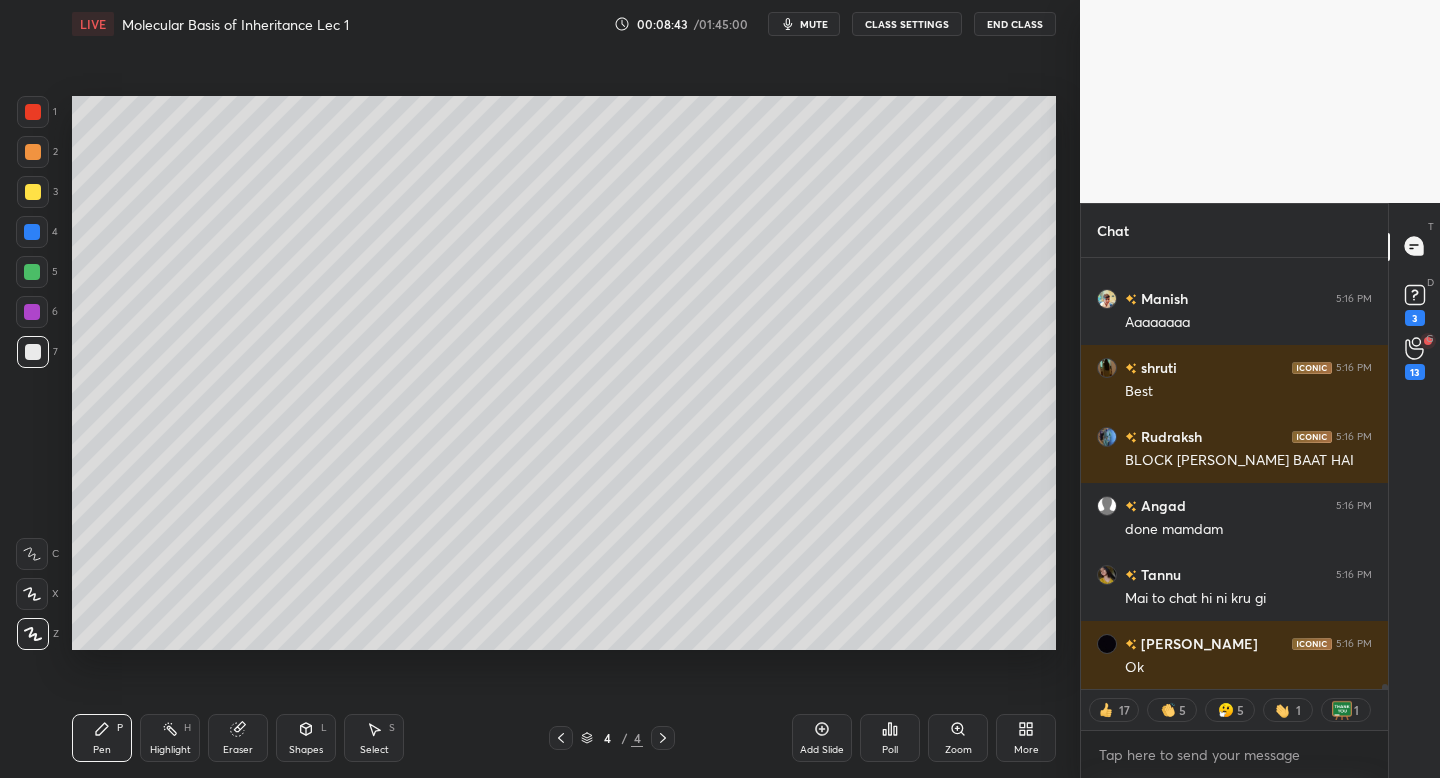 click on "Add Slide" at bounding box center [822, 738] 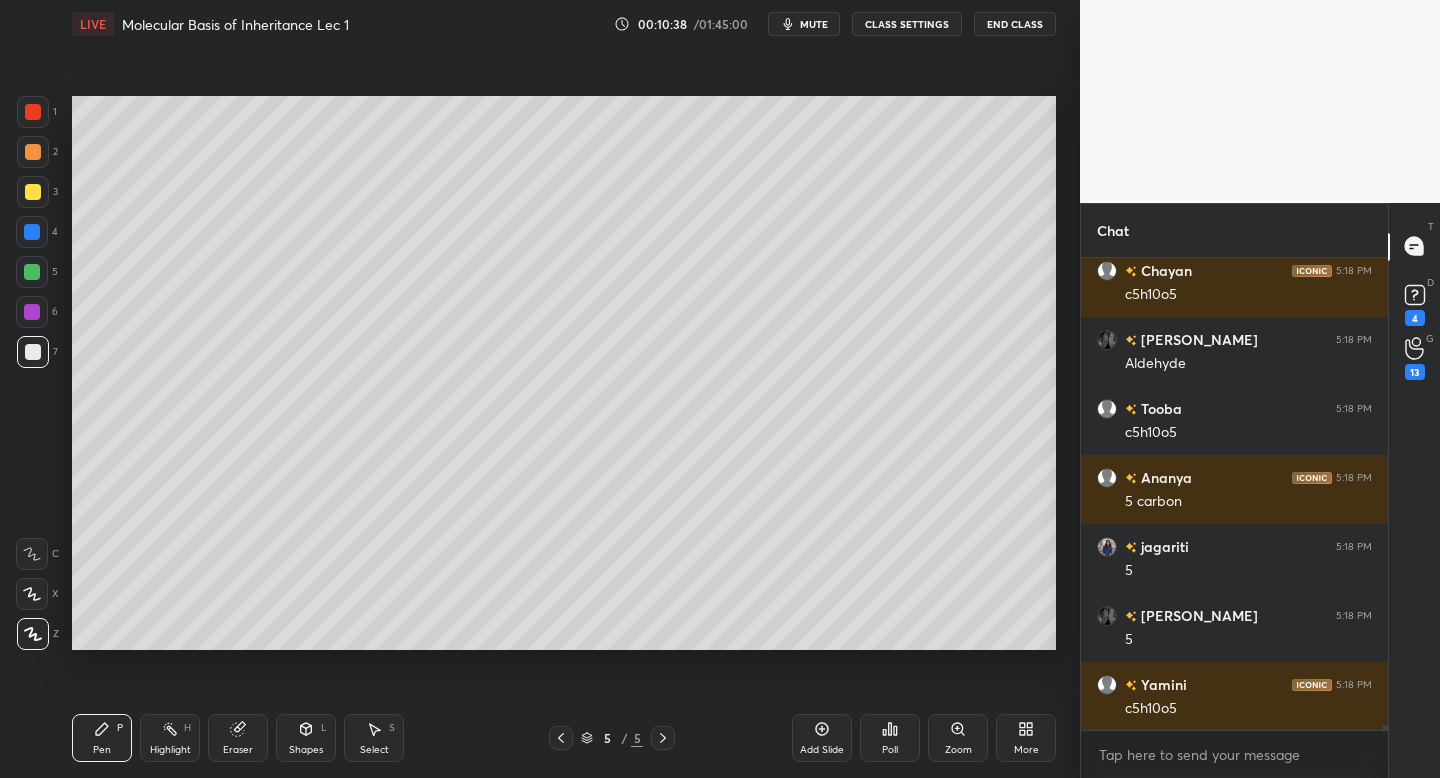click on "Add Slide" at bounding box center (822, 750) 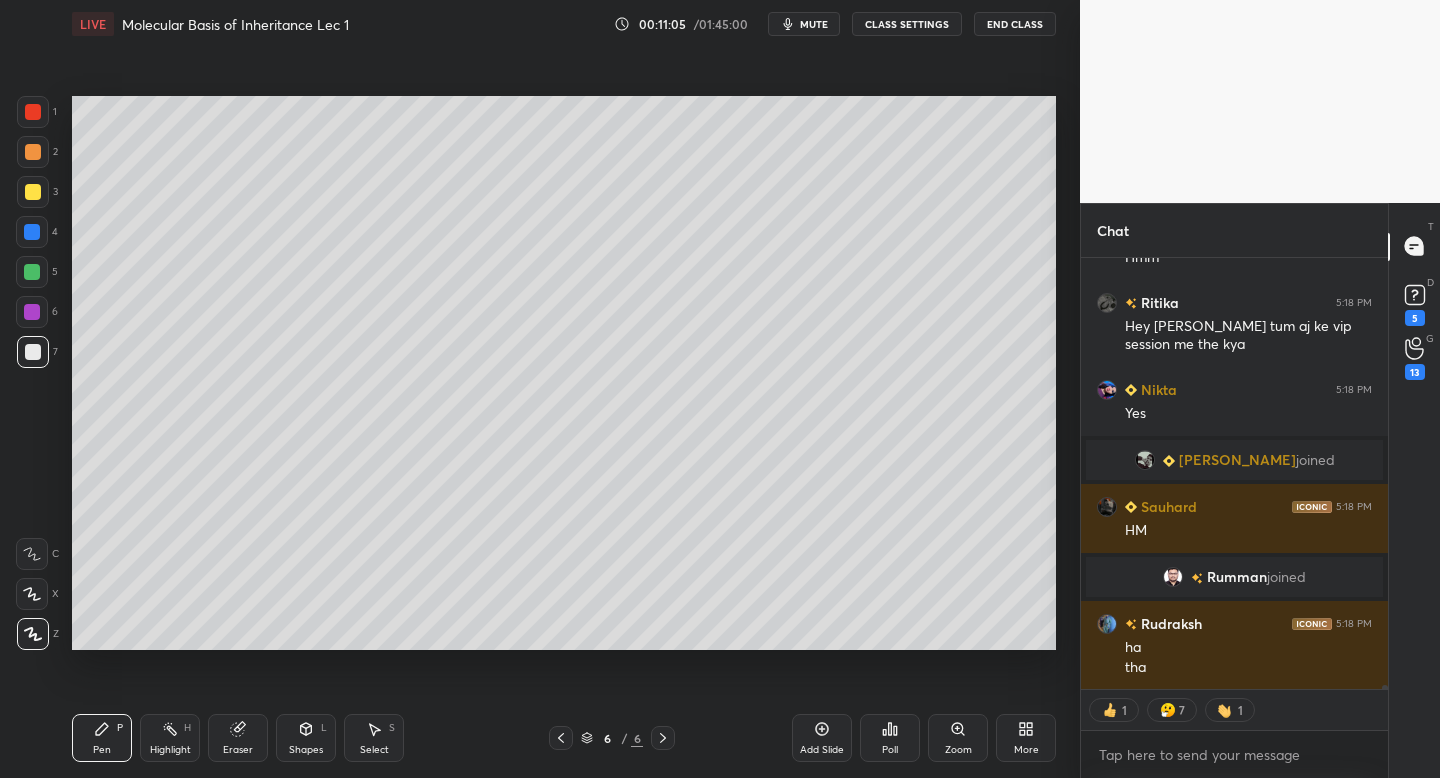 scroll, scrollTop: 48813, scrollLeft: 0, axis: vertical 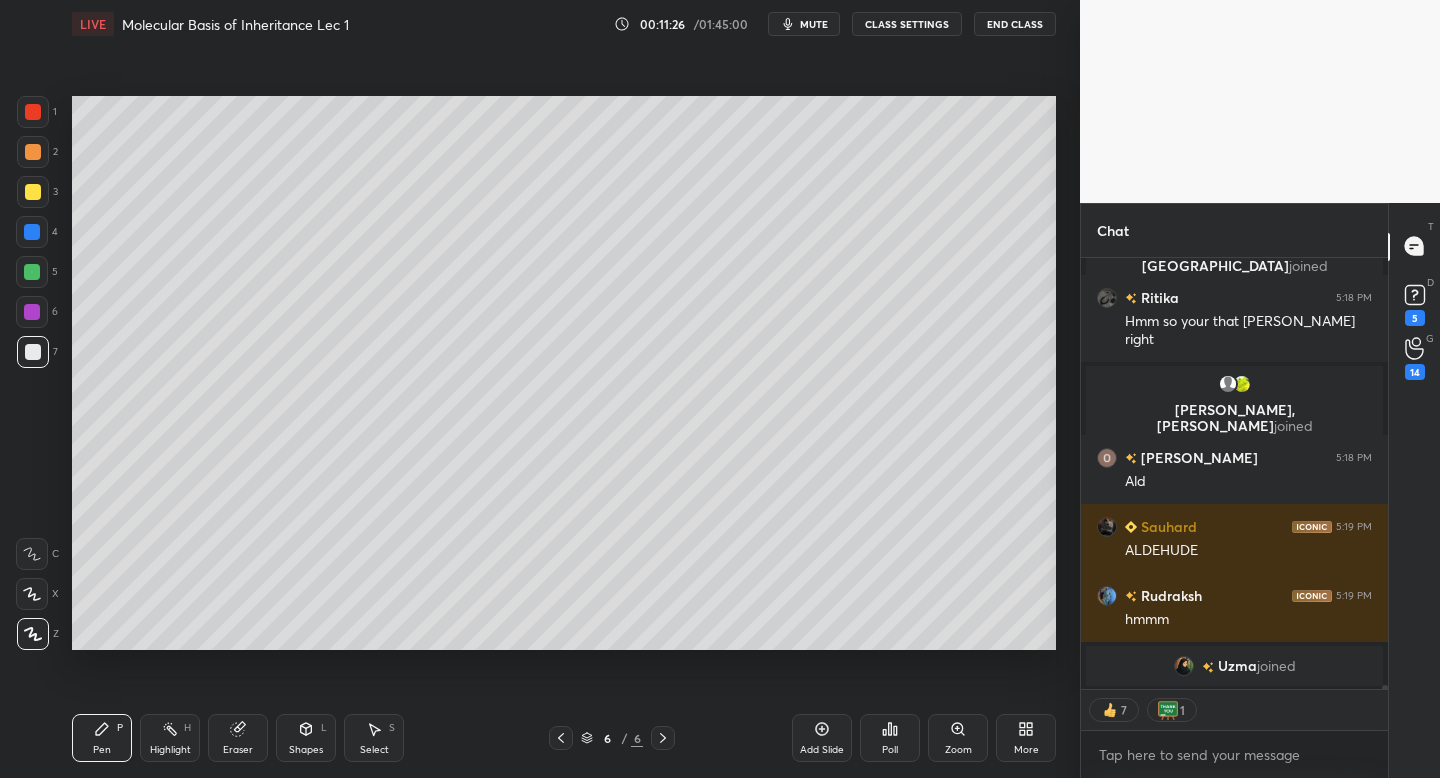 click 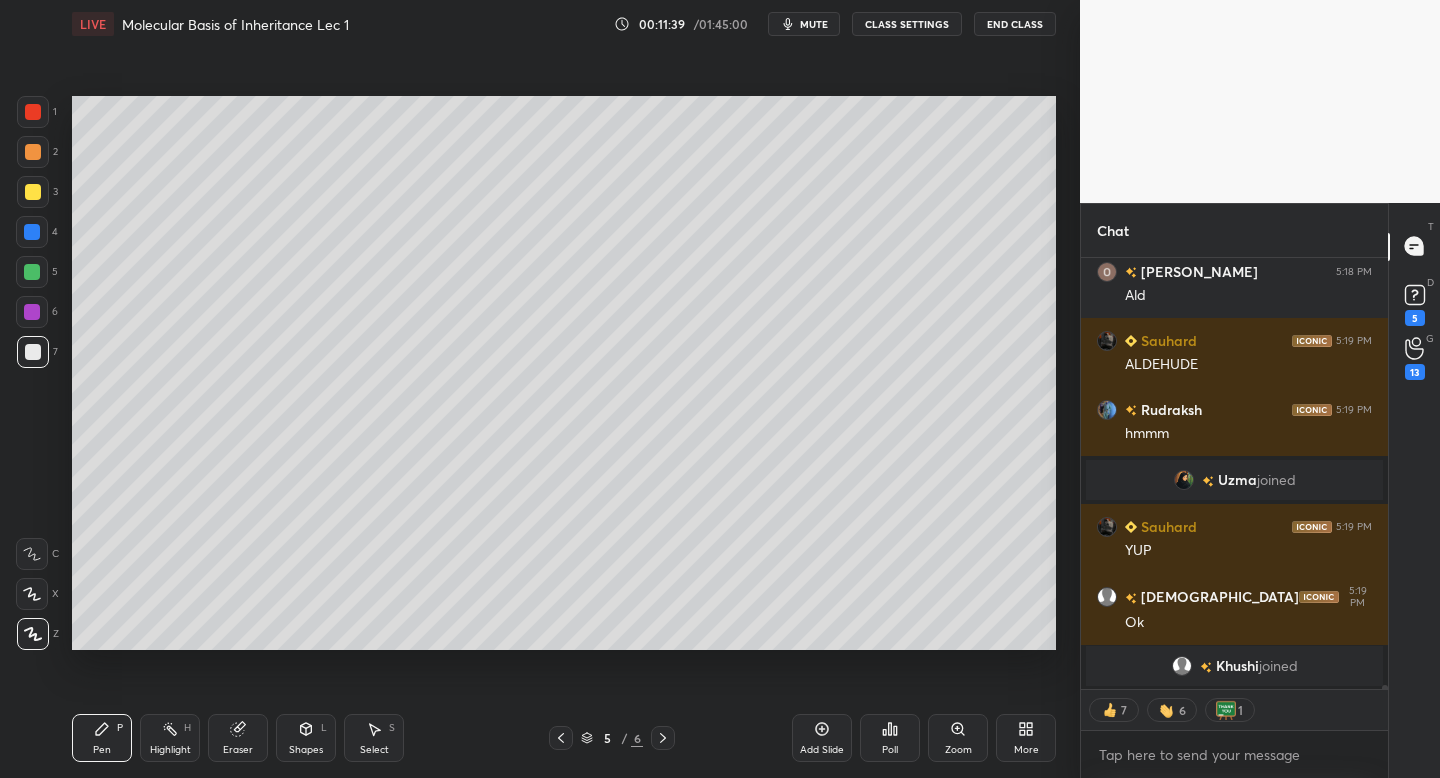 scroll, scrollTop: 49395, scrollLeft: 0, axis: vertical 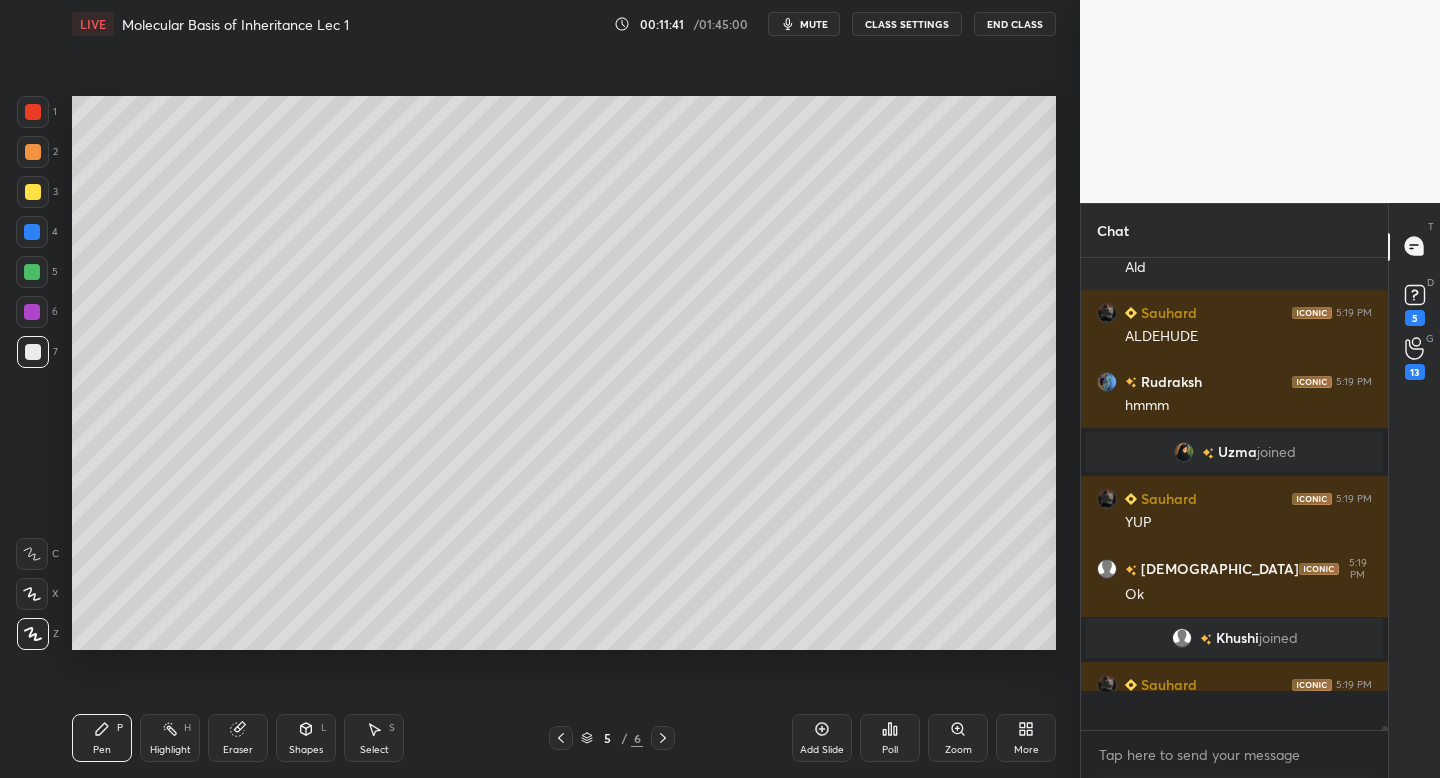 click at bounding box center (33, 192) 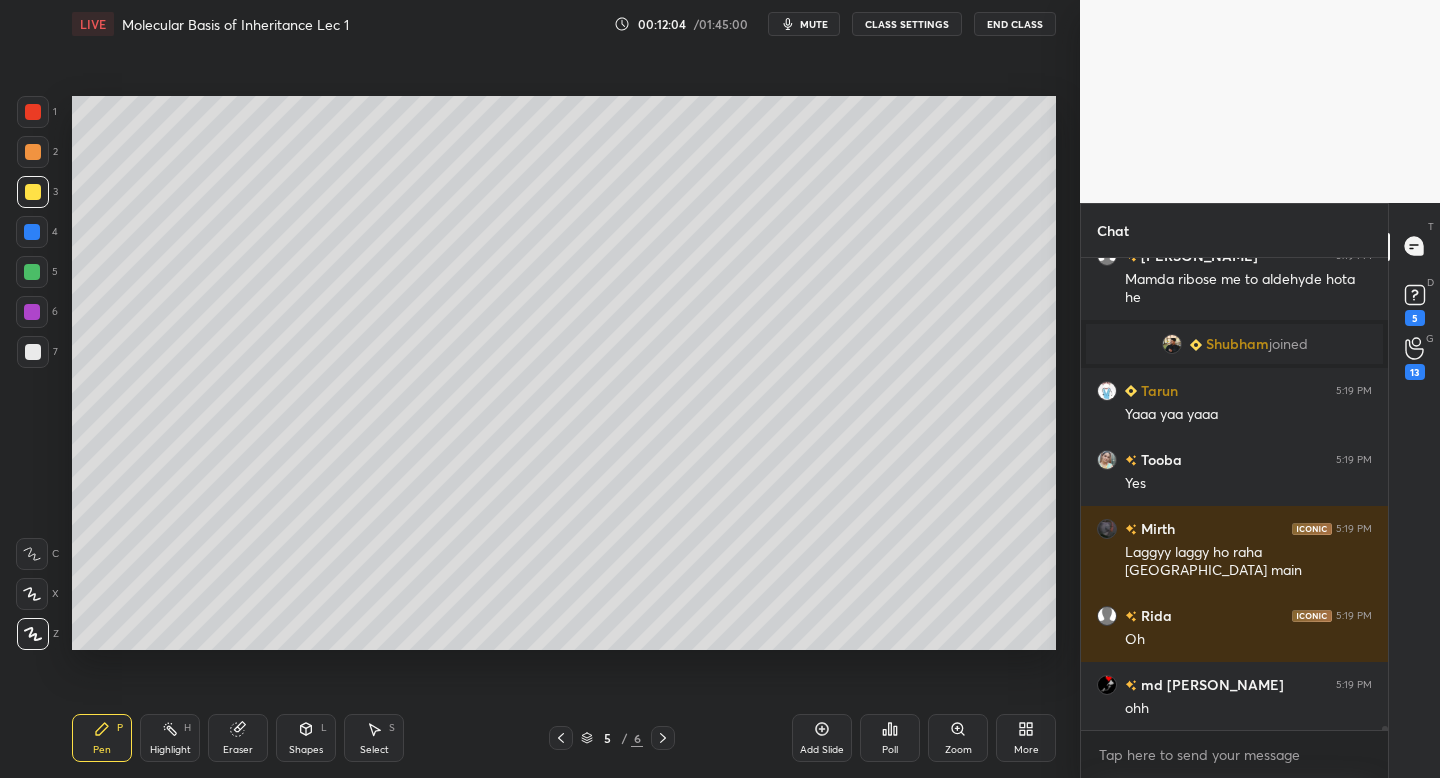scroll, scrollTop: 49894, scrollLeft: 0, axis: vertical 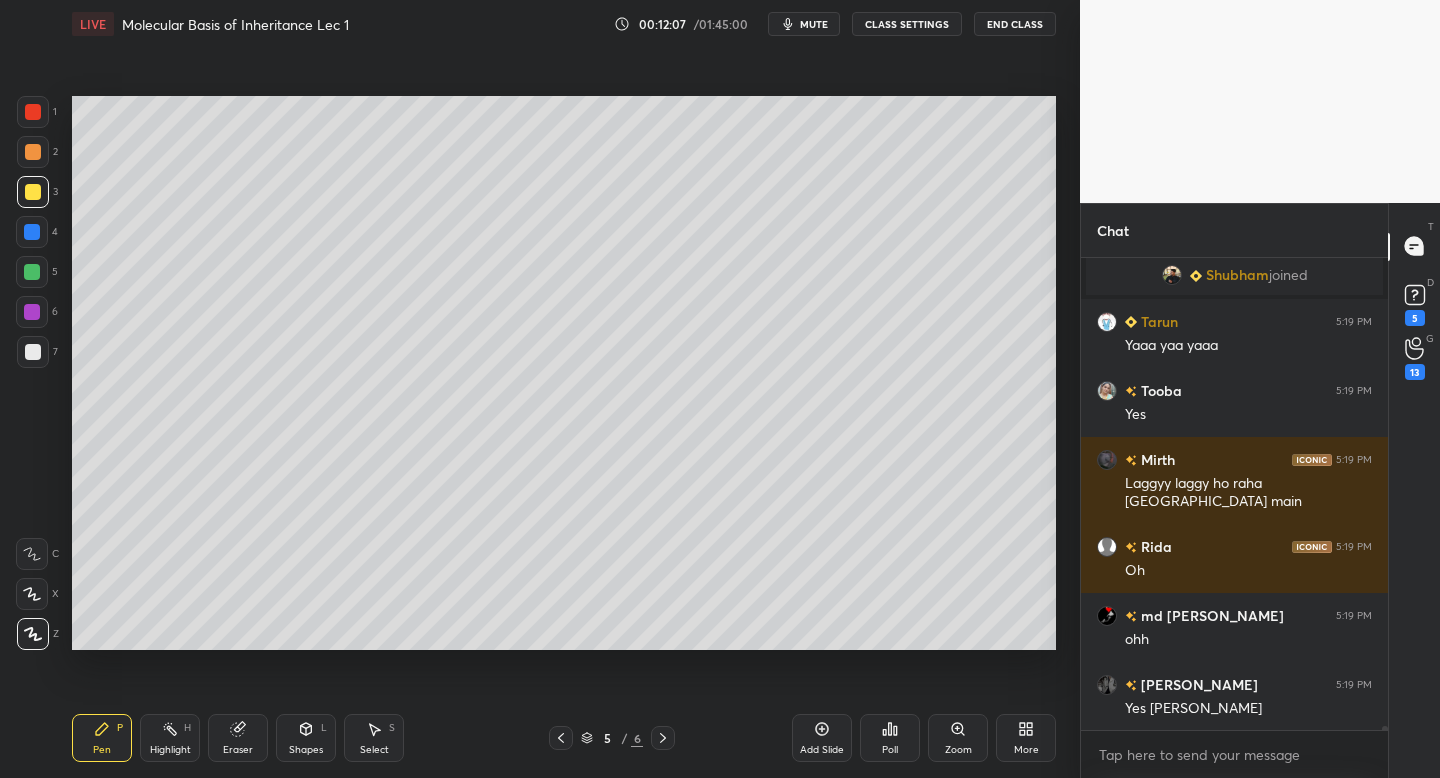 click at bounding box center (33, 352) 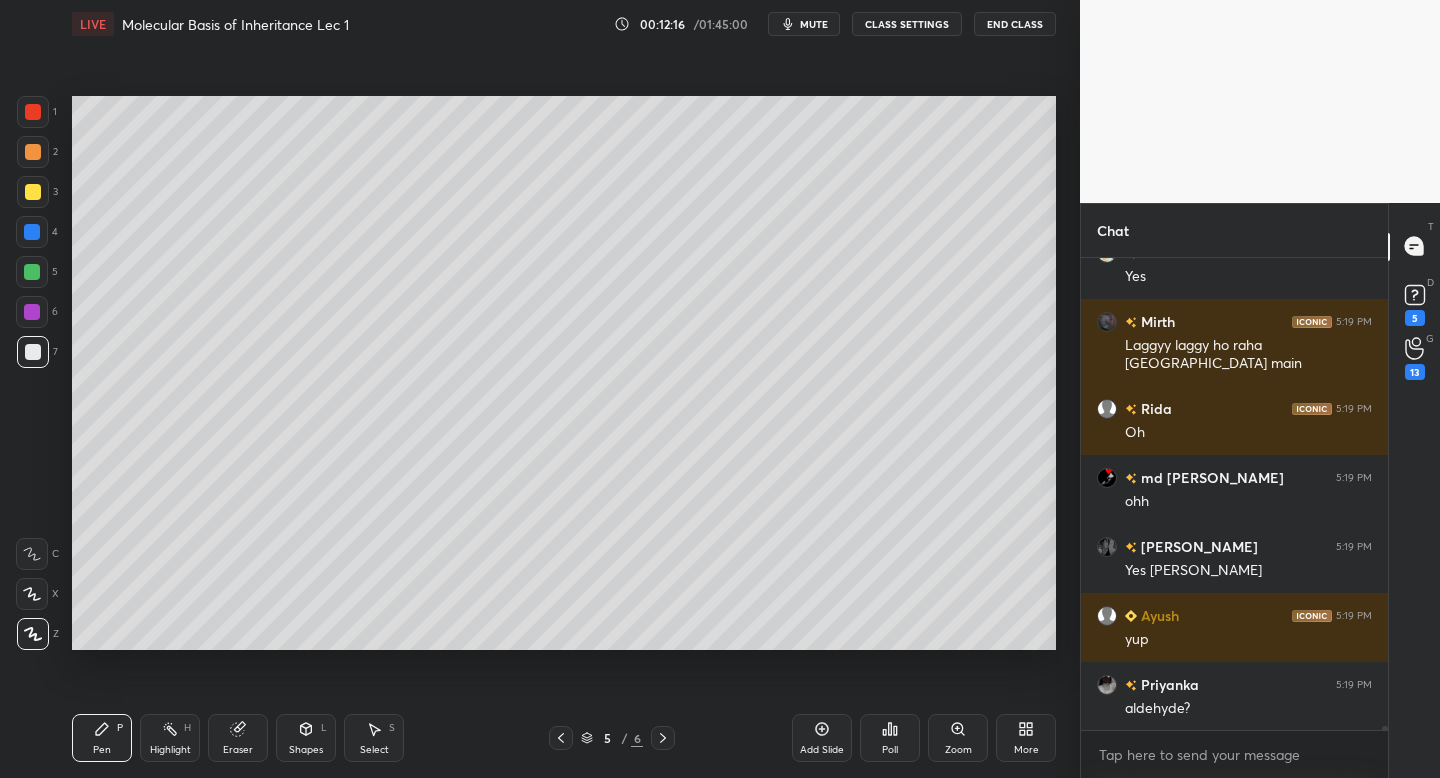 scroll, scrollTop: 50101, scrollLeft: 0, axis: vertical 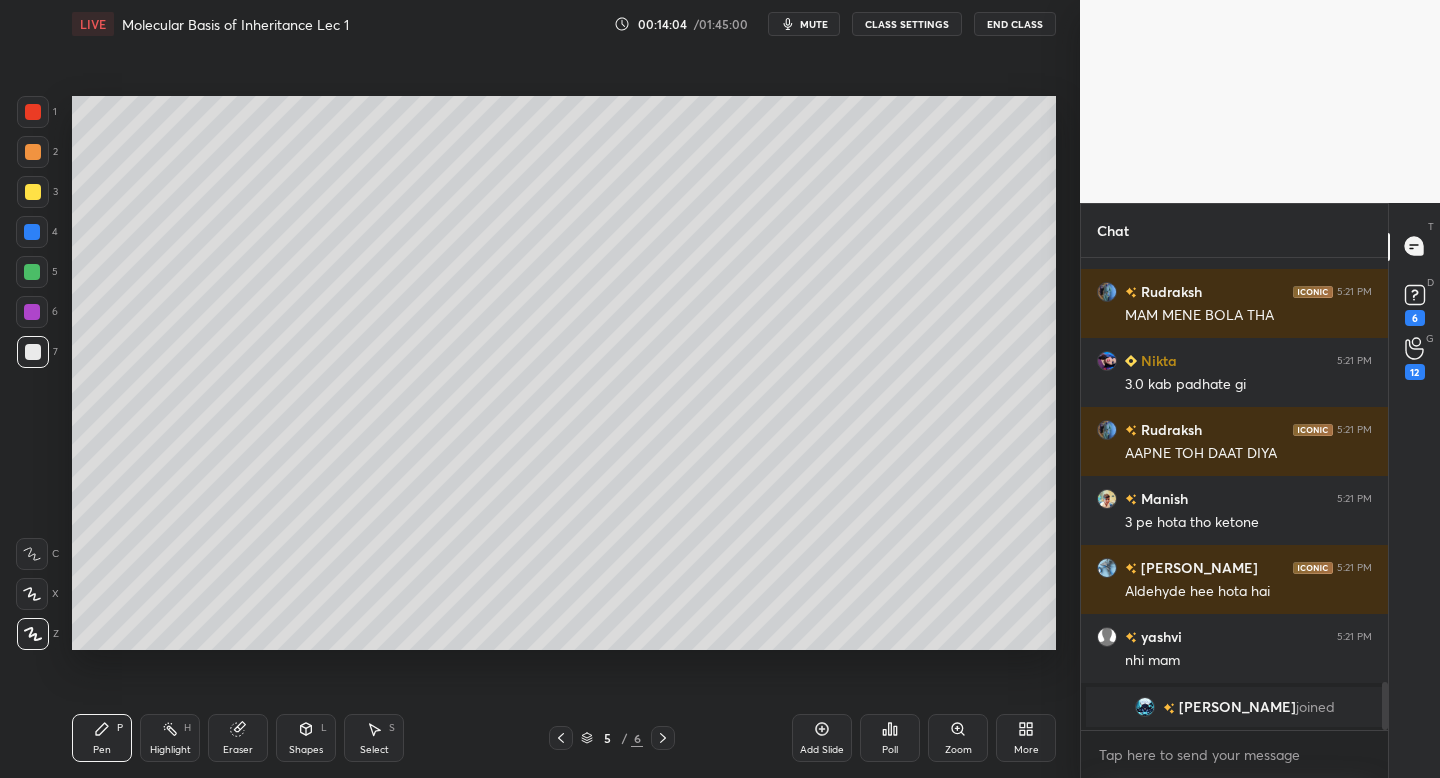 click on "Setting up your live class Poll for   secs No correct answer Start poll" at bounding box center [564, 373] 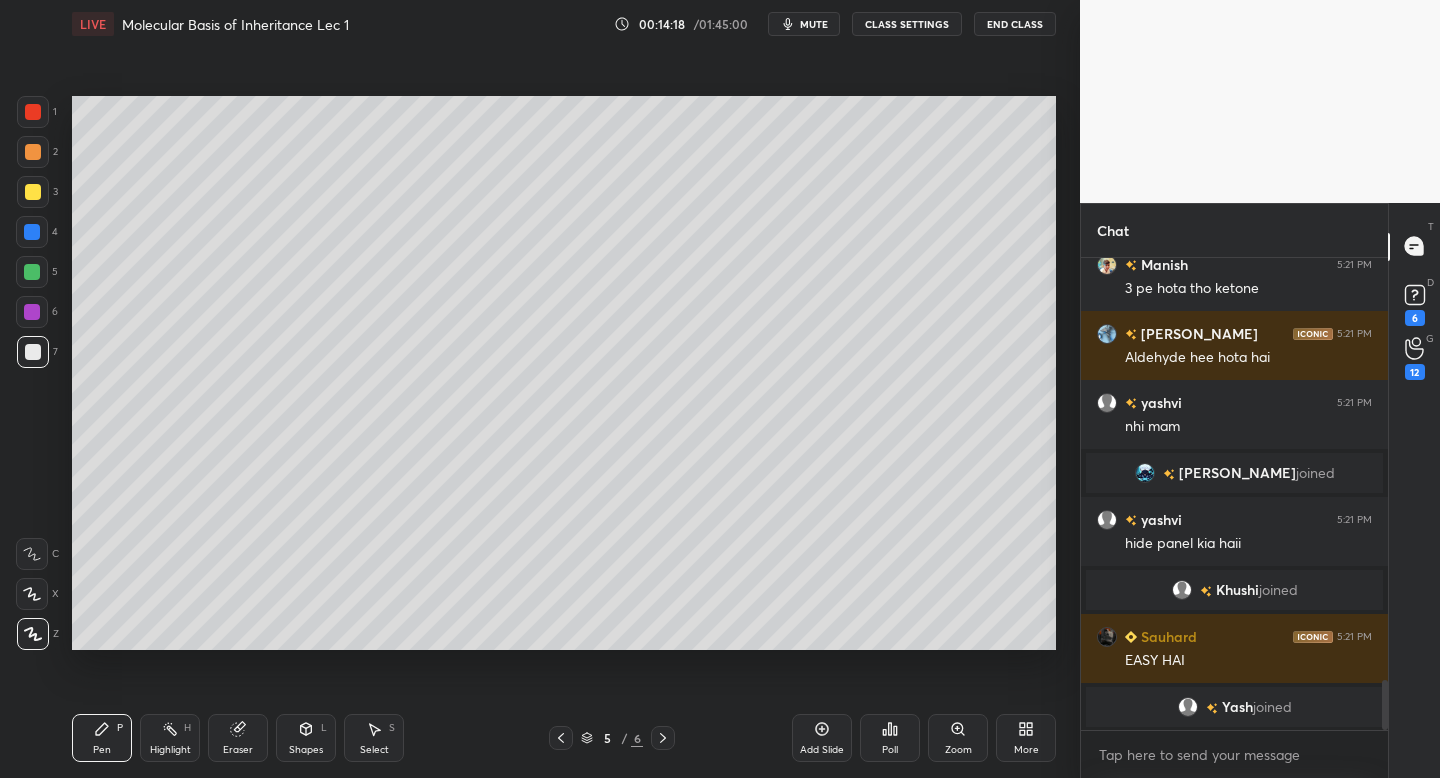 click on "Add Slide" at bounding box center (822, 738) 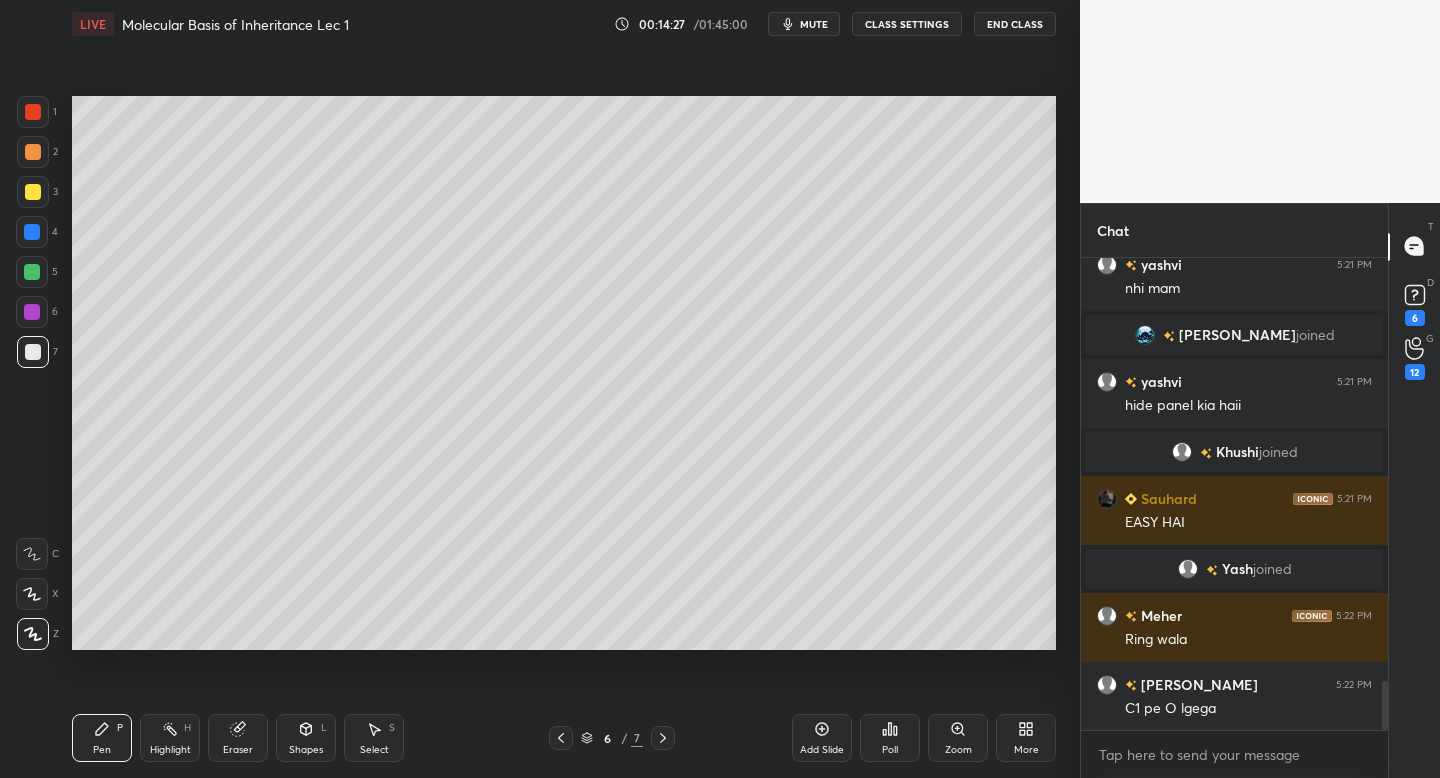 scroll, scrollTop: 4100, scrollLeft: 0, axis: vertical 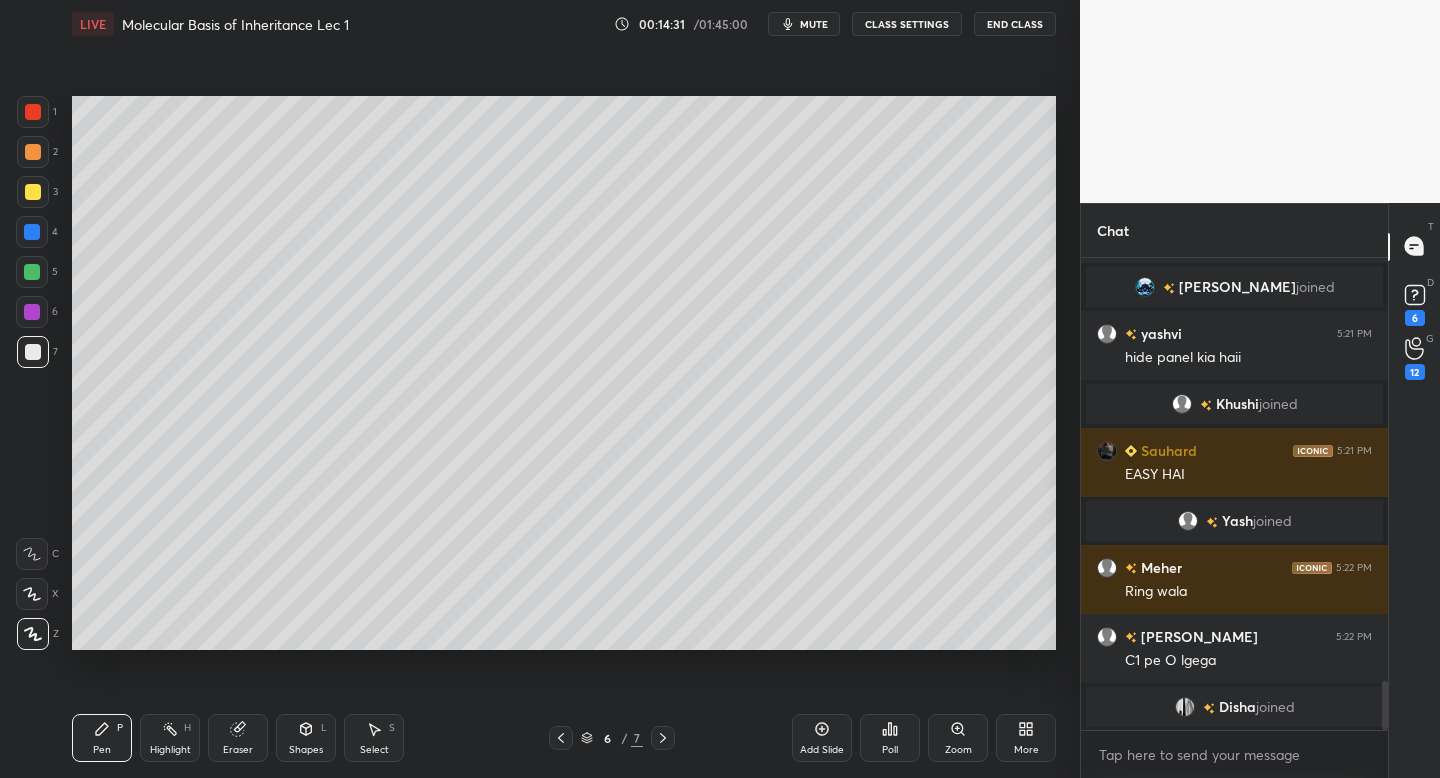 click at bounding box center (33, 192) 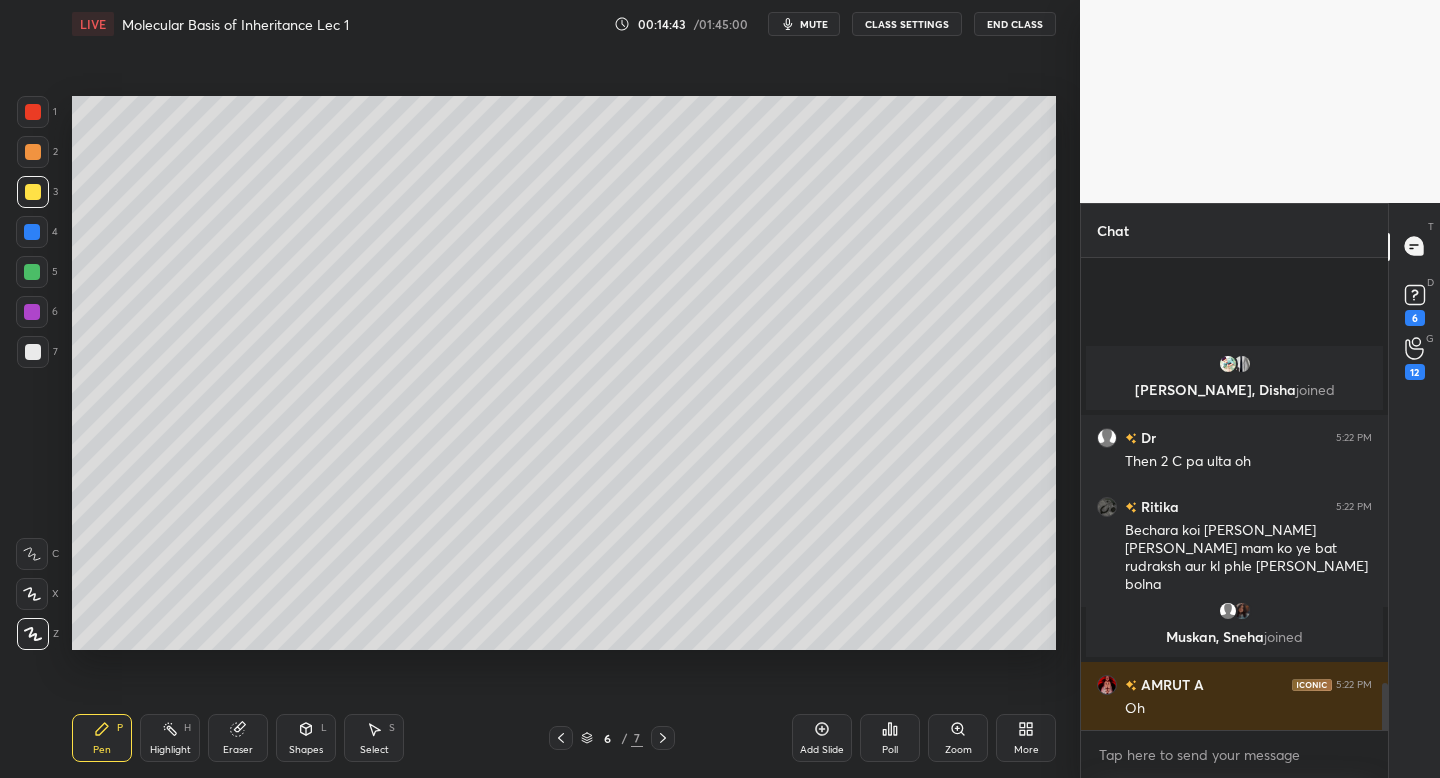 scroll, scrollTop: 4269, scrollLeft: 0, axis: vertical 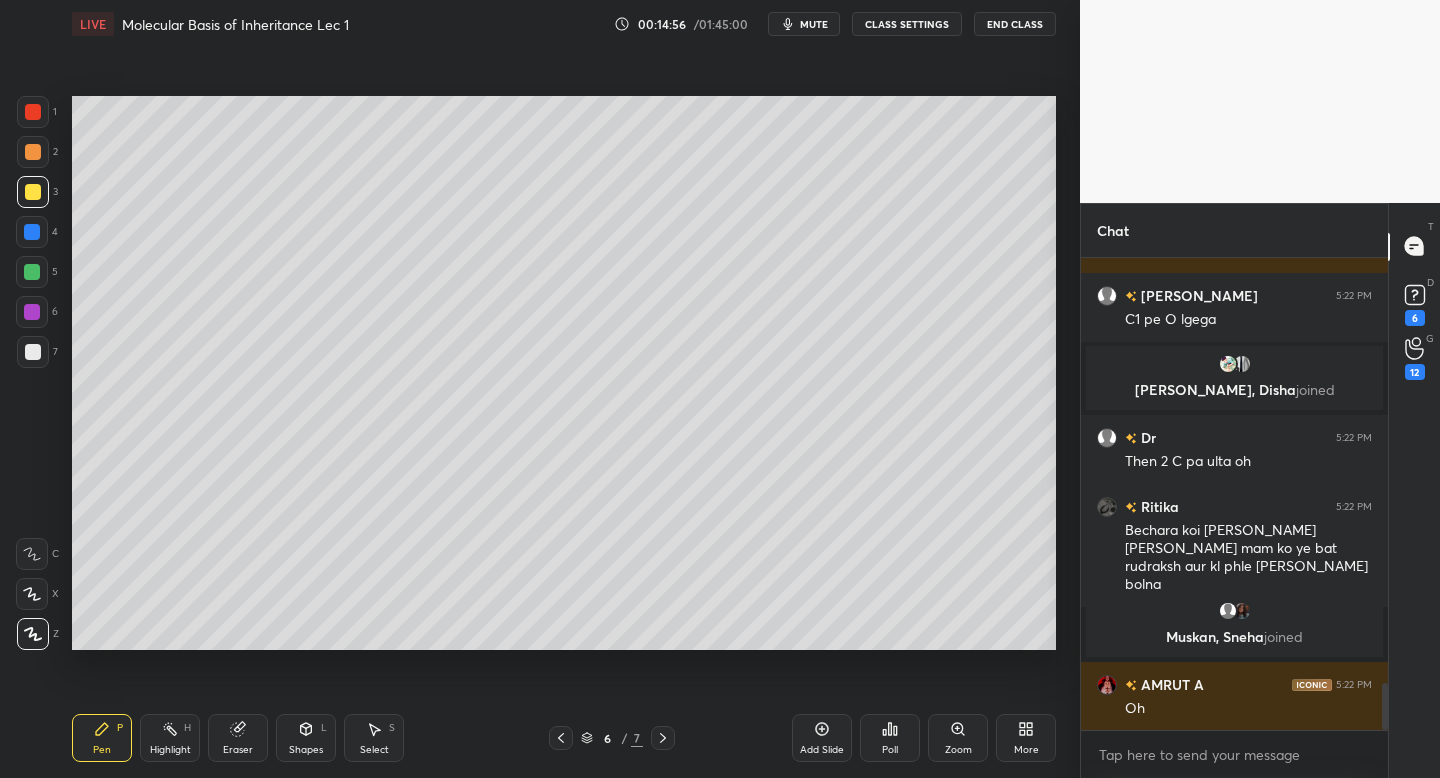 click on "Setting up your live class Poll for   secs No correct answer Start poll" at bounding box center (564, 373) 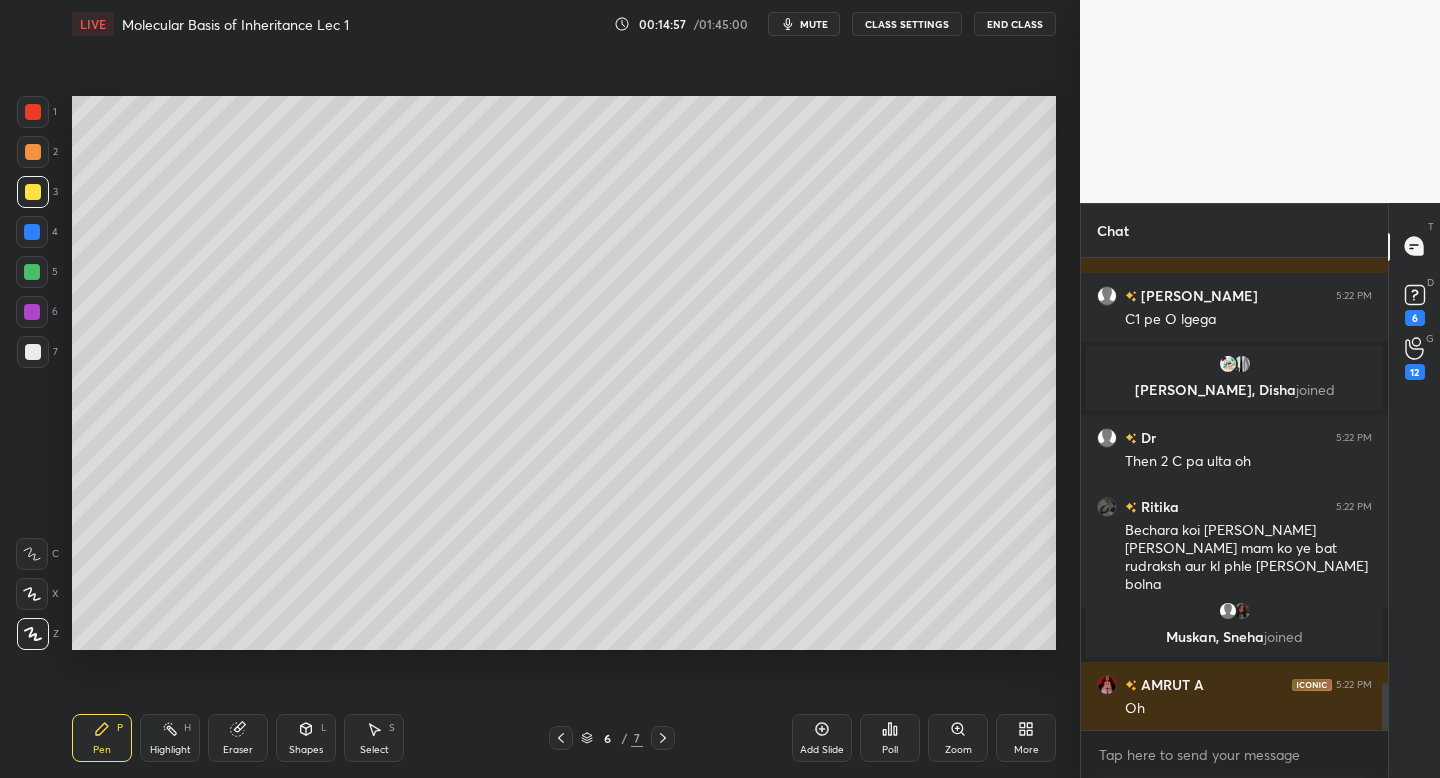 click on "Setting up your live class Poll for   secs No correct answer Start poll" at bounding box center [564, 373] 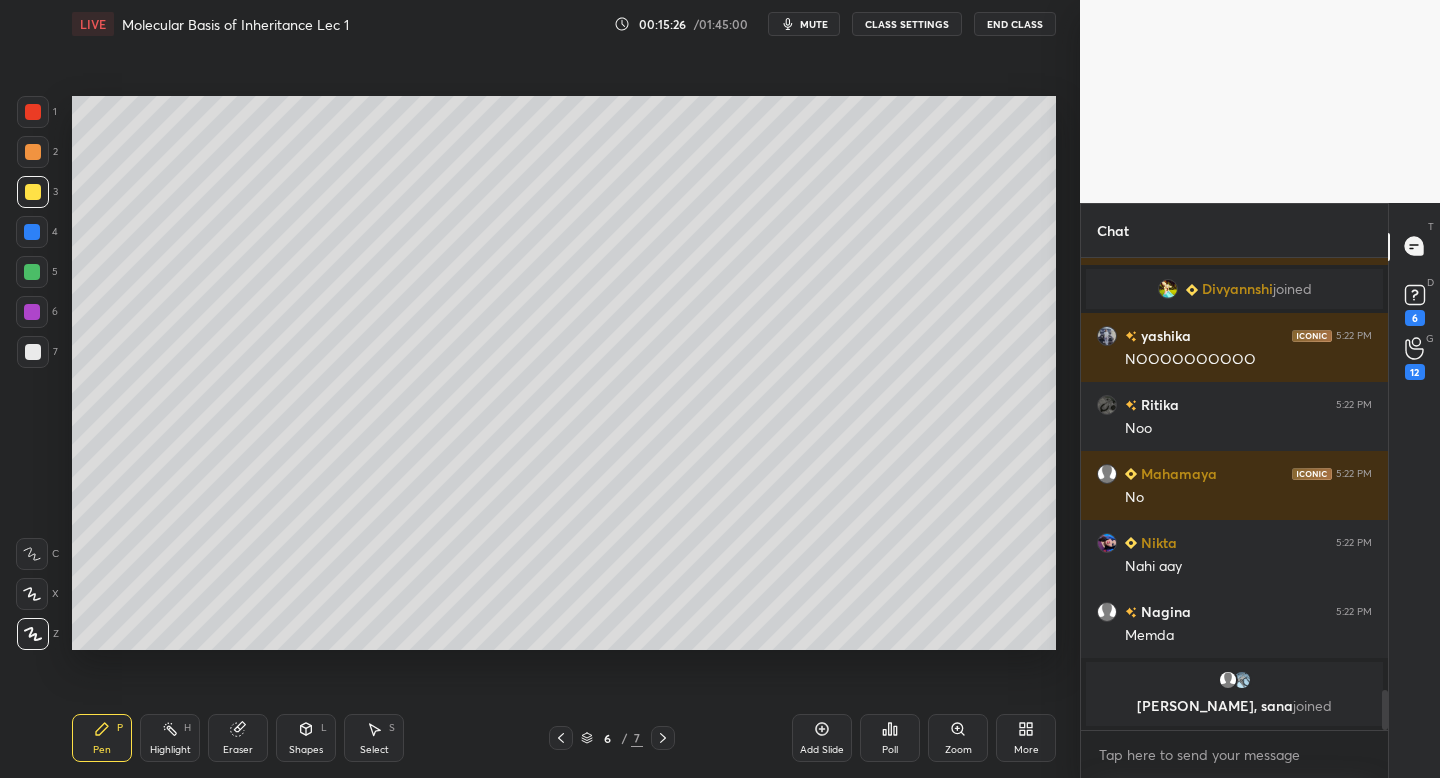 scroll, scrollTop: 5105, scrollLeft: 0, axis: vertical 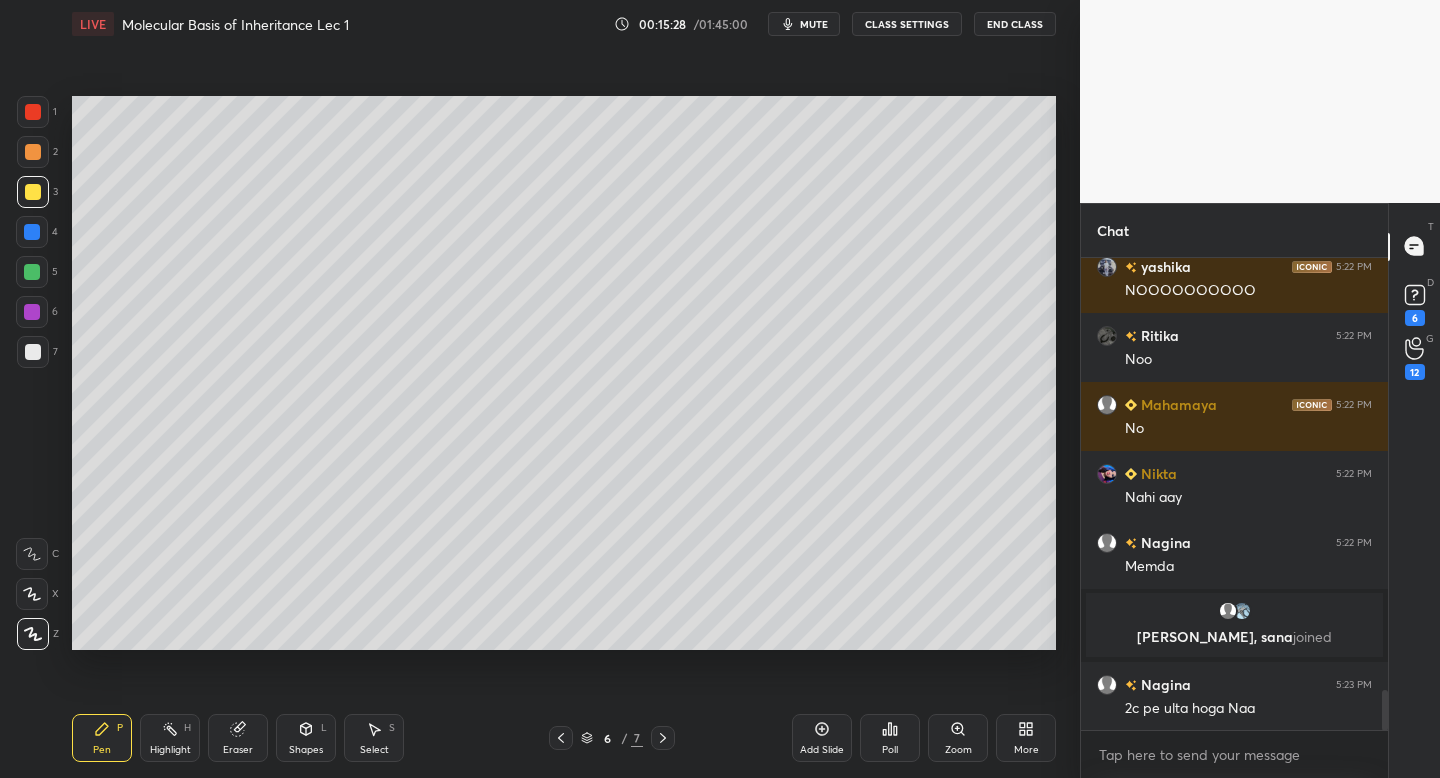 click on "1 2 3 4 5 6 7 C X Z C X Z E E Erase all   H H LIVE Molecular Basis of Inheritance Lec 1 00:15:28 /  01:45:00 mute CLASS SETTINGS End Class Setting up your live class Poll for   secs No correct answer Start poll Back Molecular Basis of Inheritance Lec 1 • L11 of Course on Biology for NEET UG 2026 [PERSON_NAME] Pen P Highlight H Eraser Shapes L Select S 6 / 7 Add Slide Poll Zoom More Chat [PERSON_NAME]  joined [PERSON_NAME] 5:22 PM NOOOOOOOOOO [PERSON_NAME] 5:22 PM Noo Mahamaya 5:22 PM No Nikta 5:22 PM Nahi aay Nagina 5:22 PM [PERSON_NAME], sana  joined Nagina 5:23 PM 2c pe ulta hoga Naa JUMP TO LATEST Enable hand raising Enable raise hand to speak to learners. Once enabled, chat will be turned off temporarily. Enable x   introducing Raise a hand with a doubt Now learners can raise their hand along with a doubt  How it works? [PERSON_NAME] Asked a doubt 4 Maam priority group mai add kar dijiye napke code se subscription liya hai Pick this doubt [PERSON_NAME] Asked a doubt 3 mam iconic wle offline de skte hai yh test Pick this doubt" at bounding box center (720, 0) 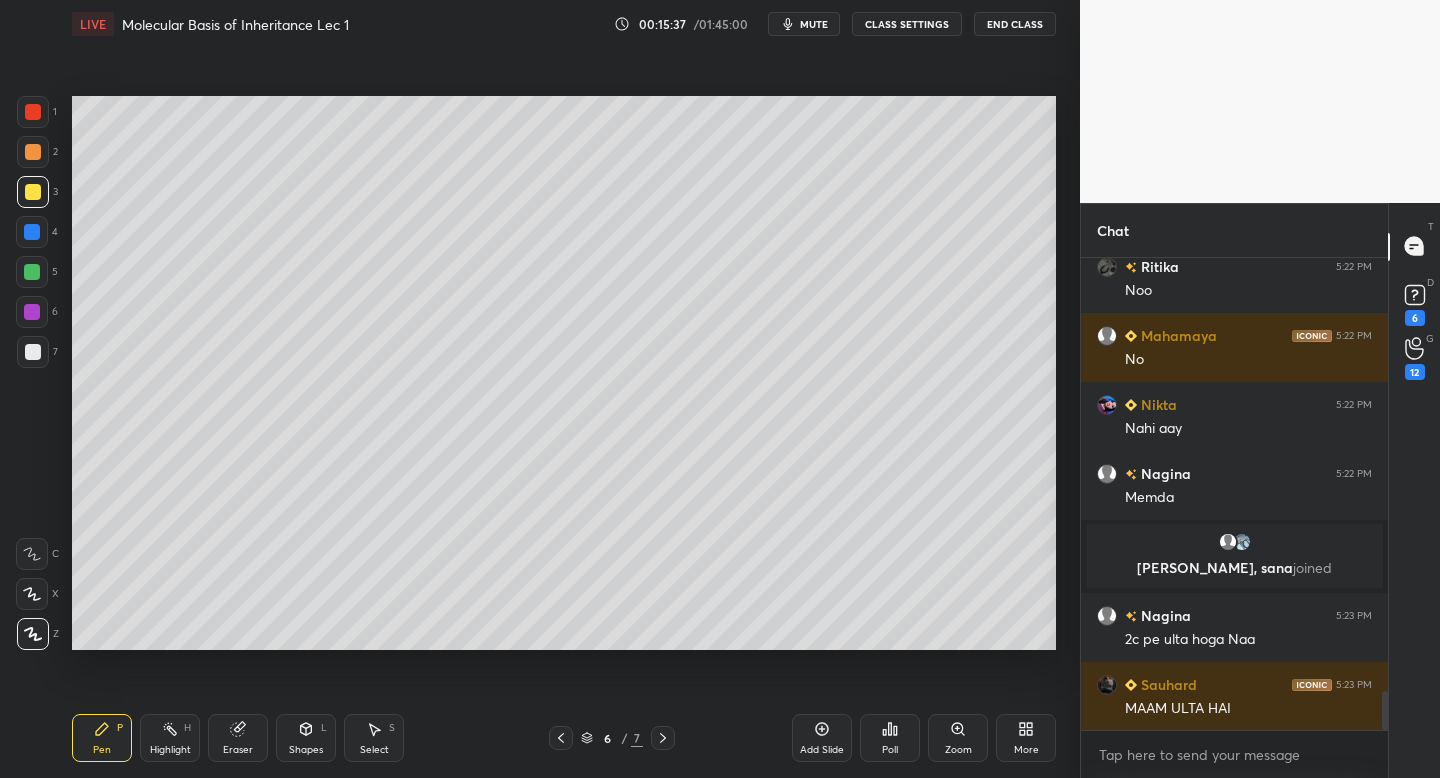 scroll, scrollTop: 5243, scrollLeft: 0, axis: vertical 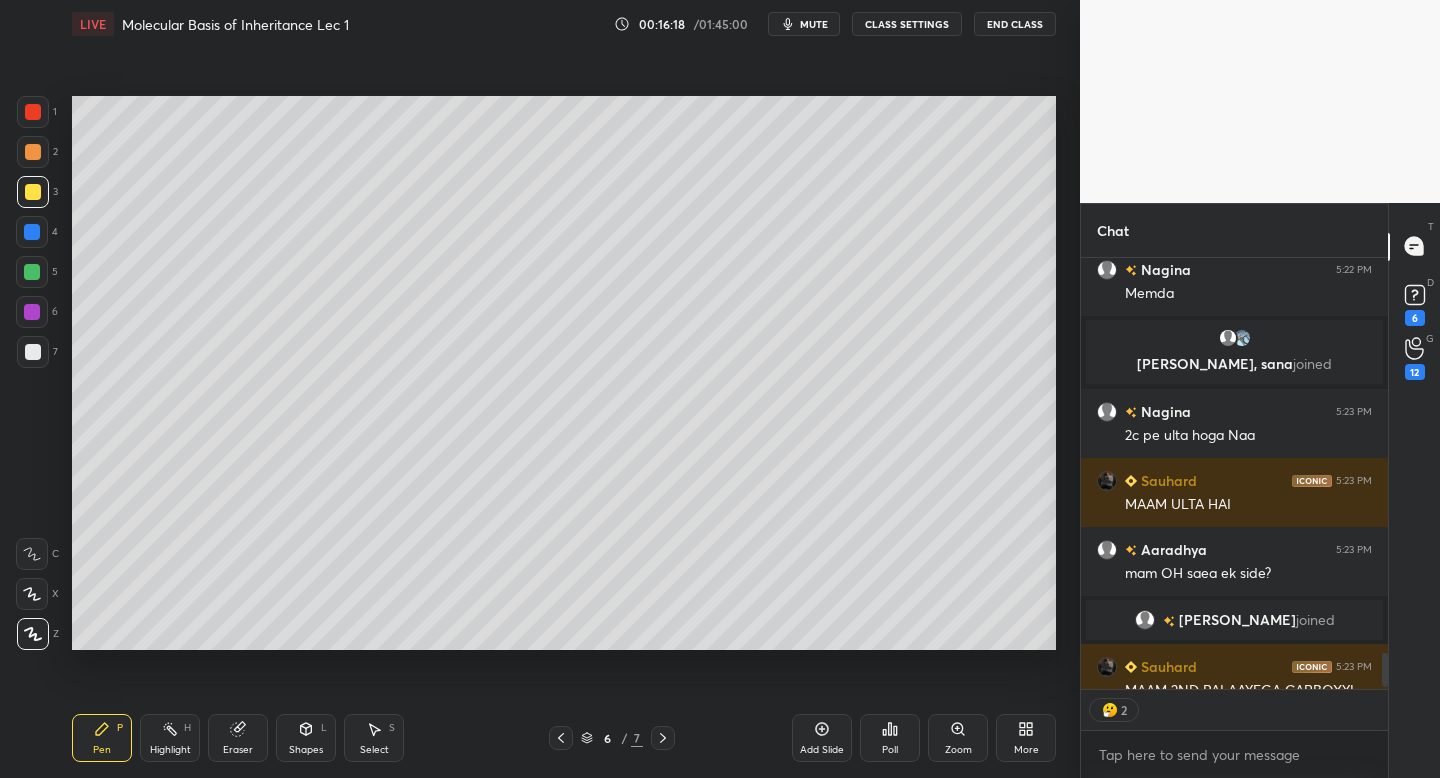 click on "Eraser" at bounding box center [238, 738] 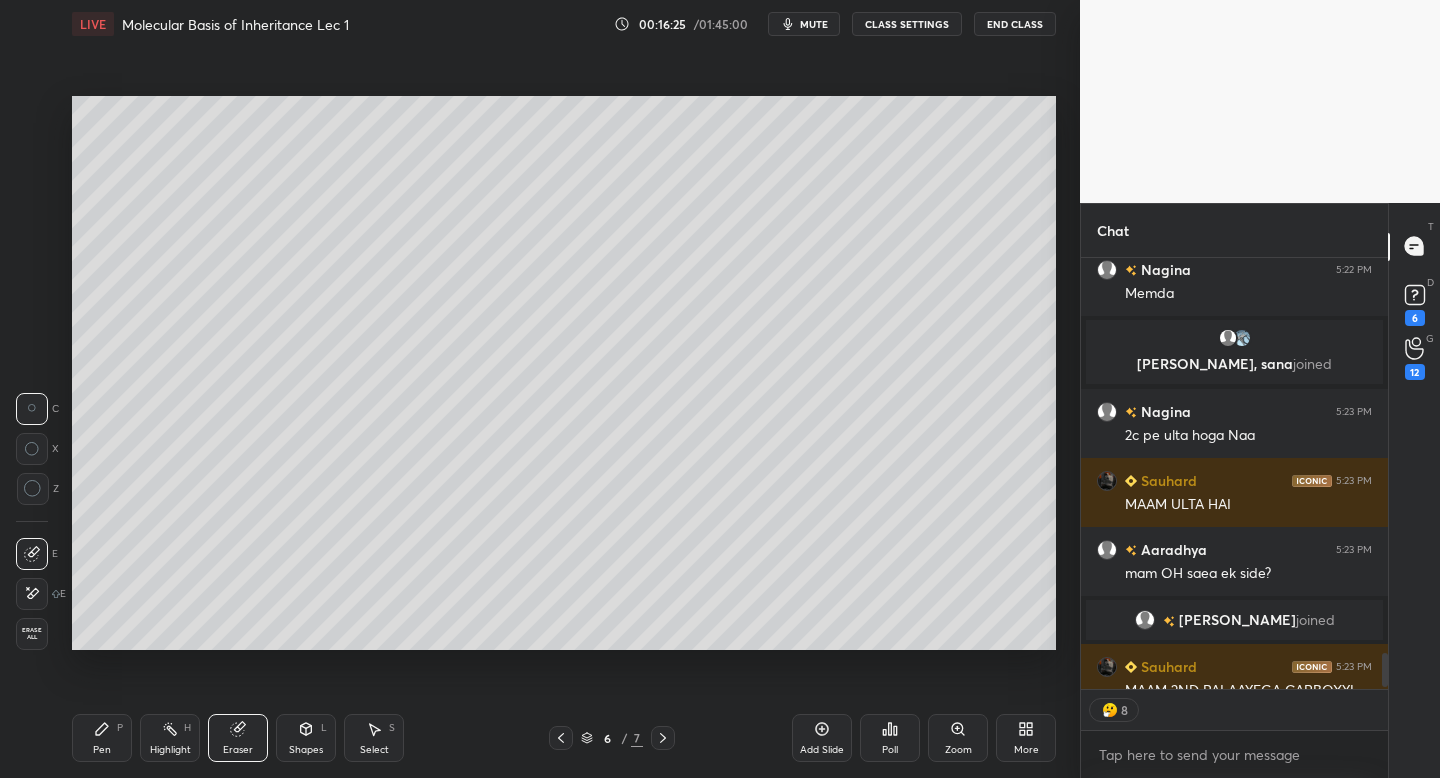 scroll, scrollTop: 5288, scrollLeft: 0, axis: vertical 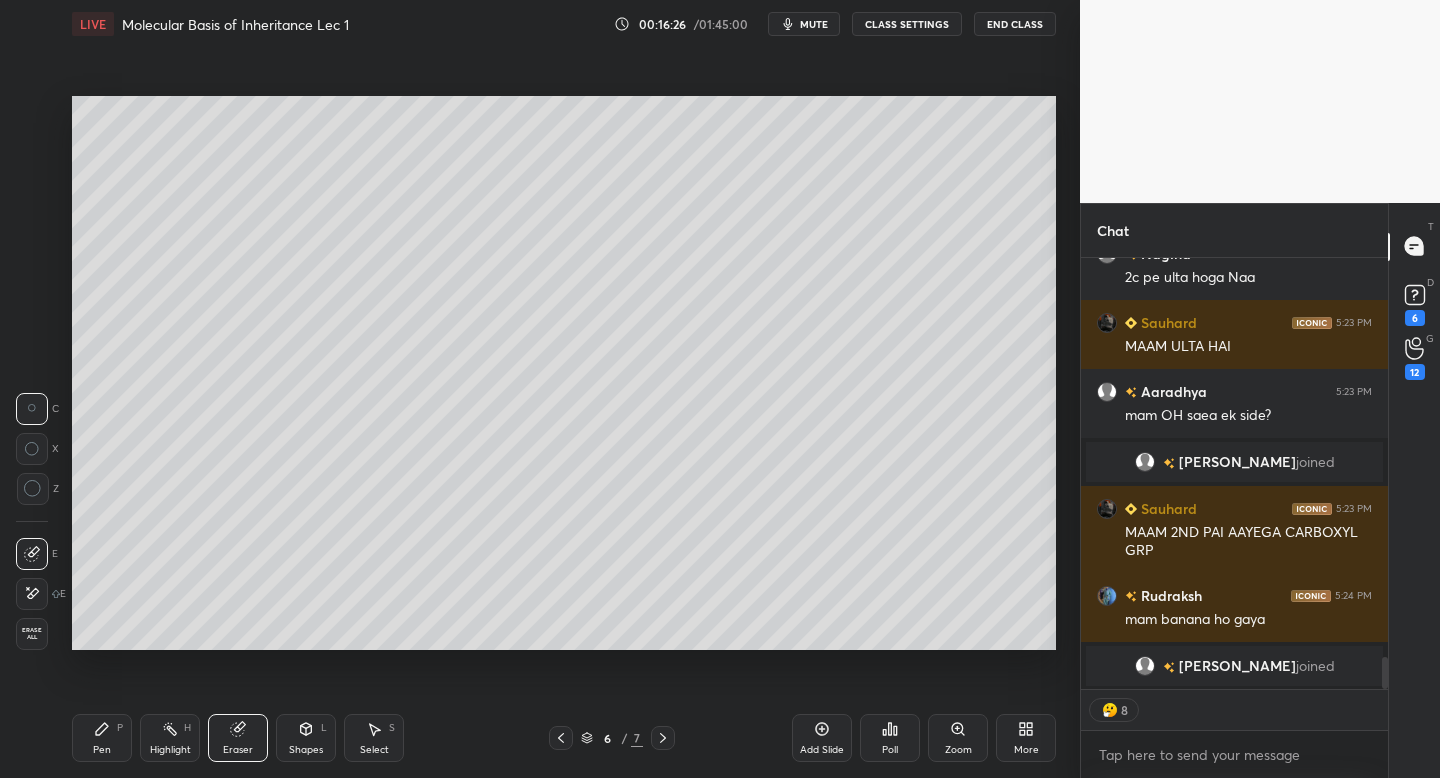 click on "Pen P" at bounding box center (102, 738) 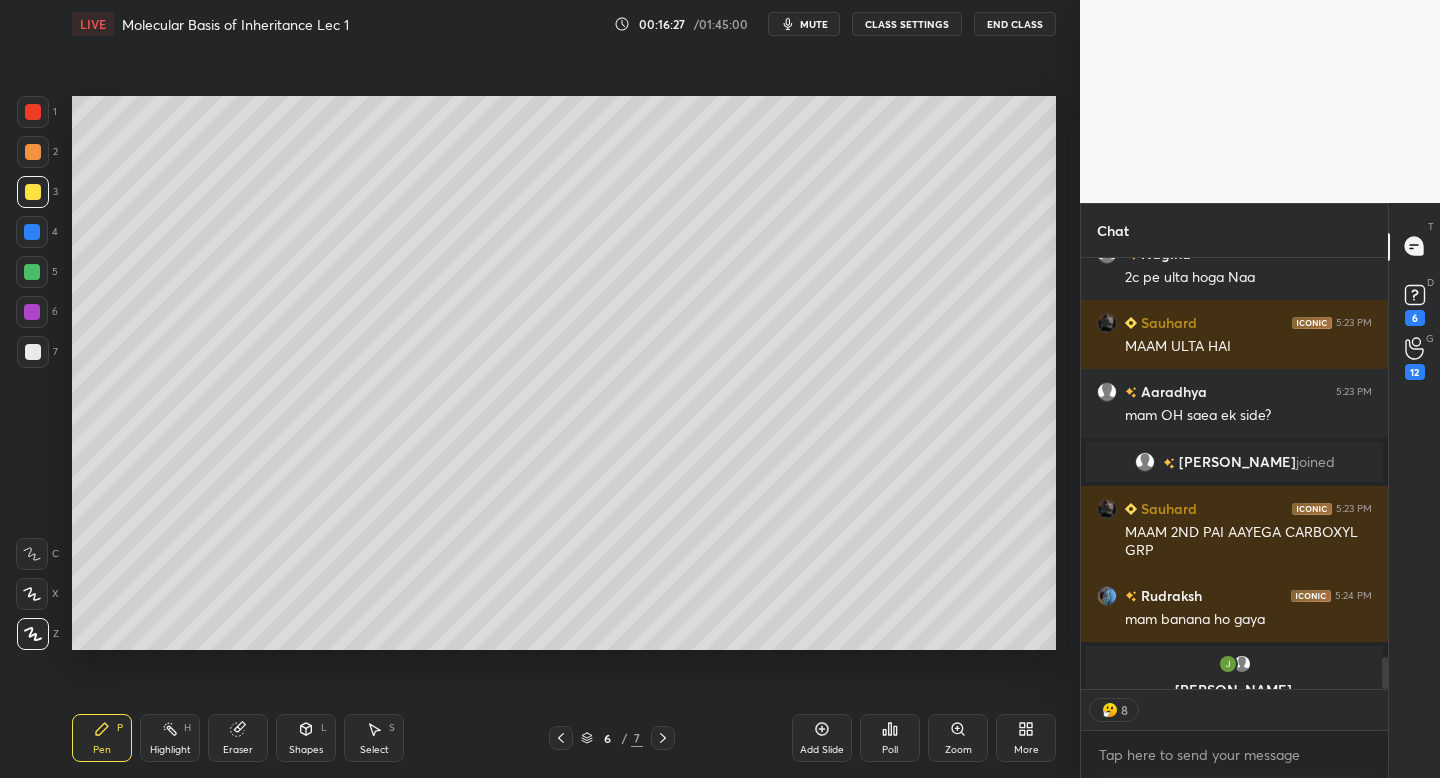 scroll, scrollTop: 5361, scrollLeft: 0, axis: vertical 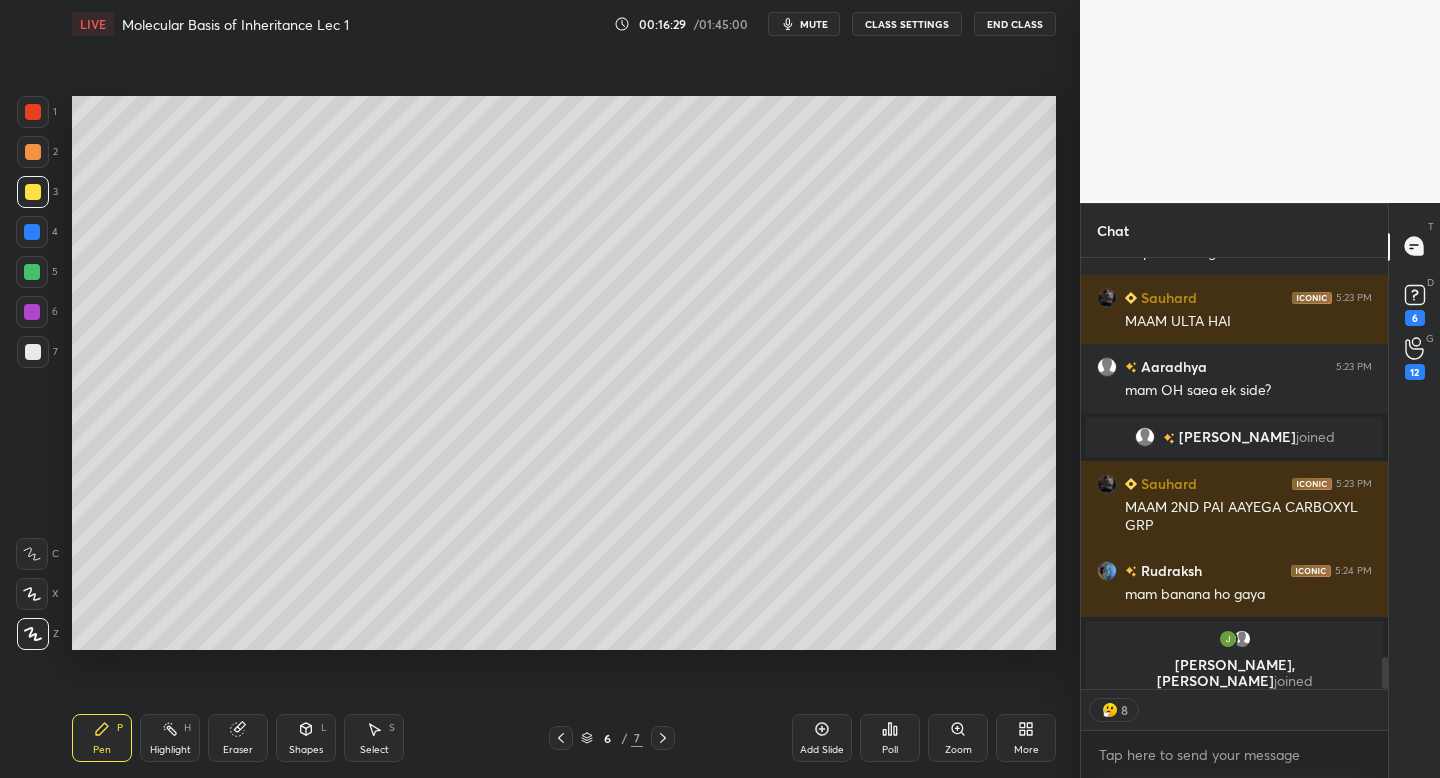 click 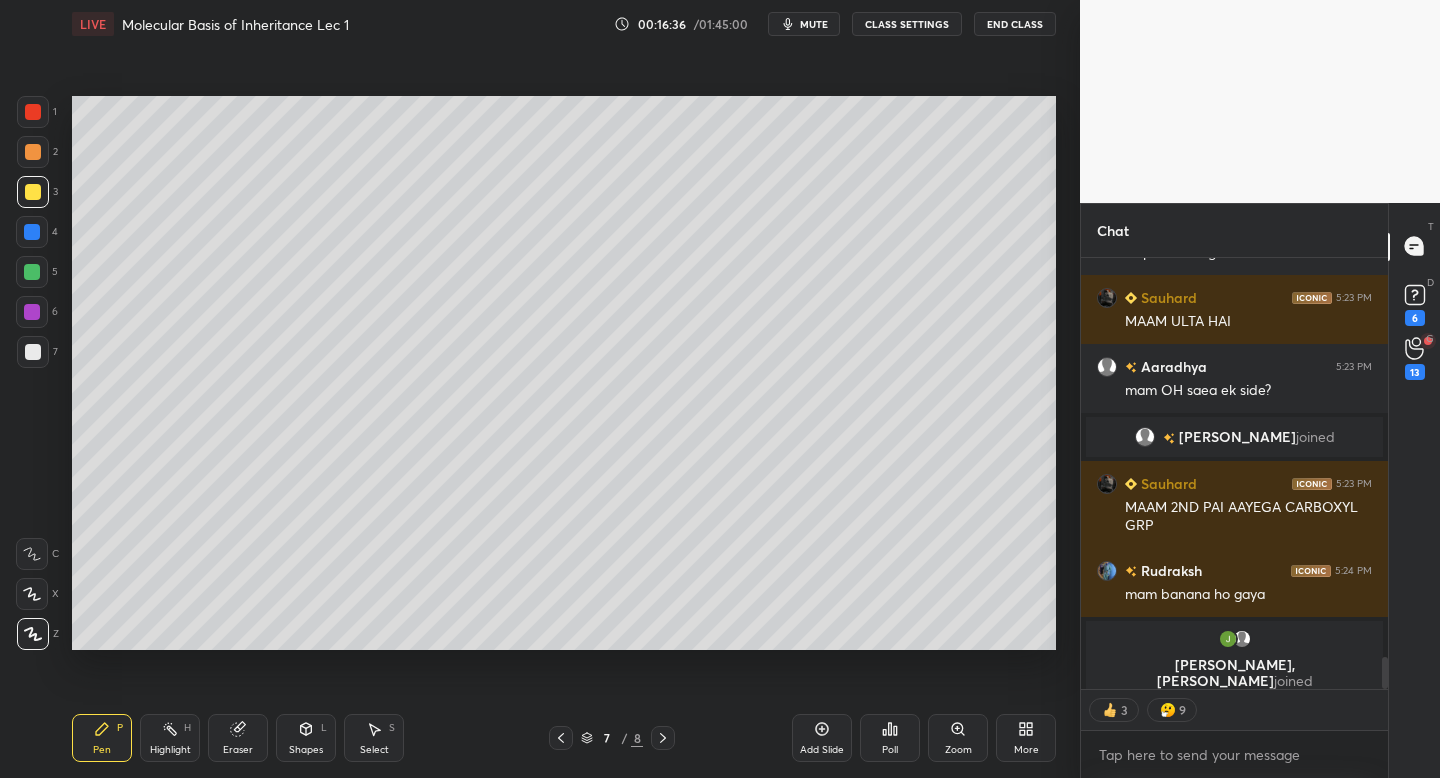 click 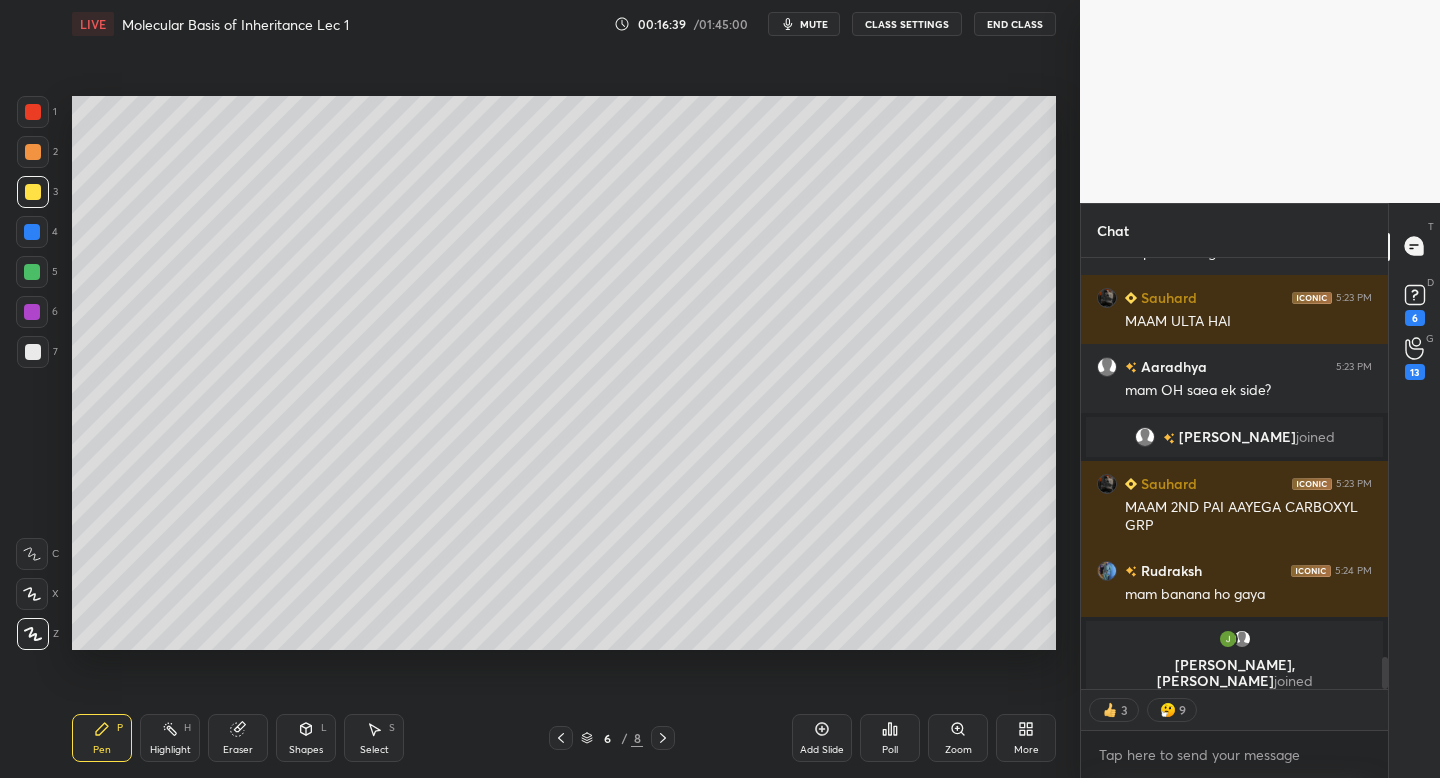 click 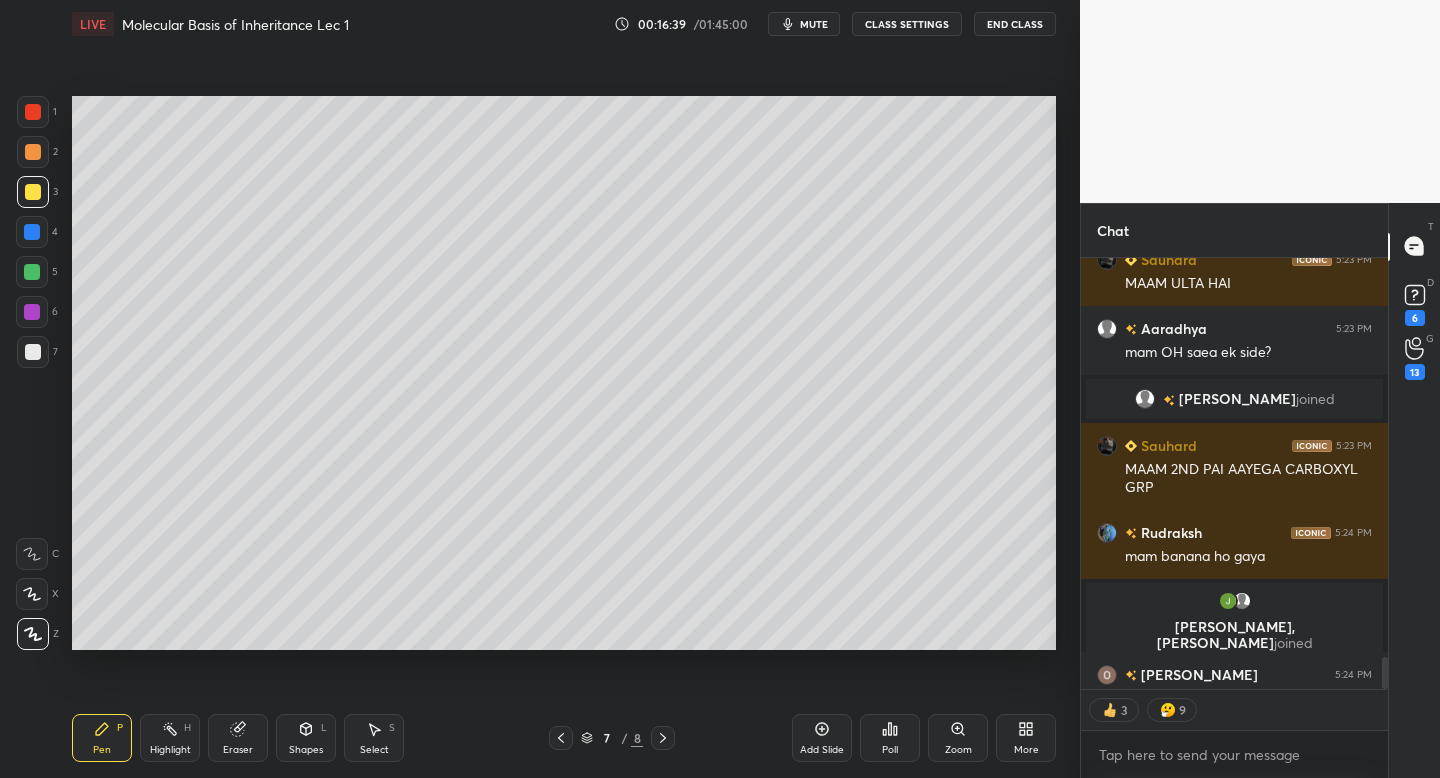 scroll, scrollTop: 5392, scrollLeft: 0, axis: vertical 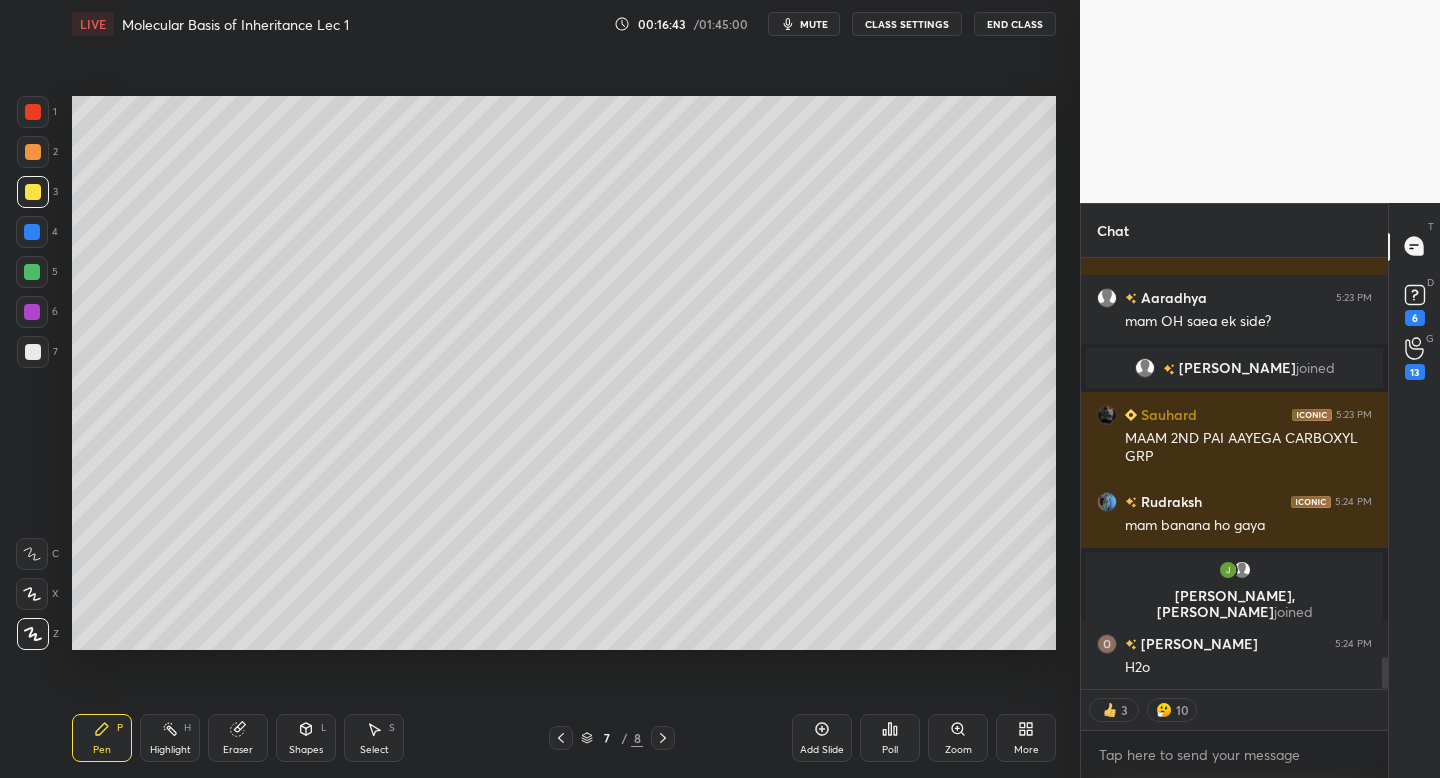 click 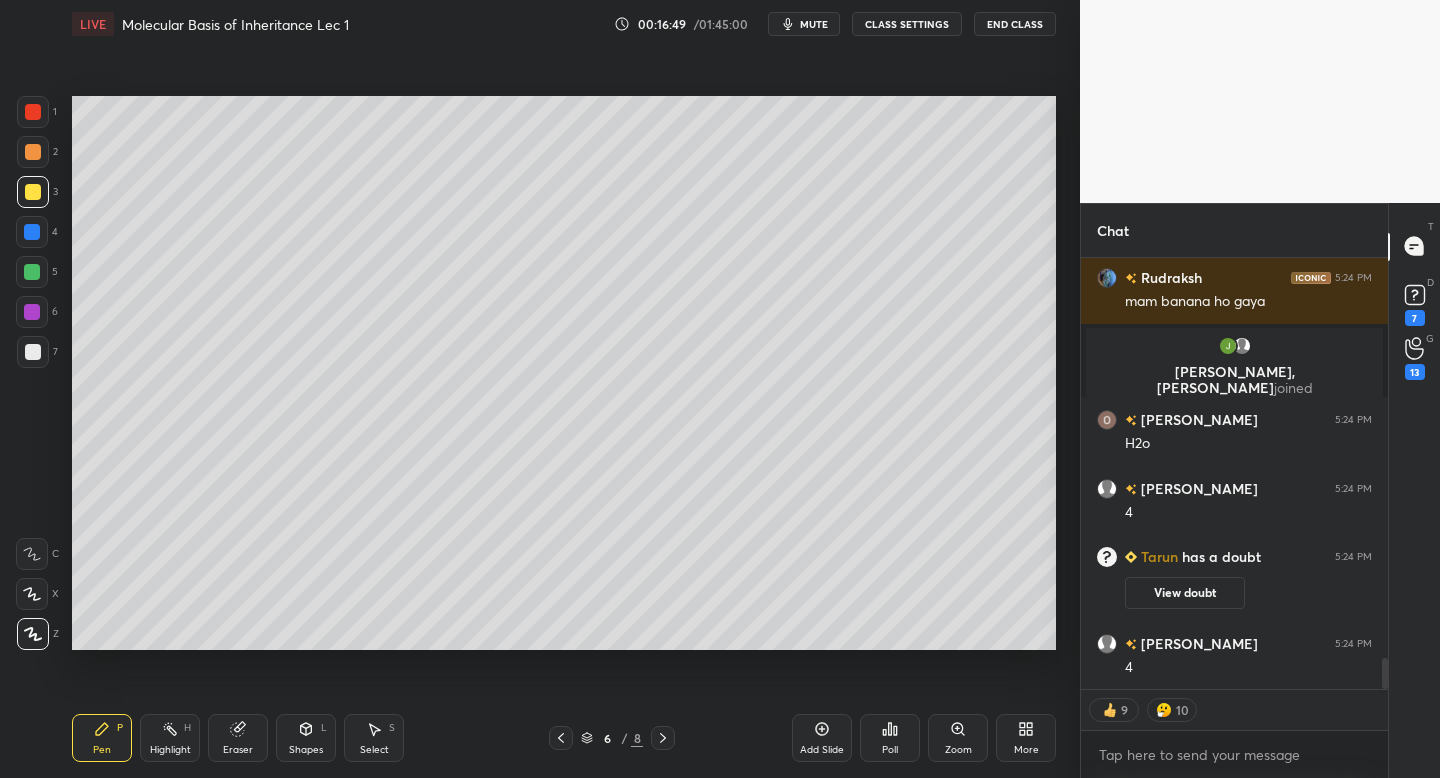 scroll, scrollTop: 5699, scrollLeft: 0, axis: vertical 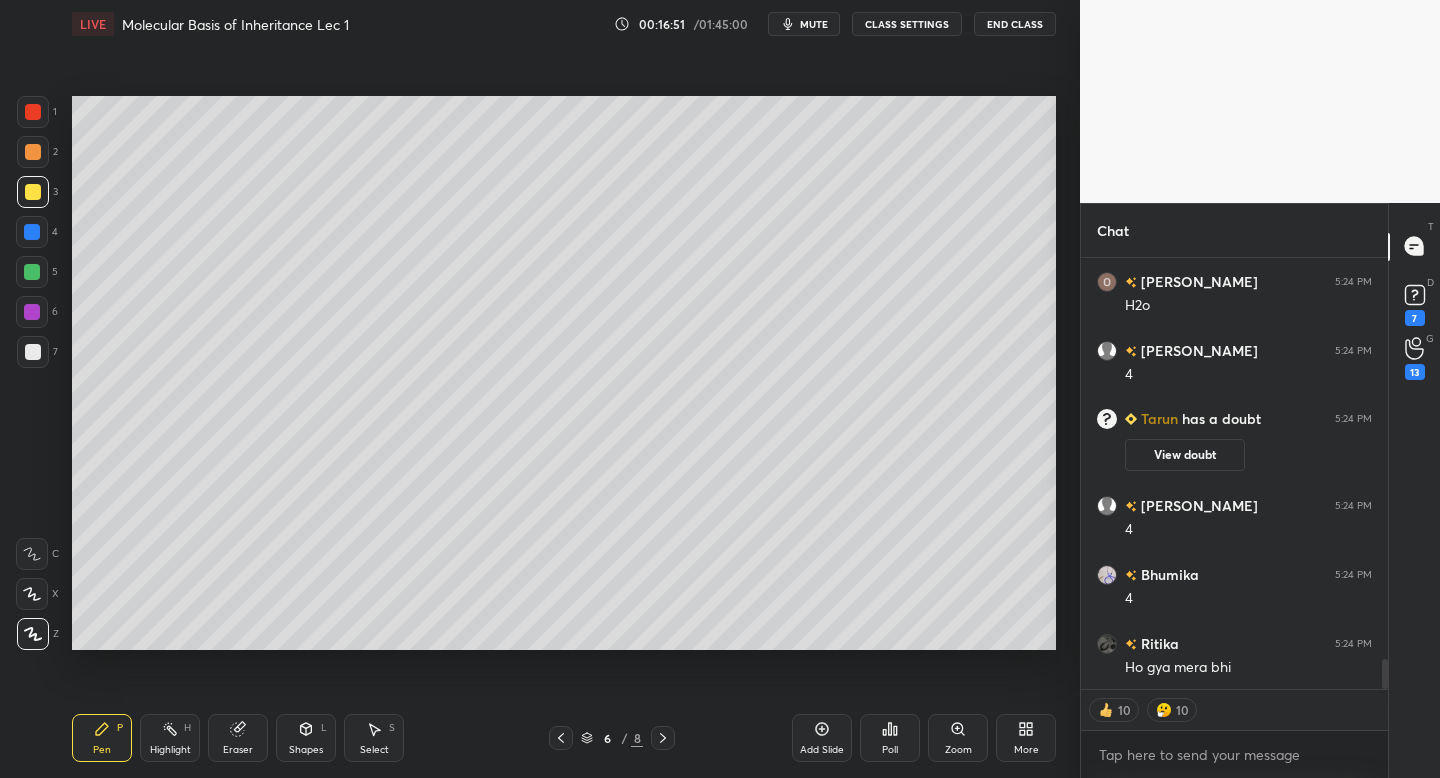 click at bounding box center (663, 738) 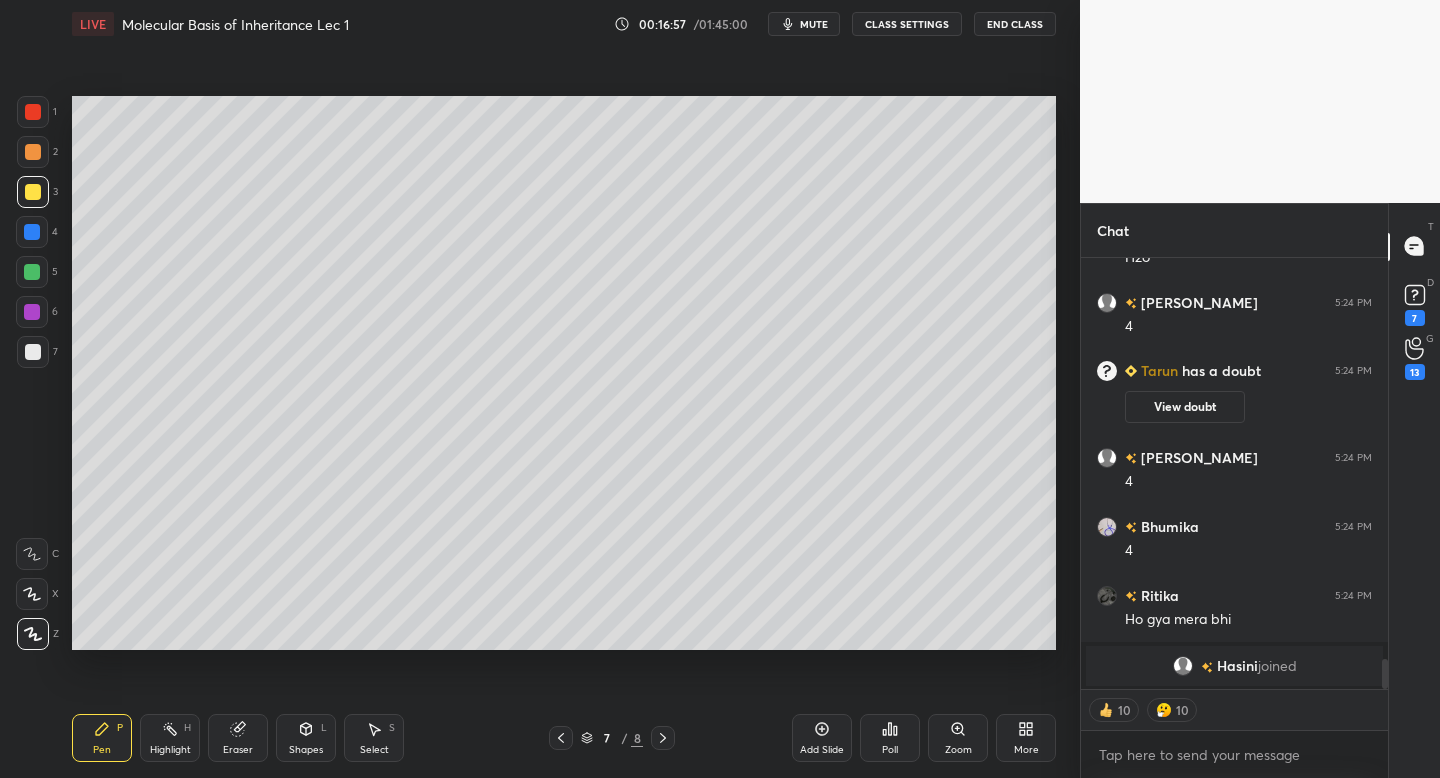 scroll, scrollTop: 5780, scrollLeft: 0, axis: vertical 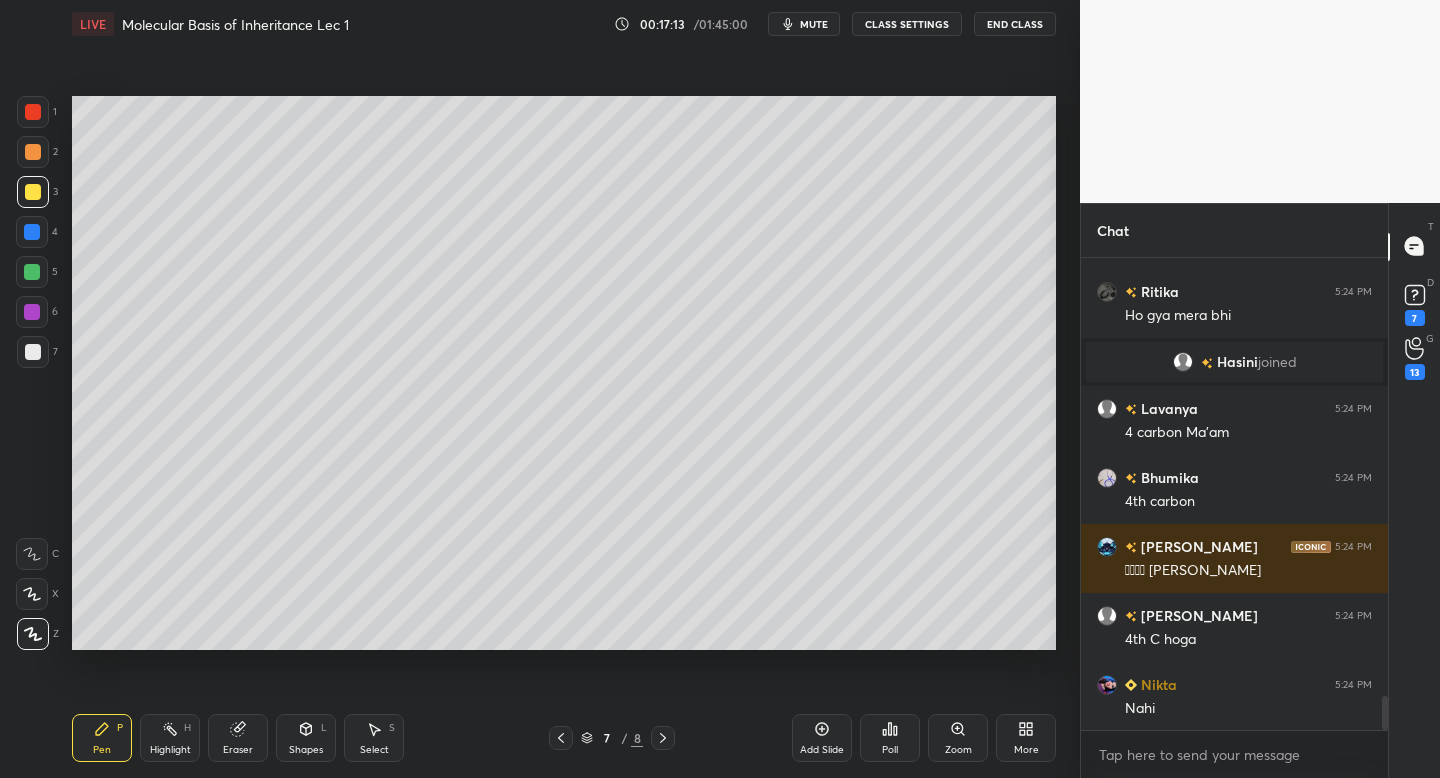 click on "Eraser" at bounding box center (238, 738) 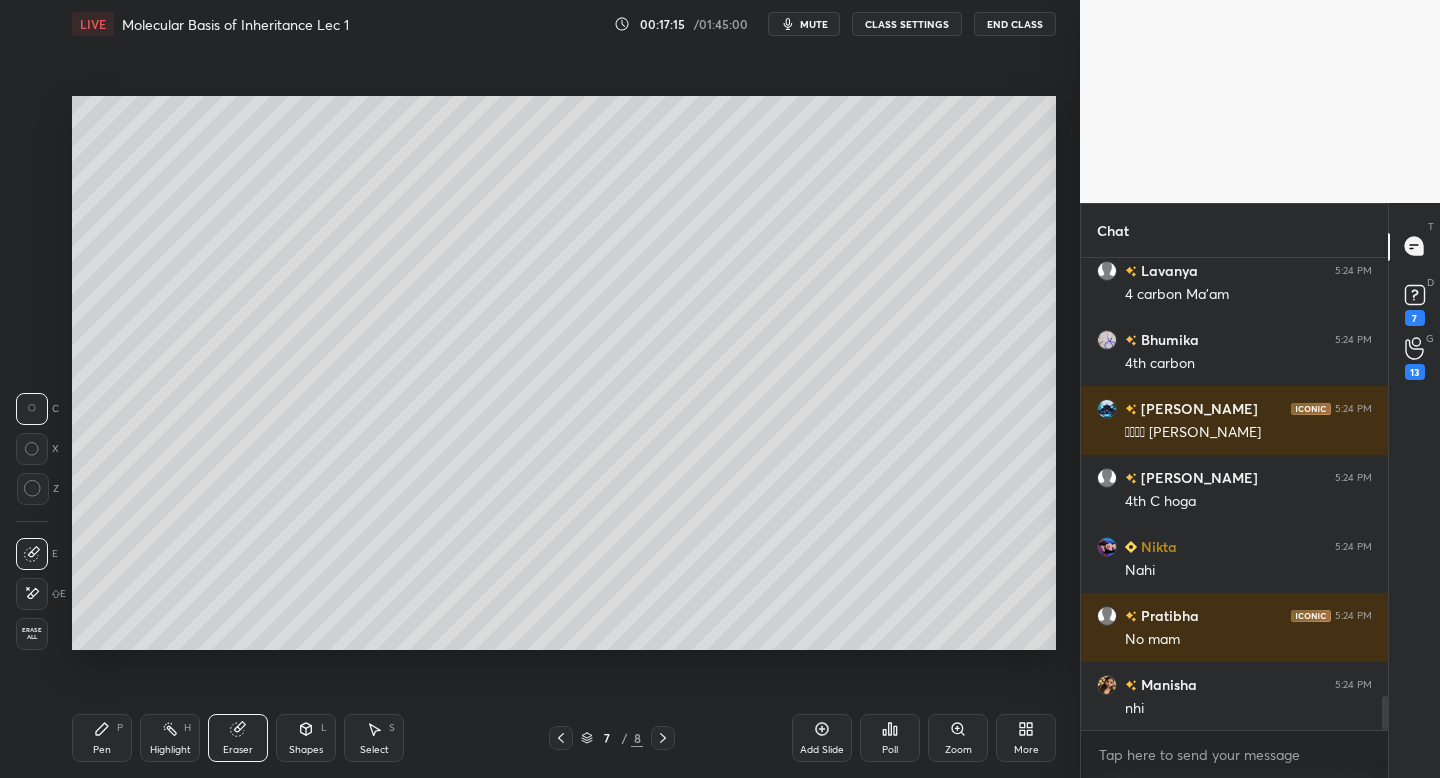 scroll, scrollTop: 6291, scrollLeft: 0, axis: vertical 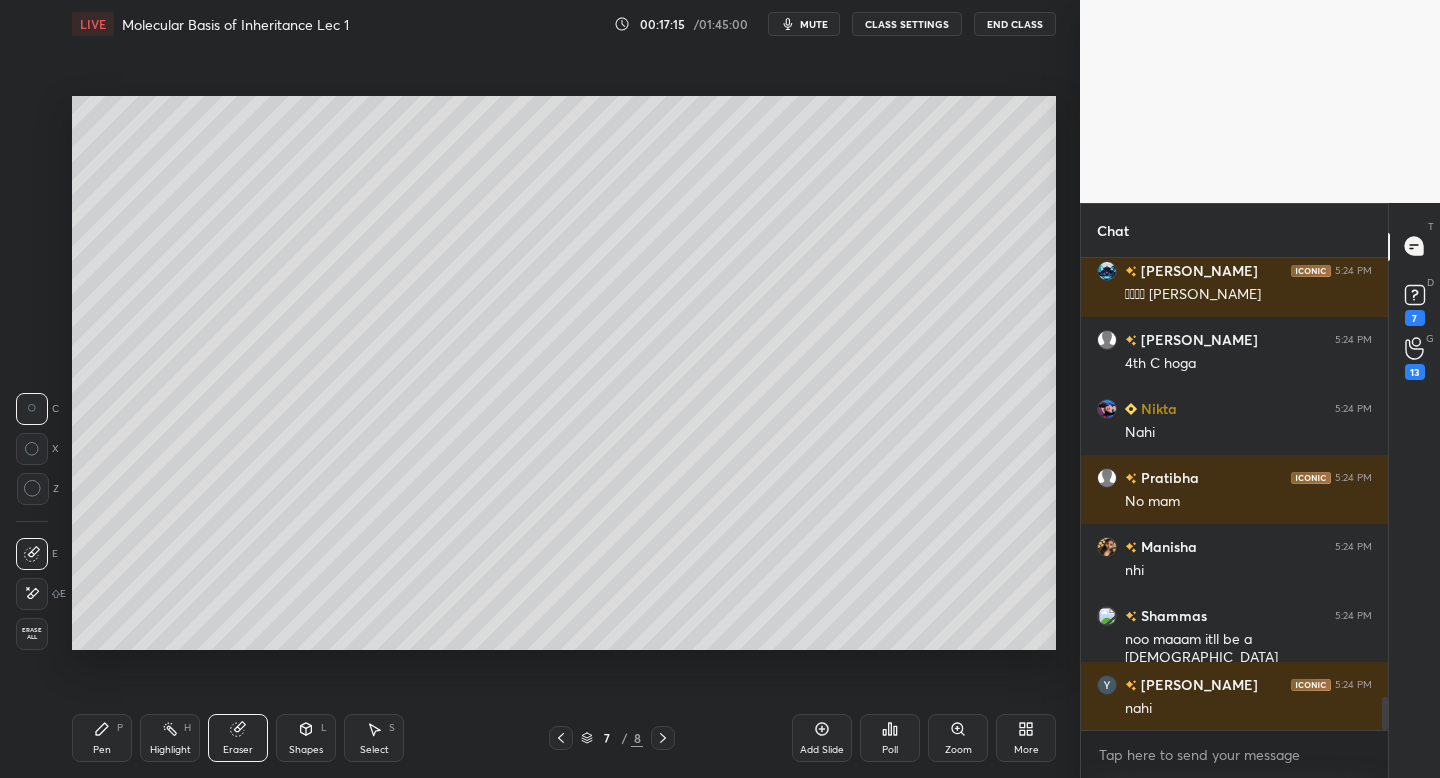 click at bounding box center [33, 489] 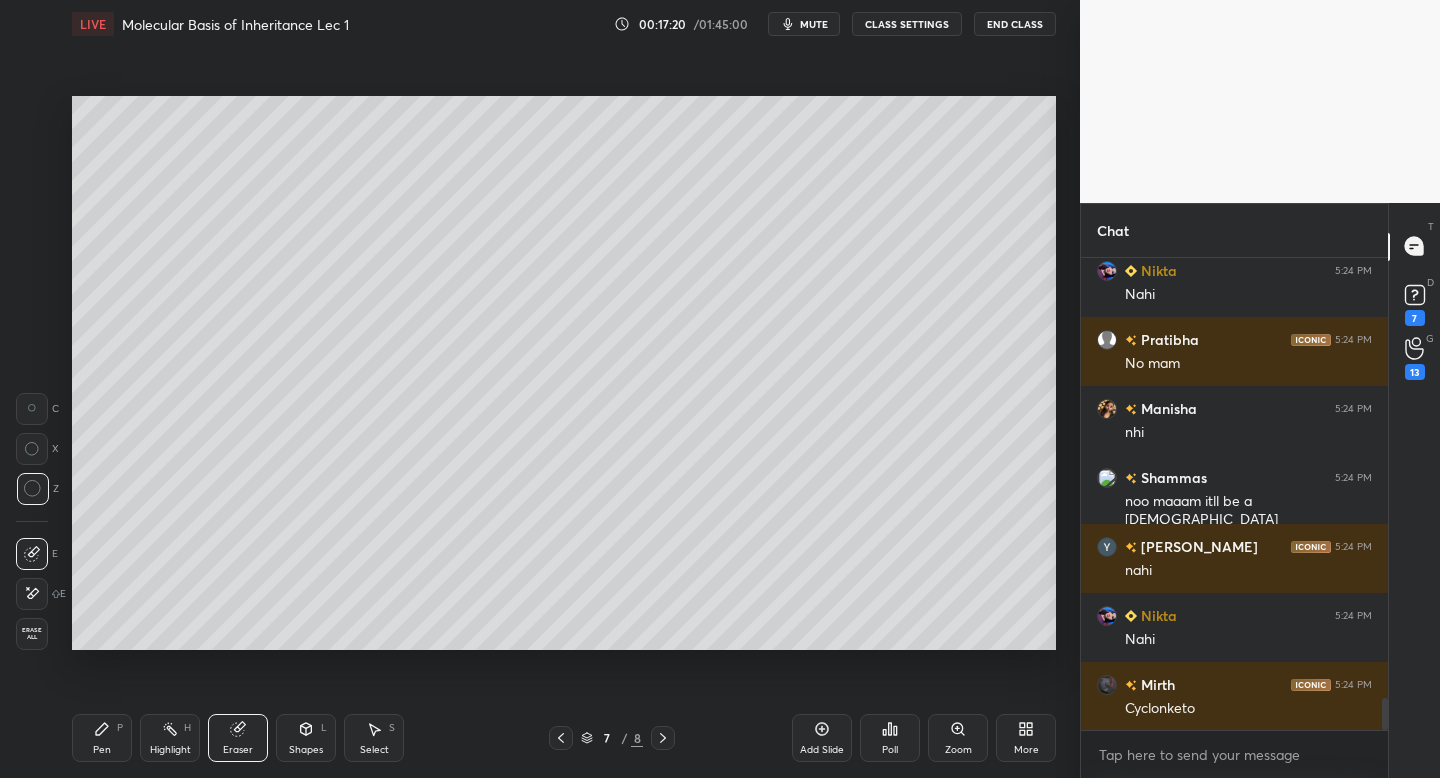 scroll, scrollTop: 6498, scrollLeft: 0, axis: vertical 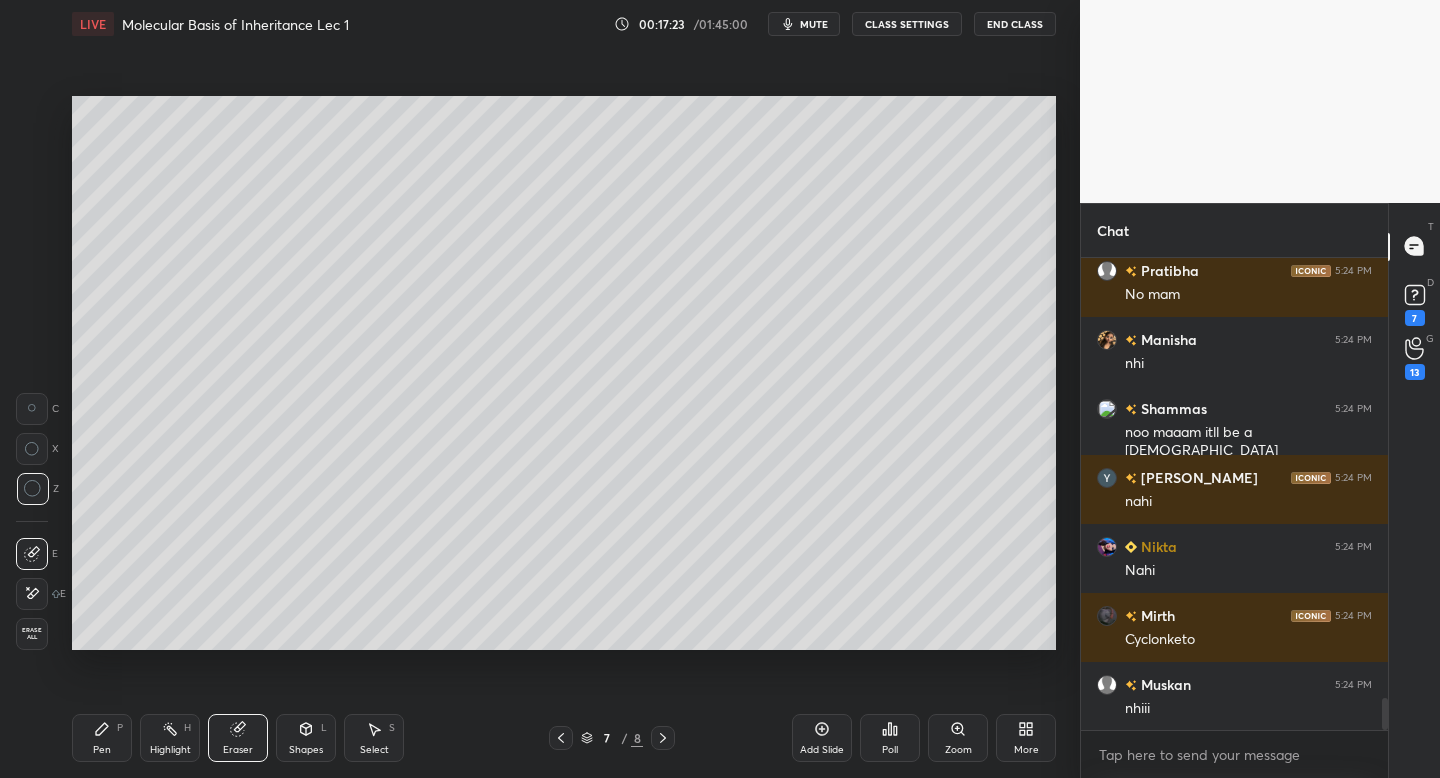 click on "Pen P" at bounding box center (102, 738) 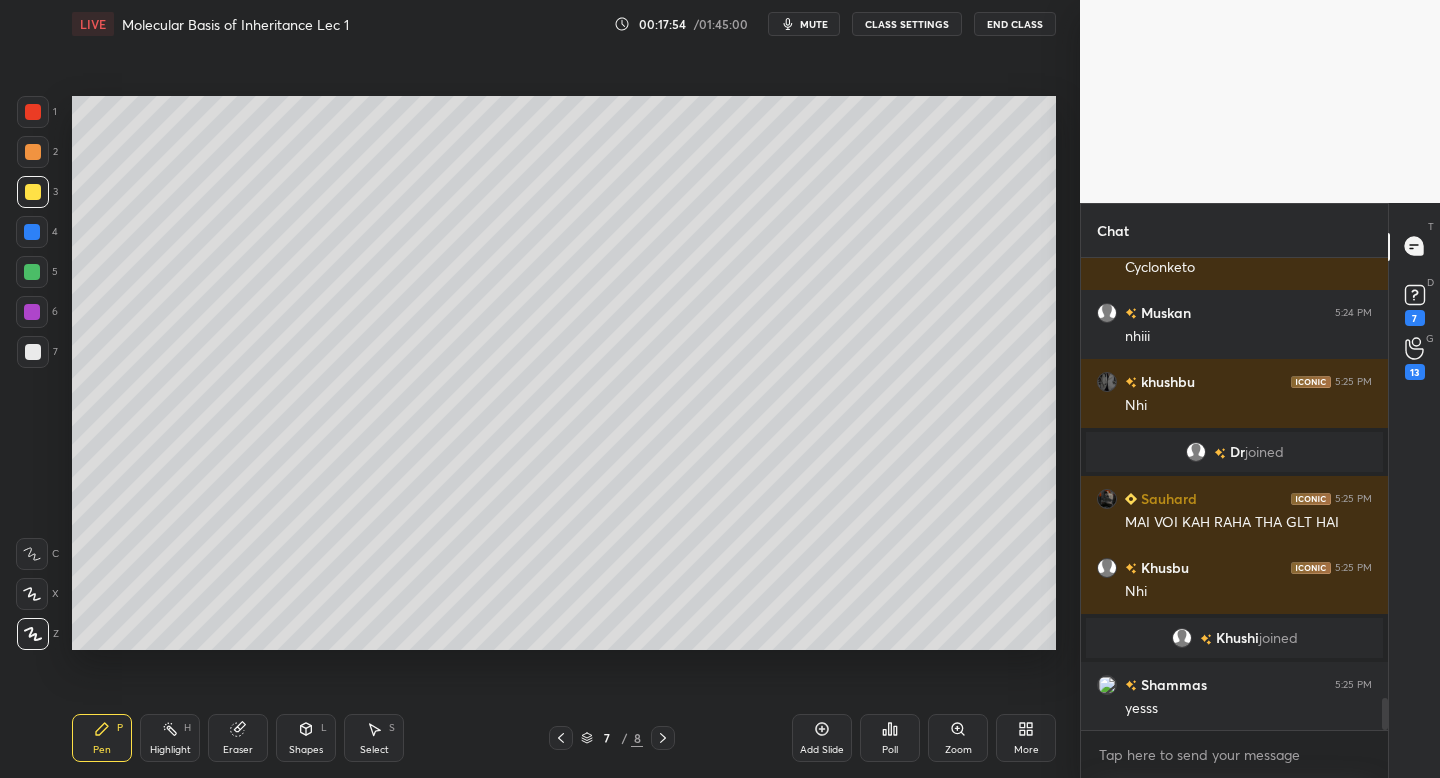 scroll, scrollTop: 6613, scrollLeft: 0, axis: vertical 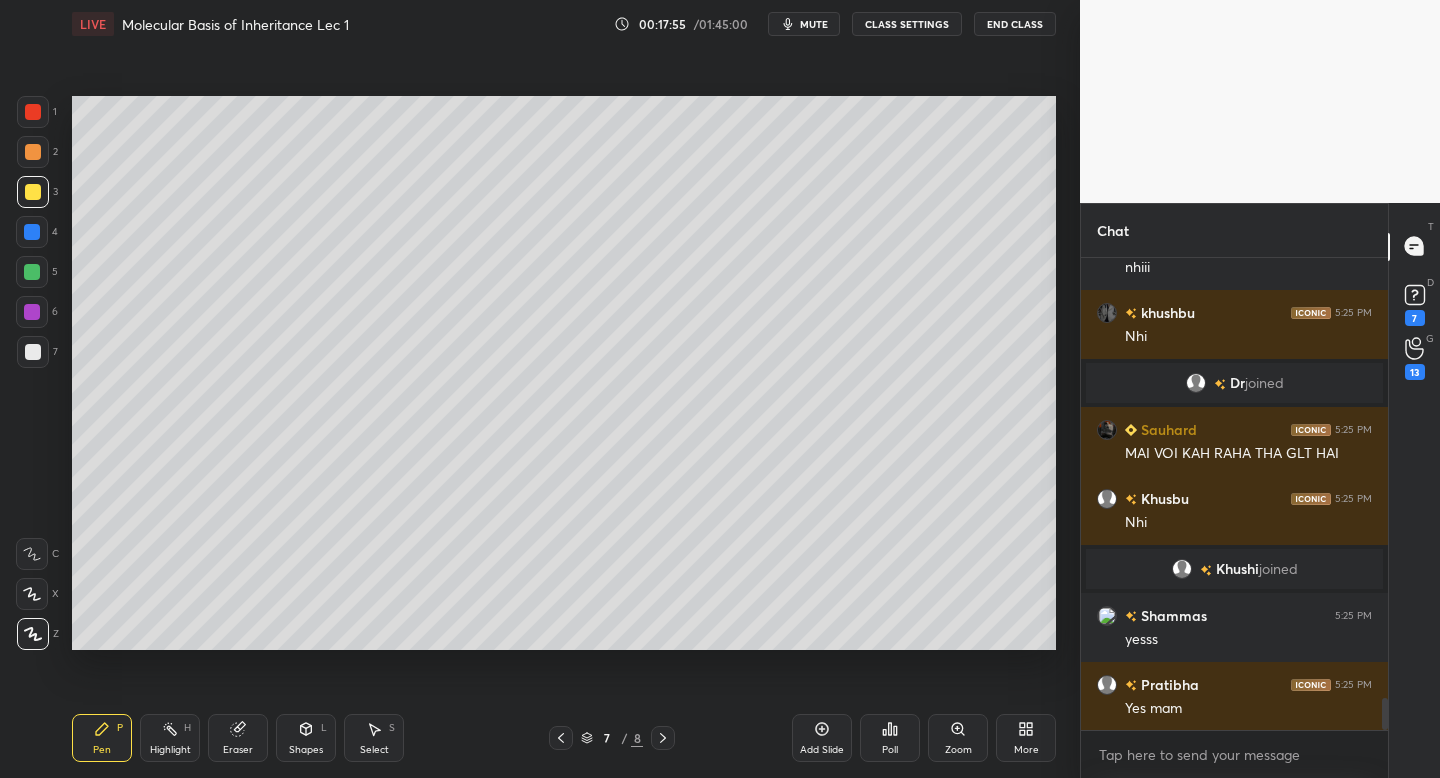 click 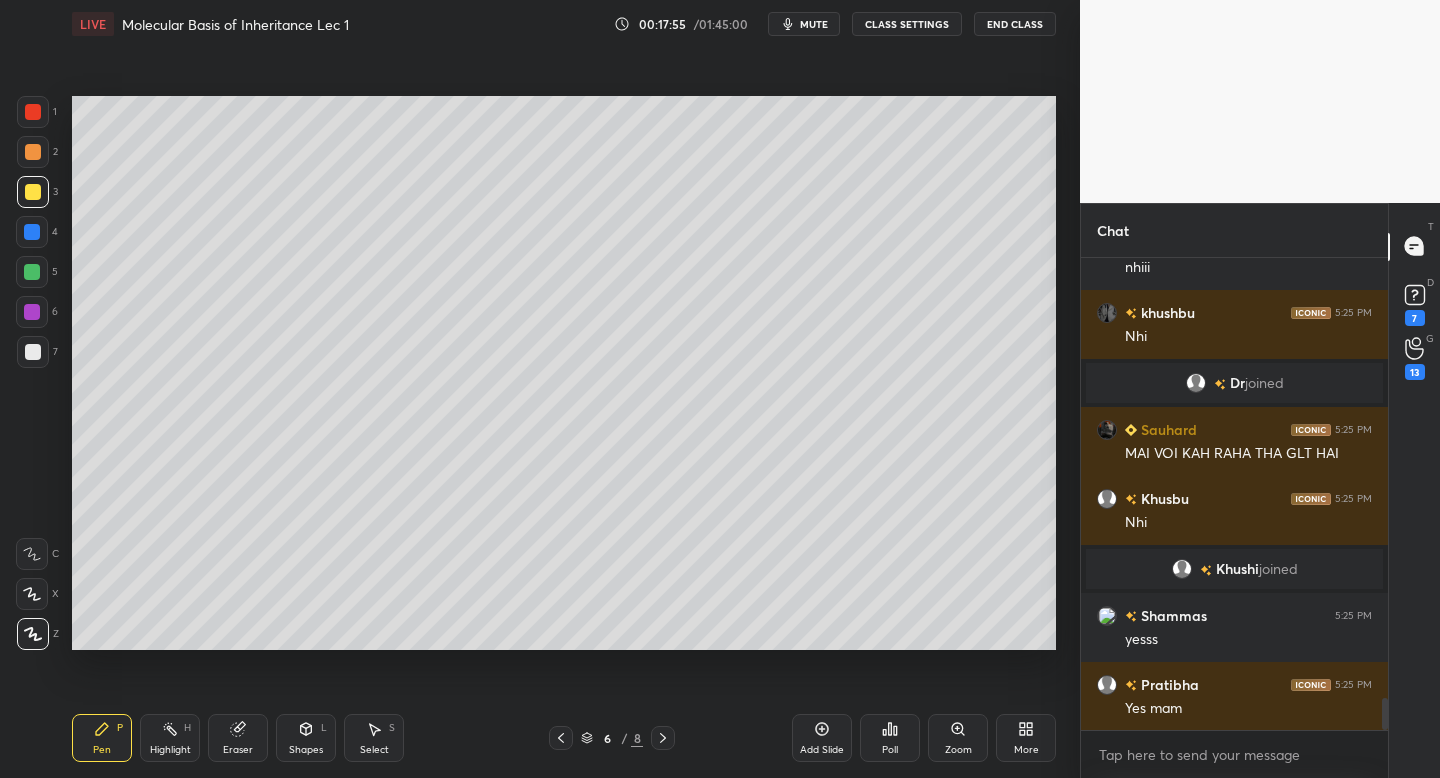 click 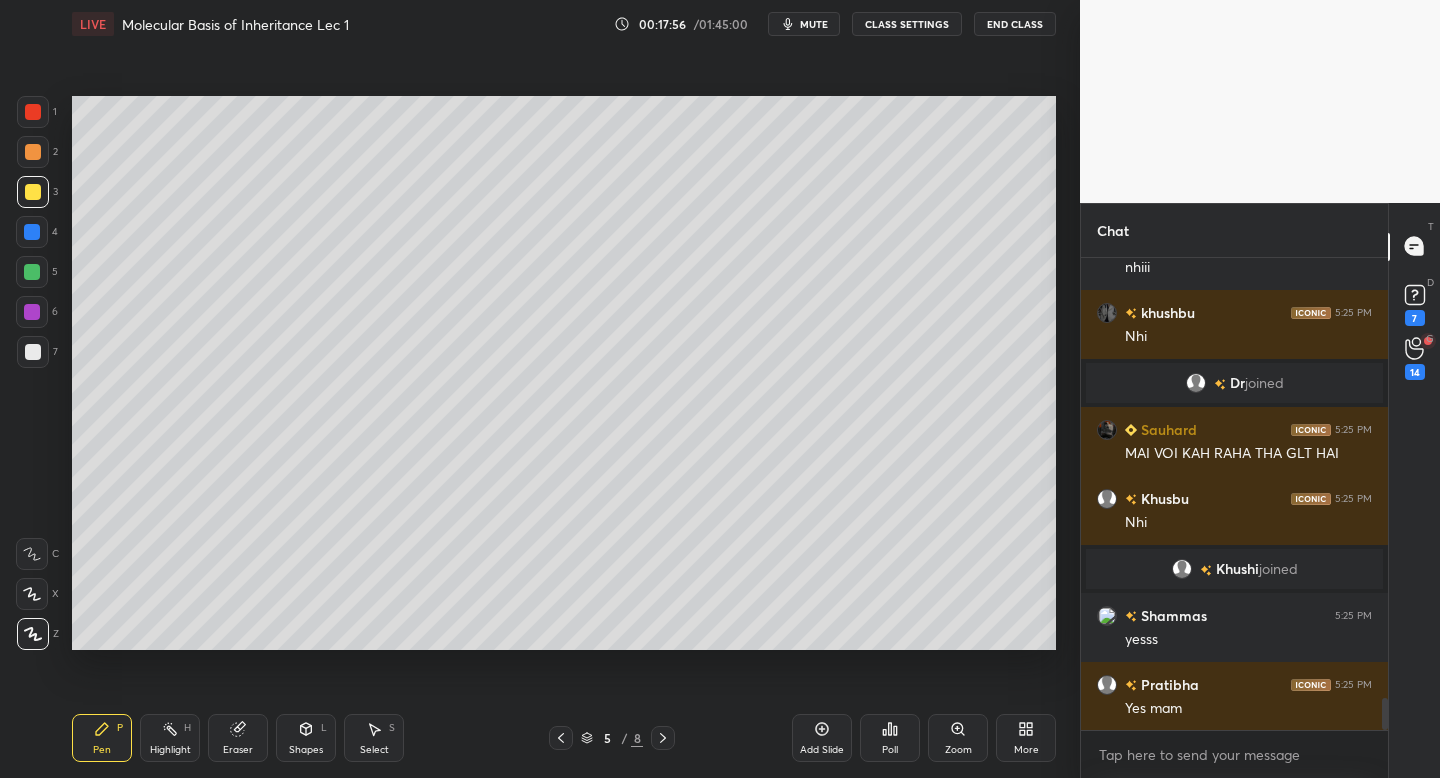 scroll, scrollTop: 425, scrollLeft: 301, axis: both 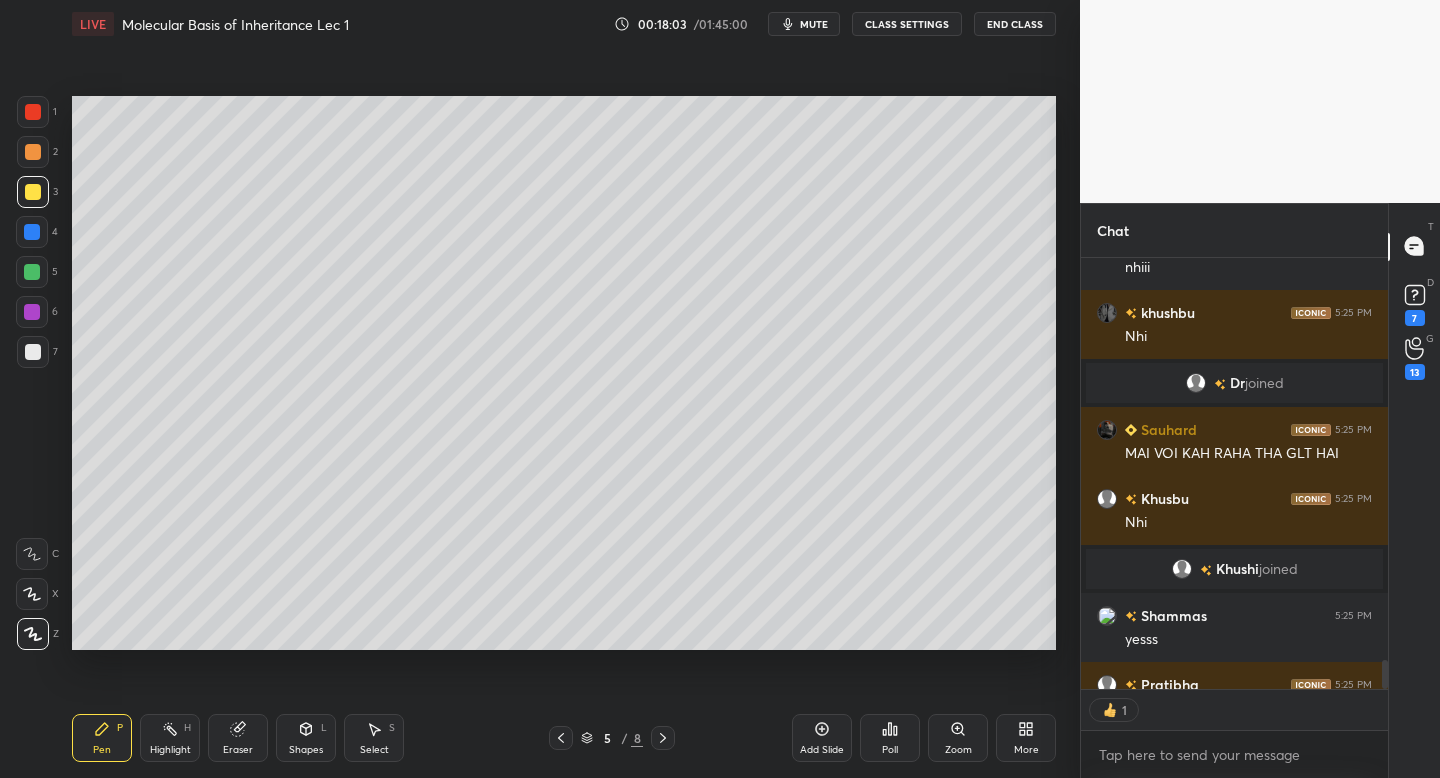 click 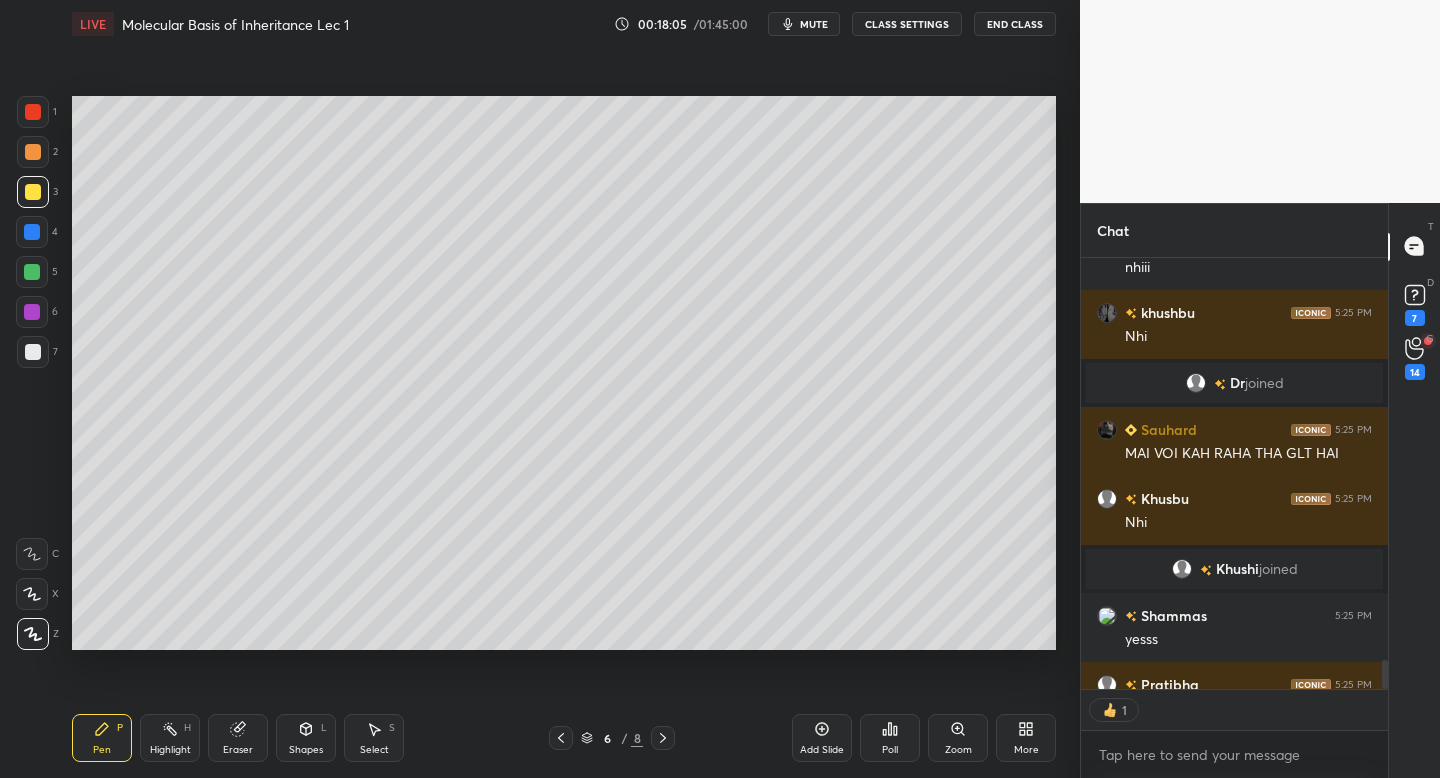 click on "Eraser" at bounding box center [238, 738] 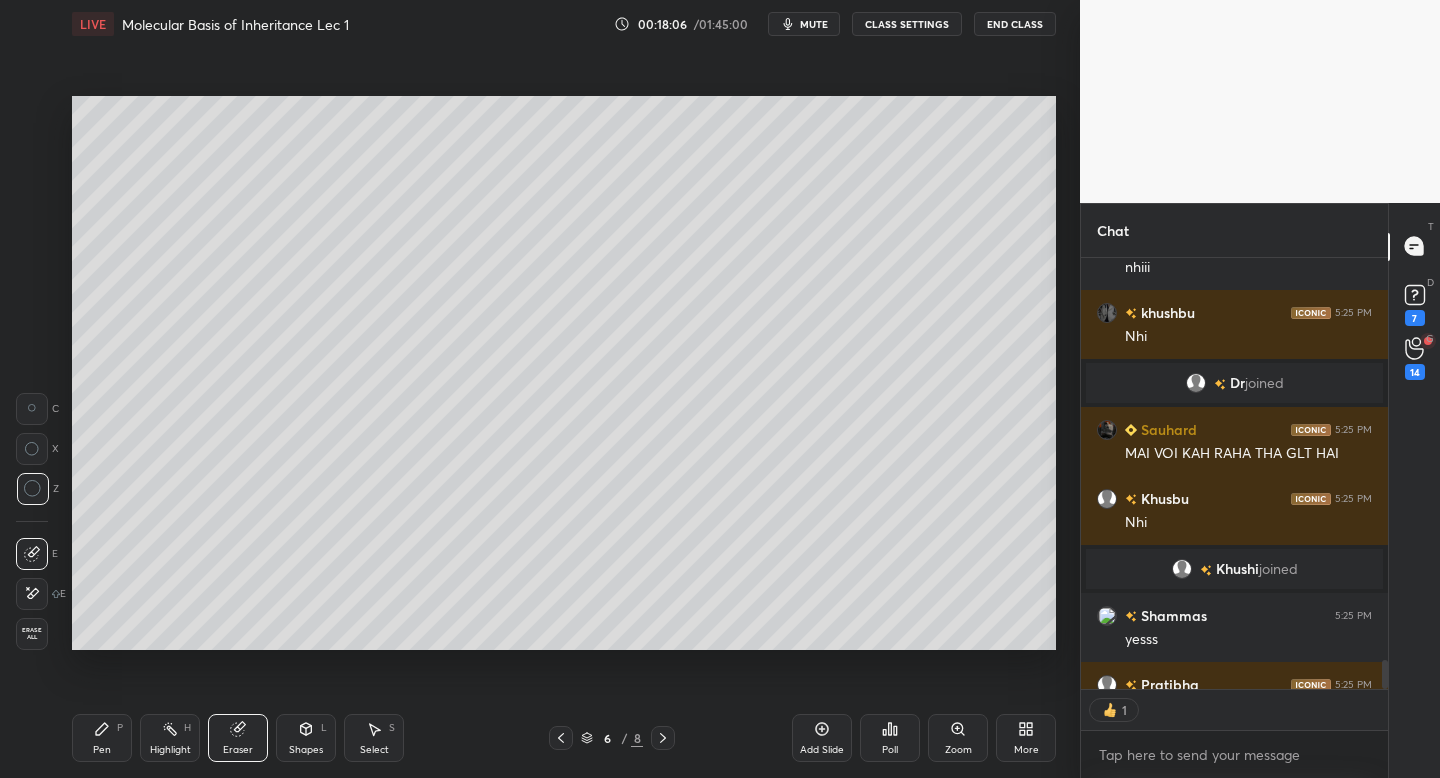 scroll, scrollTop: 0, scrollLeft: 1, axis: horizontal 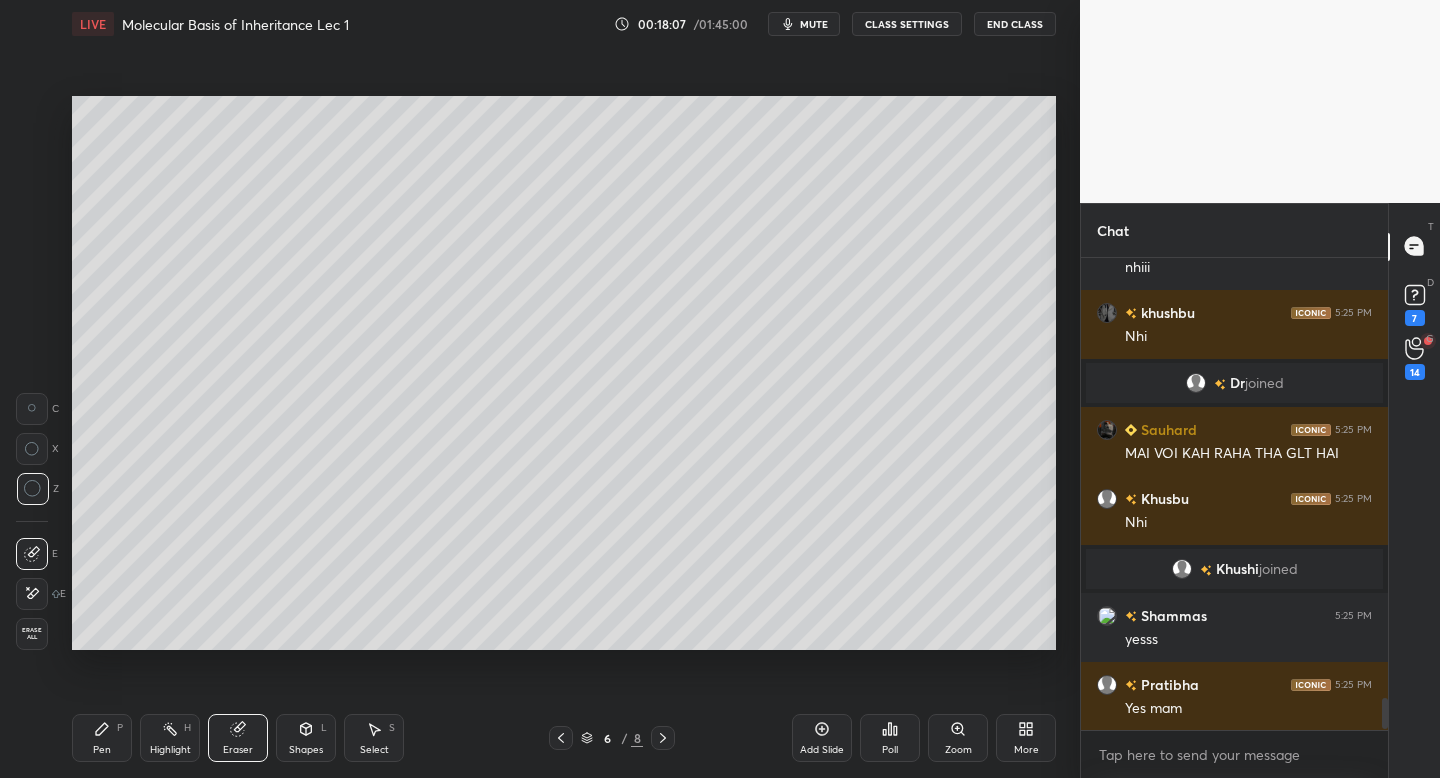click on "Pen P" at bounding box center [102, 738] 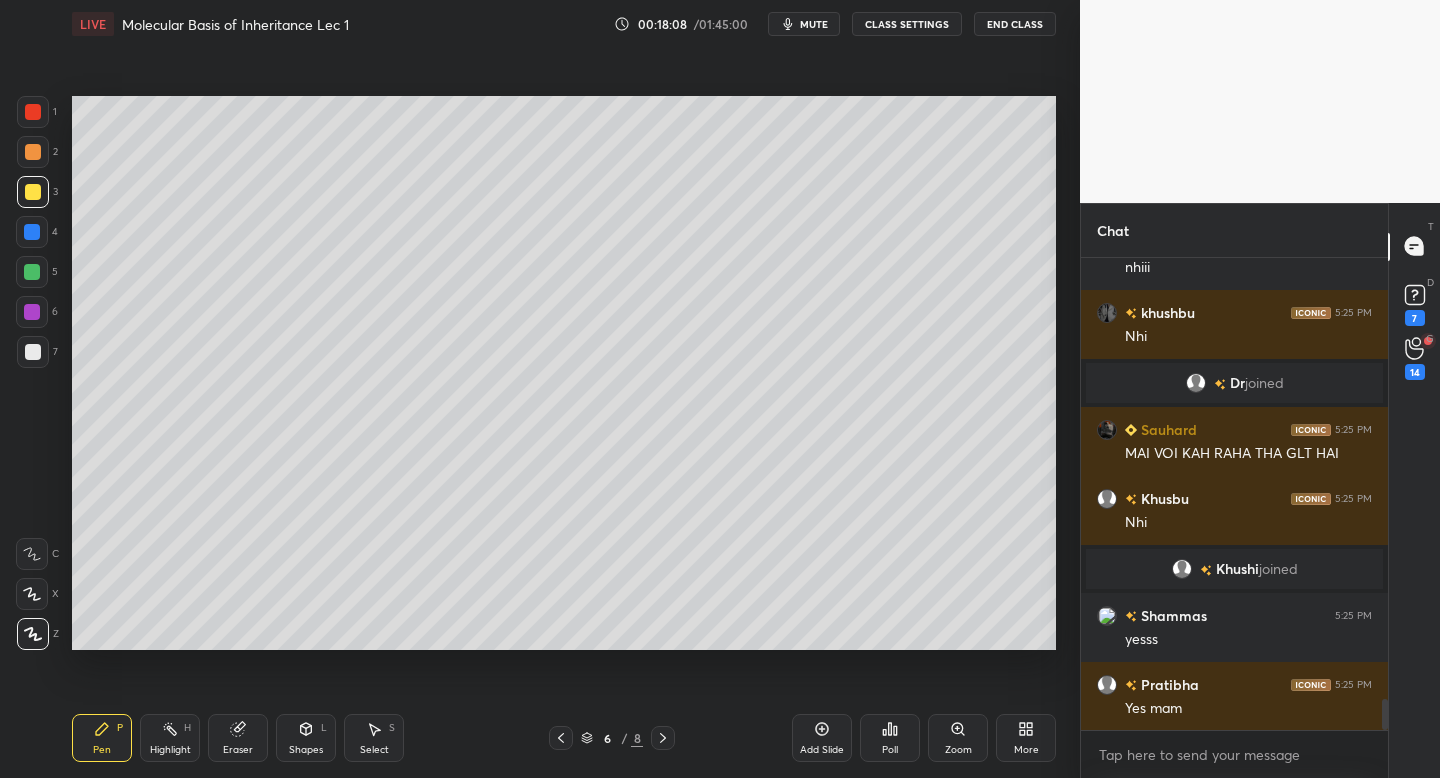 scroll, scrollTop: 6682, scrollLeft: 0, axis: vertical 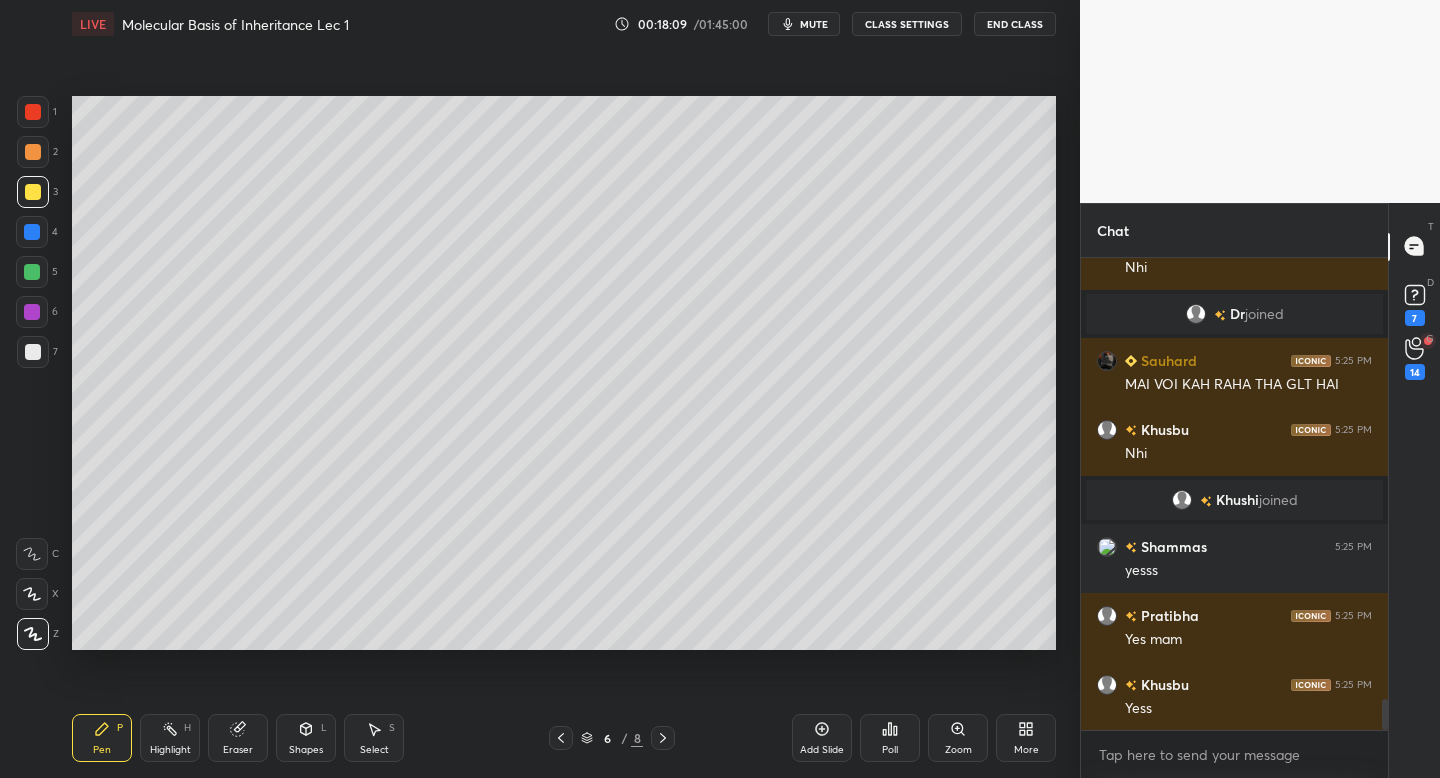 click 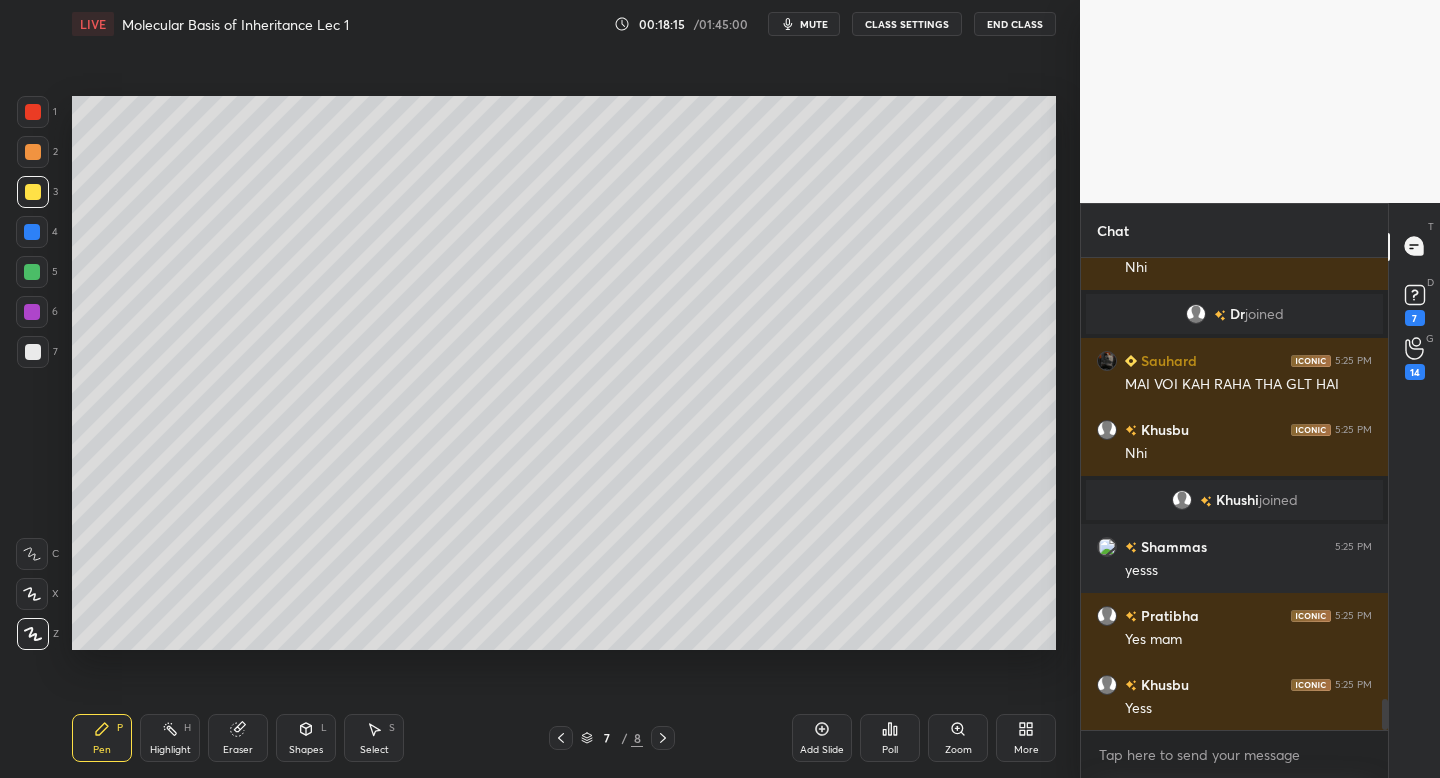 scroll, scrollTop: 425, scrollLeft: 301, axis: both 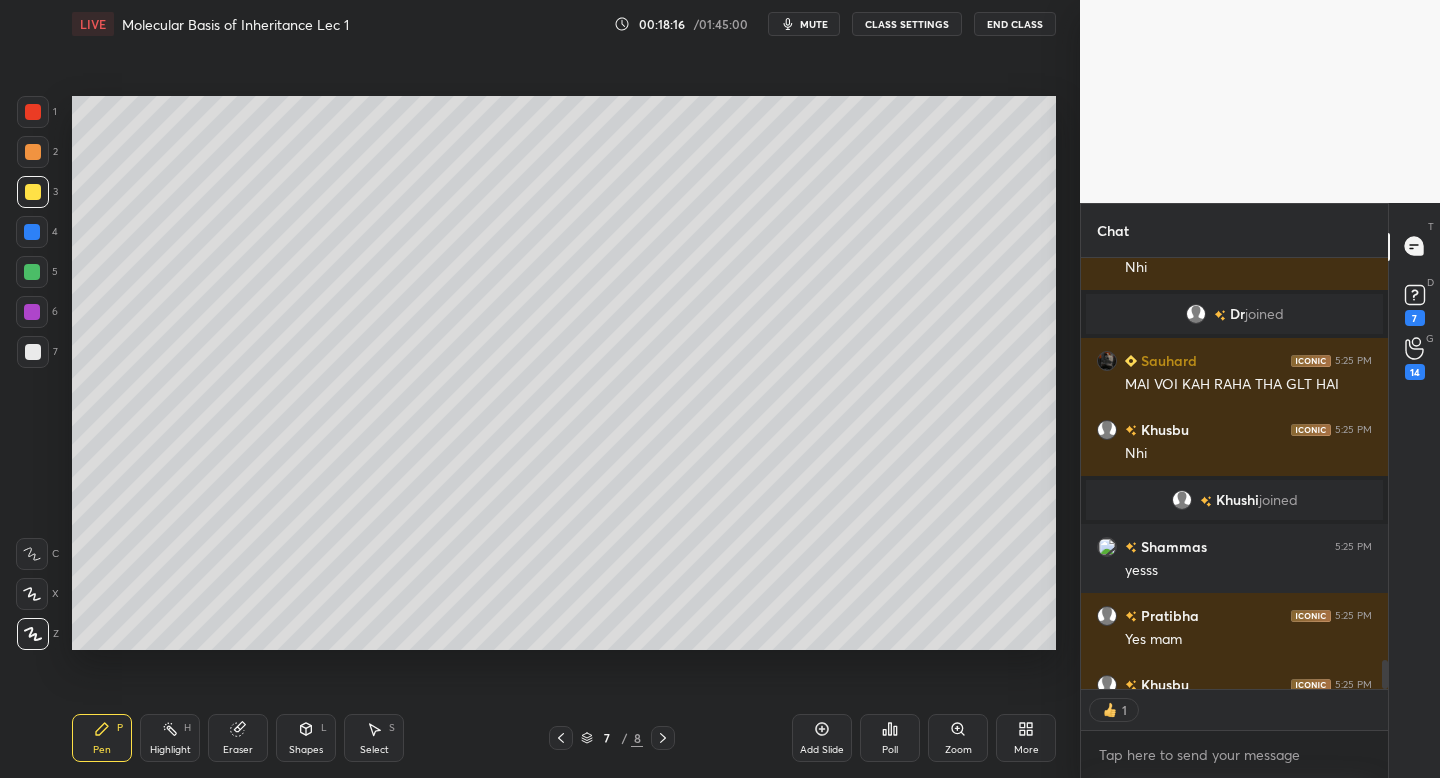 click at bounding box center [561, 738] 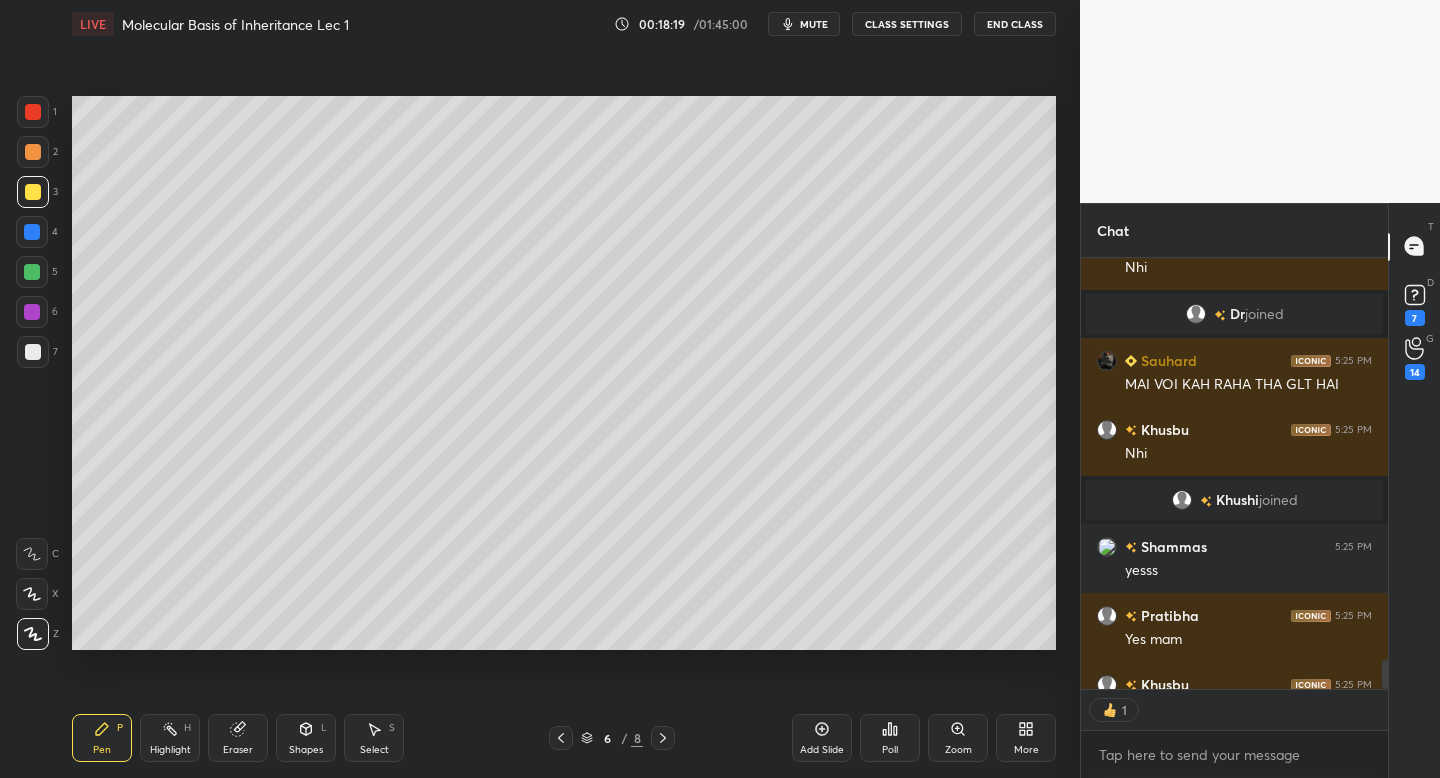 click at bounding box center [663, 738] 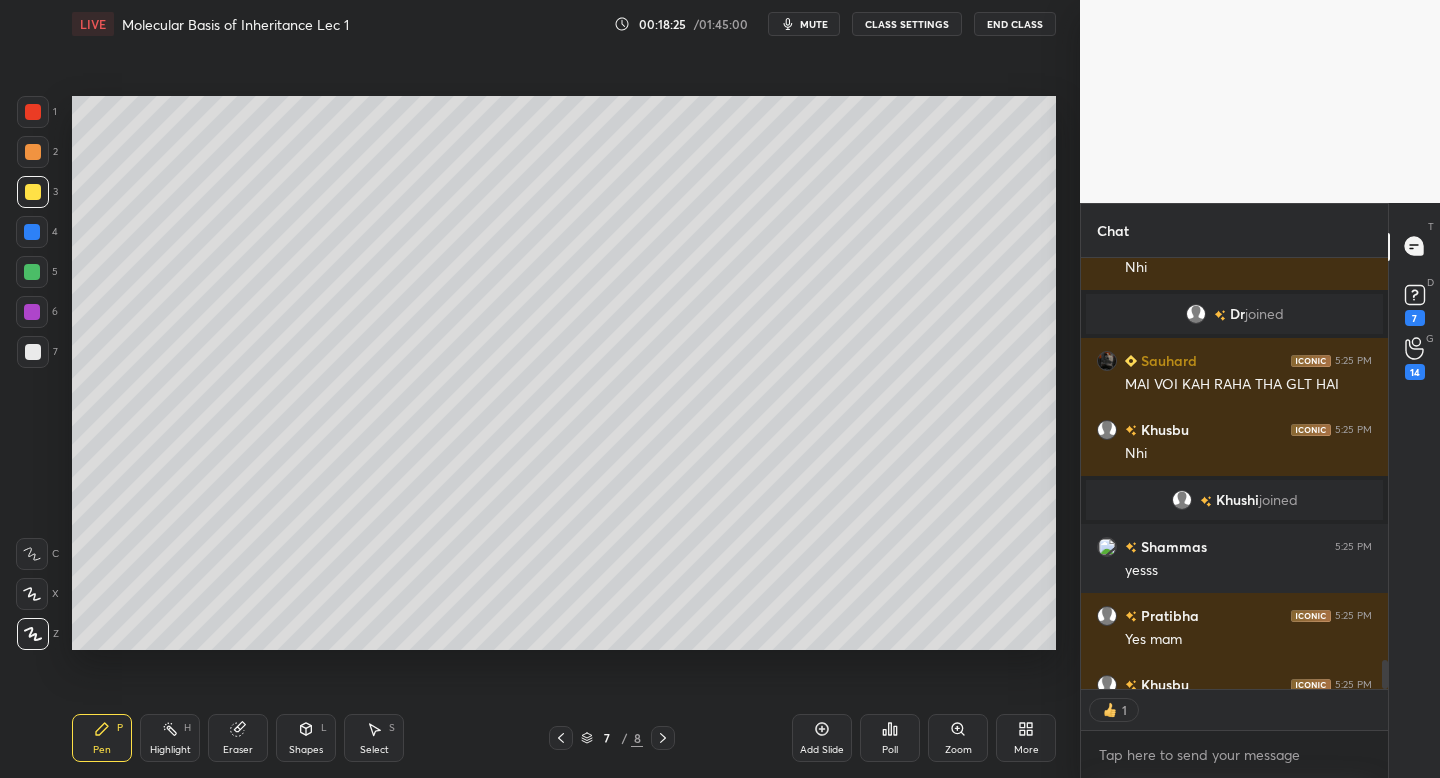 scroll, scrollTop: 7, scrollLeft: 7, axis: both 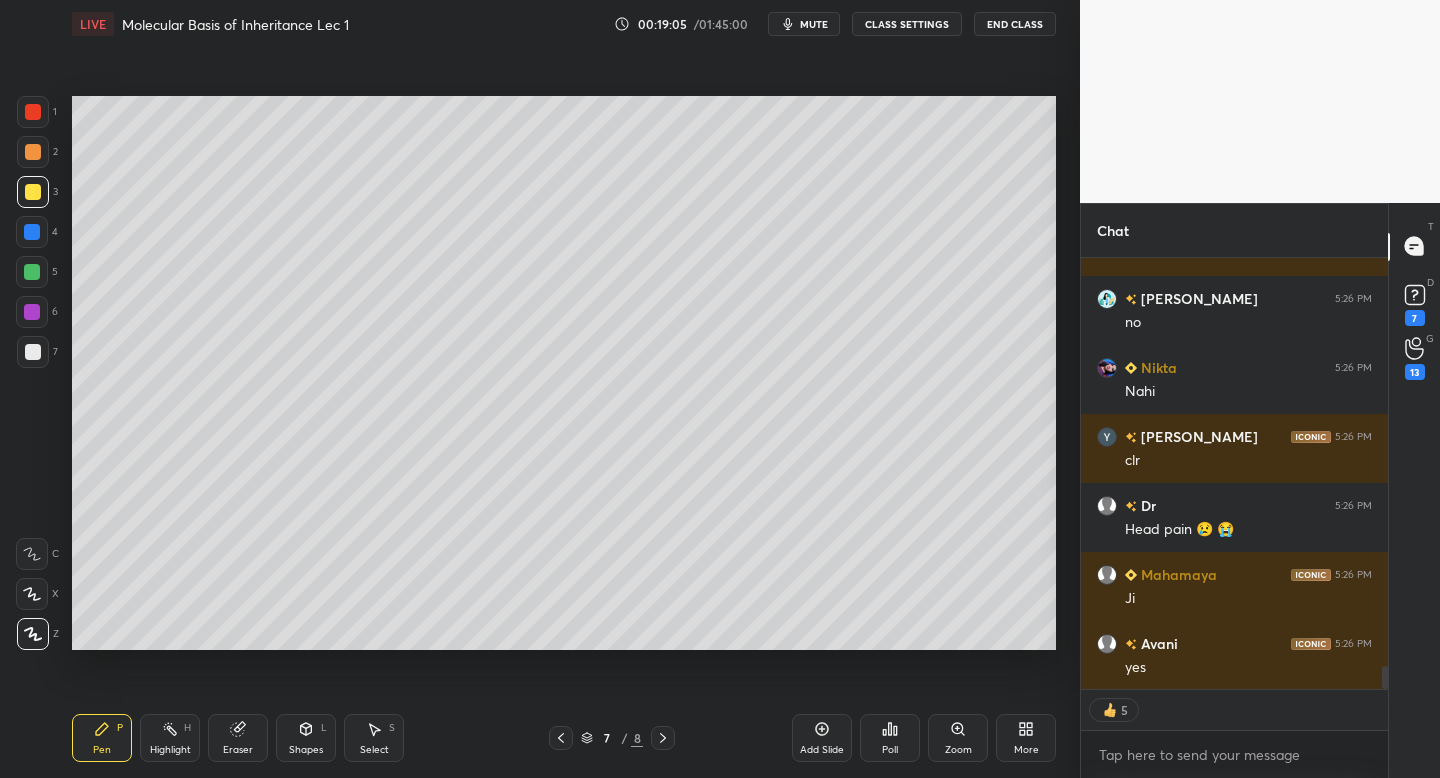 click 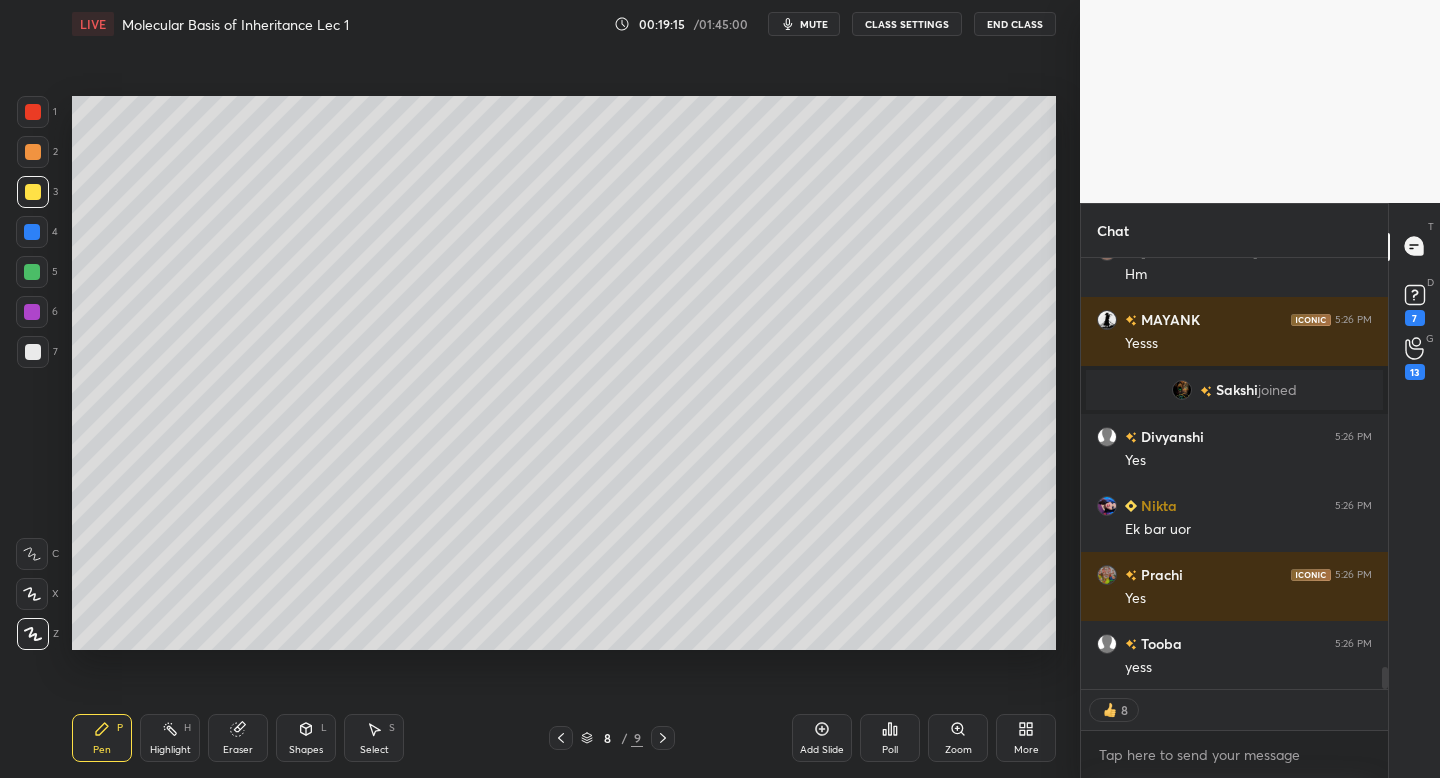 scroll, scrollTop: 8115, scrollLeft: 0, axis: vertical 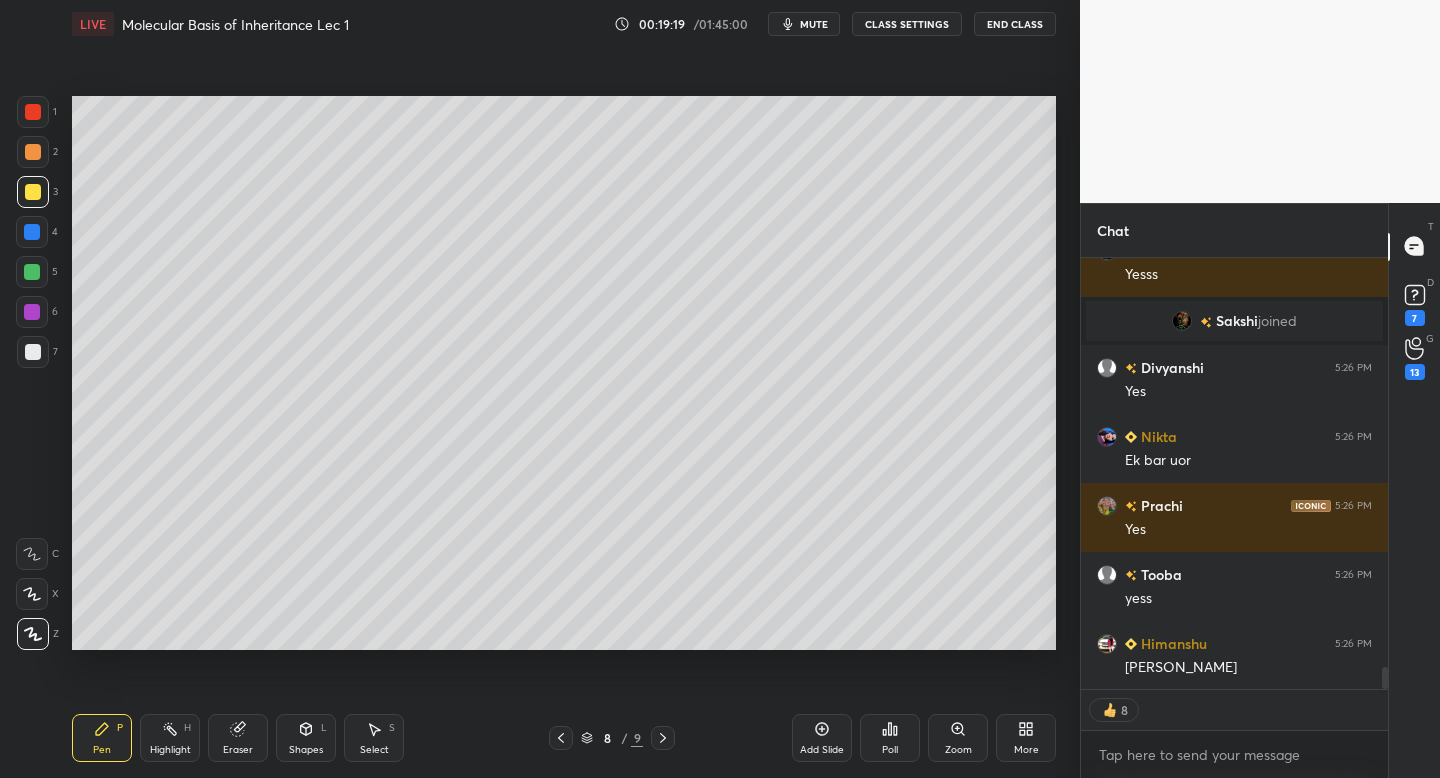 click 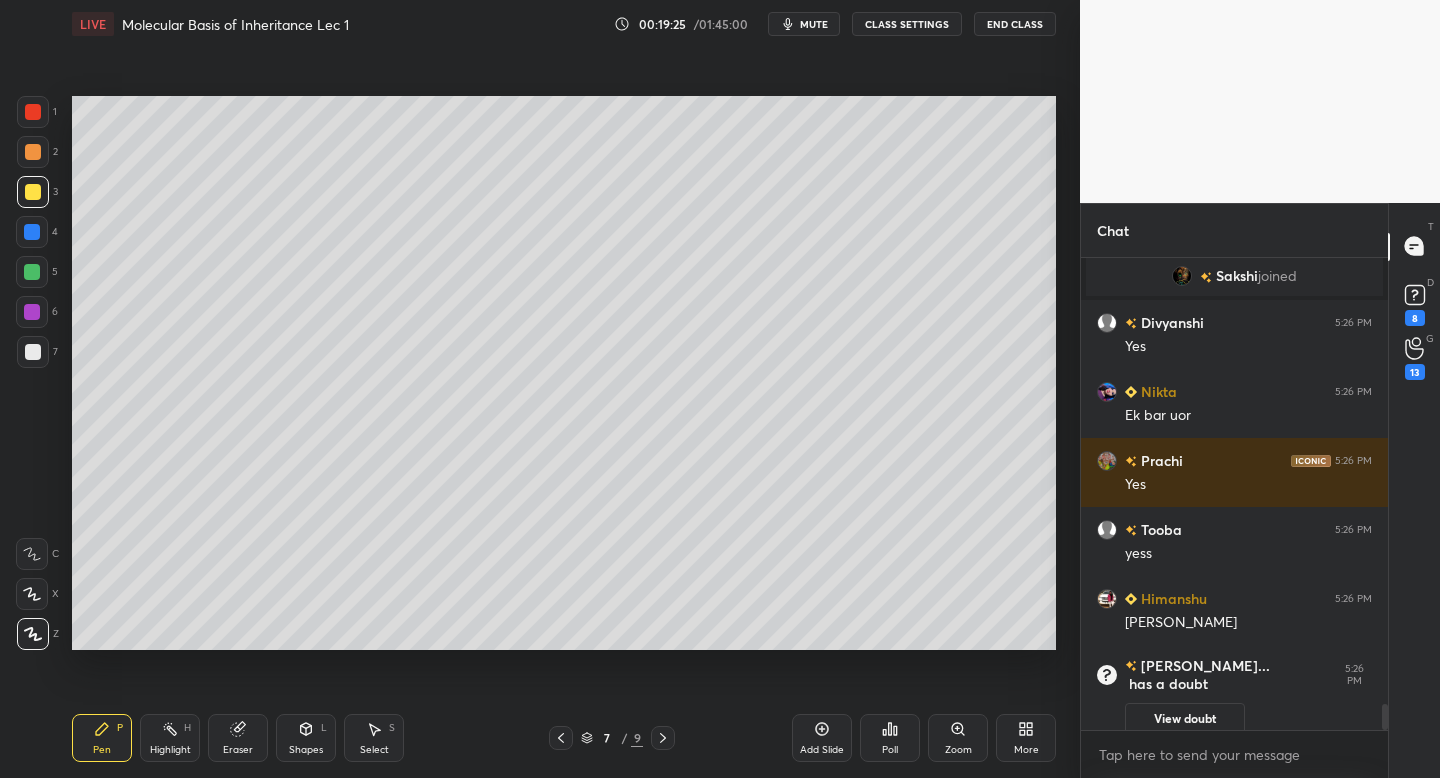 scroll, scrollTop: 8153, scrollLeft: 0, axis: vertical 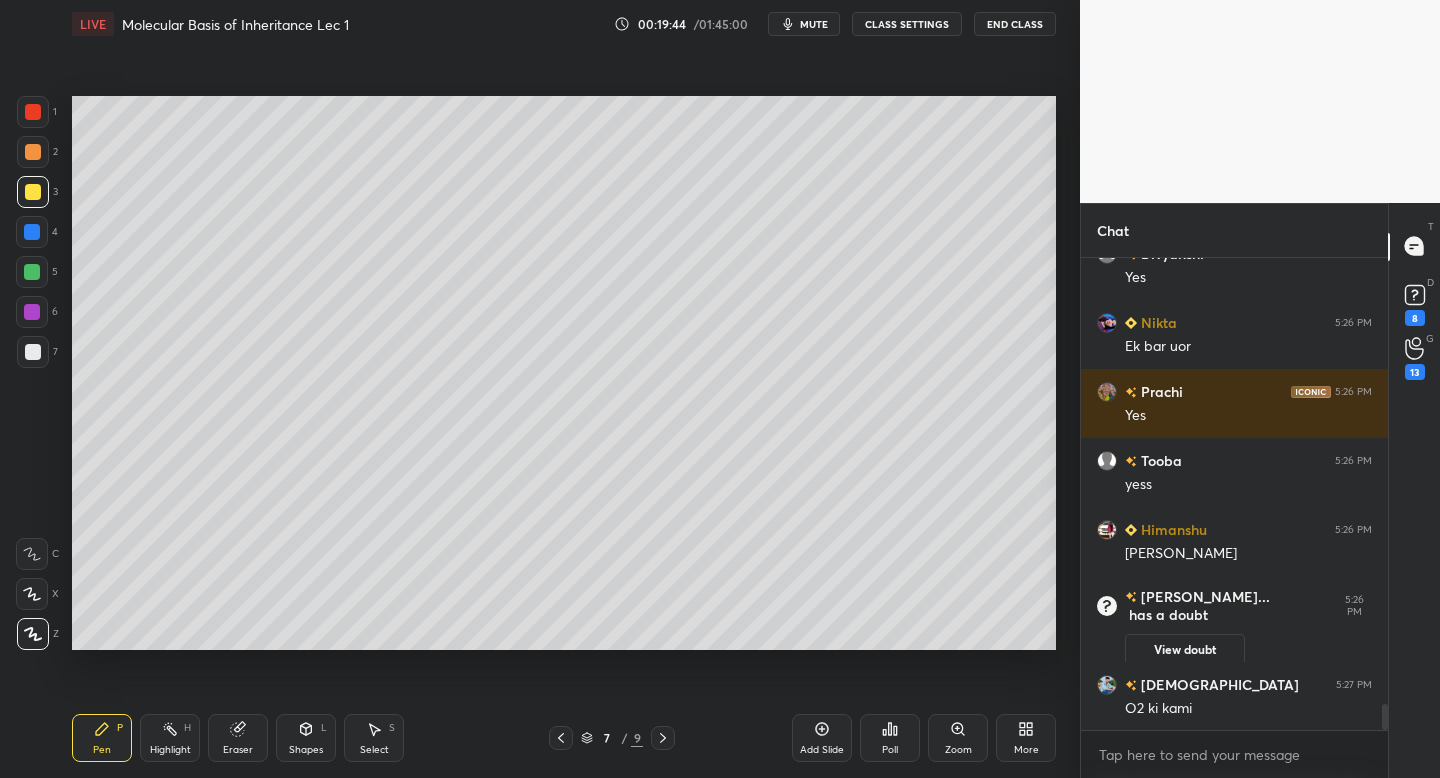 click on "Add Slide" at bounding box center (822, 738) 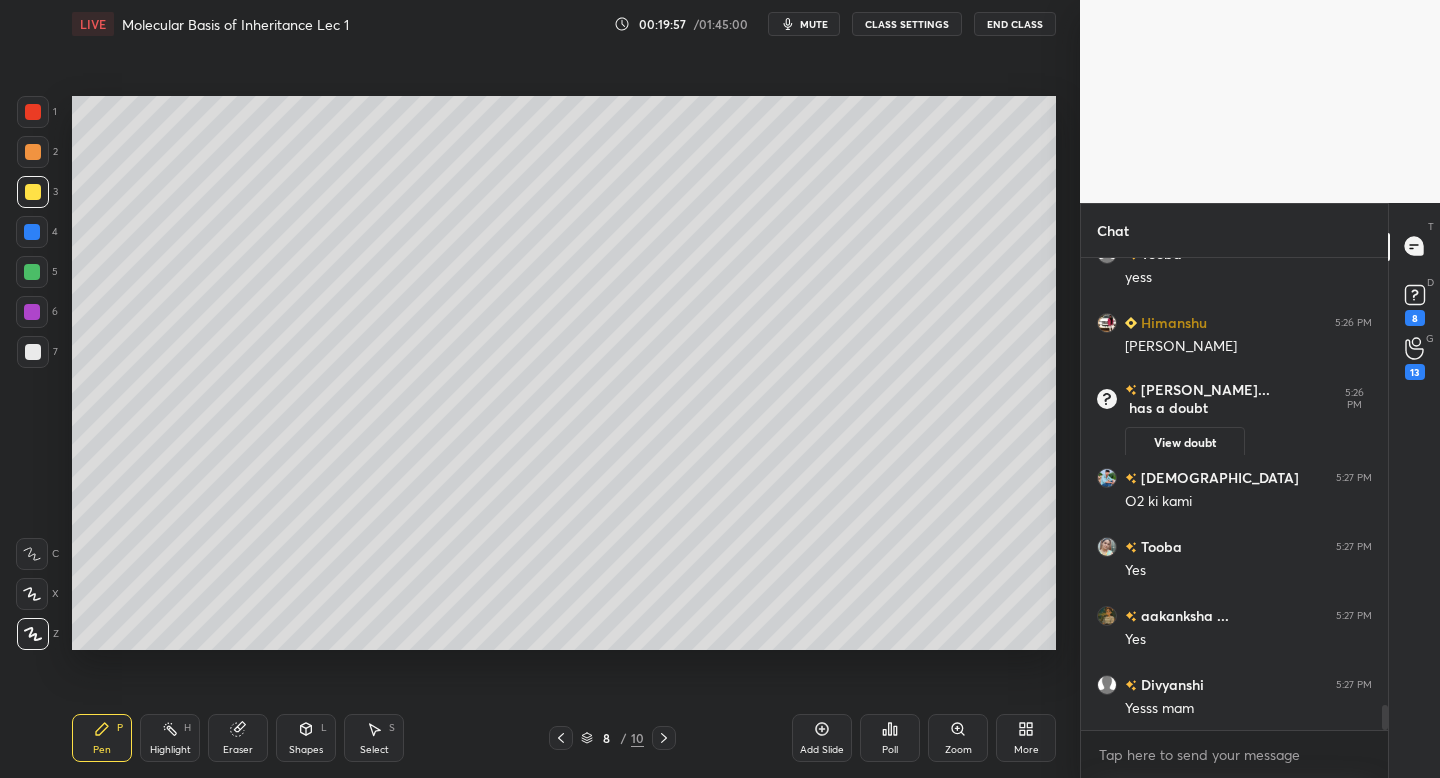 scroll, scrollTop: 8372, scrollLeft: 0, axis: vertical 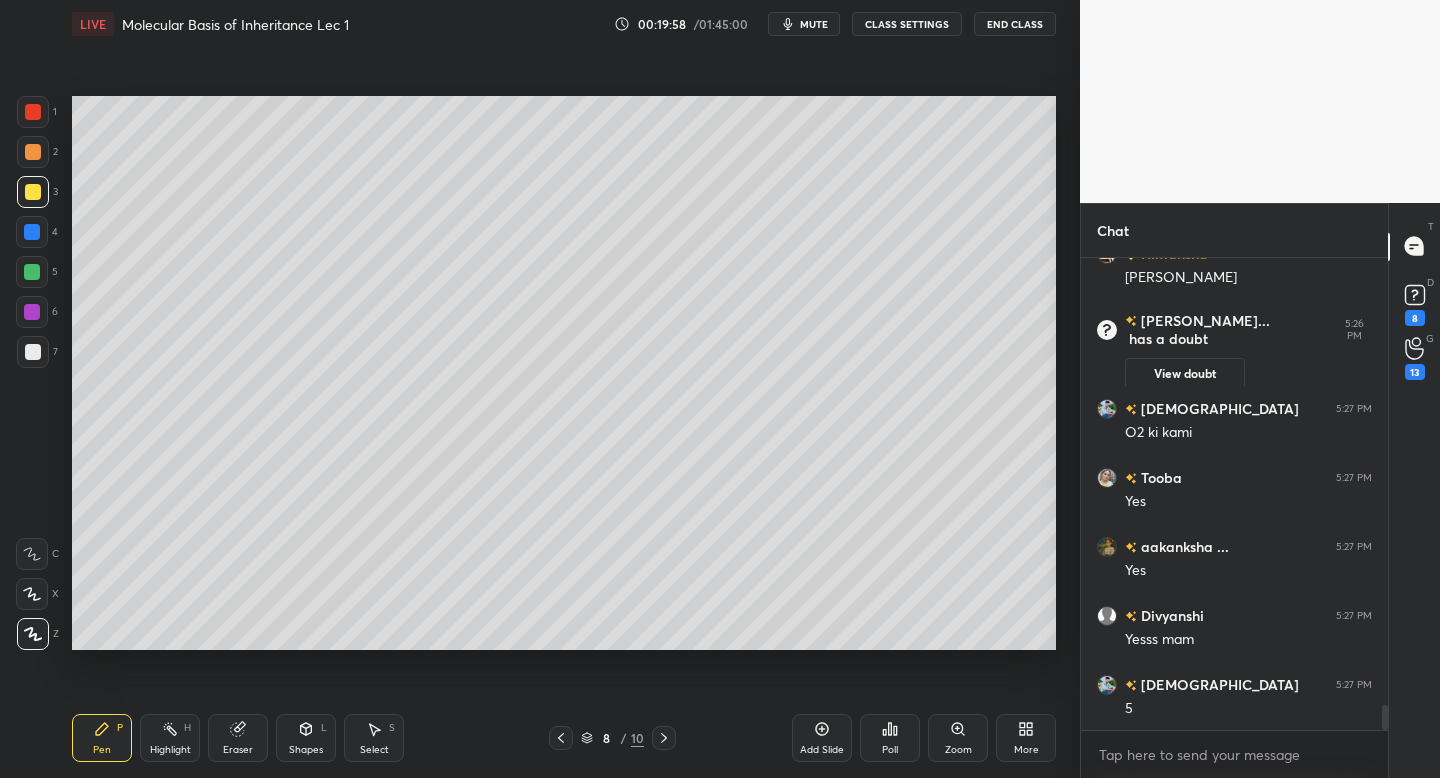 click on "1 2 3 4 5 6 7 C X Z C X Z E E Erase all   H H" at bounding box center [32, 373] 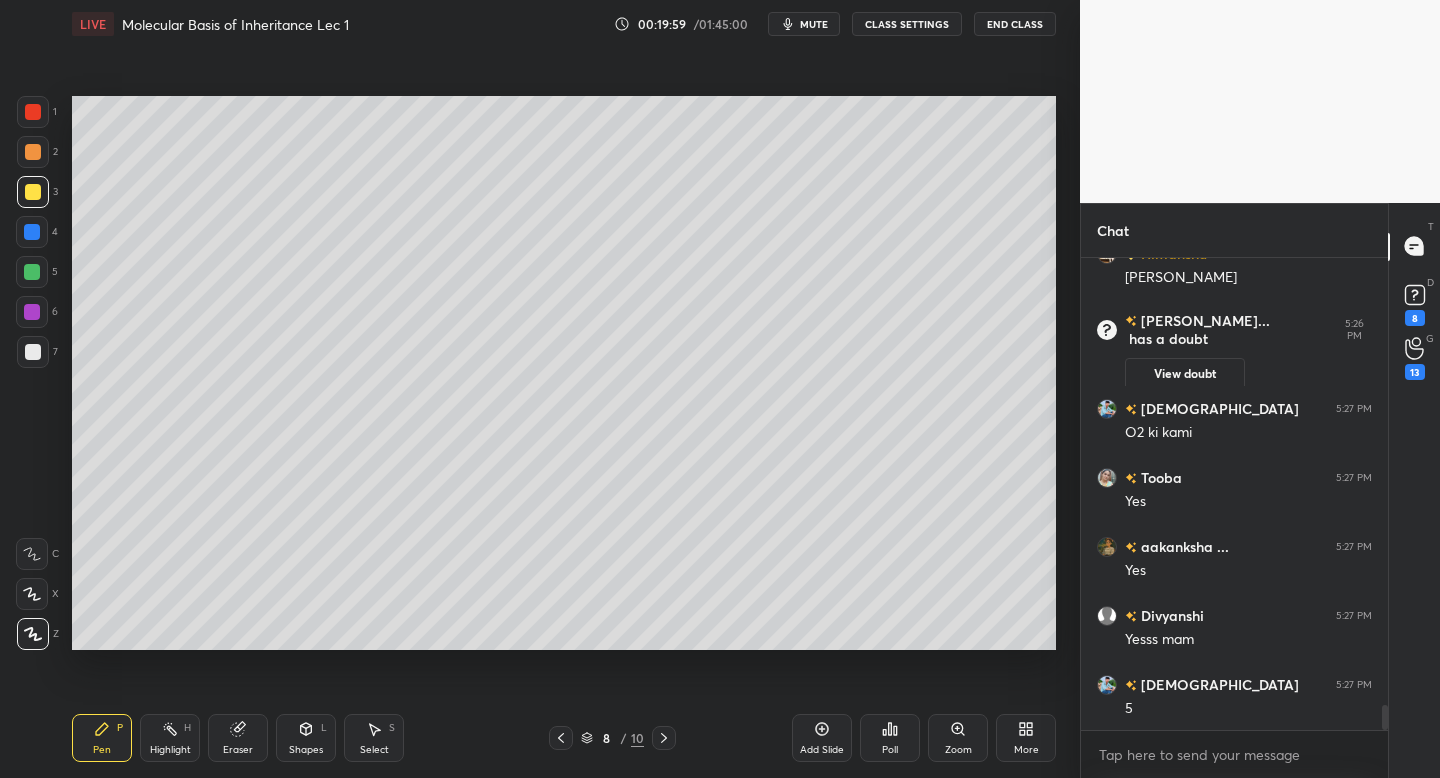 click at bounding box center [33, 352] 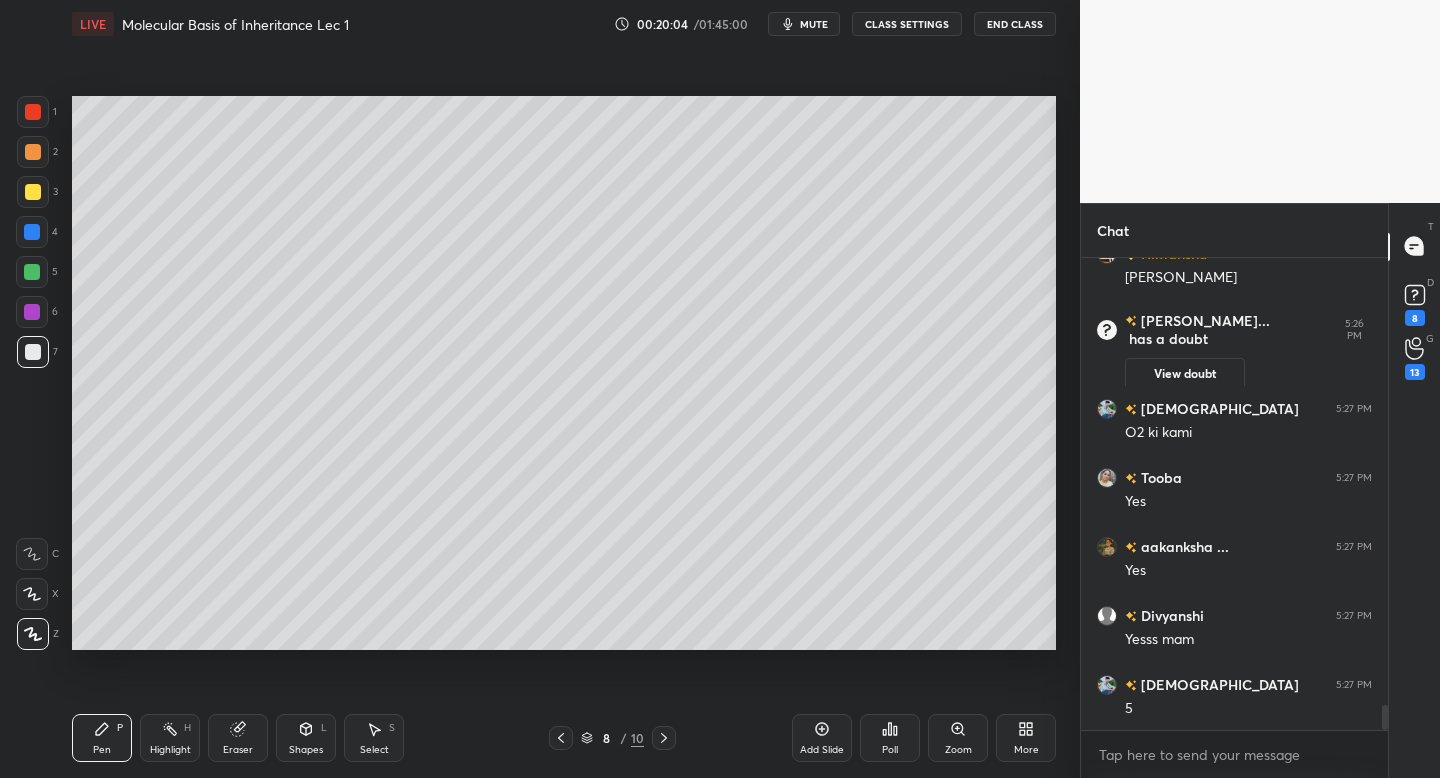 scroll, scrollTop: 425, scrollLeft: 301, axis: both 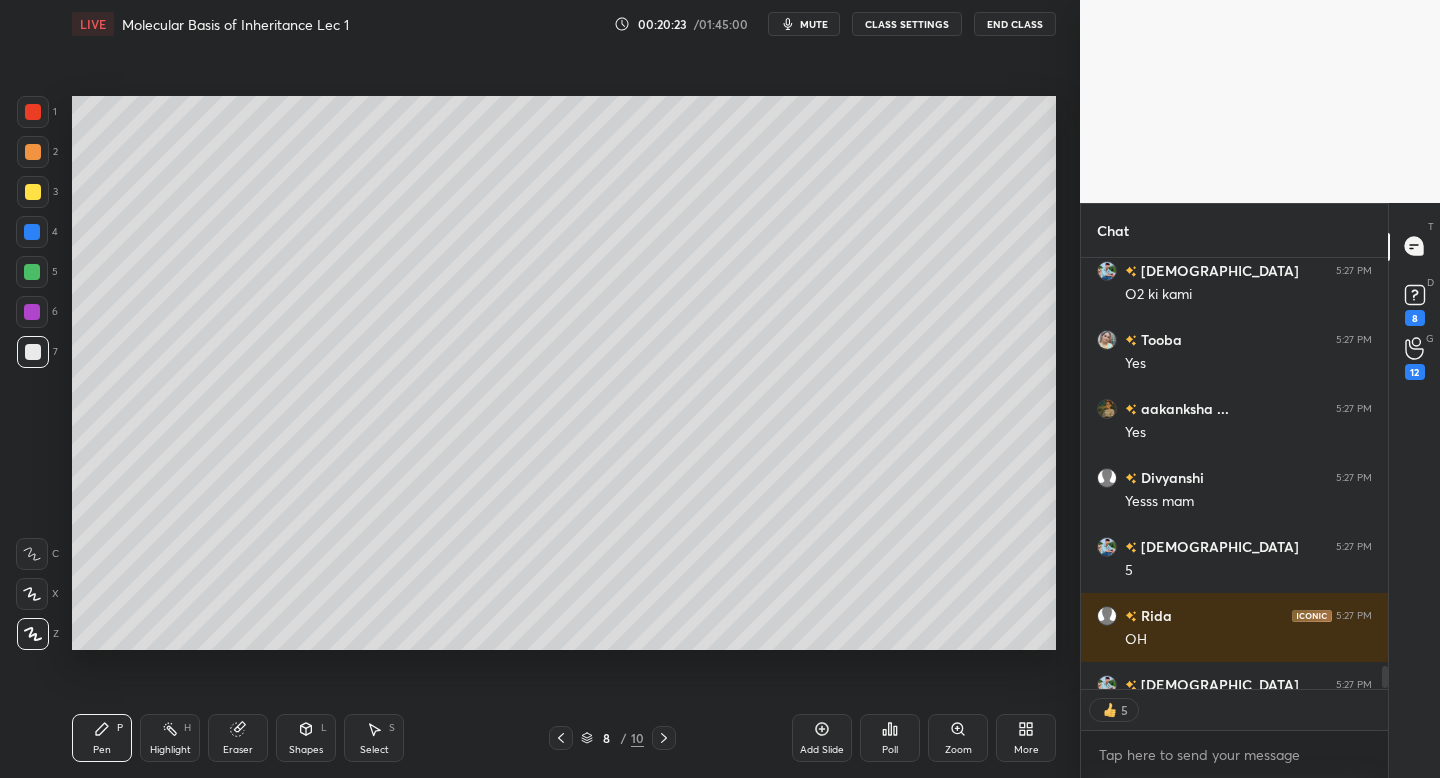 click at bounding box center [33, 192] 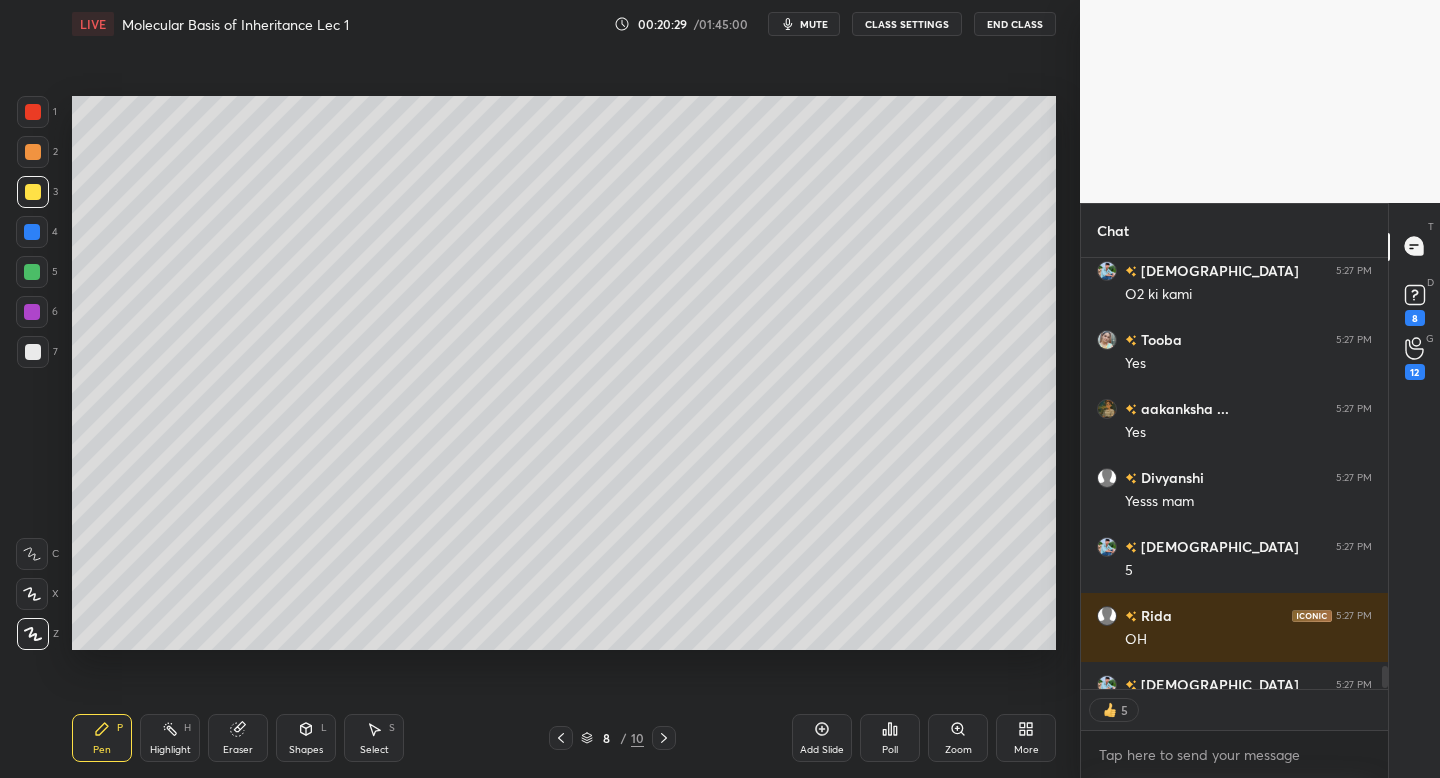scroll, scrollTop: 8563, scrollLeft: 0, axis: vertical 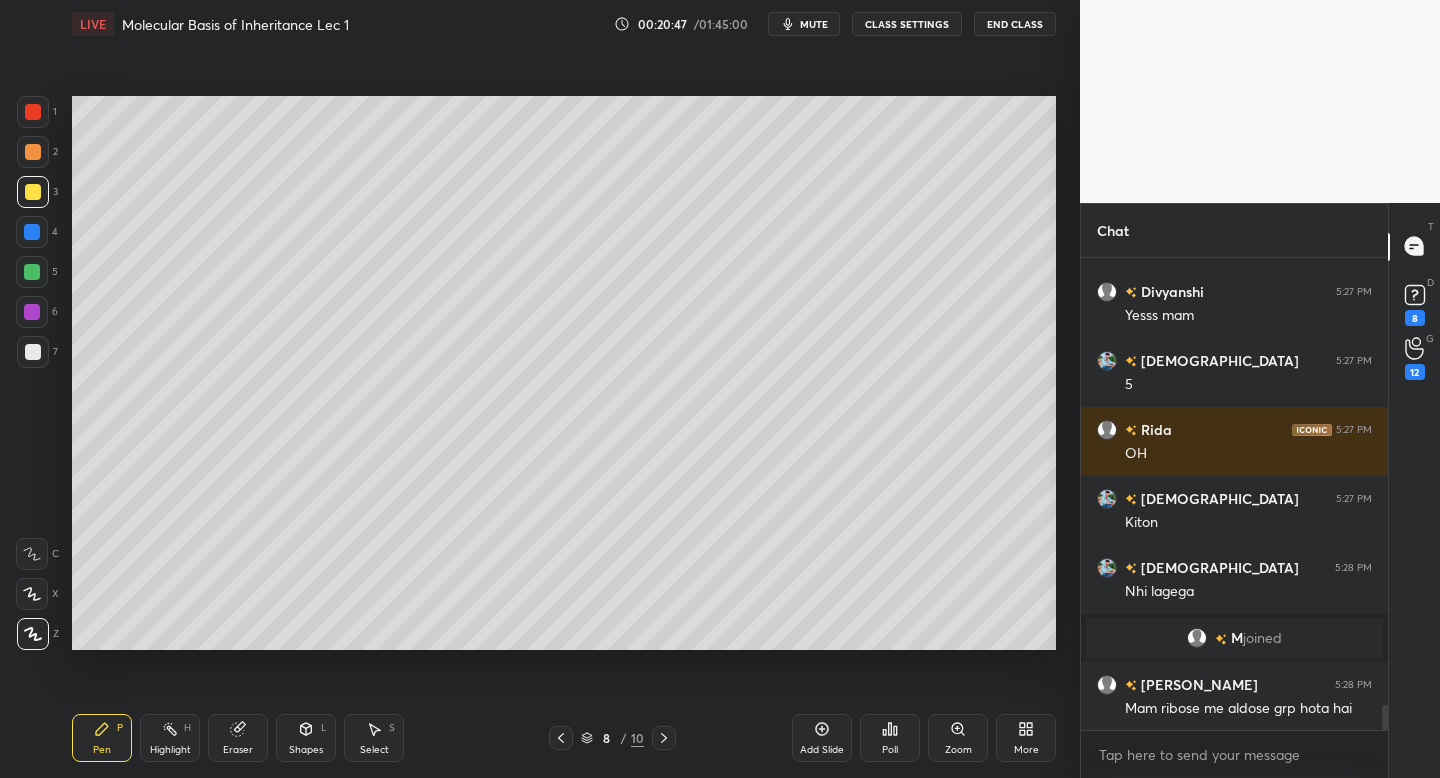 click on "Setting up your live class Poll for   secs No correct answer Start poll" at bounding box center [564, 373] 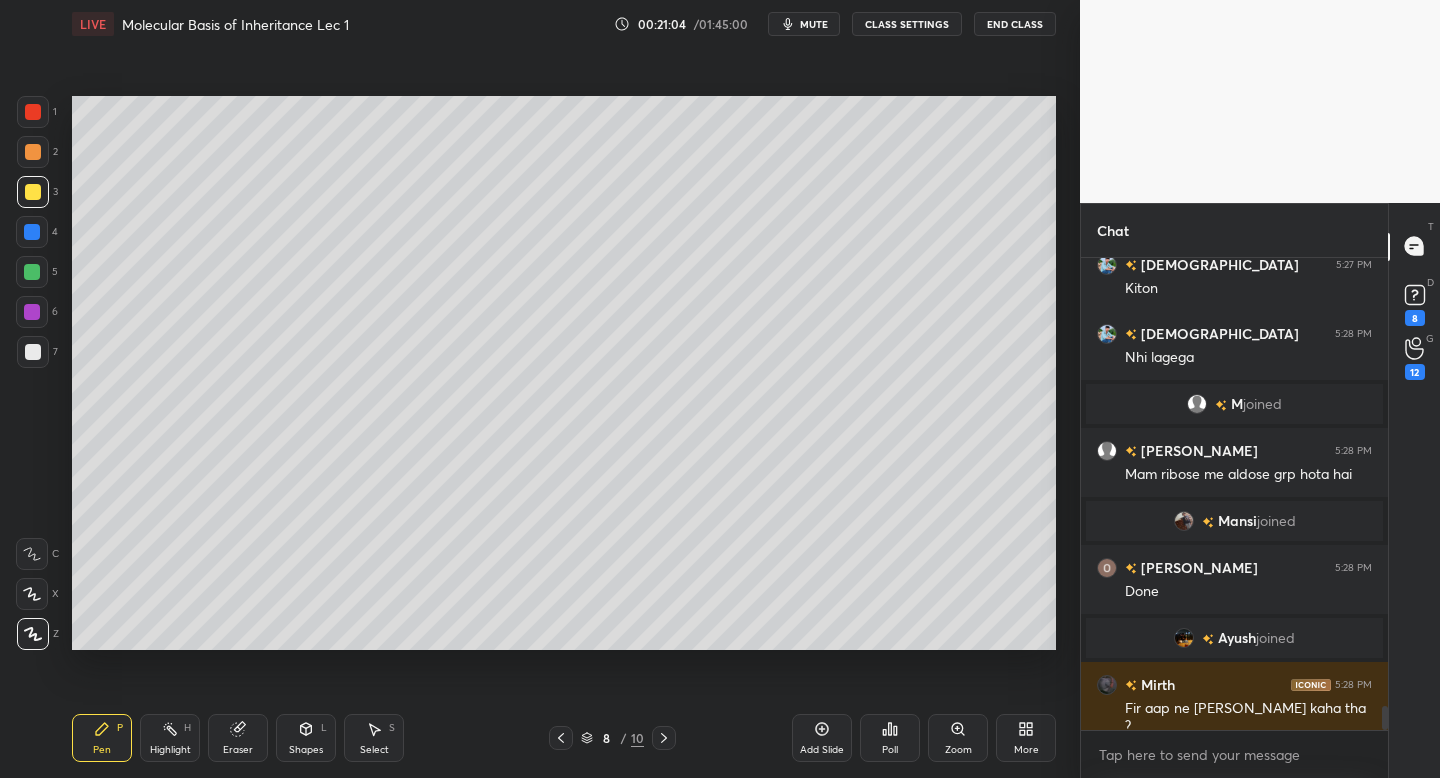 scroll, scrollTop: 8828, scrollLeft: 0, axis: vertical 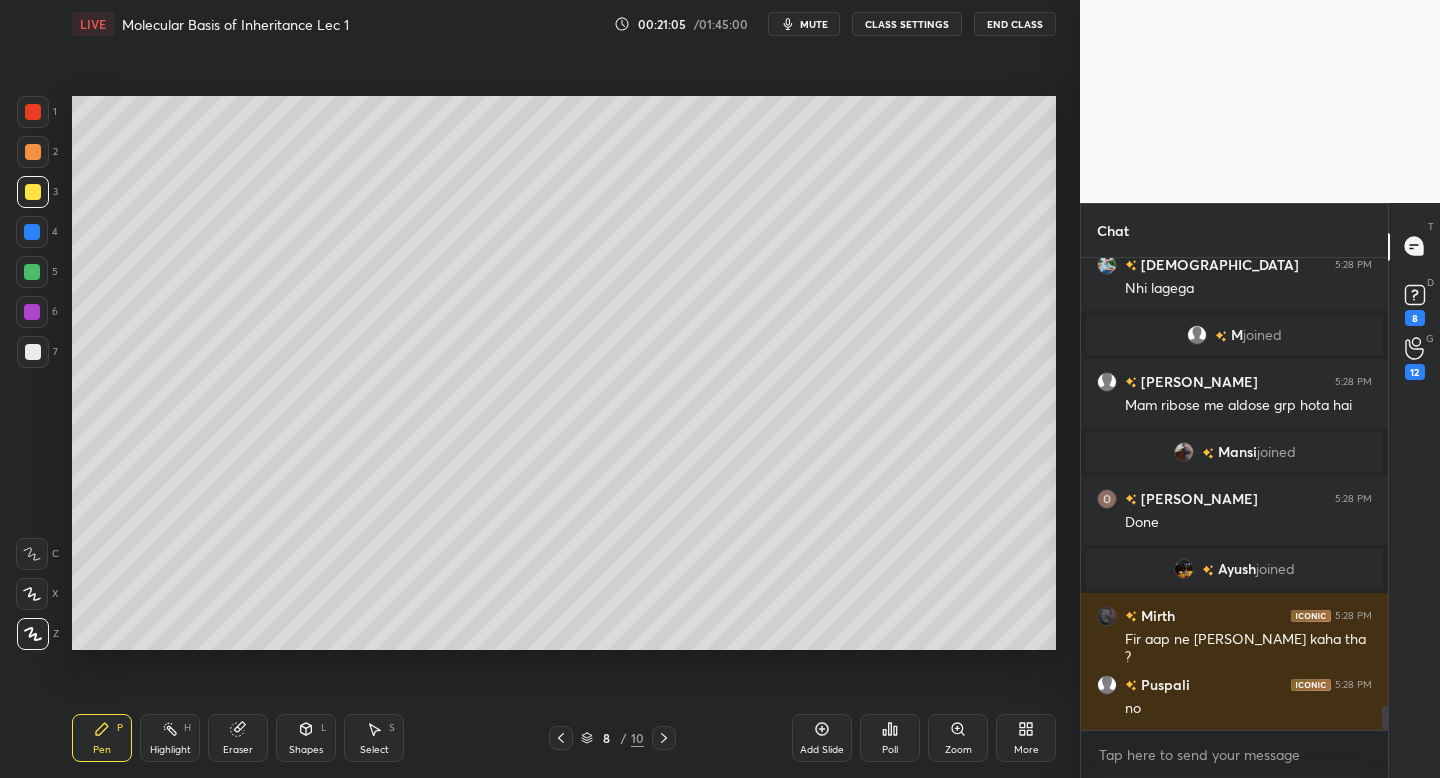 click at bounding box center [33, 352] 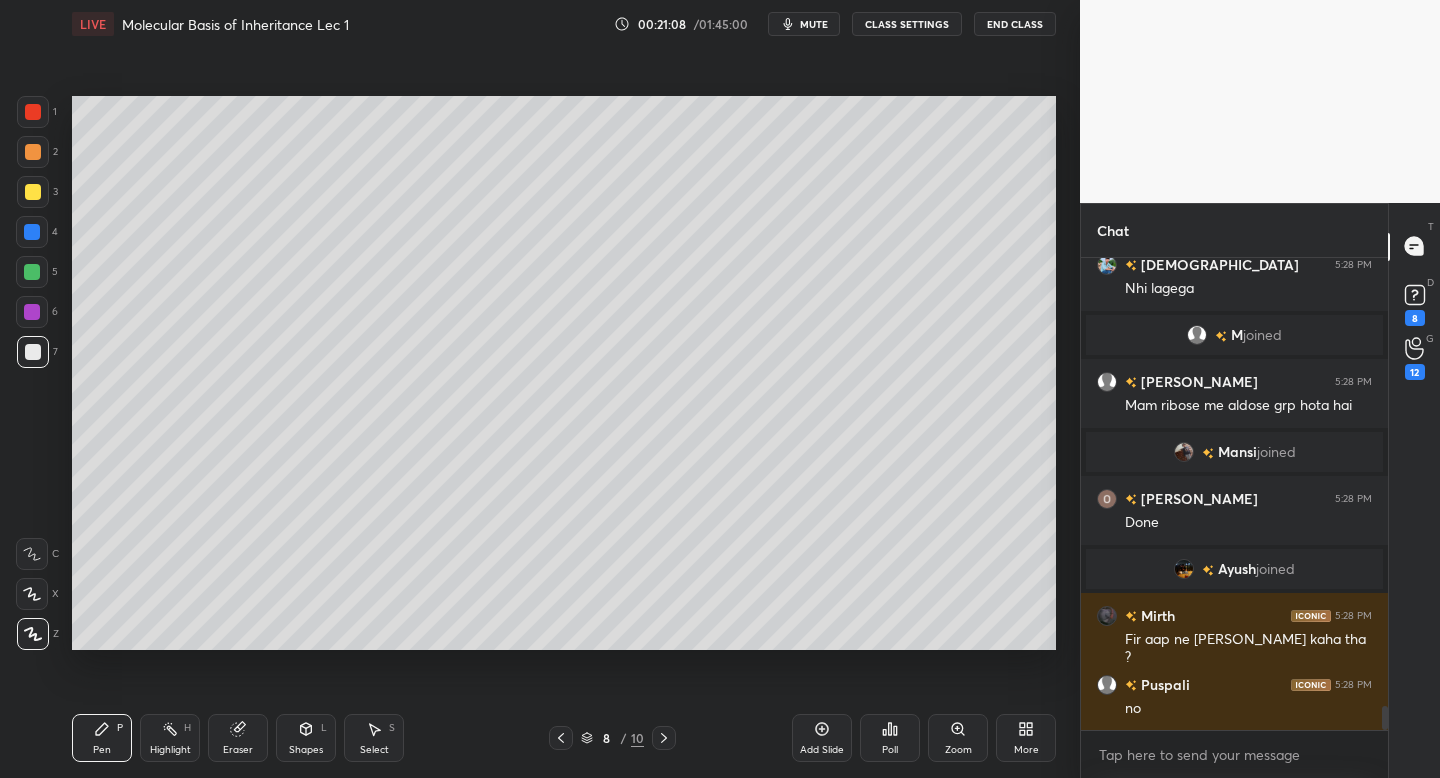 scroll, scrollTop: 8897, scrollLeft: 0, axis: vertical 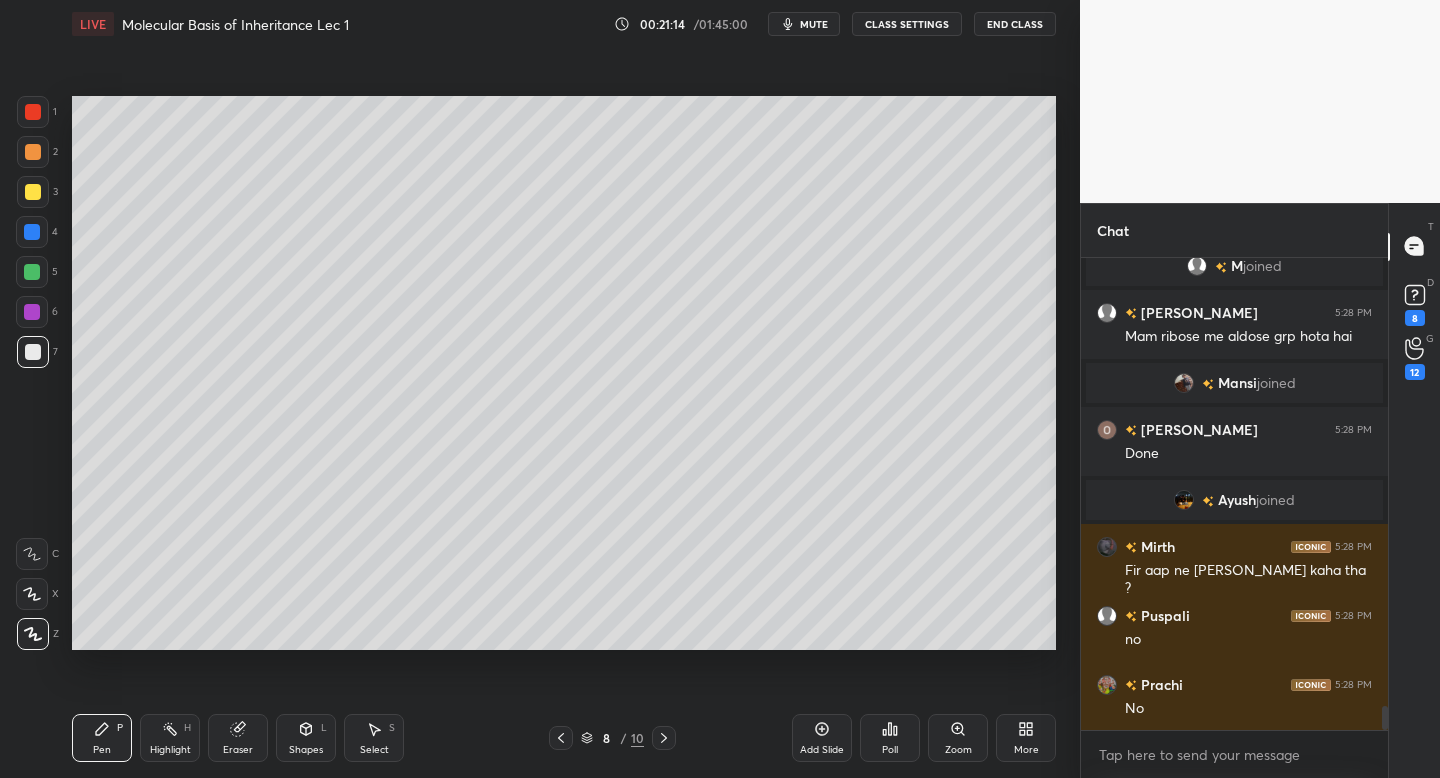 click on "Add Slide" at bounding box center (822, 738) 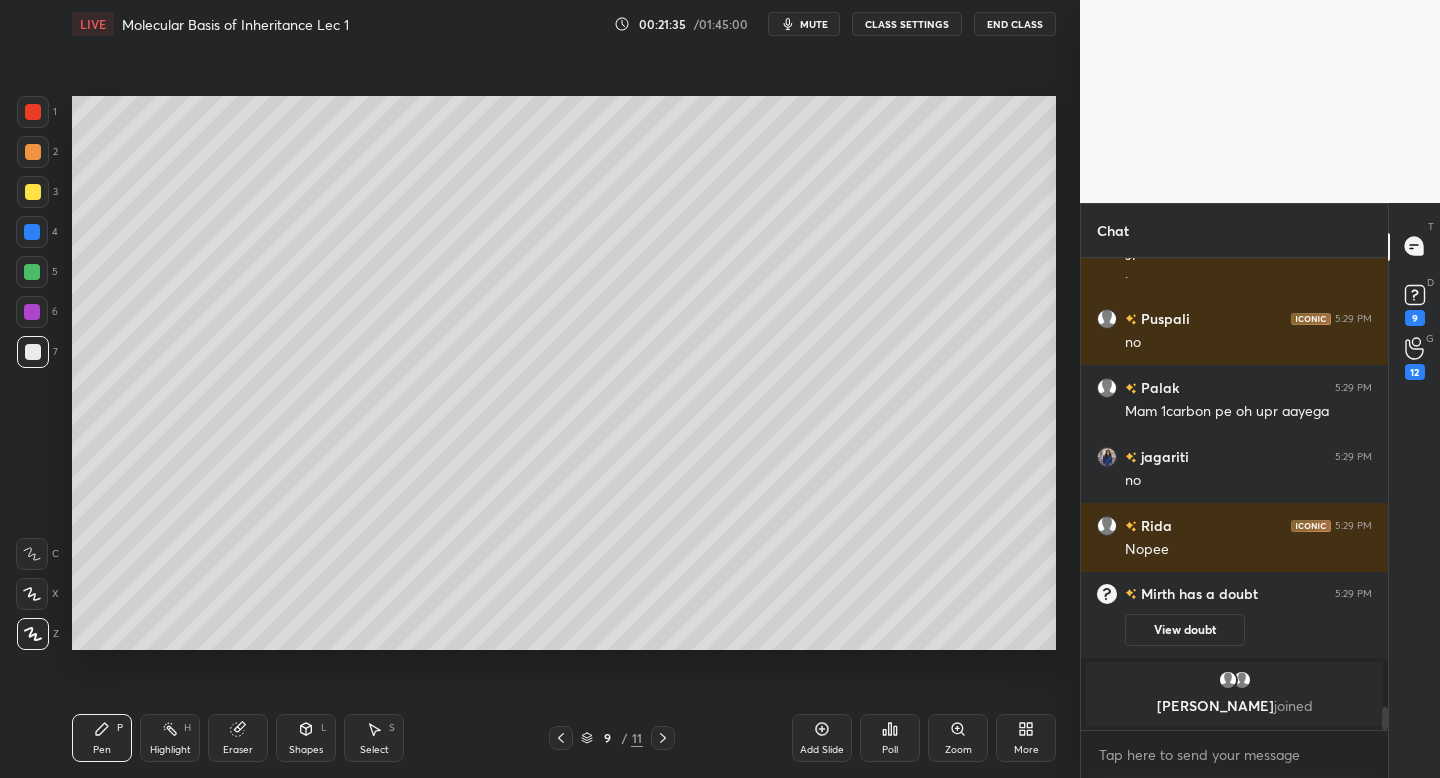 scroll, scrollTop: 9451, scrollLeft: 0, axis: vertical 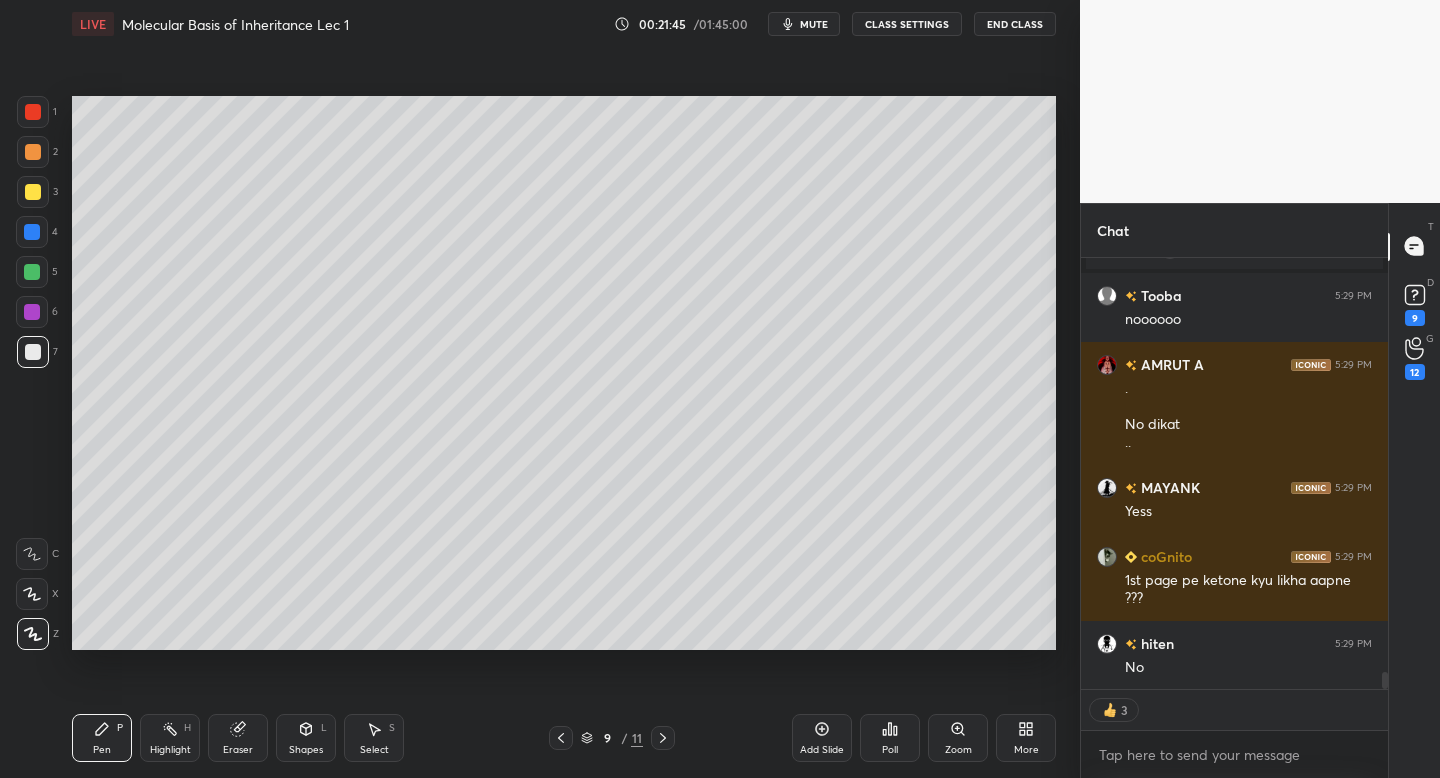 click 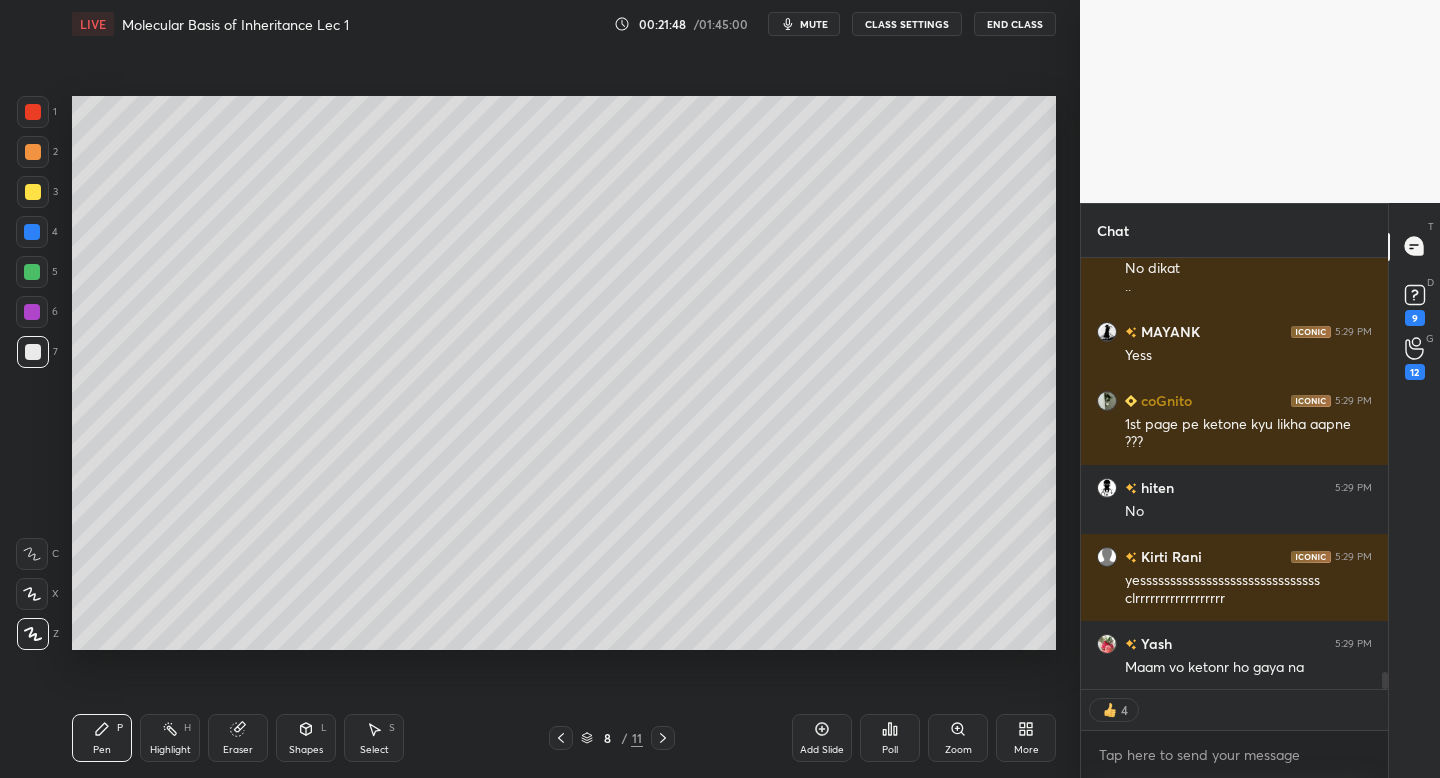scroll, scrollTop: 10631, scrollLeft: 0, axis: vertical 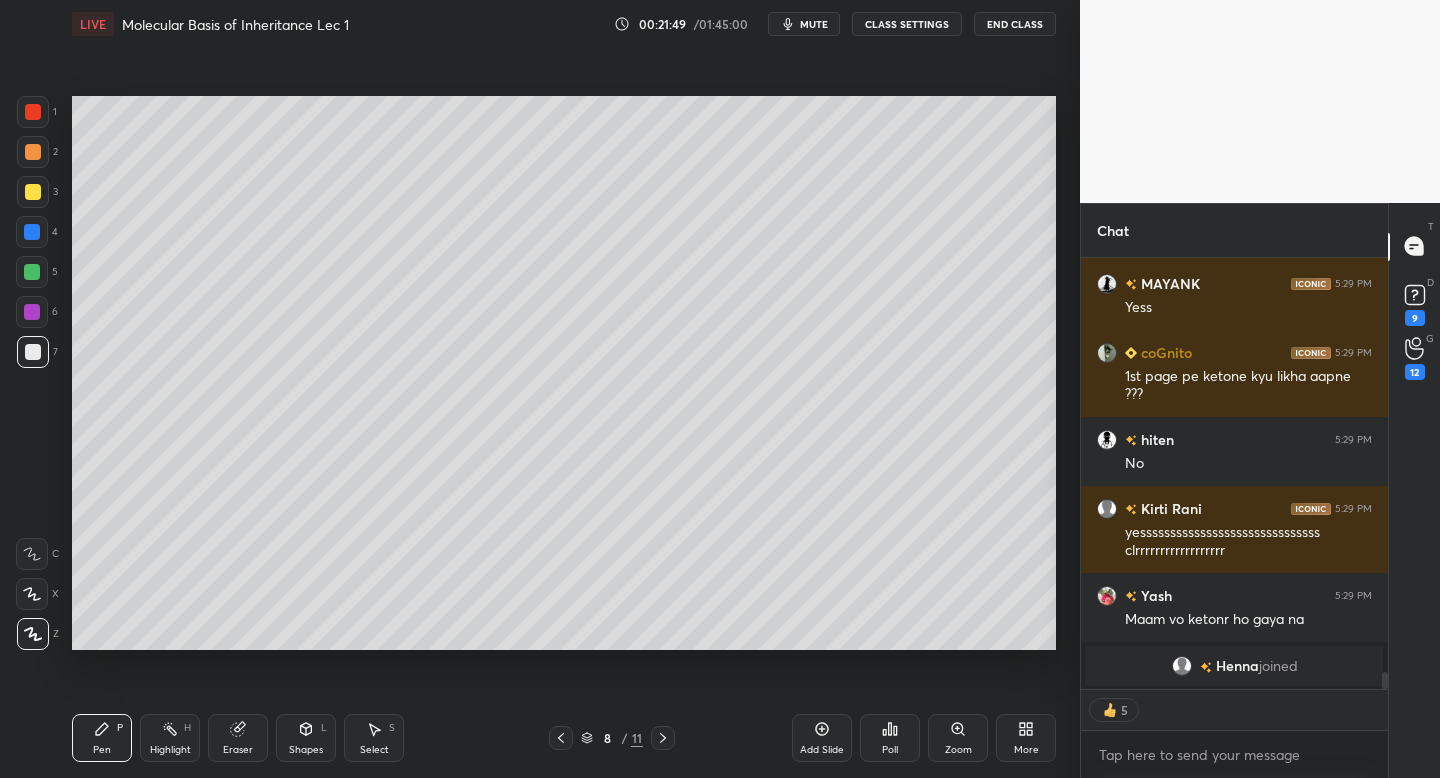 click on "Pen P Highlight H Eraser Shapes L Select S 8 / 11 Add Slide Poll Zoom More" at bounding box center (564, 738) 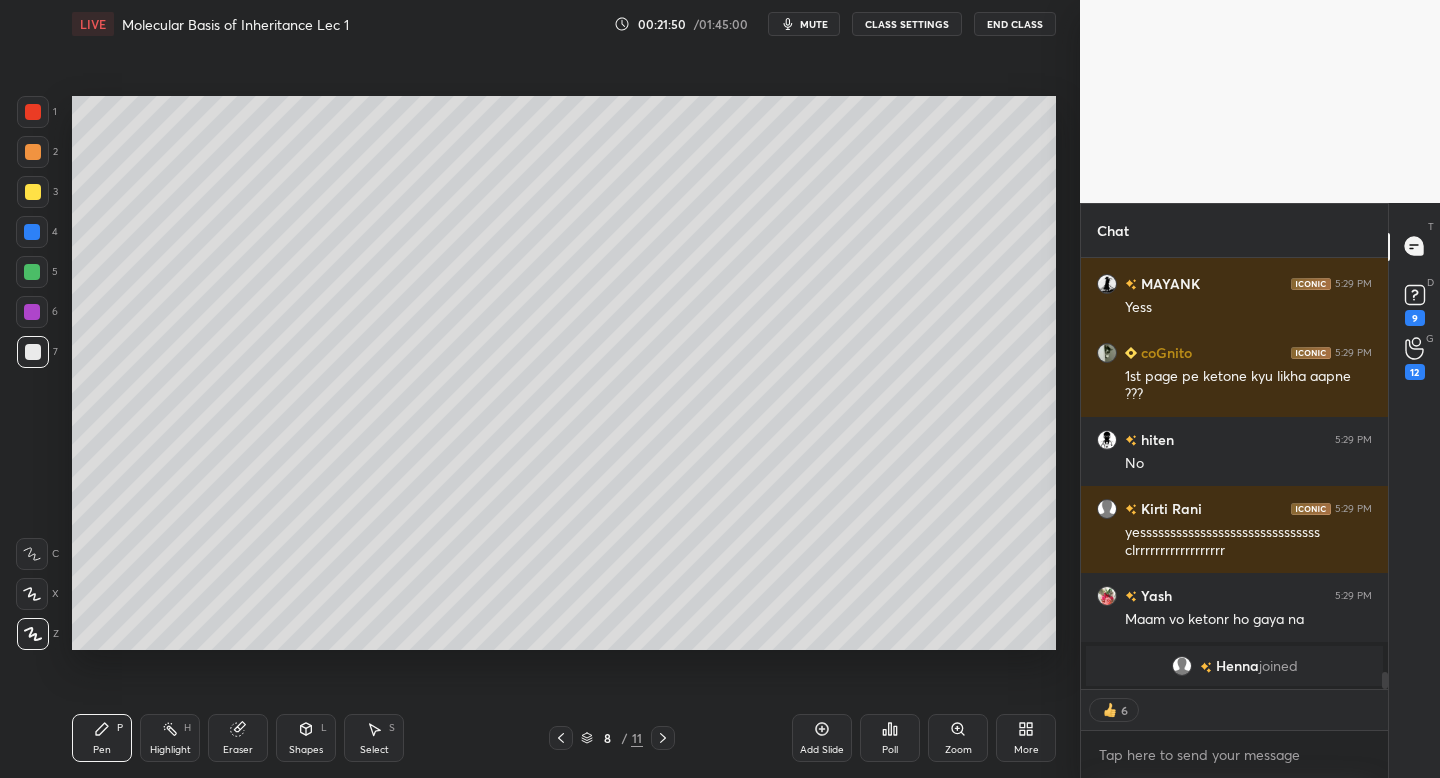 click 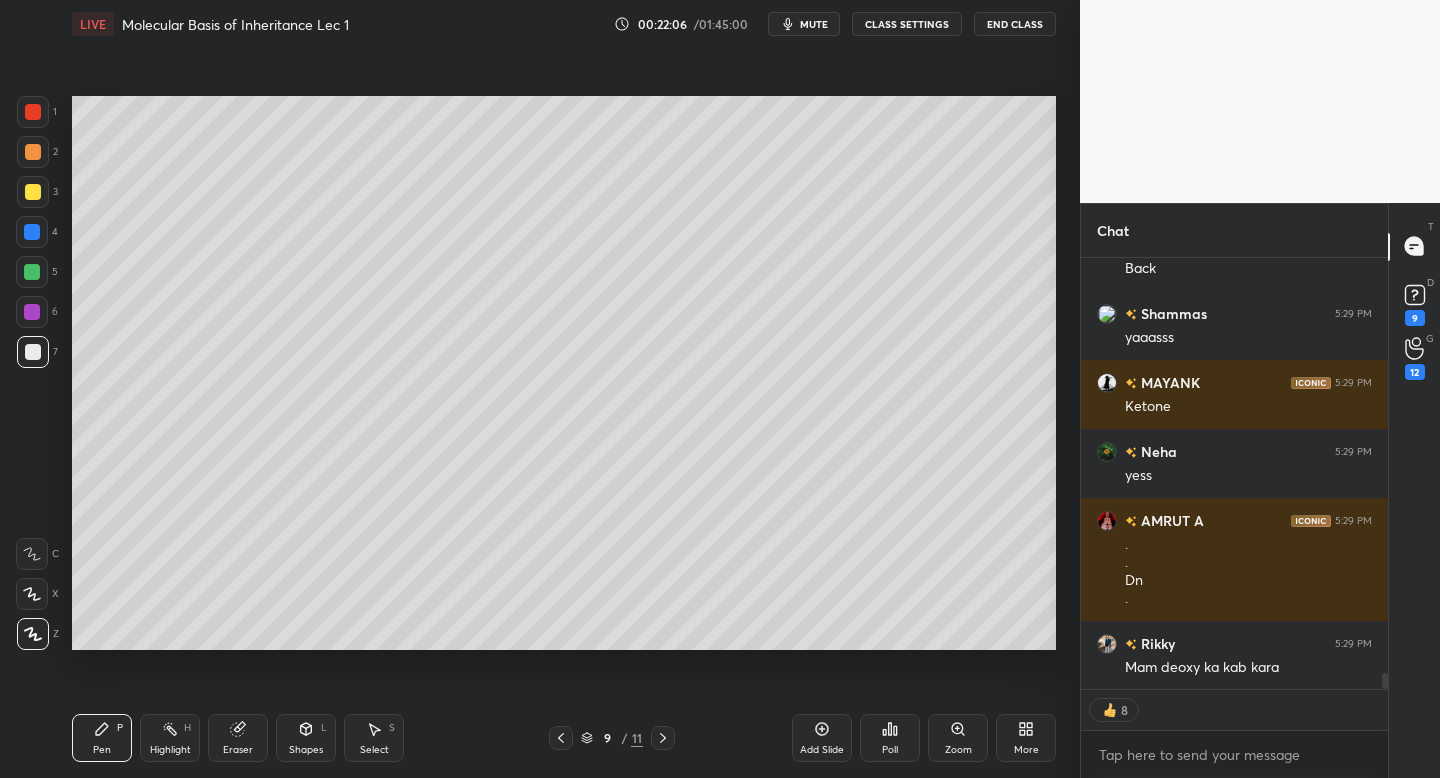 scroll, scrollTop: 11090, scrollLeft: 0, axis: vertical 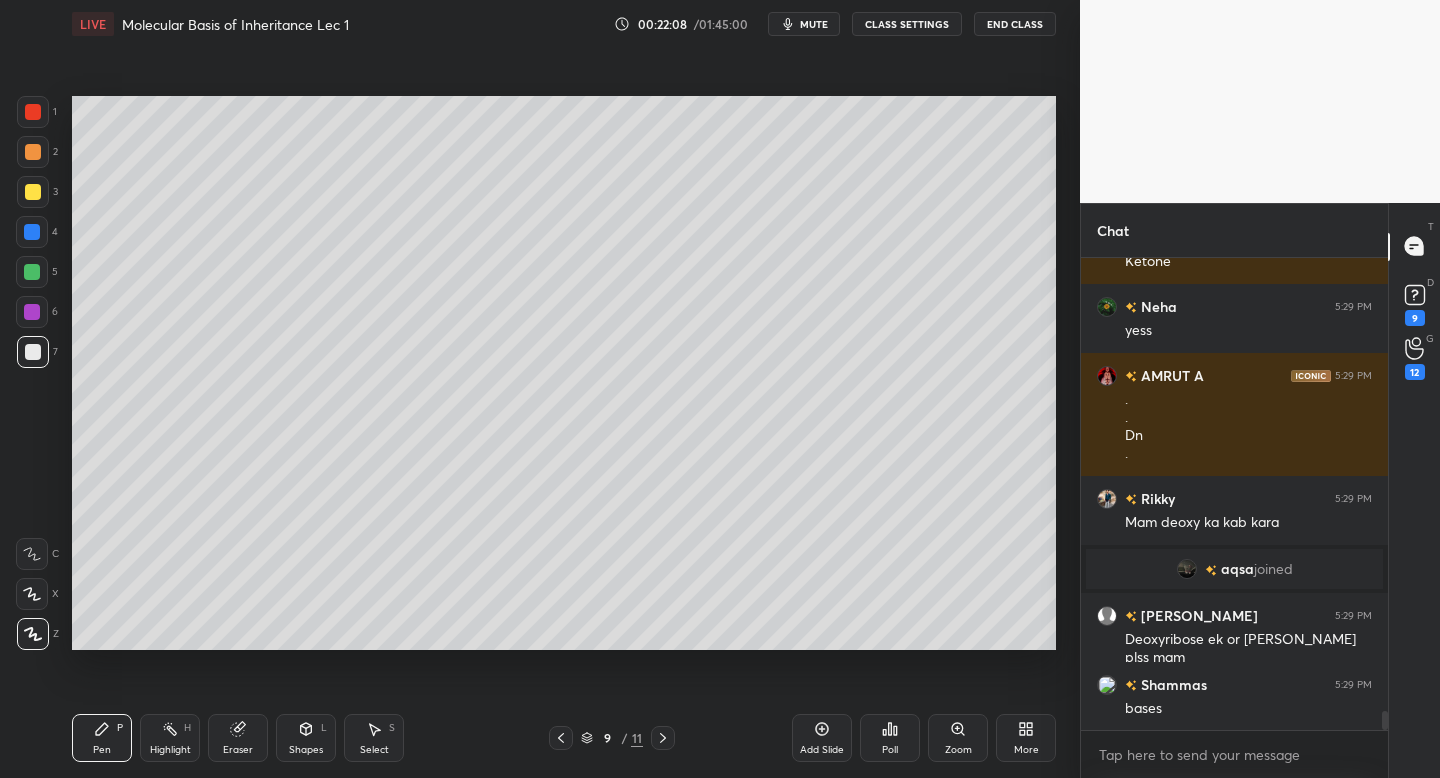 click at bounding box center [33, 192] 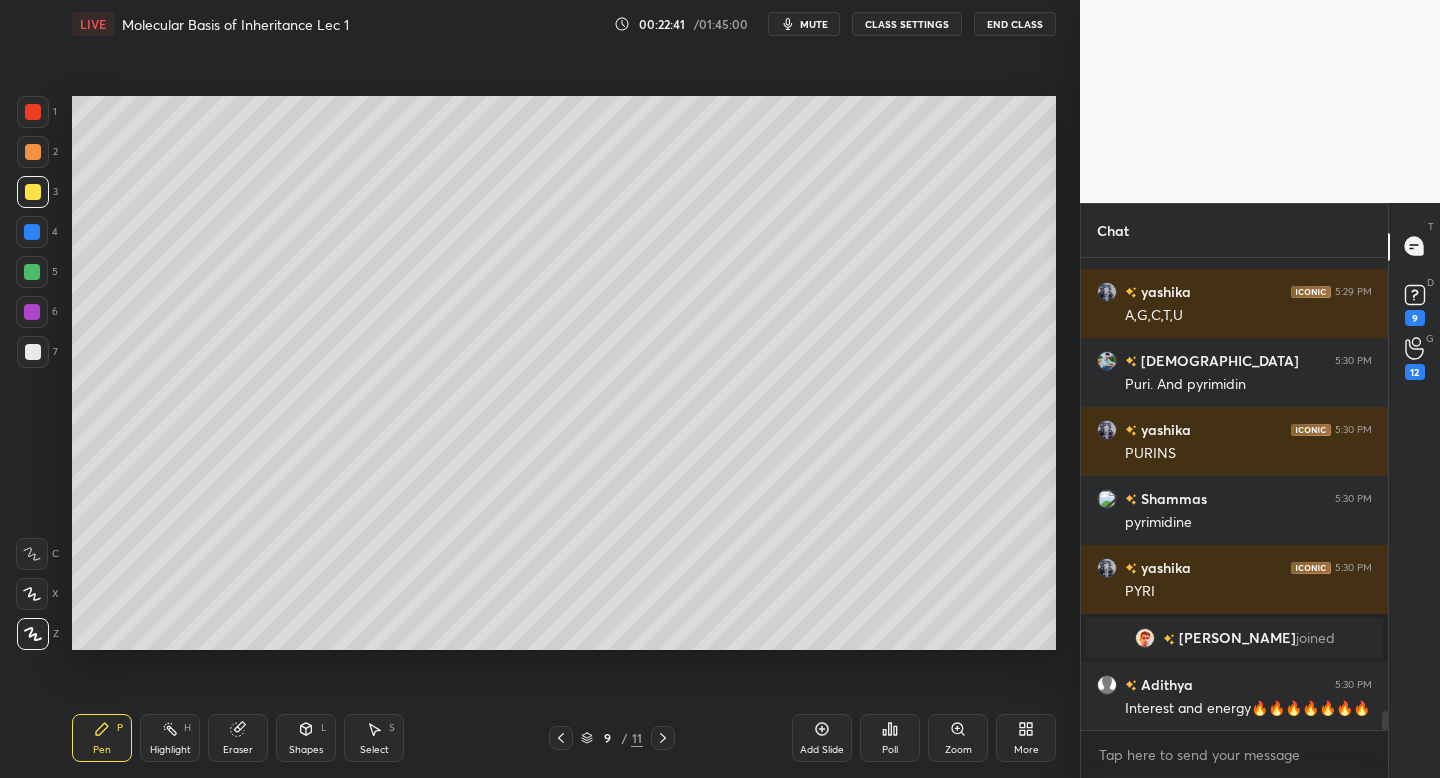 scroll, scrollTop: 11514, scrollLeft: 0, axis: vertical 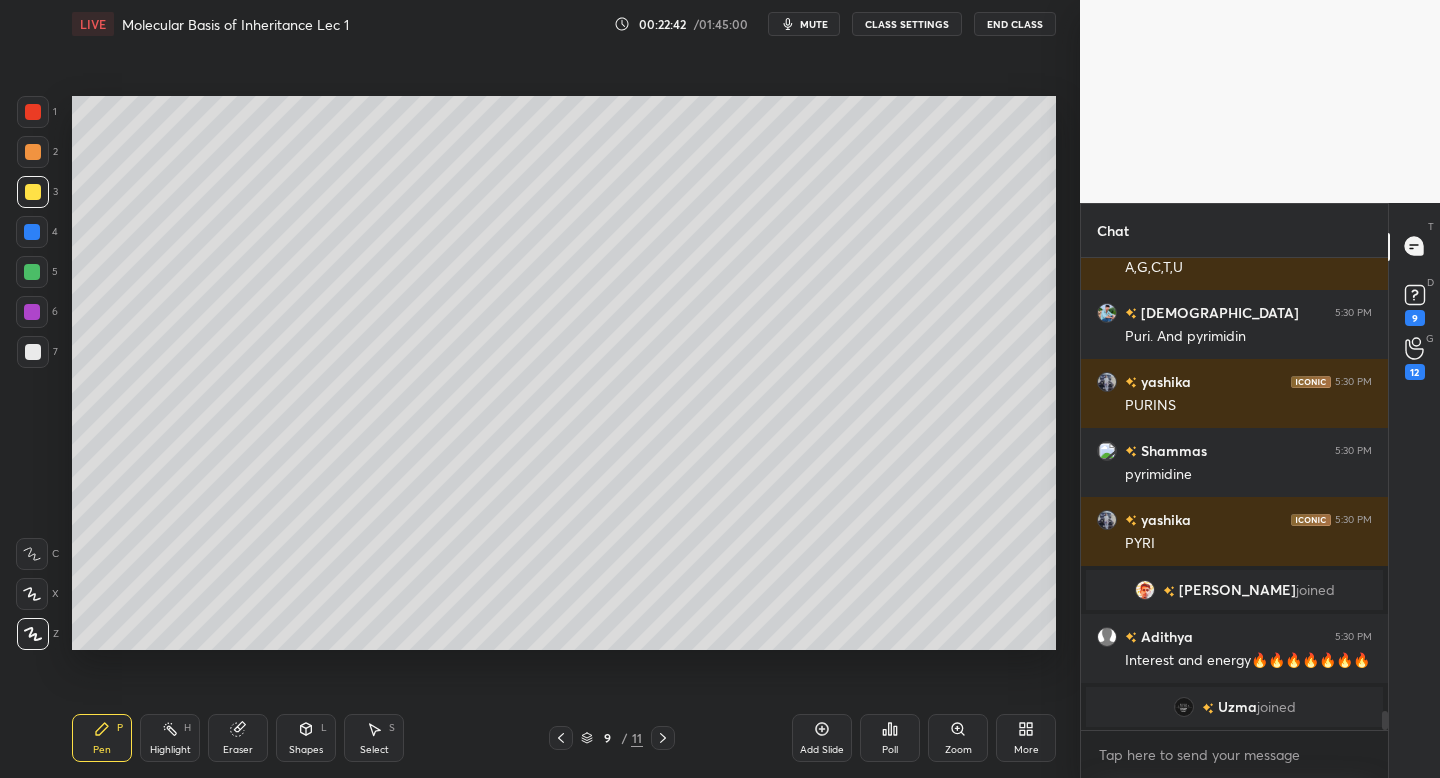 click at bounding box center [561, 738] 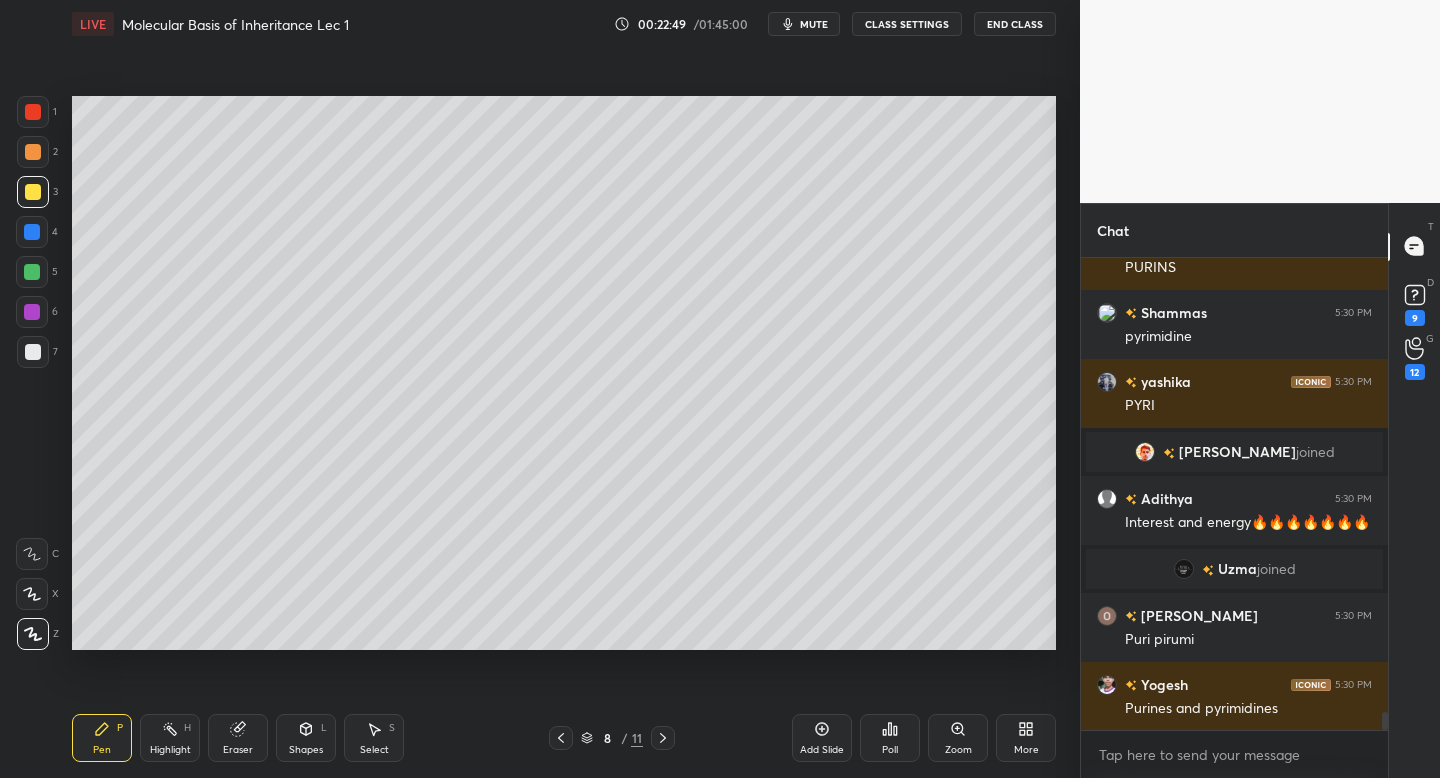 scroll, scrollTop: 11723, scrollLeft: 0, axis: vertical 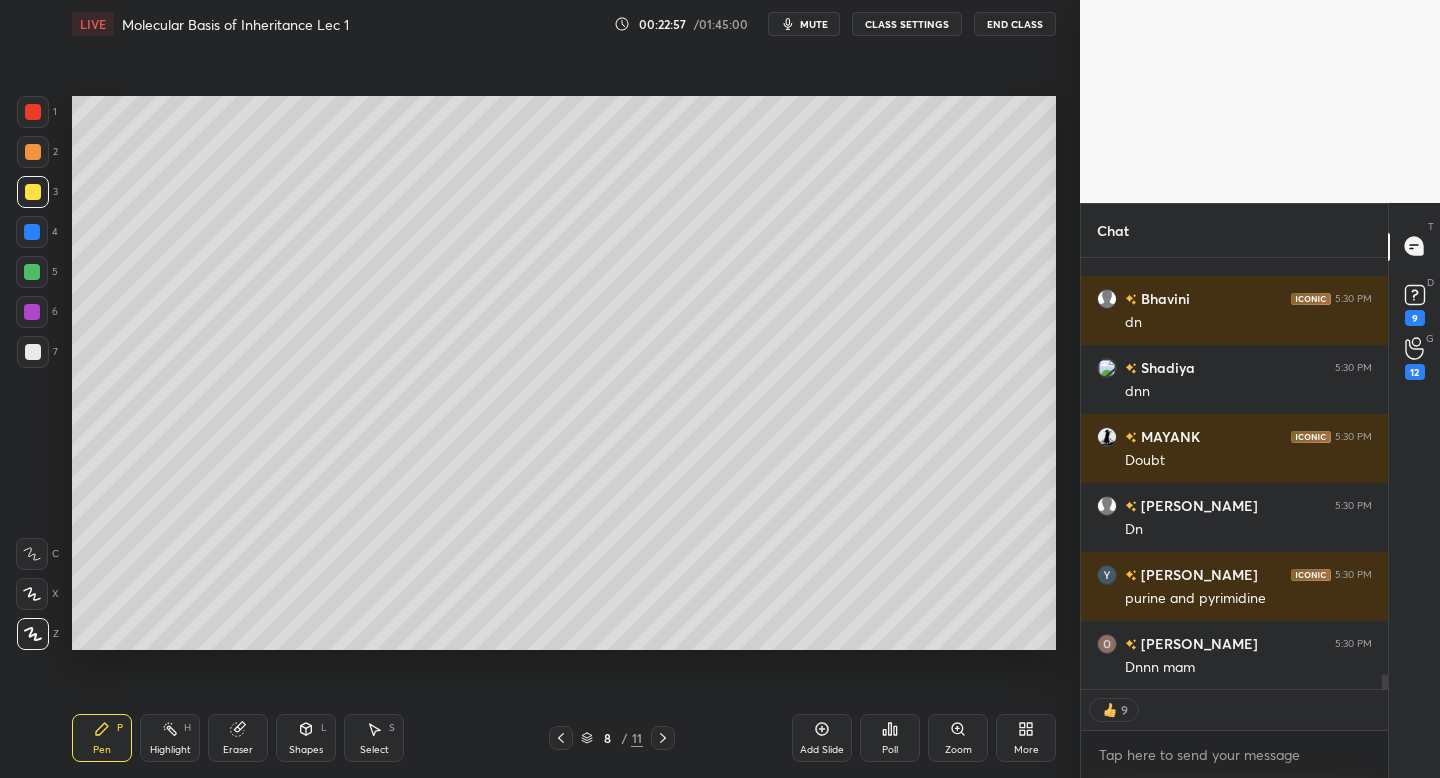click 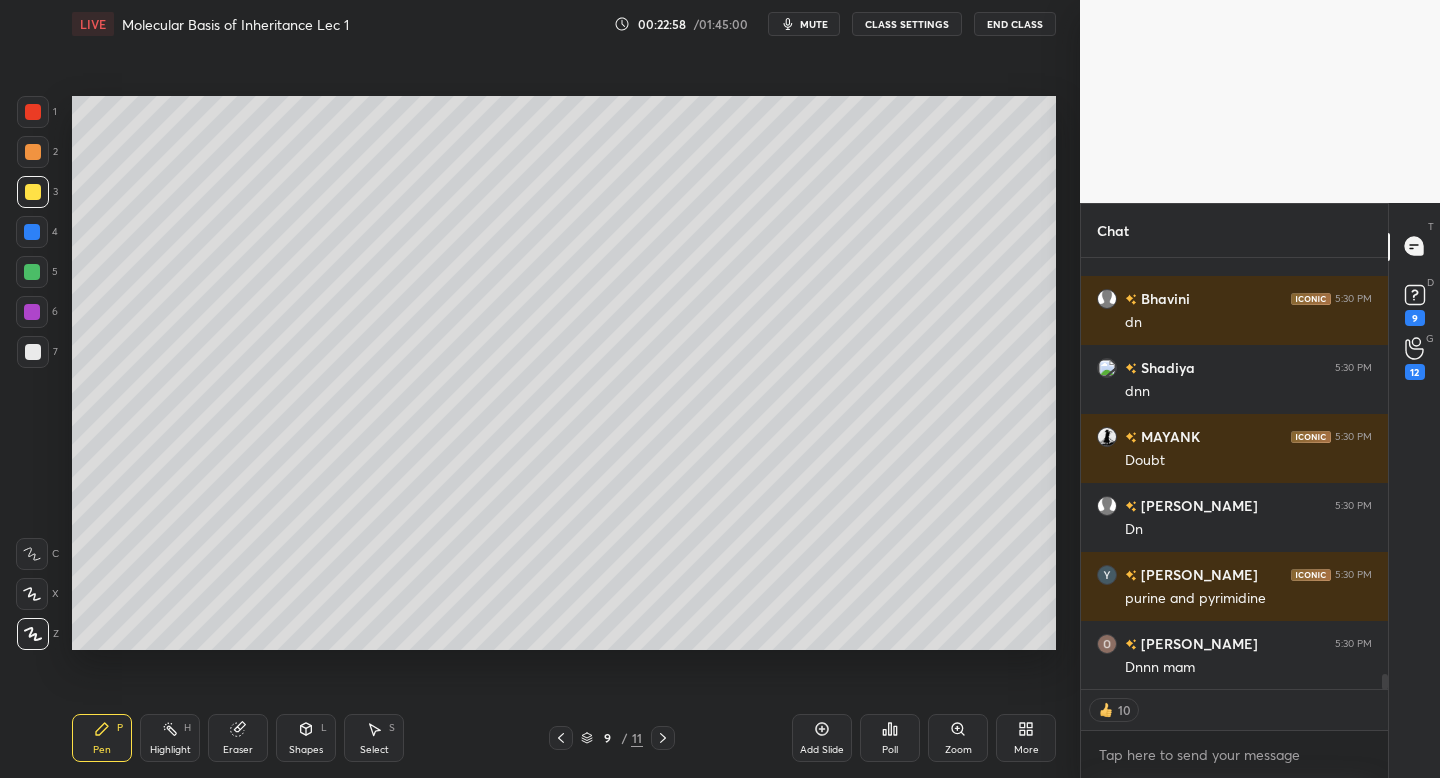 scroll, scrollTop: 12316, scrollLeft: 0, axis: vertical 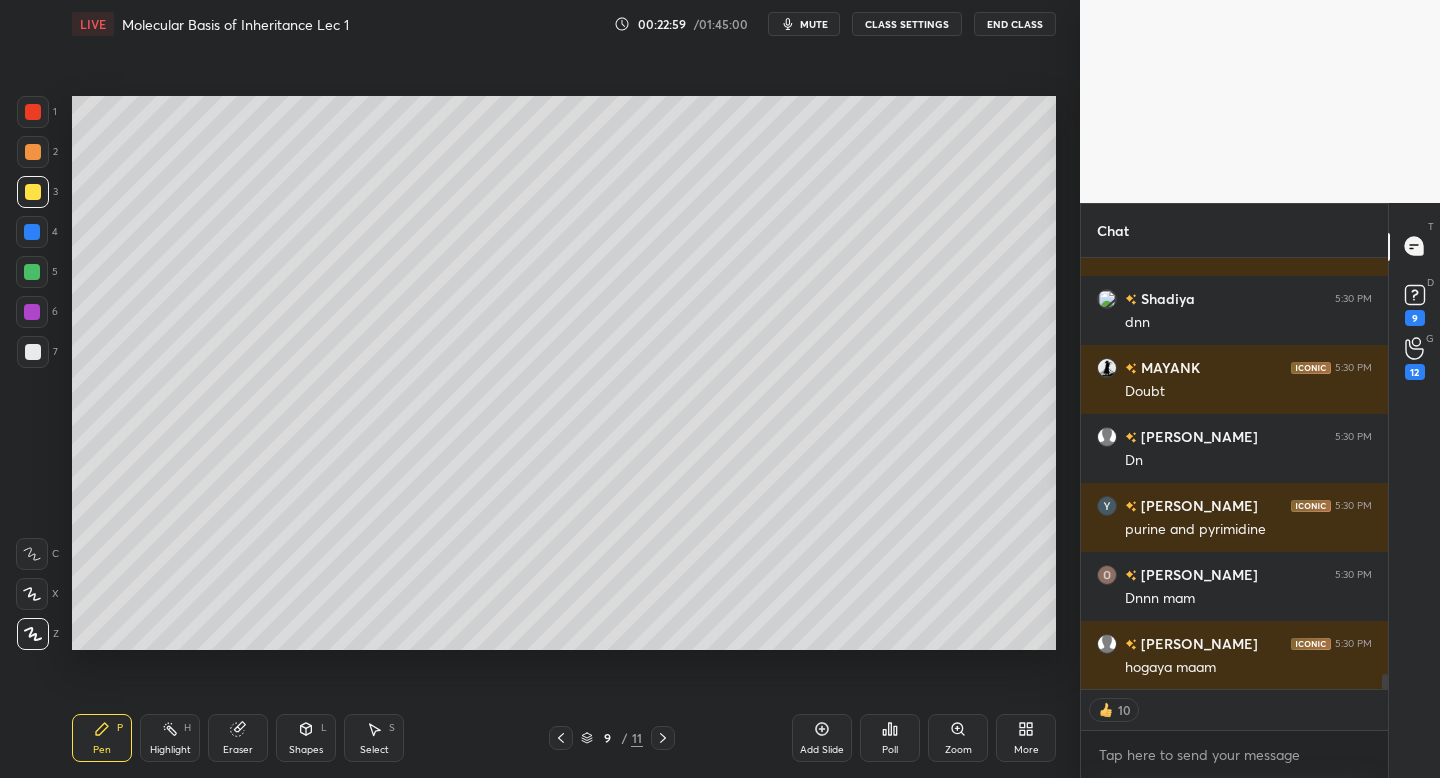 click on "Add Slide" at bounding box center [822, 738] 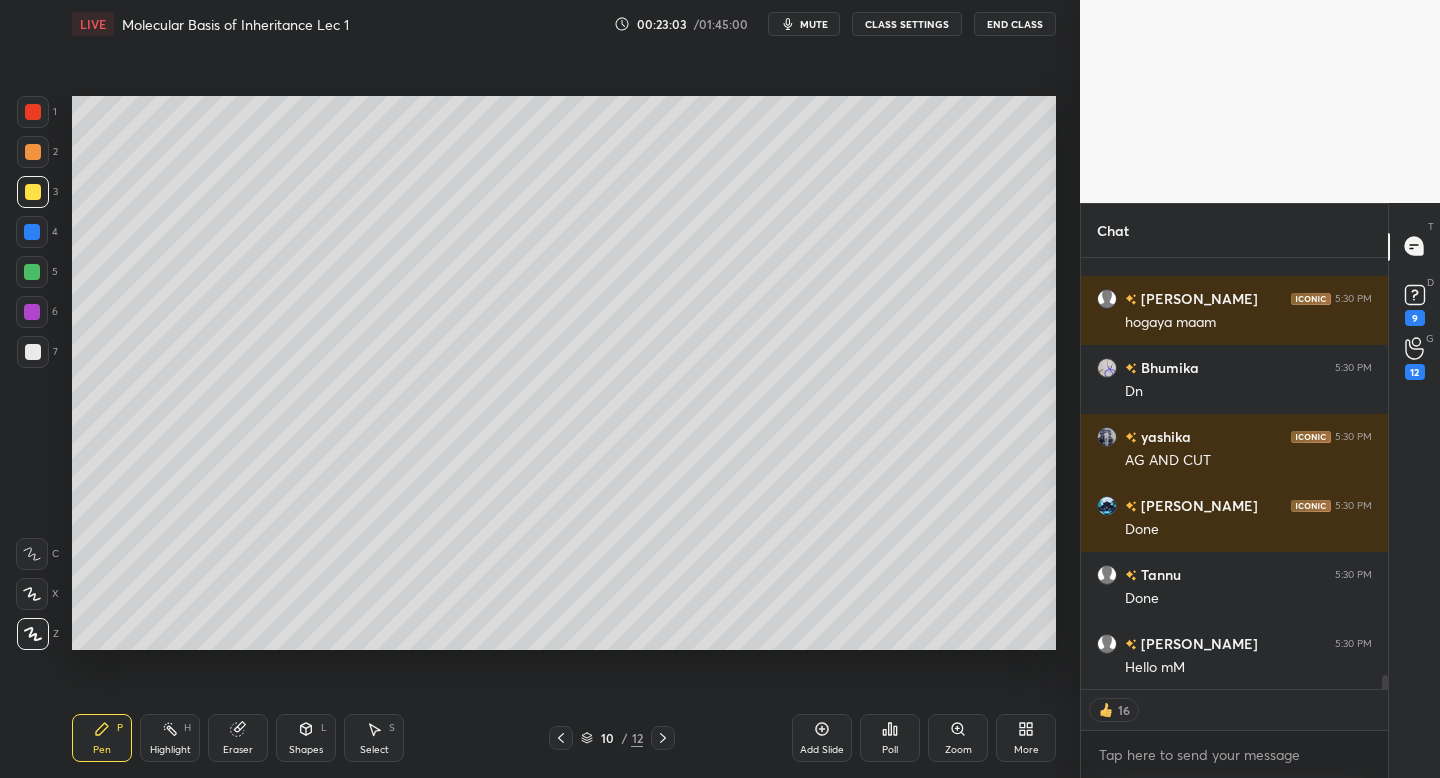 scroll, scrollTop: 12709, scrollLeft: 0, axis: vertical 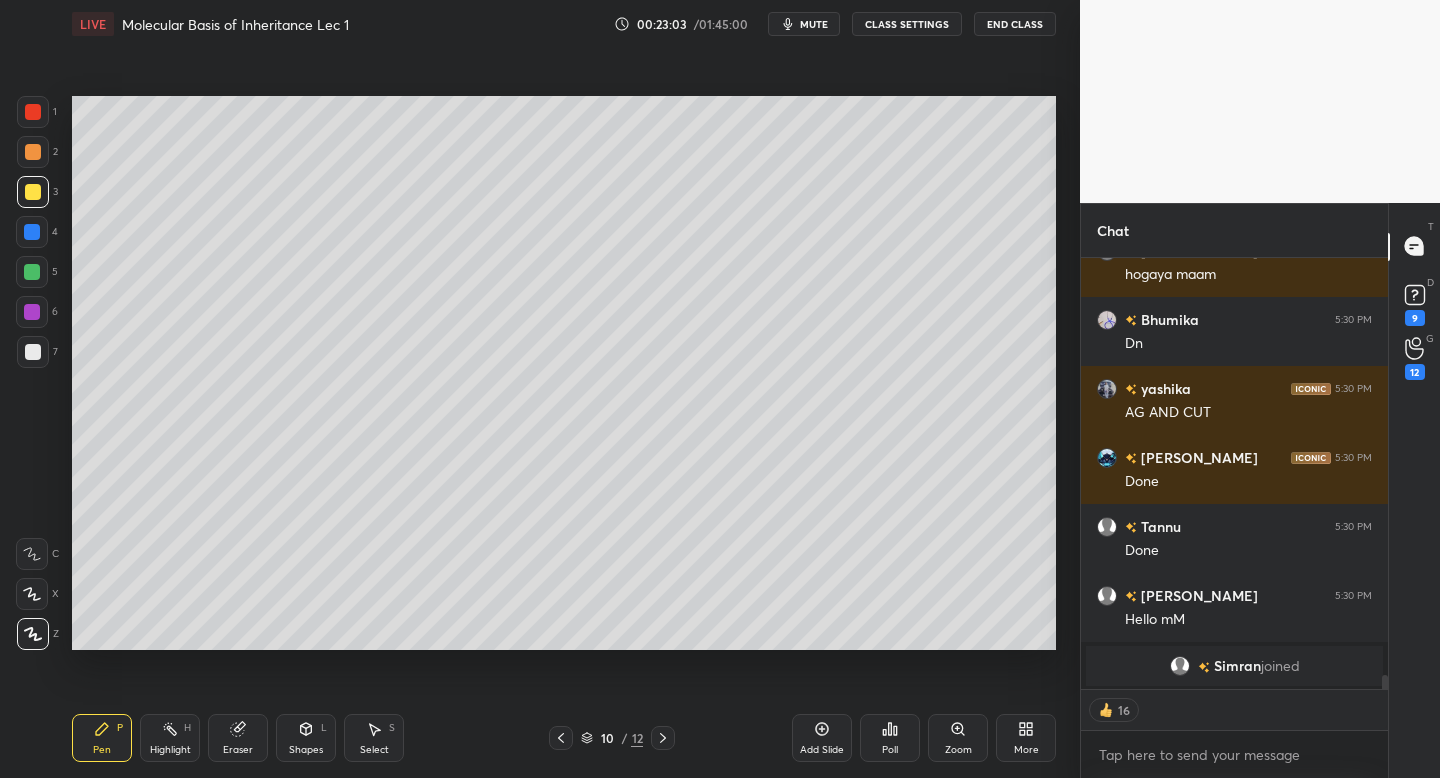 click at bounding box center [33, 352] 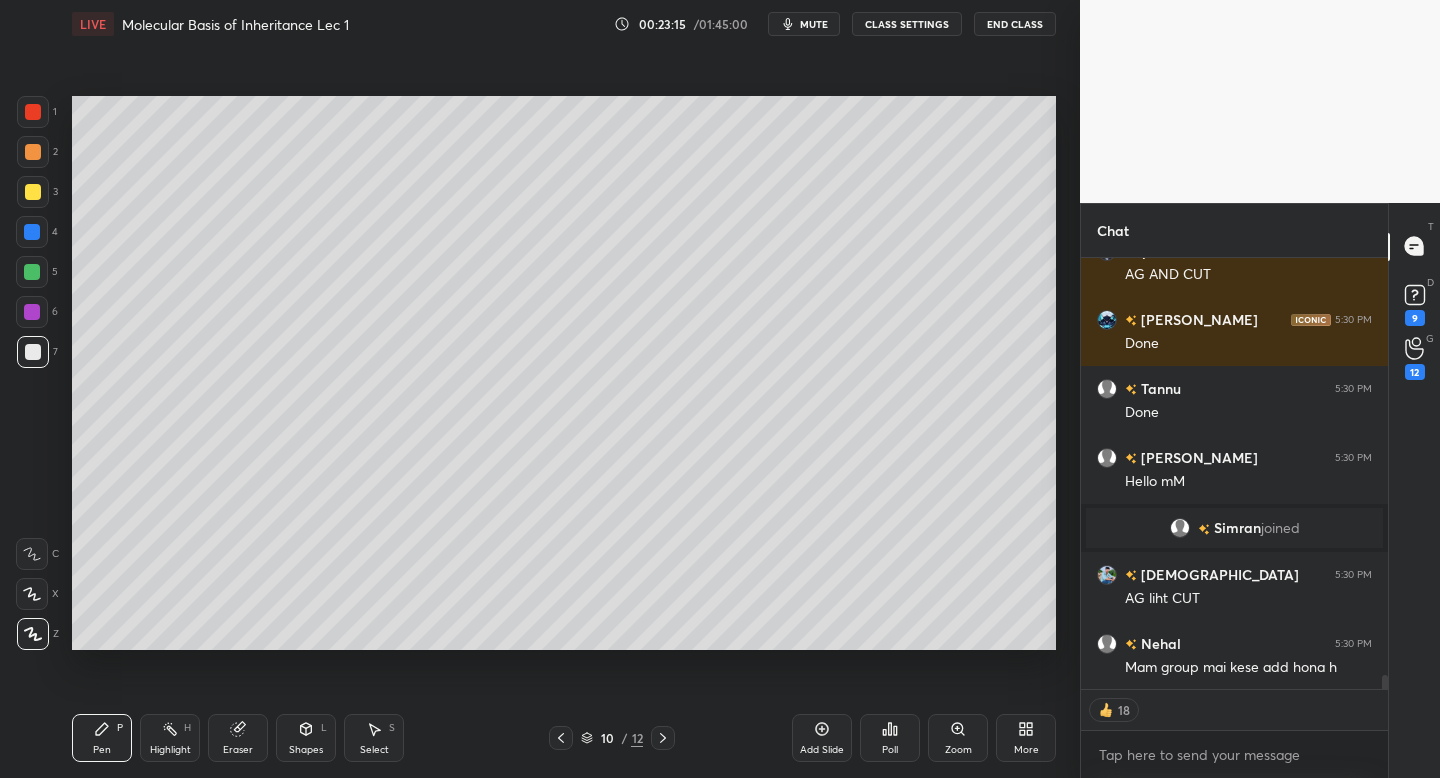 scroll, scrollTop: 12543, scrollLeft: 0, axis: vertical 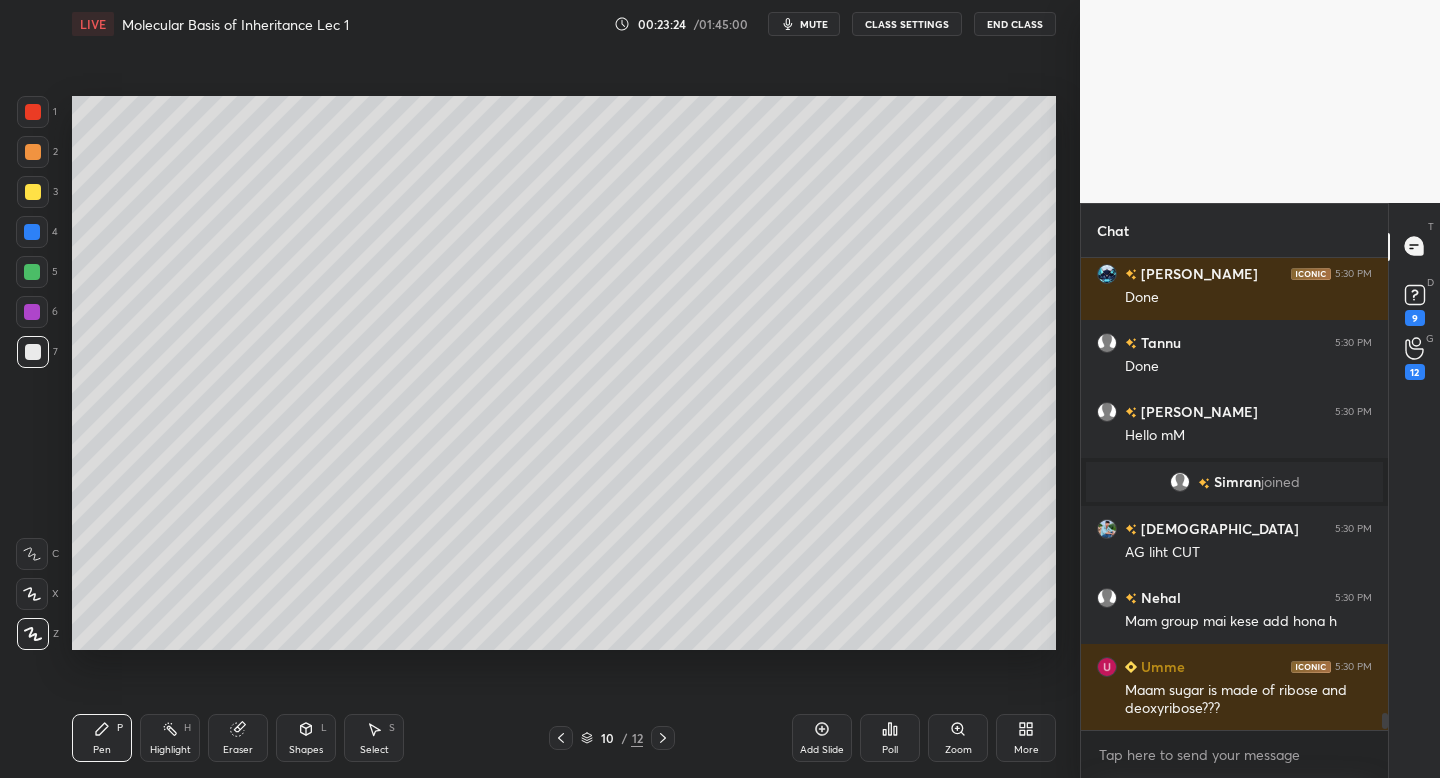 click at bounding box center [33, 192] 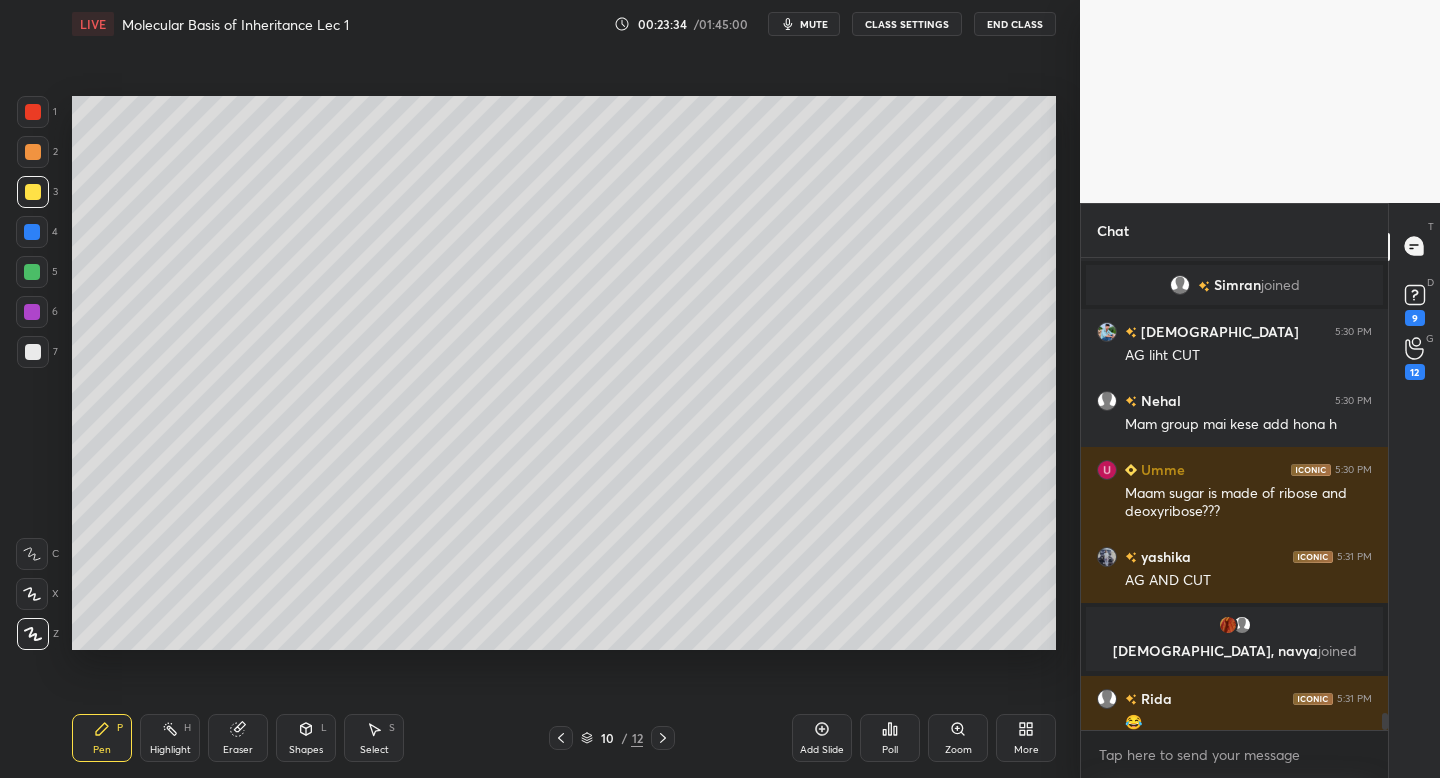 scroll, scrollTop: 12658, scrollLeft: 0, axis: vertical 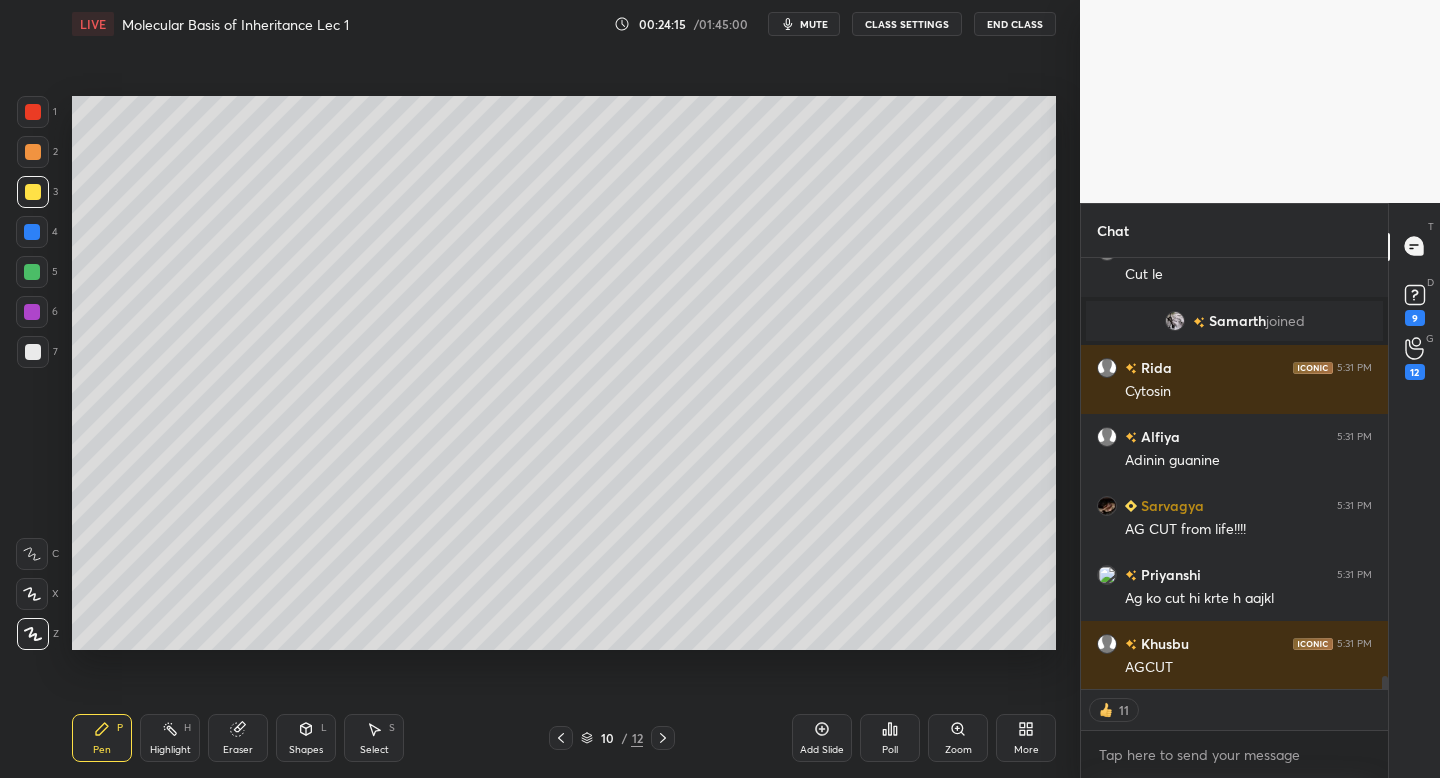 click 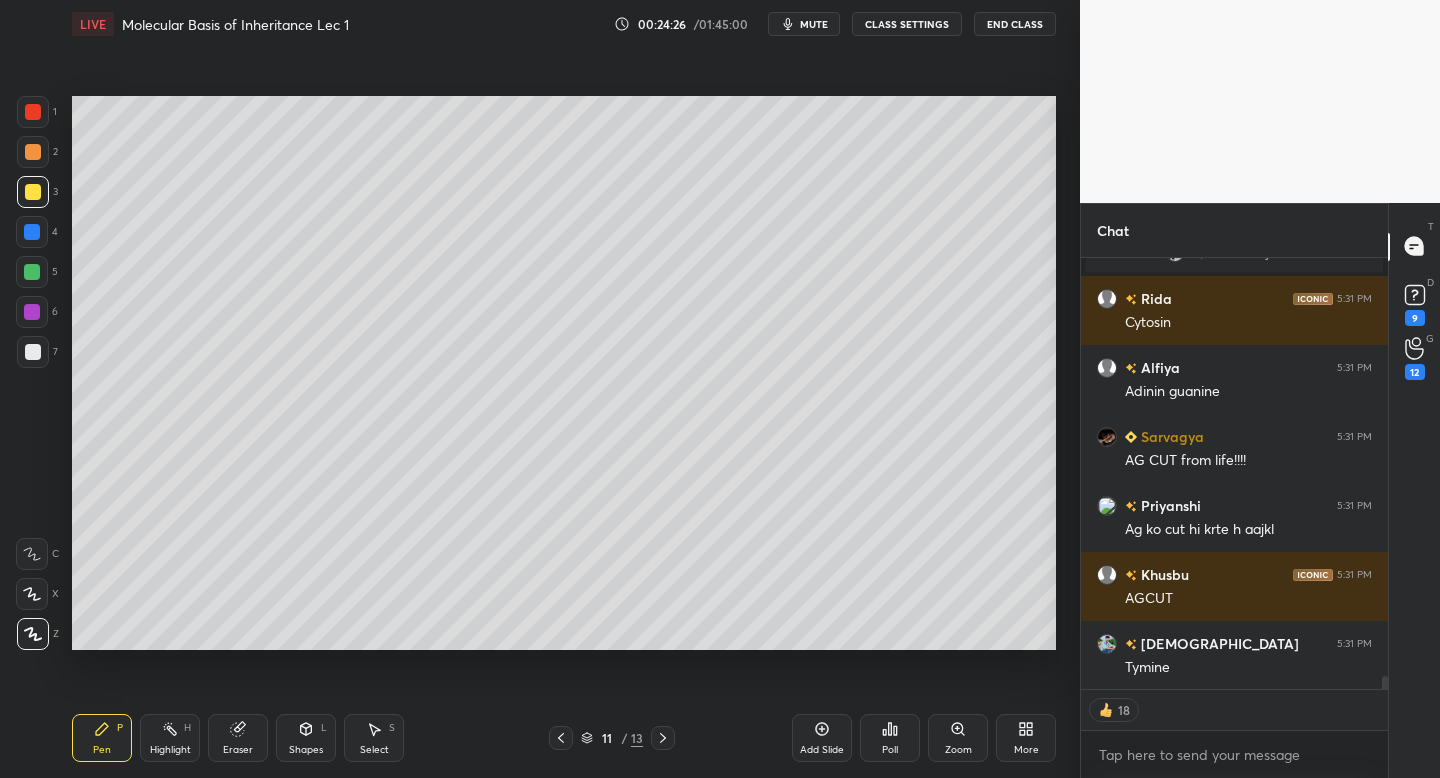 scroll, scrollTop: 13654, scrollLeft: 0, axis: vertical 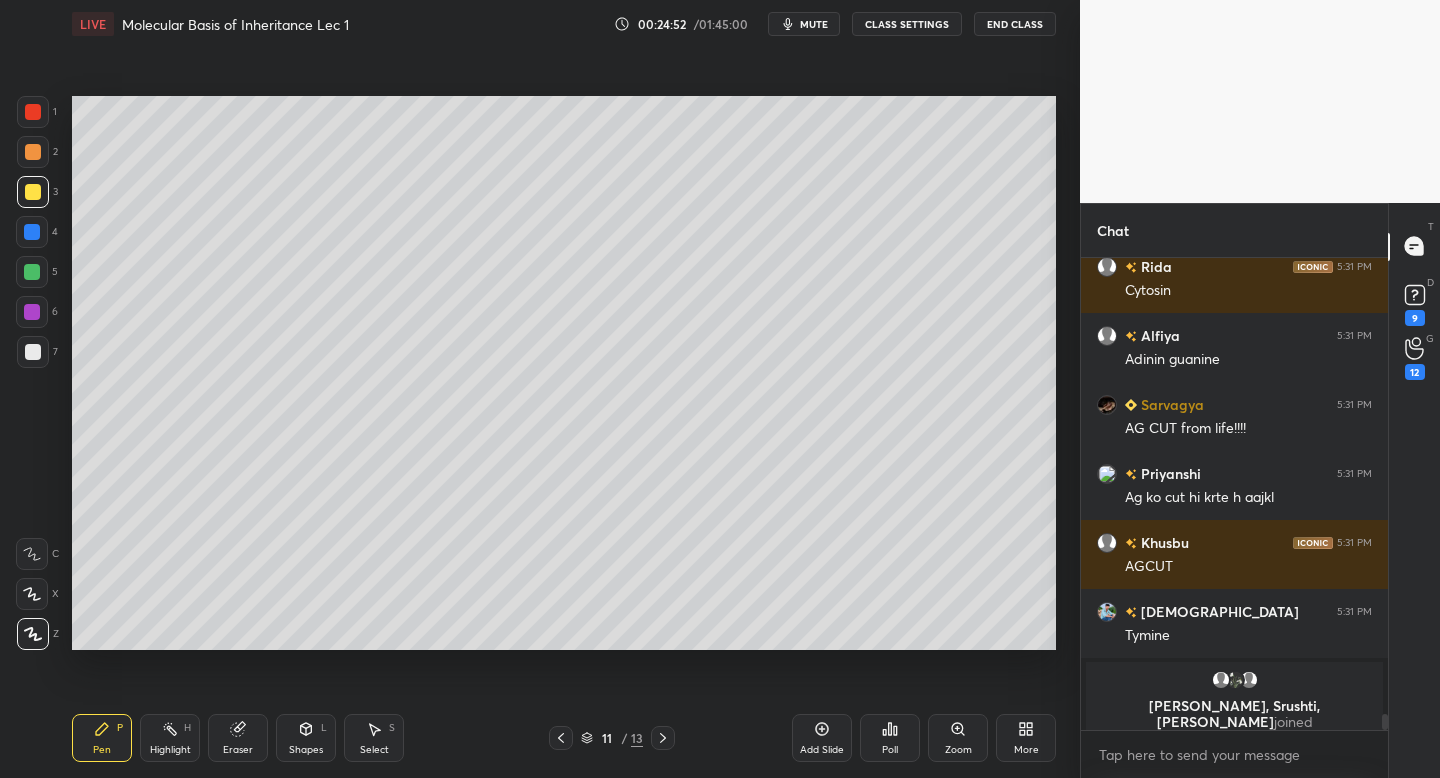 click 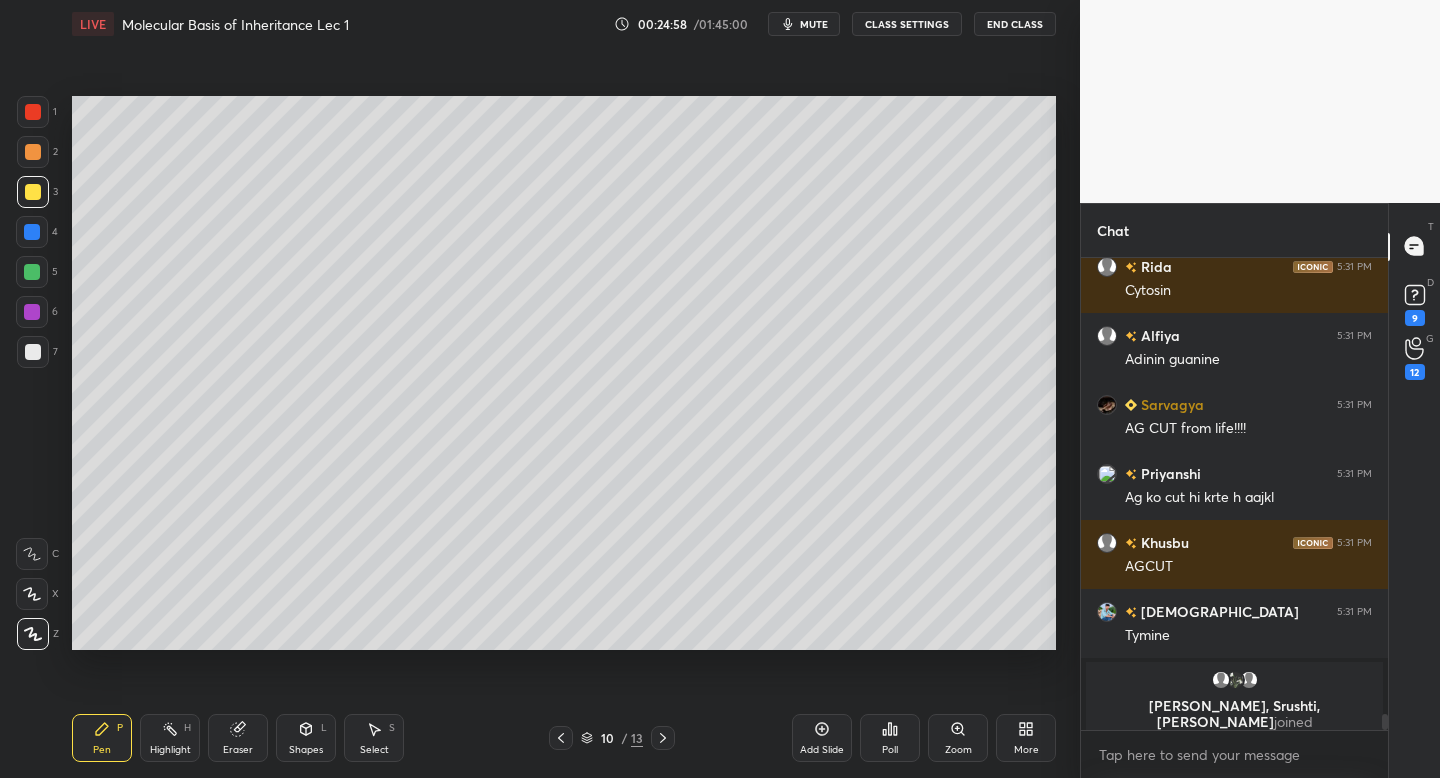 click 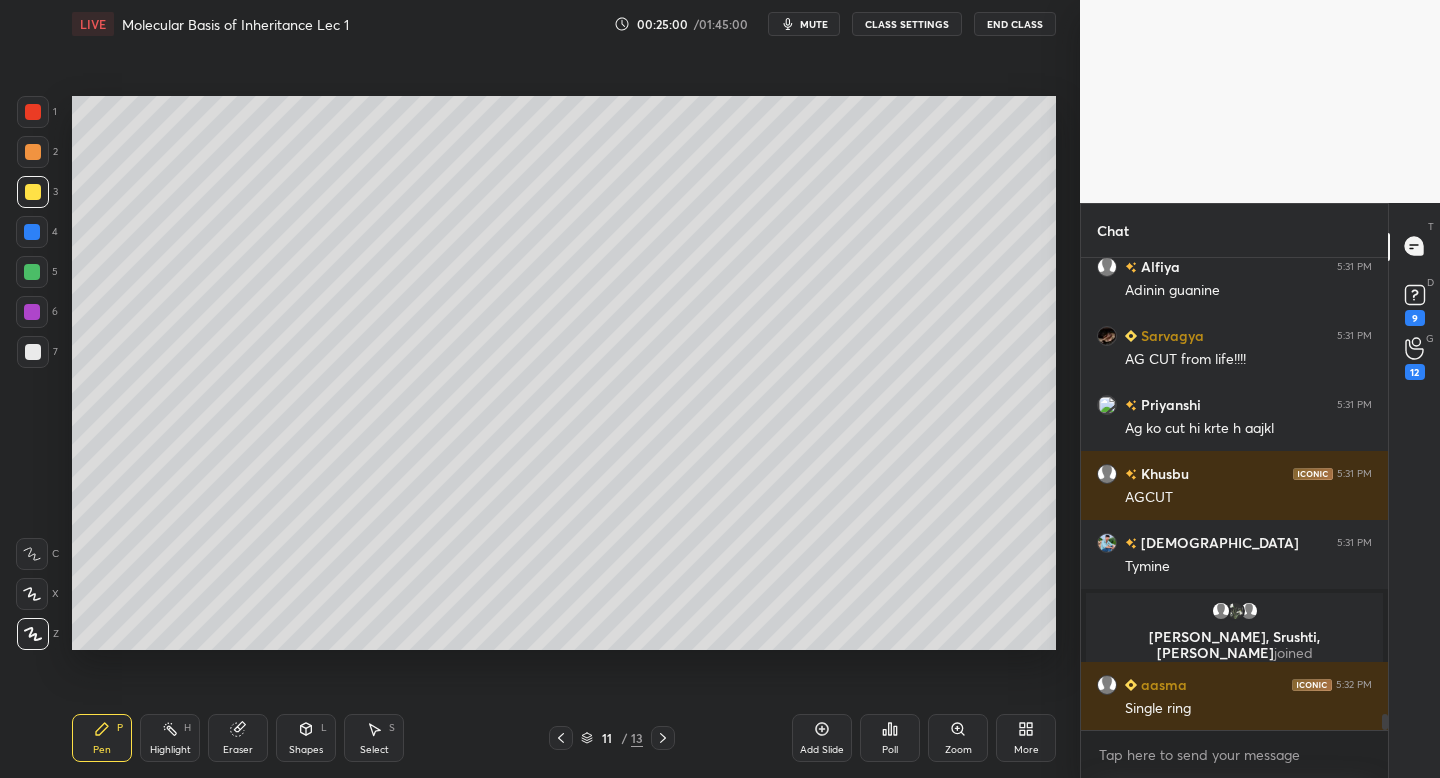 scroll, scrollTop: 13629, scrollLeft: 0, axis: vertical 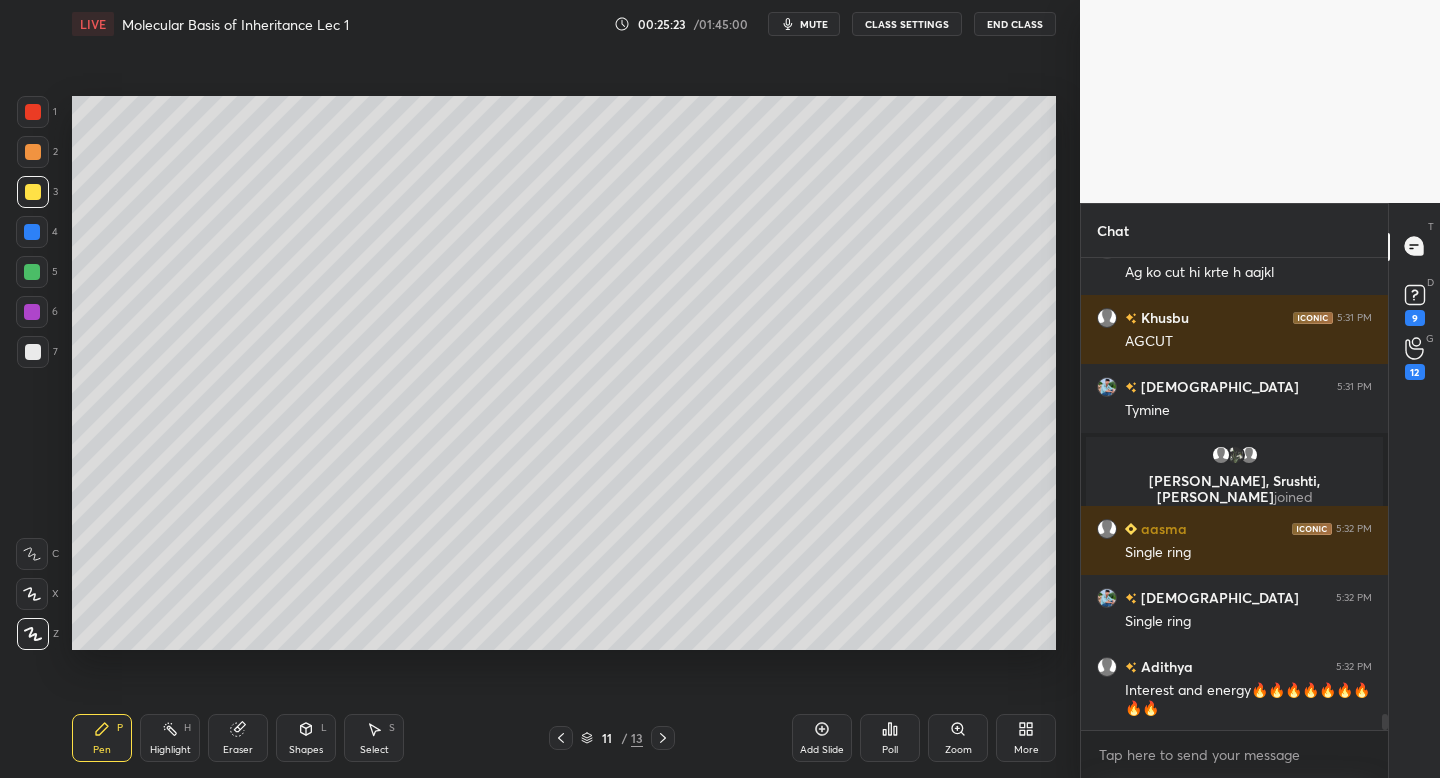 click 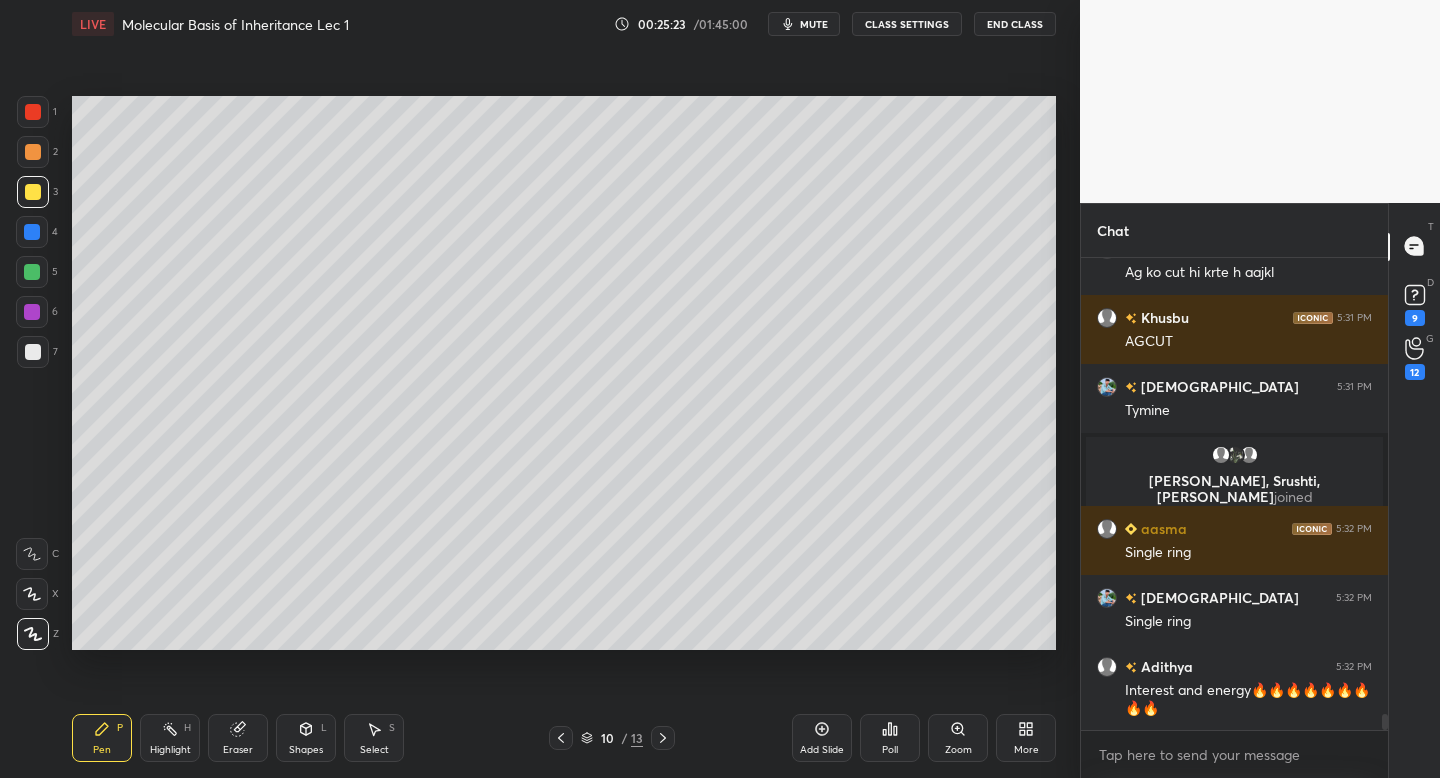 scroll, scrollTop: 13854, scrollLeft: 0, axis: vertical 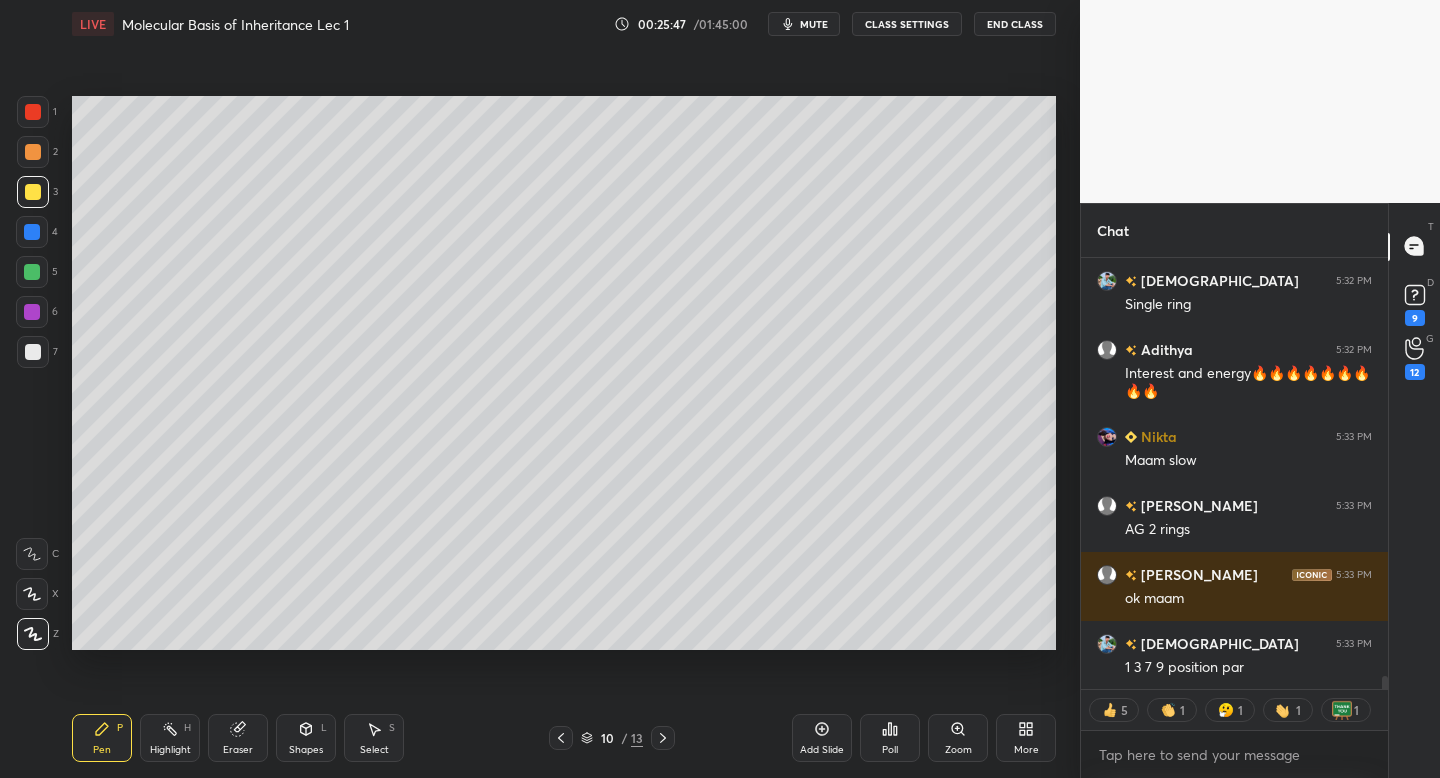 click on "Add Slide" at bounding box center (822, 738) 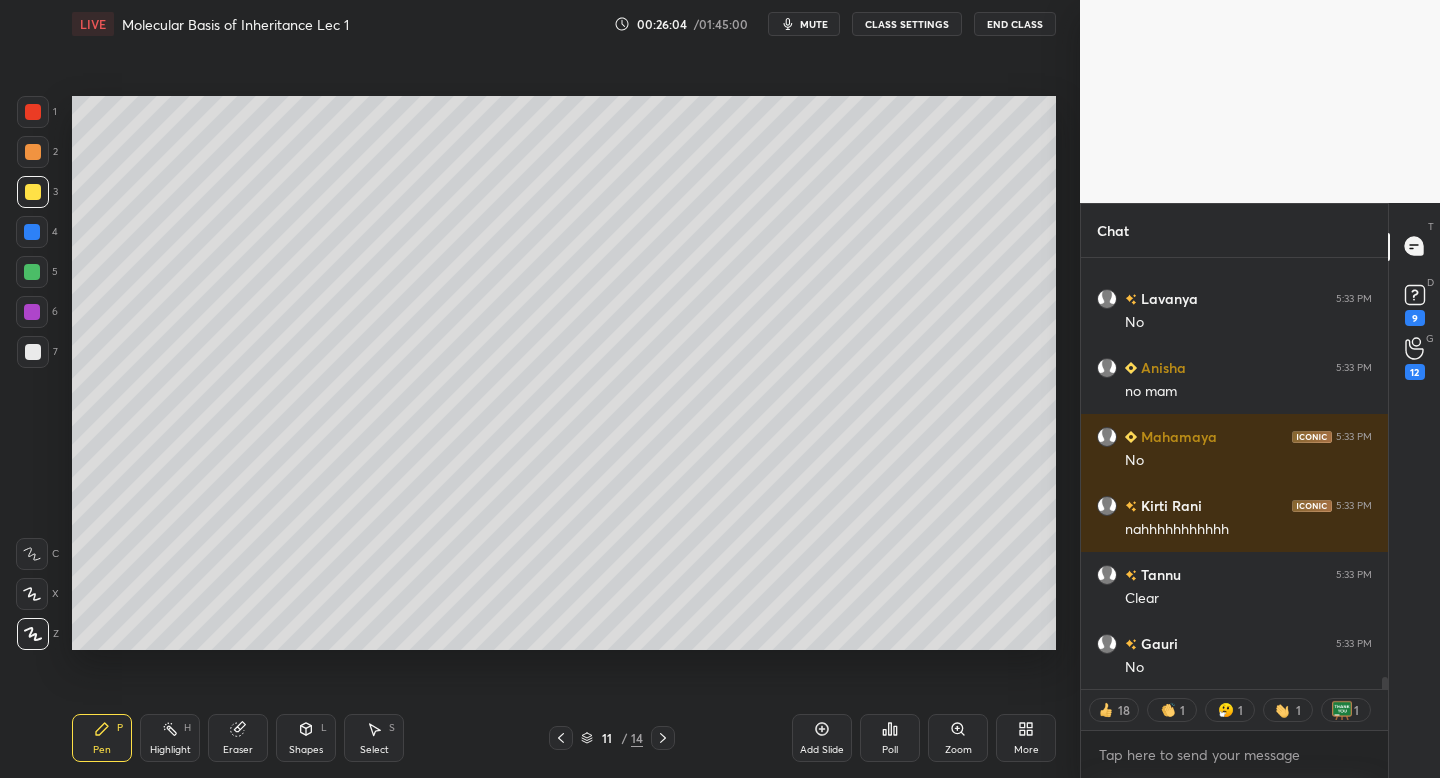 scroll, scrollTop: 14908, scrollLeft: 0, axis: vertical 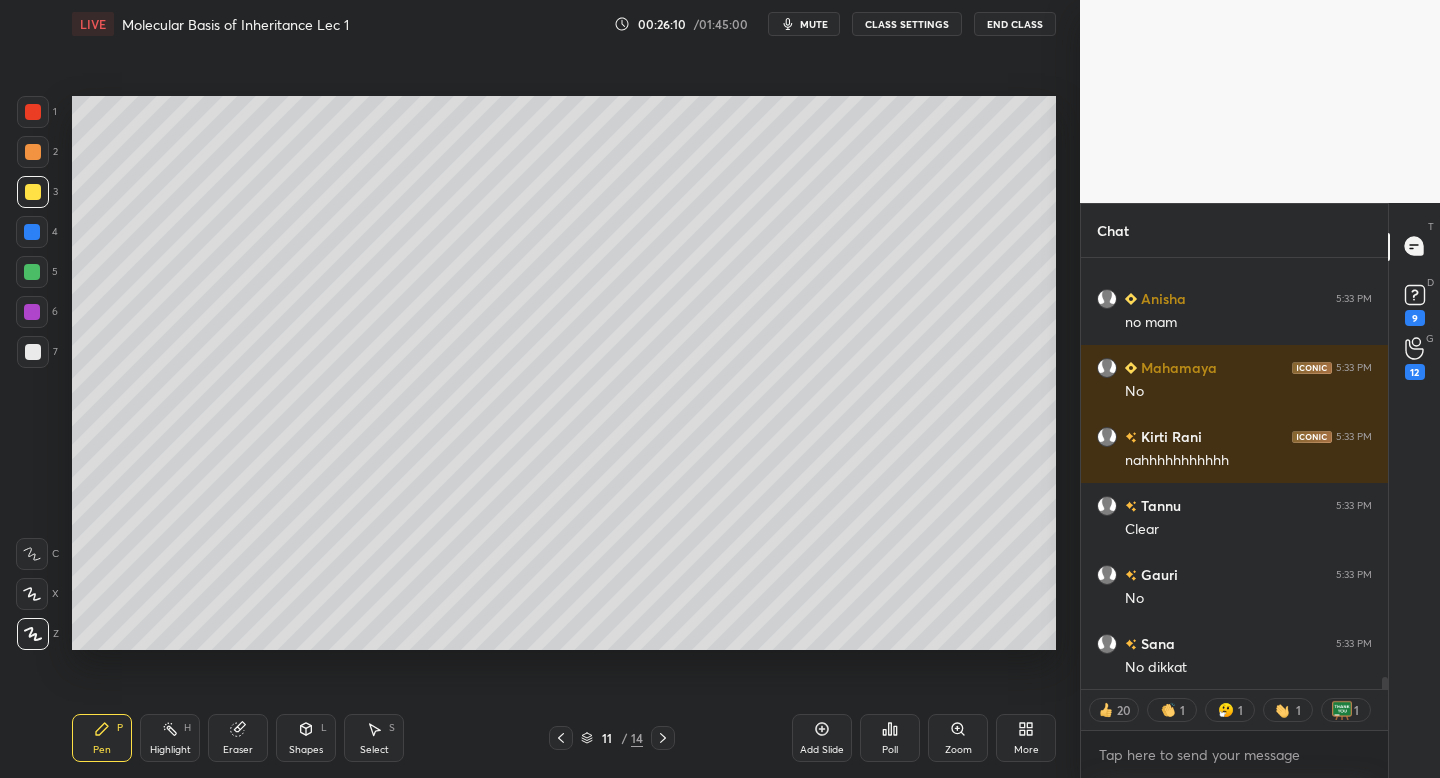 click at bounding box center (33, 352) 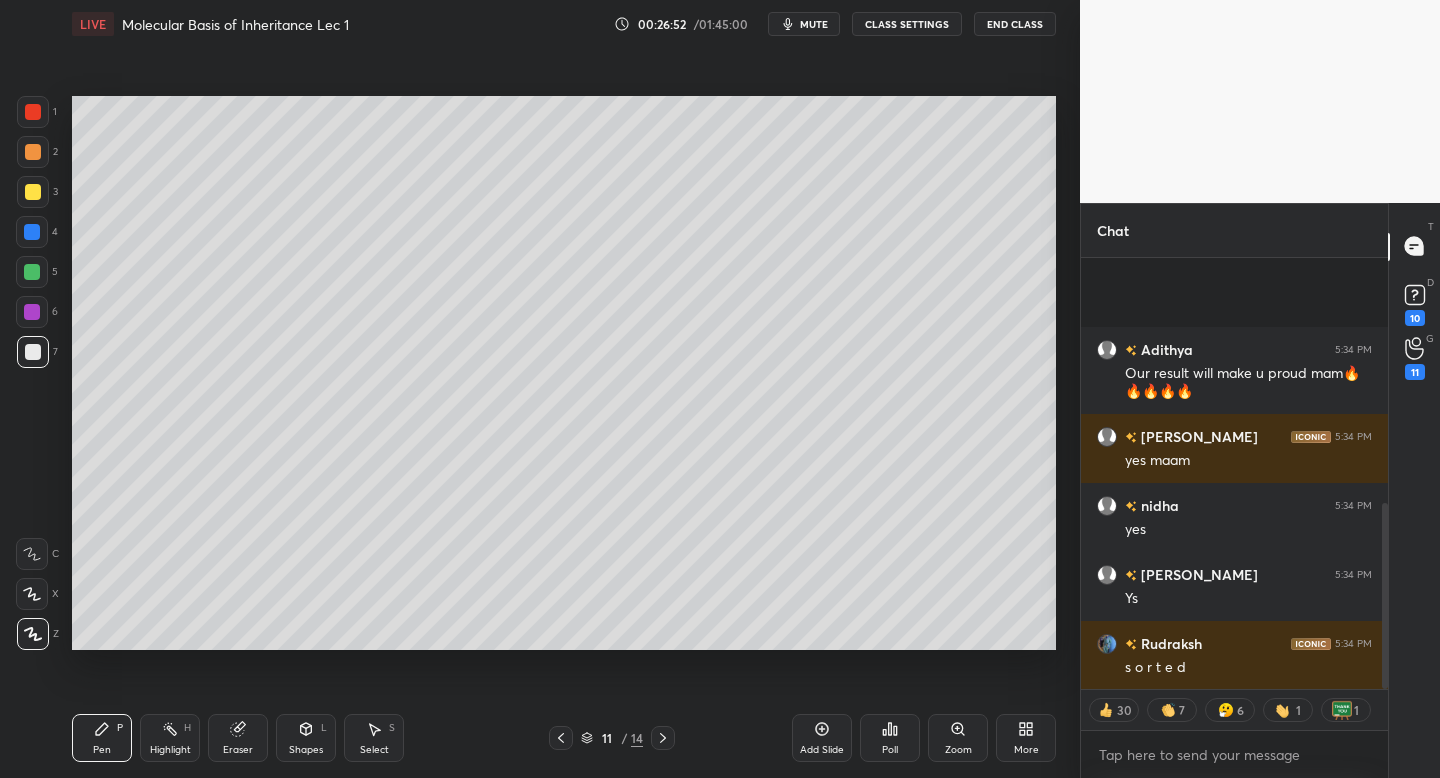 scroll, scrollTop: 569, scrollLeft: 0, axis: vertical 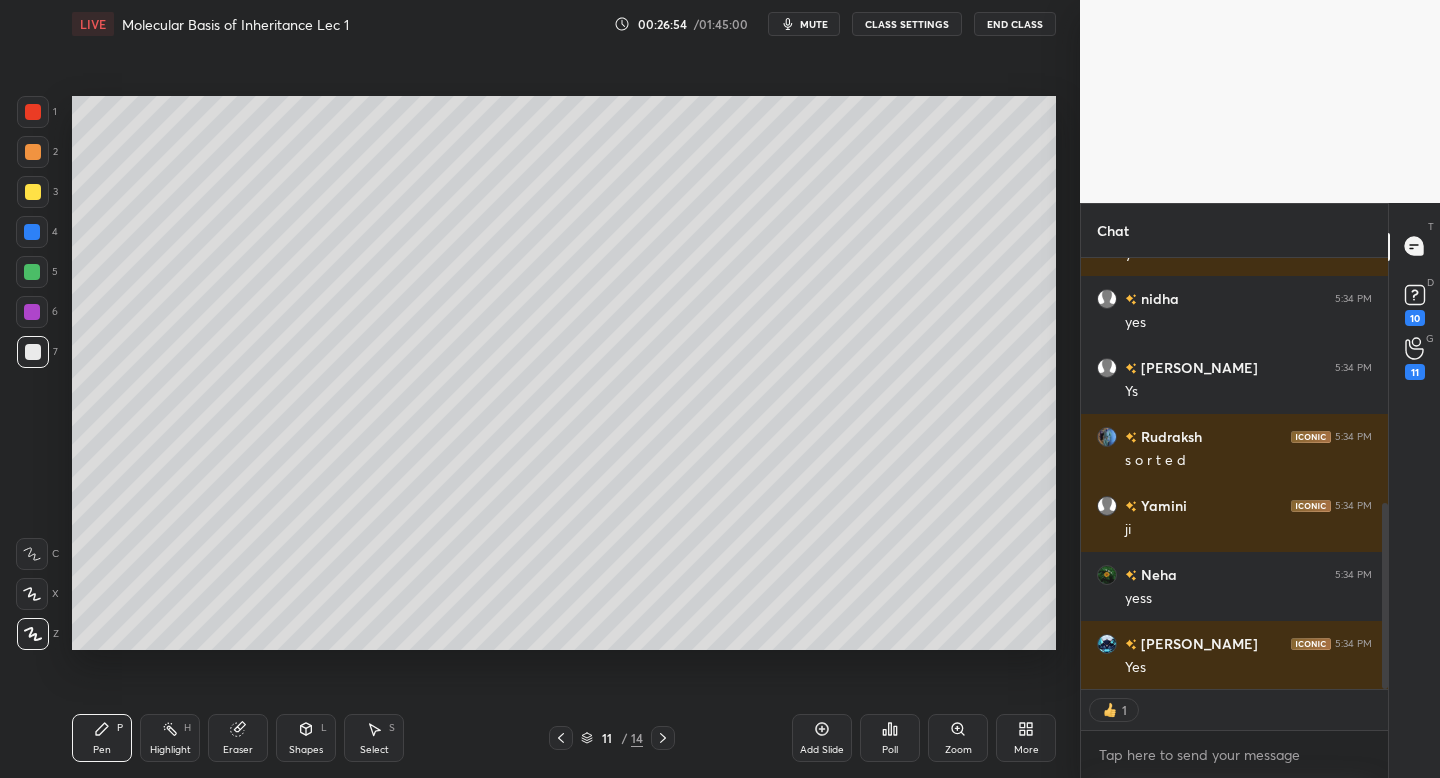 click 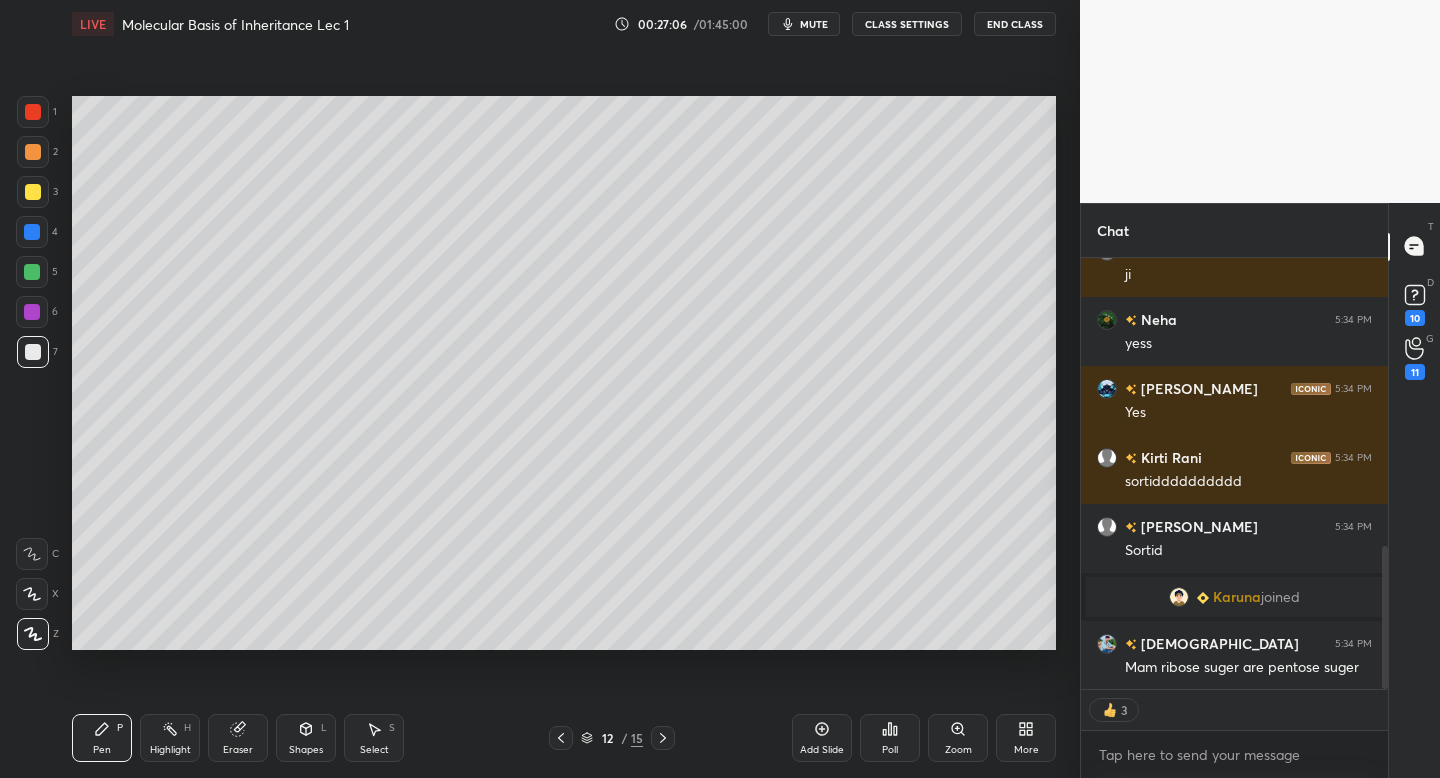 scroll, scrollTop: 872, scrollLeft: 0, axis: vertical 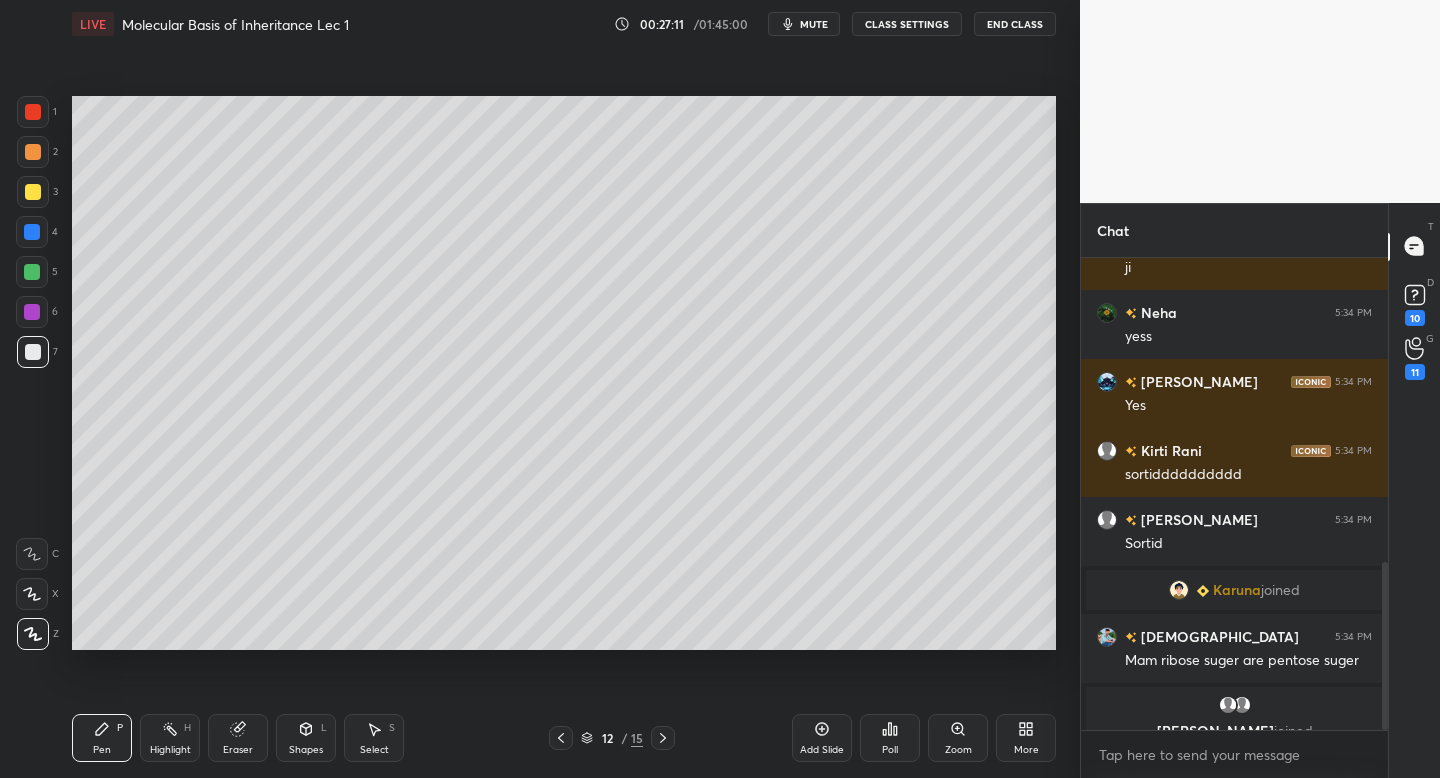 click on "3" at bounding box center [37, 192] 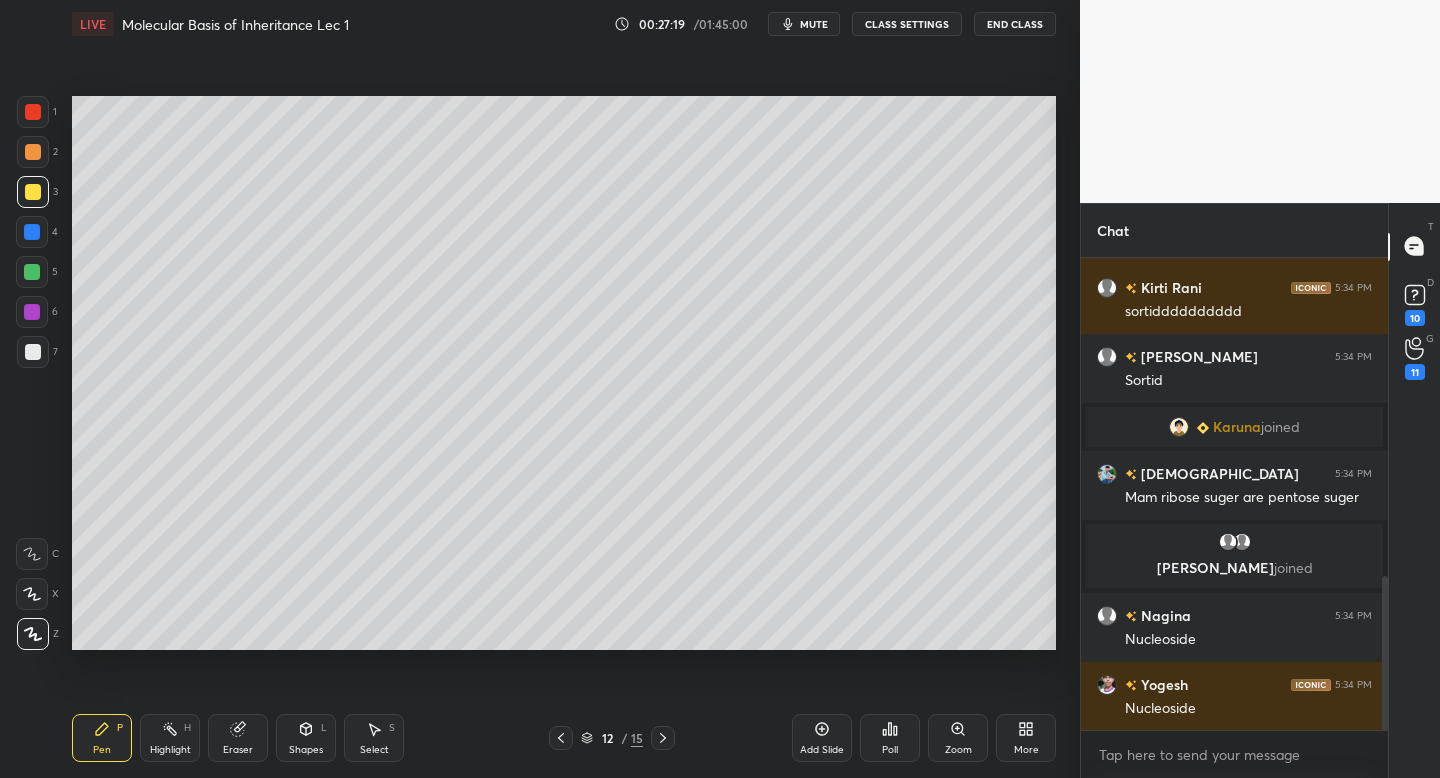 click 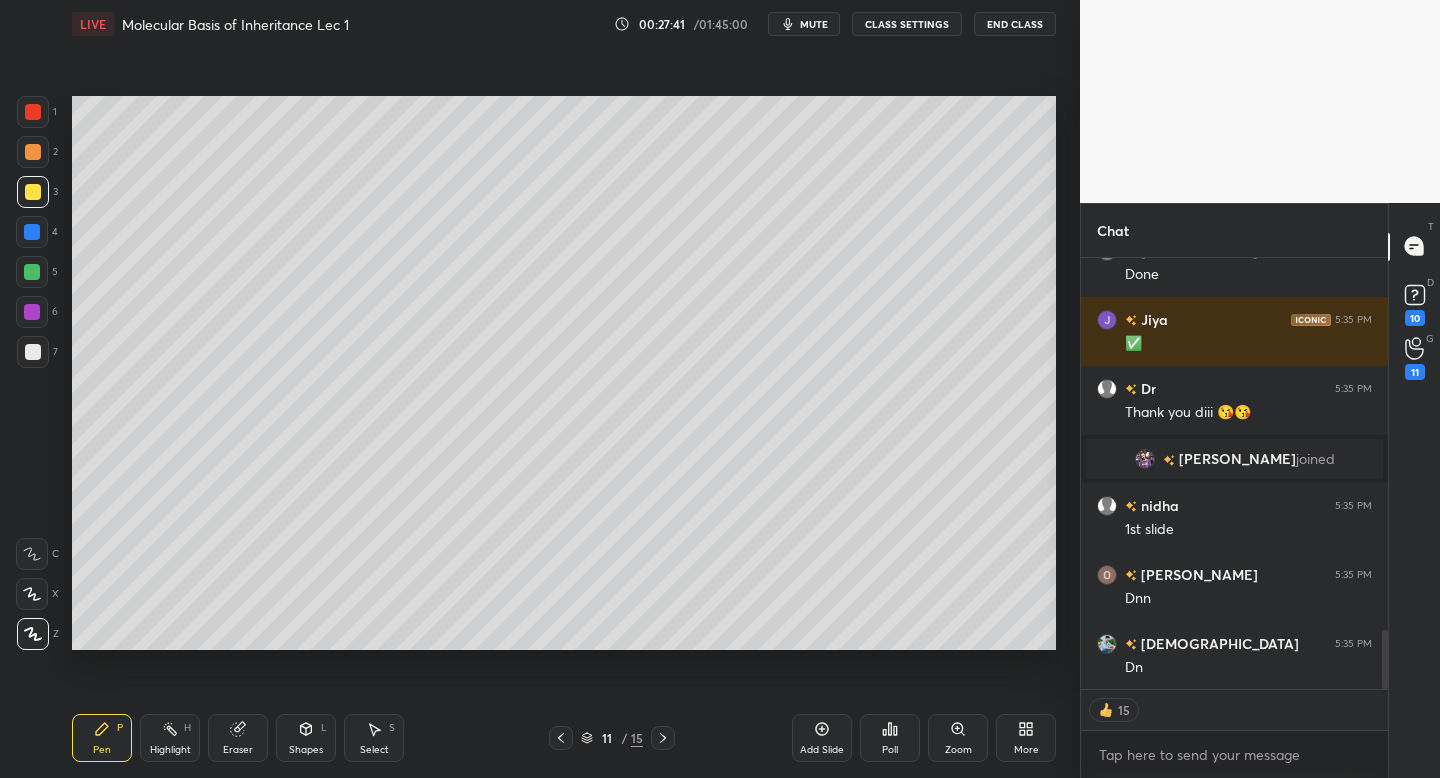click 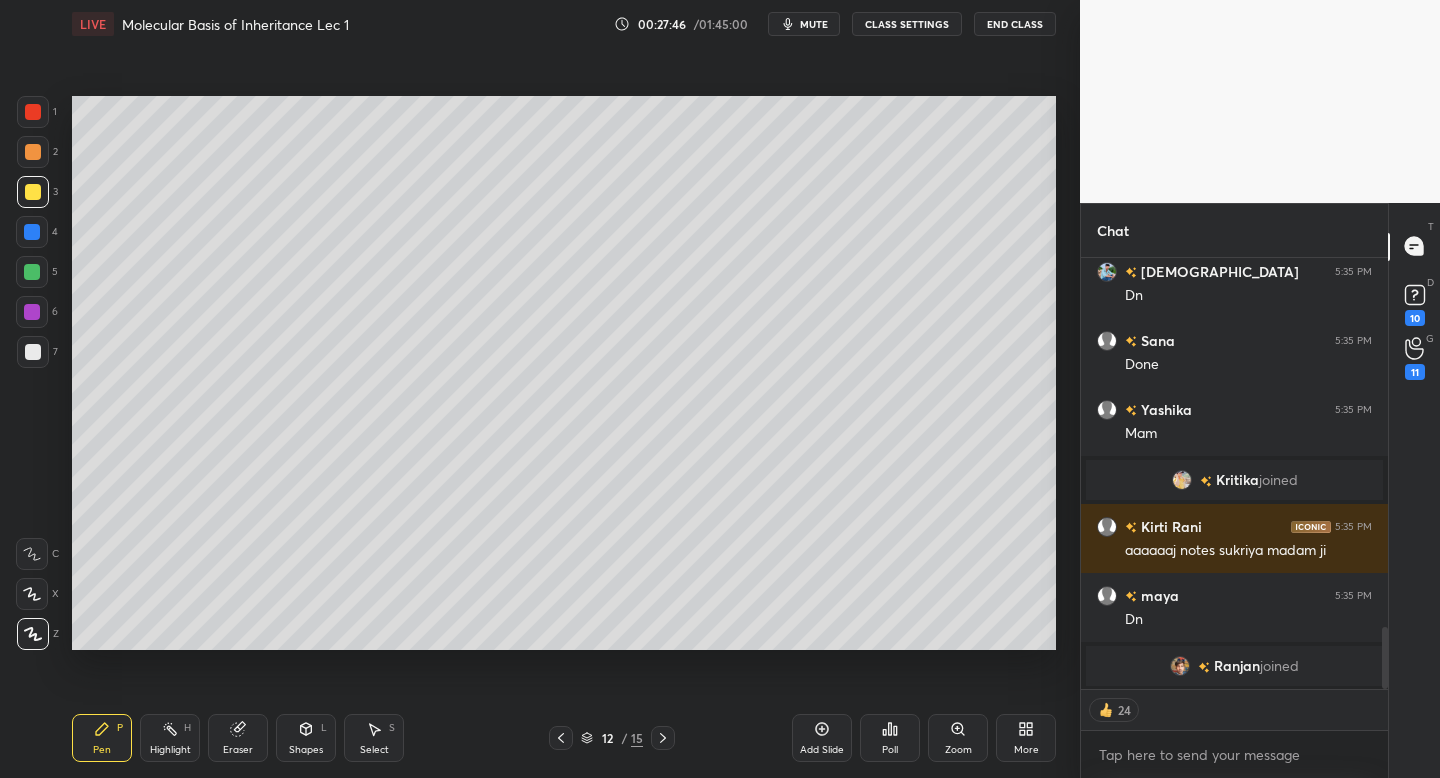 click on "Eraser" at bounding box center [238, 750] 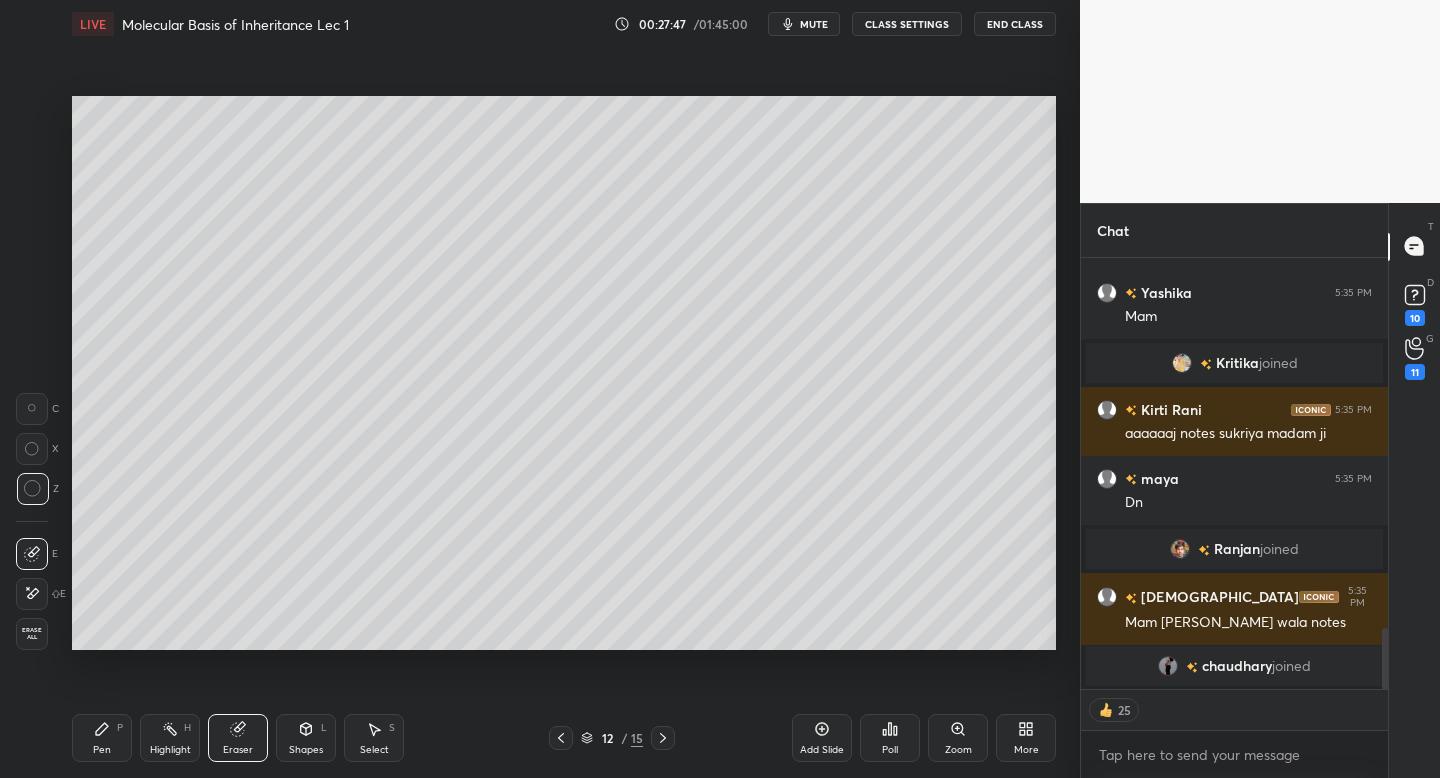 click on "Pen P" at bounding box center [102, 738] 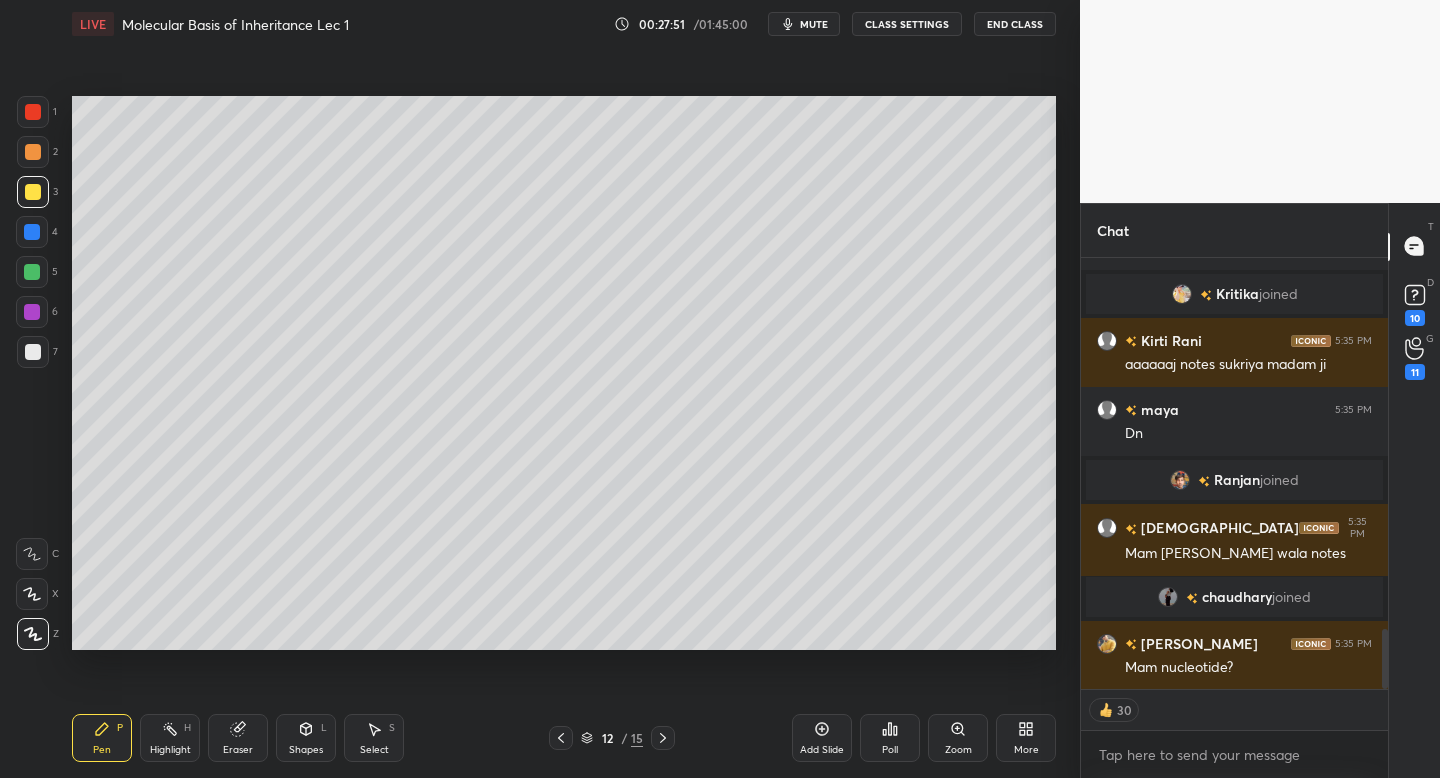 click at bounding box center [561, 738] 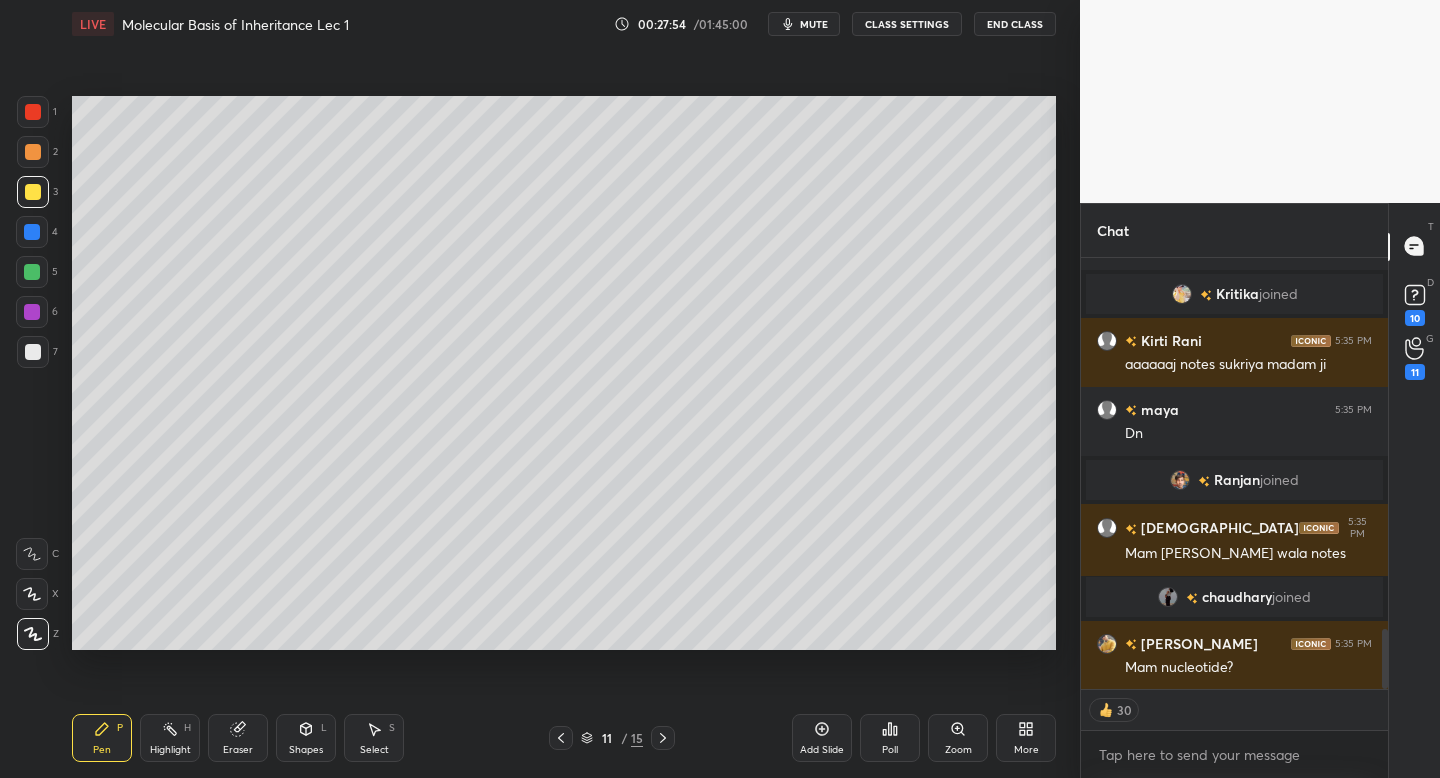 click on "11 / 15" at bounding box center (612, 738) 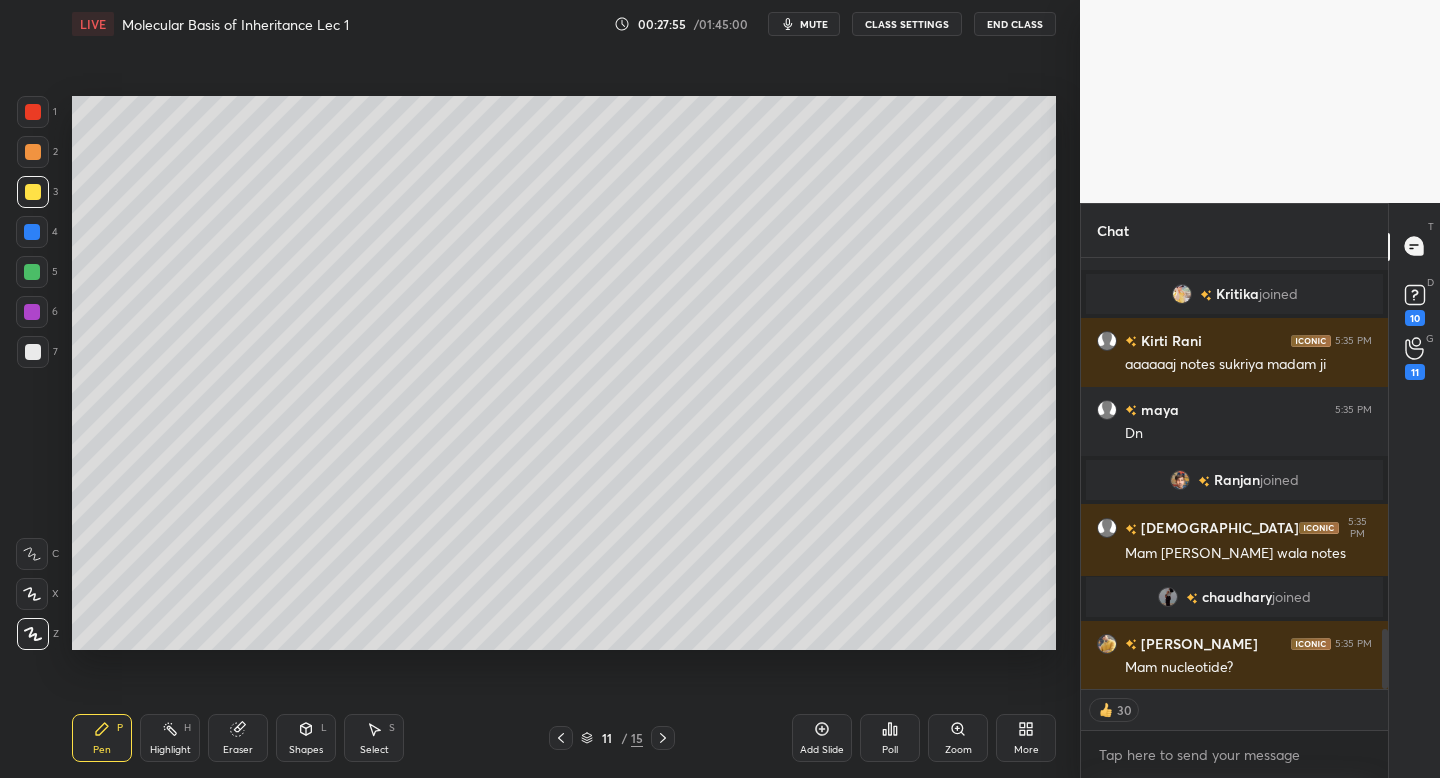click 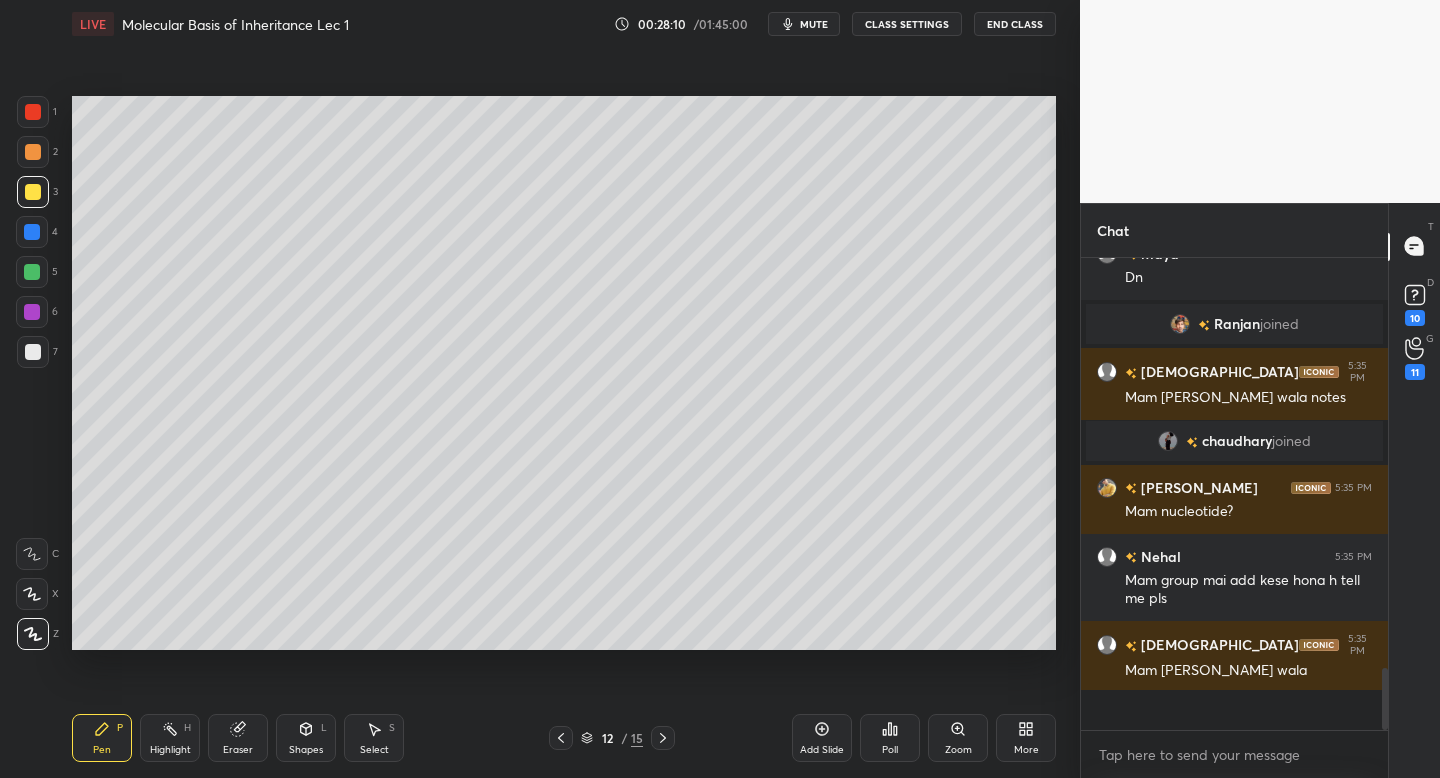 scroll, scrollTop: 7, scrollLeft: 7, axis: both 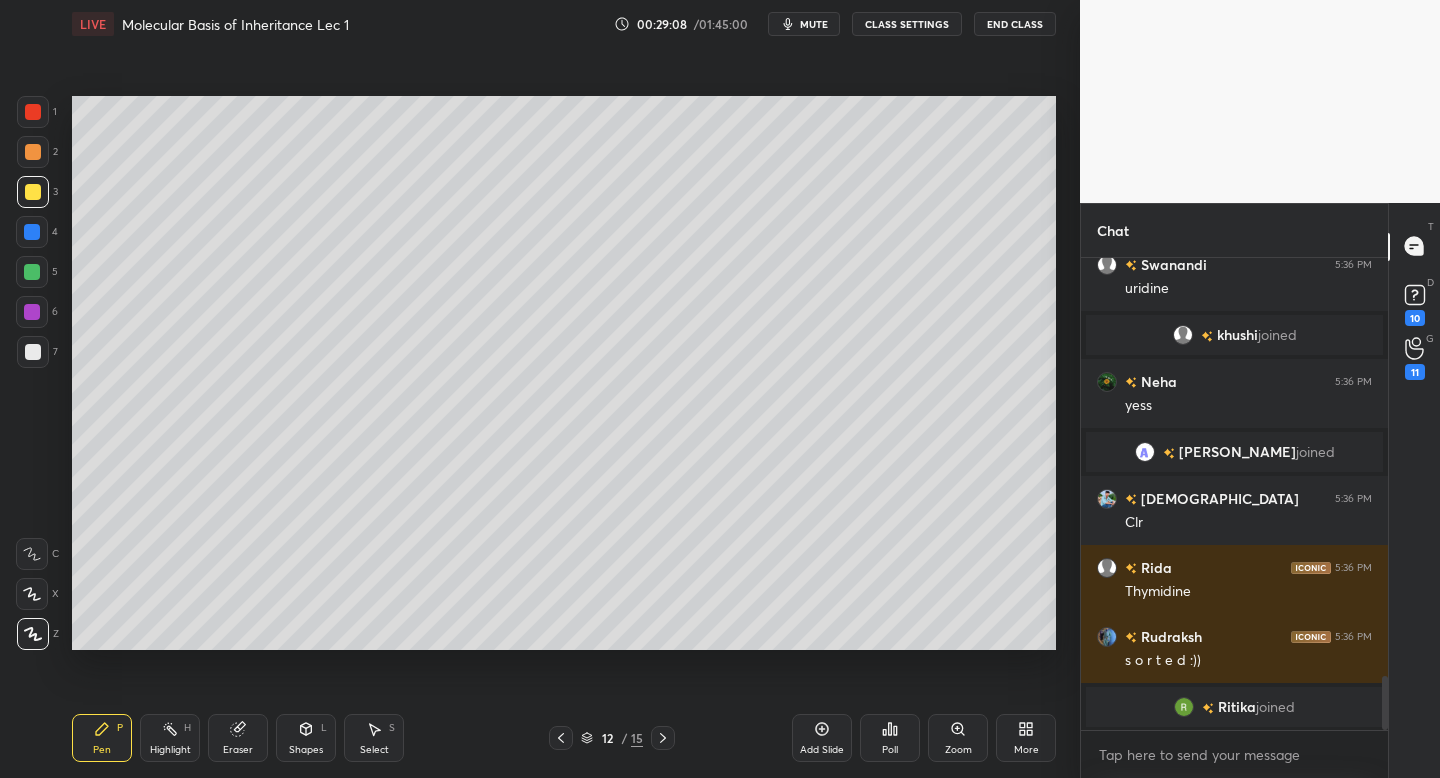 click at bounding box center (33, 112) 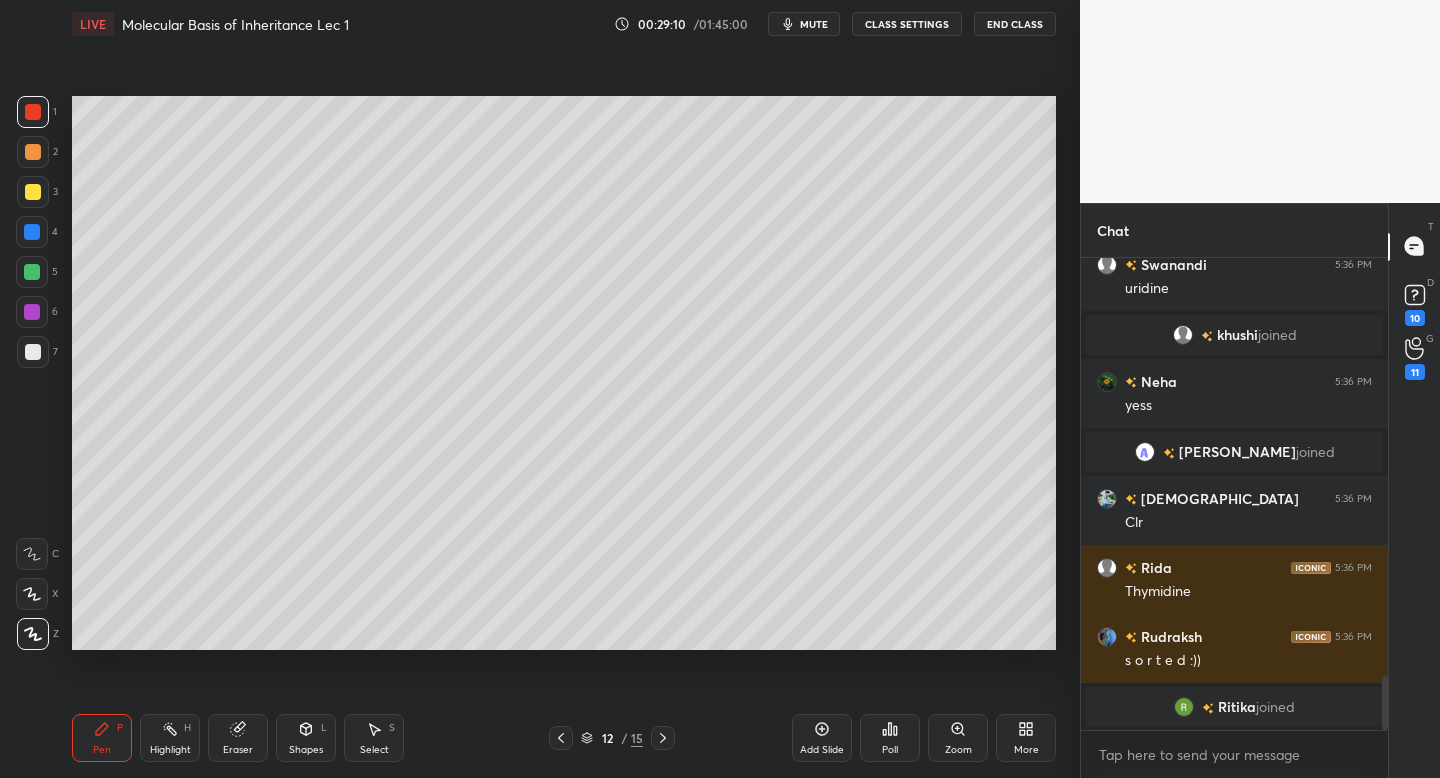scroll, scrollTop: 3682, scrollLeft: 0, axis: vertical 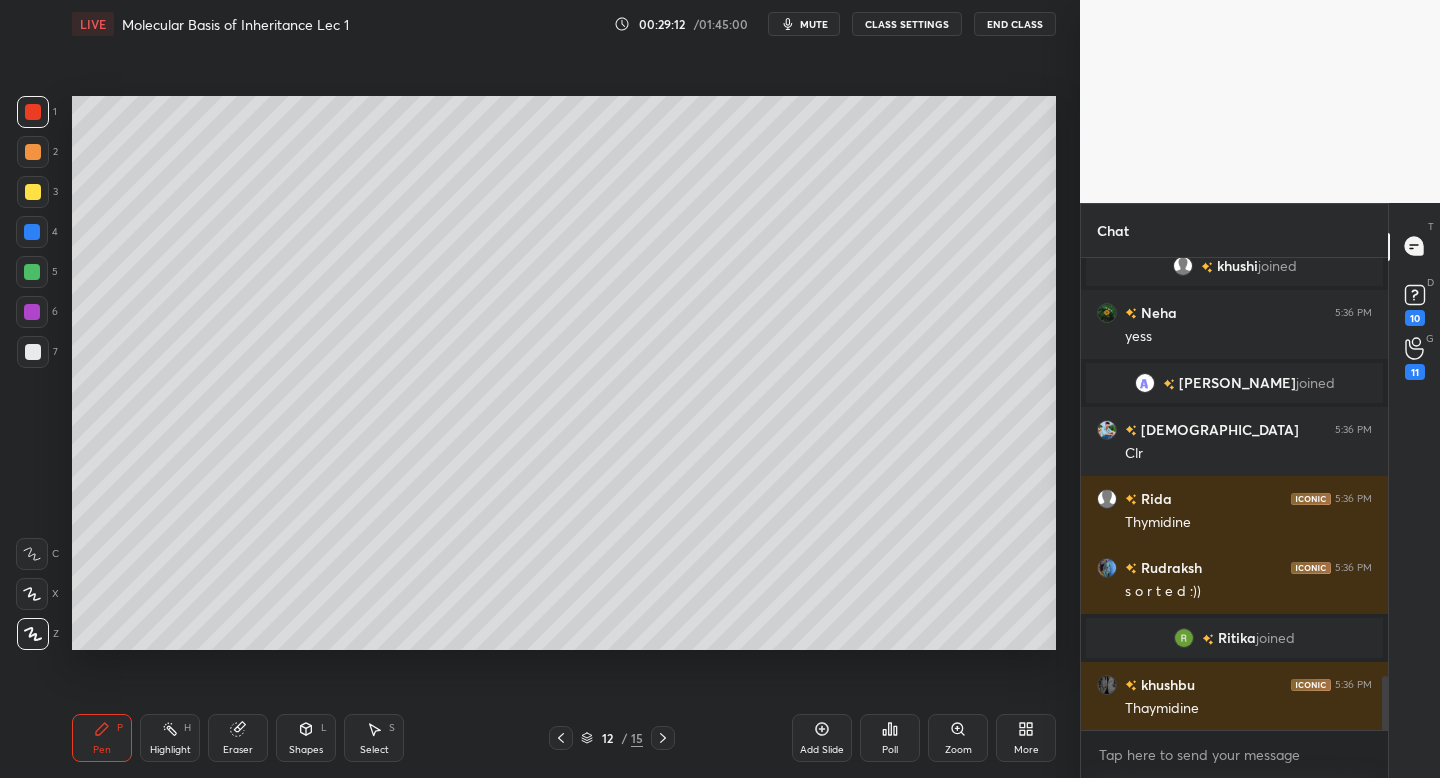 click on "Eraser" at bounding box center [238, 750] 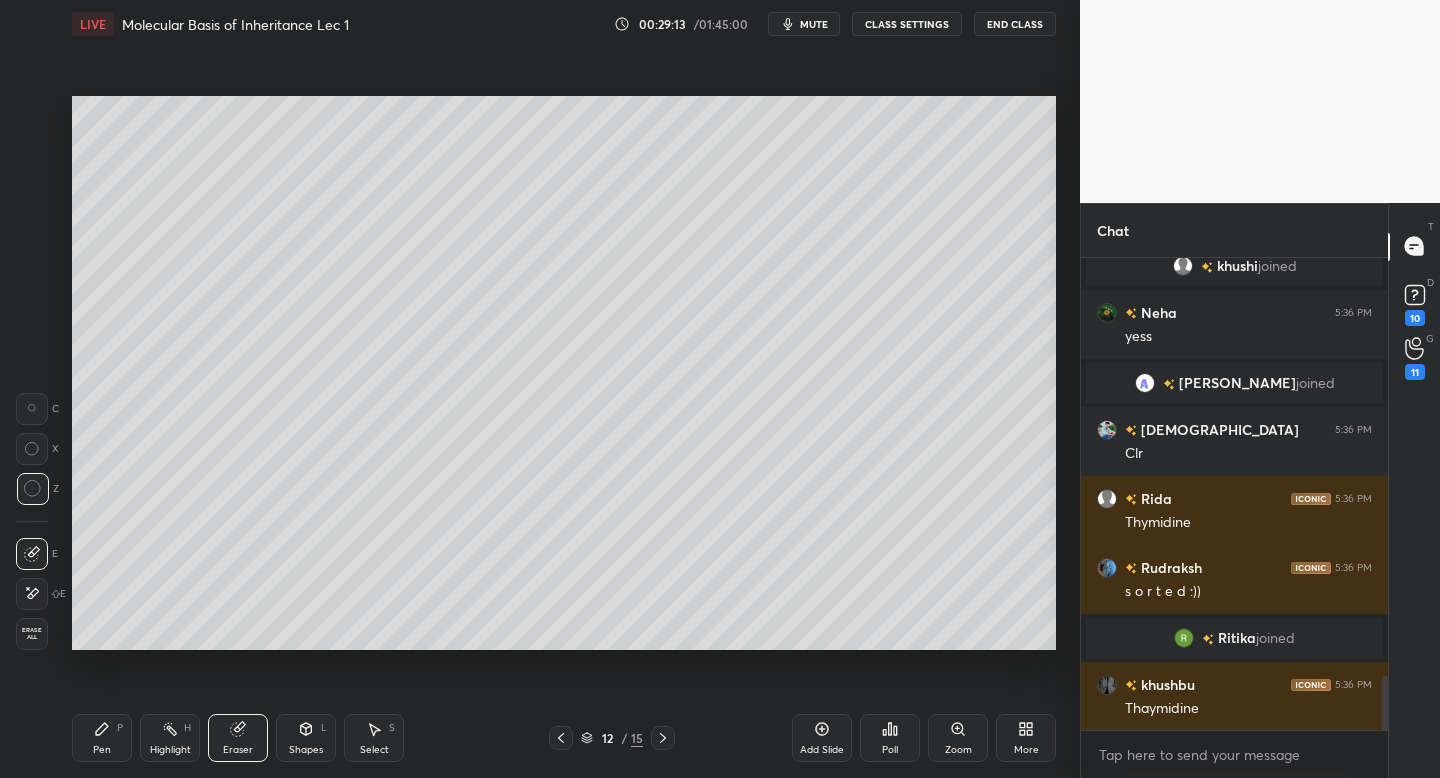 click 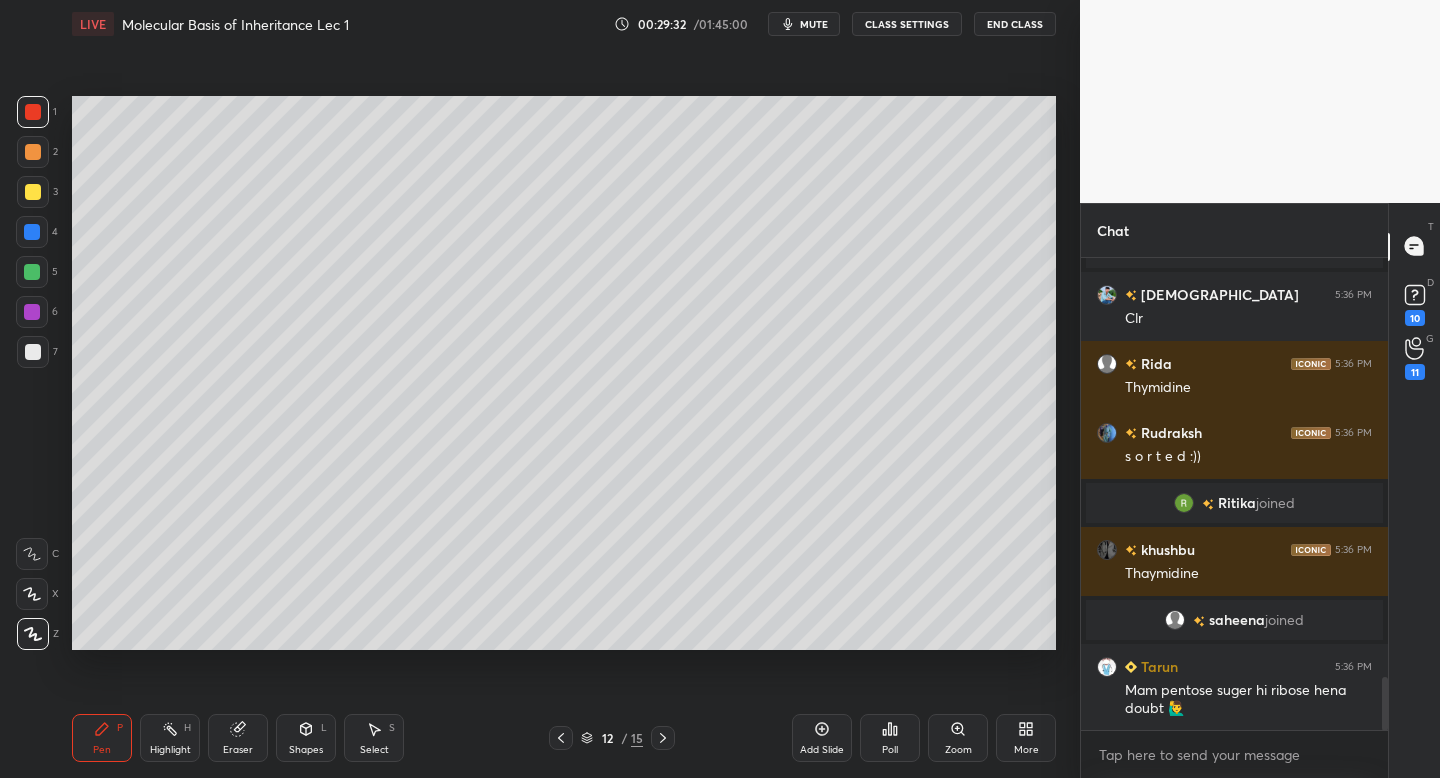 scroll, scrollTop: 3830, scrollLeft: 0, axis: vertical 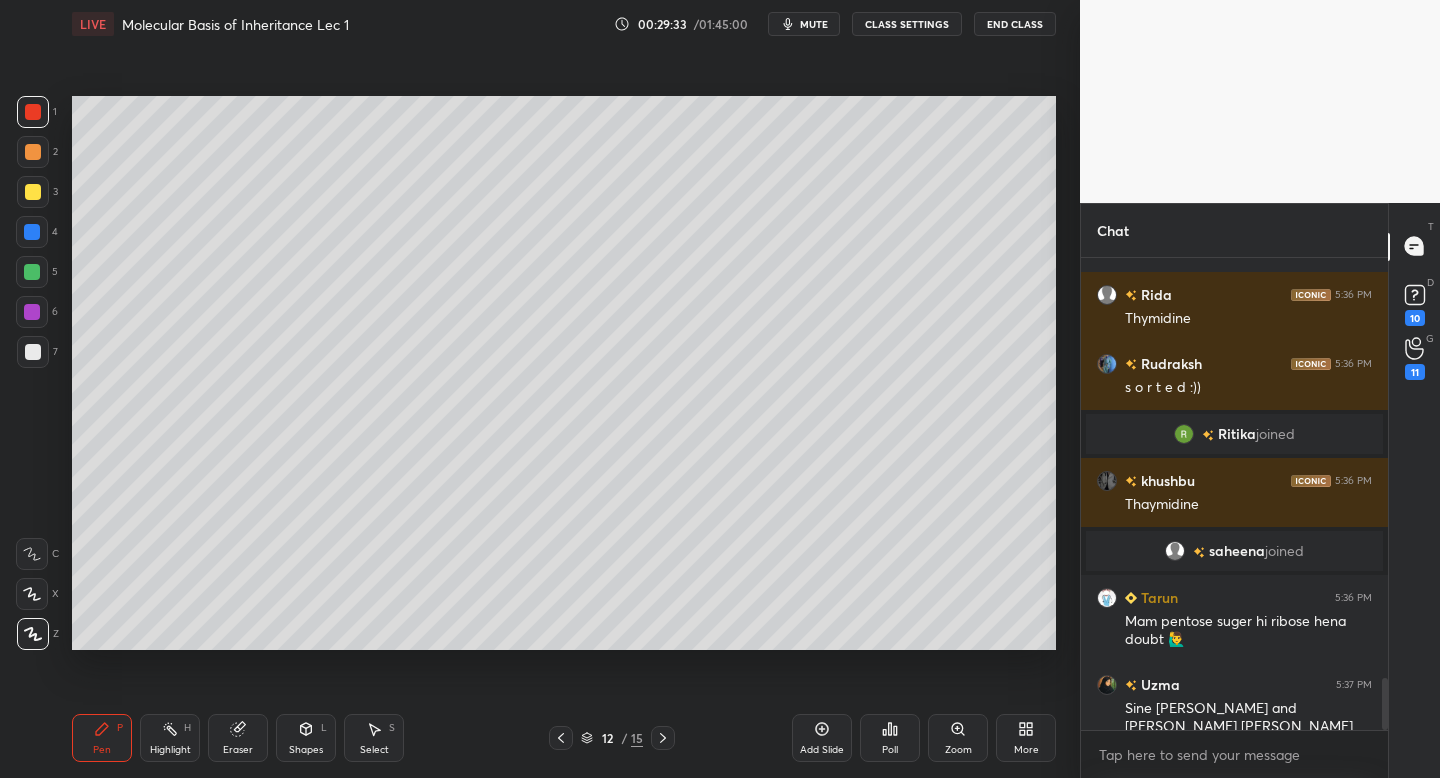 click 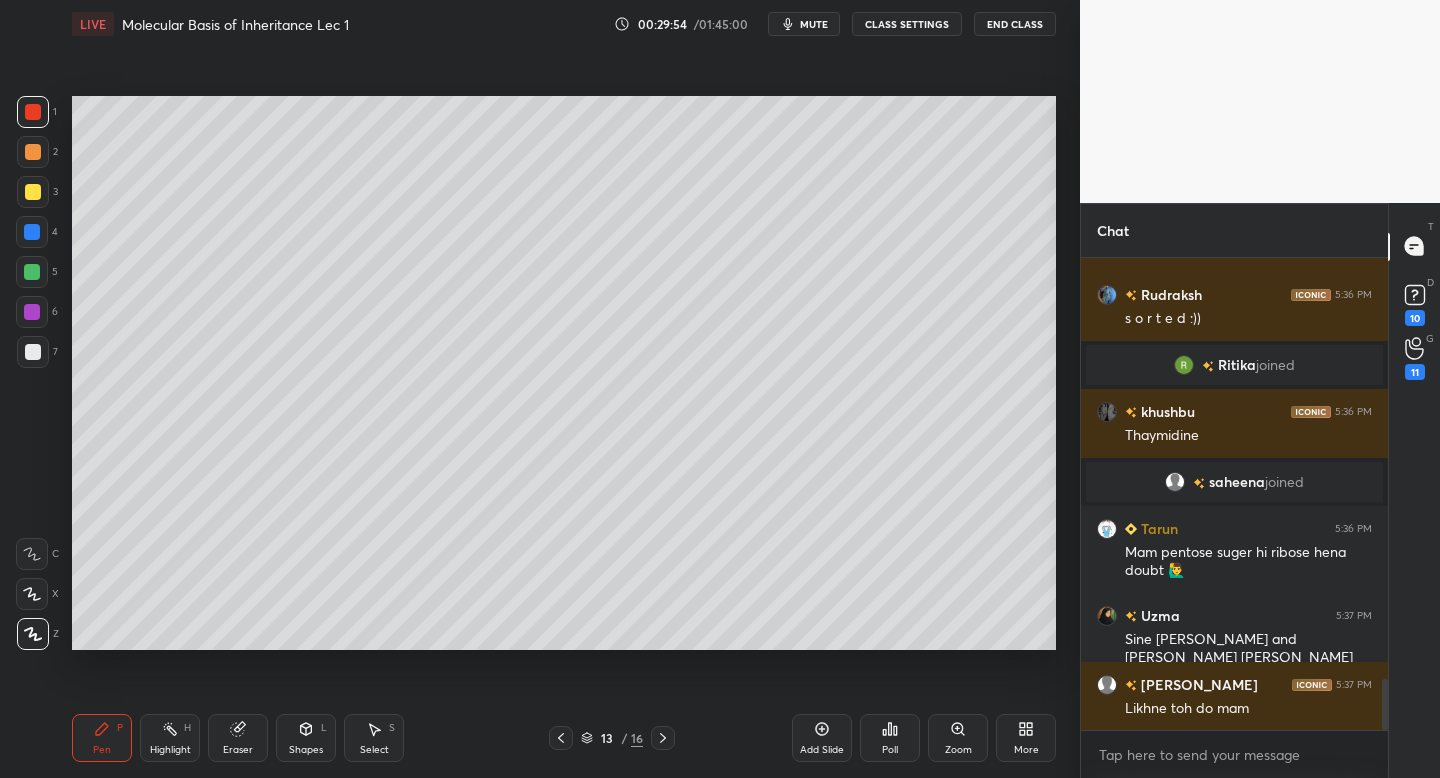 scroll, scrollTop: 3968, scrollLeft: 0, axis: vertical 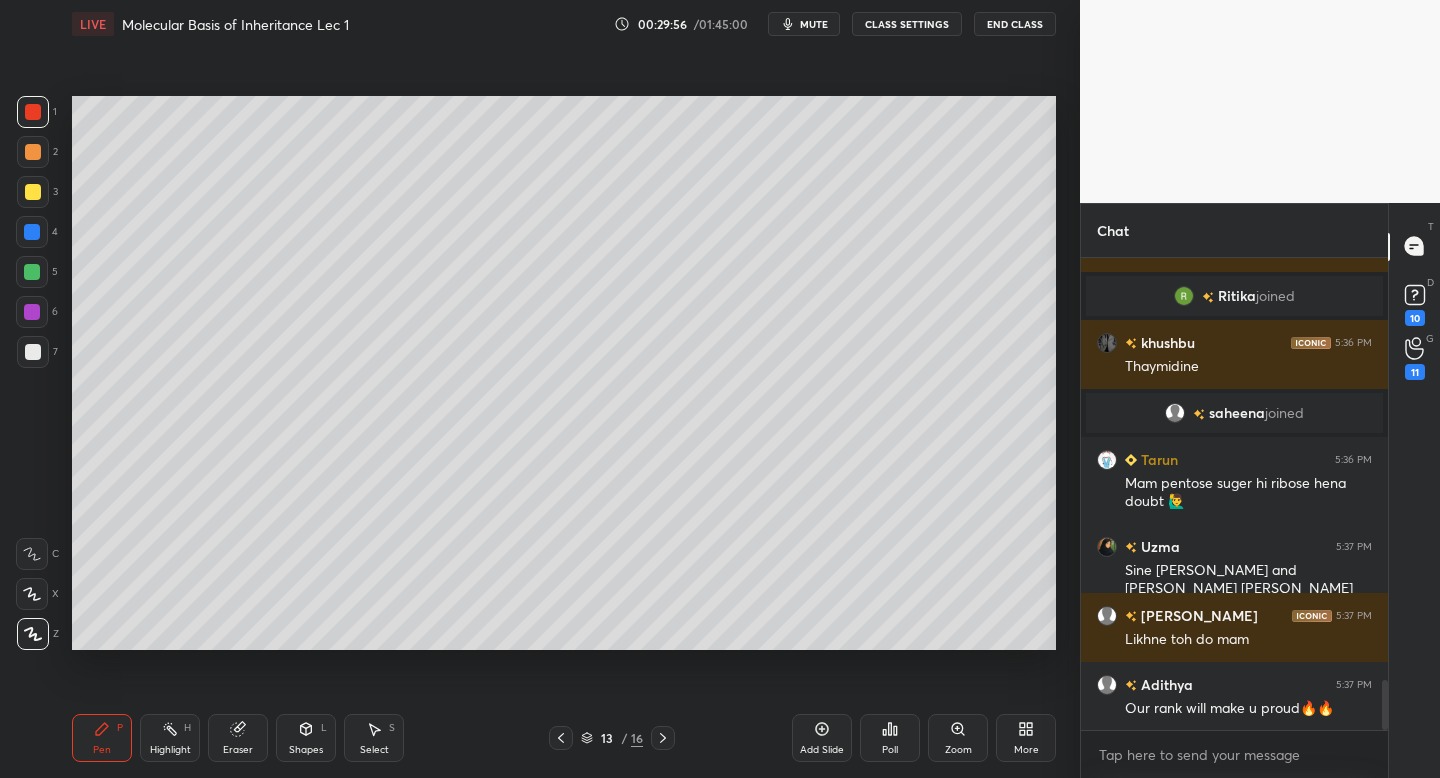 click at bounding box center [33, 192] 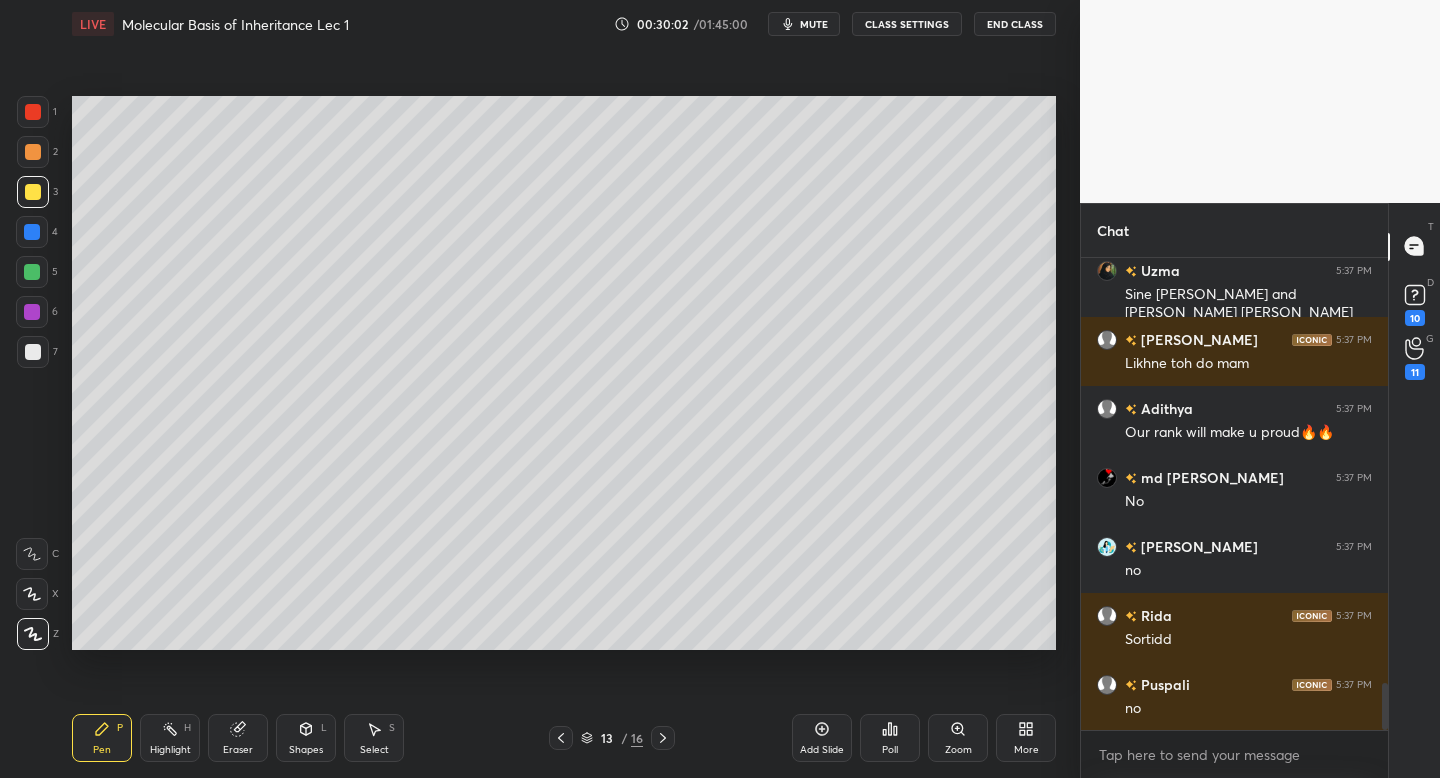 scroll, scrollTop: 4313, scrollLeft: 0, axis: vertical 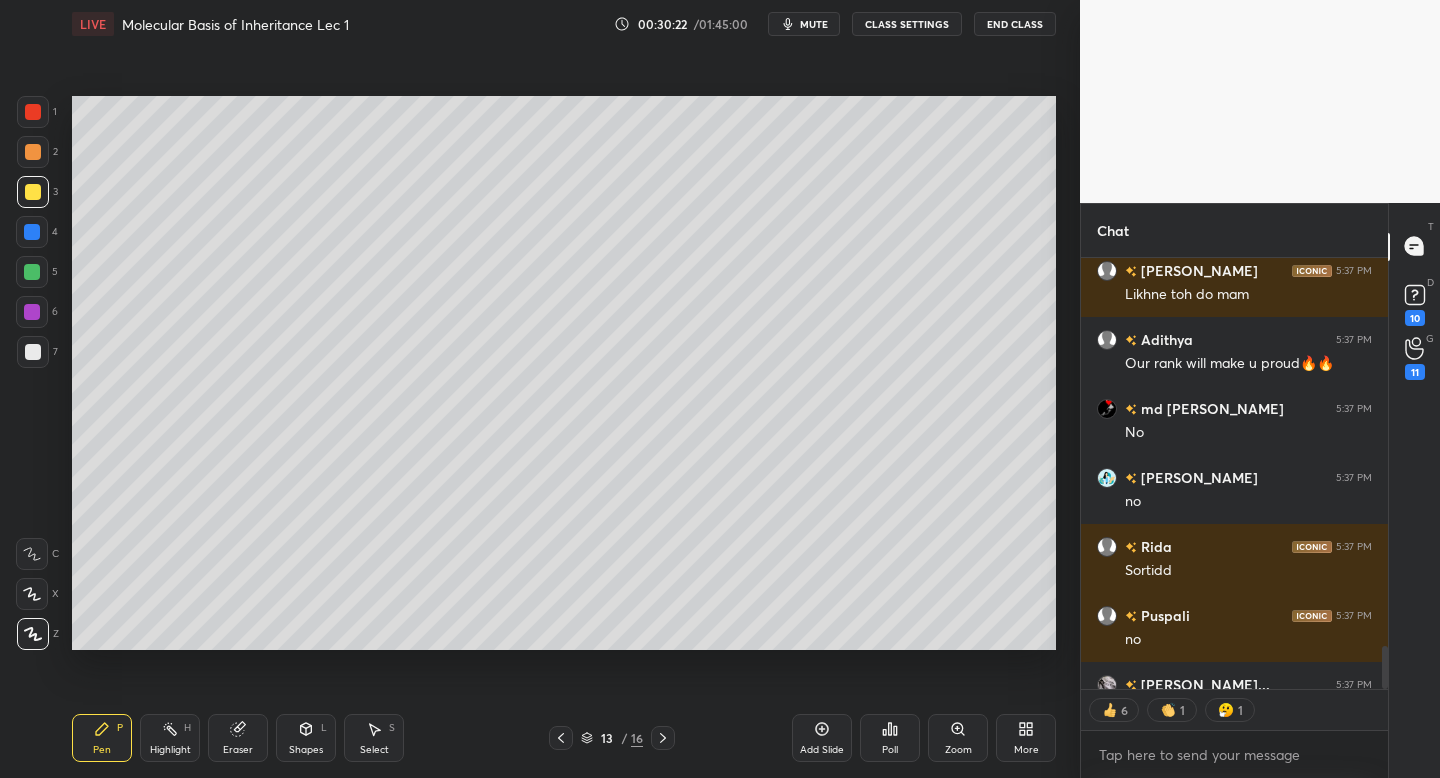 click 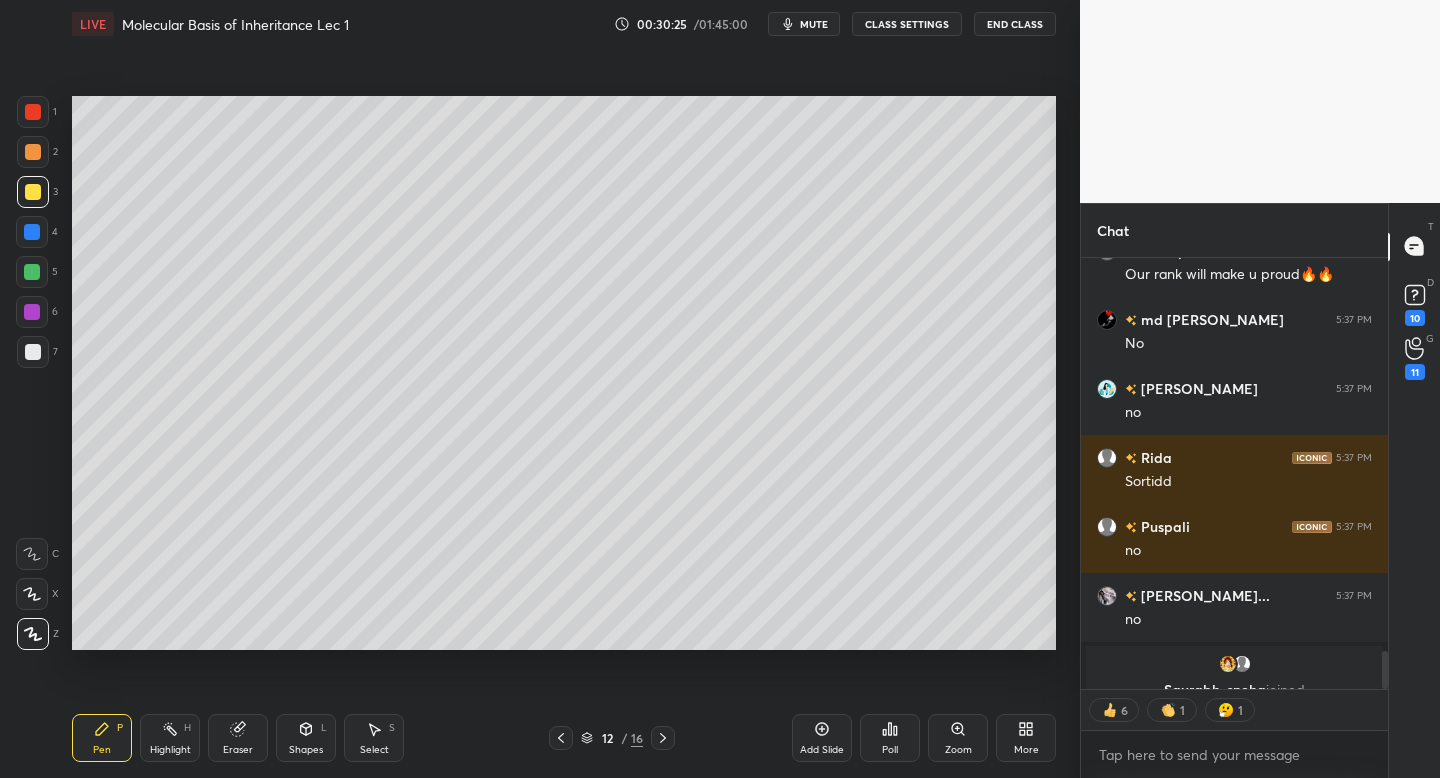 scroll, scrollTop: 4427, scrollLeft: 0, axis: vertical 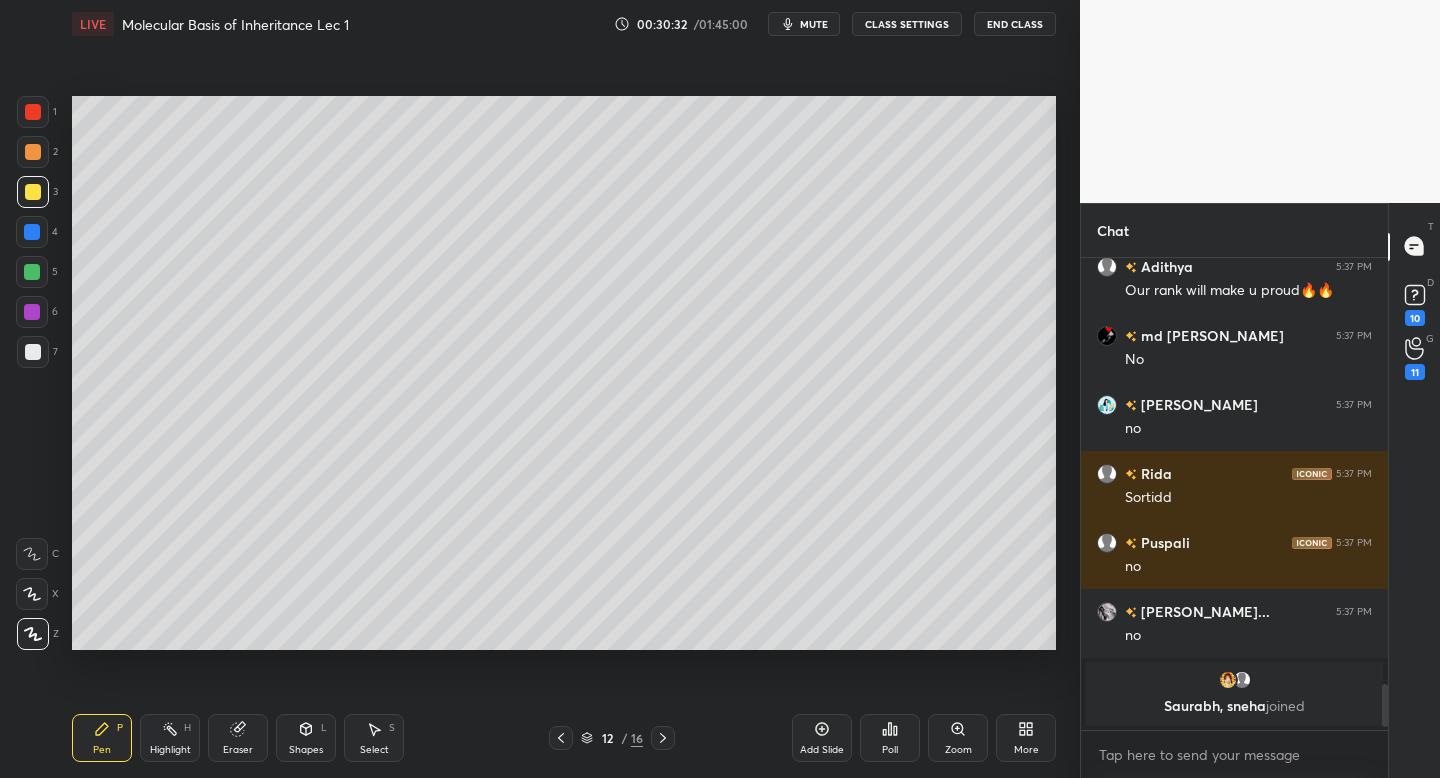 click 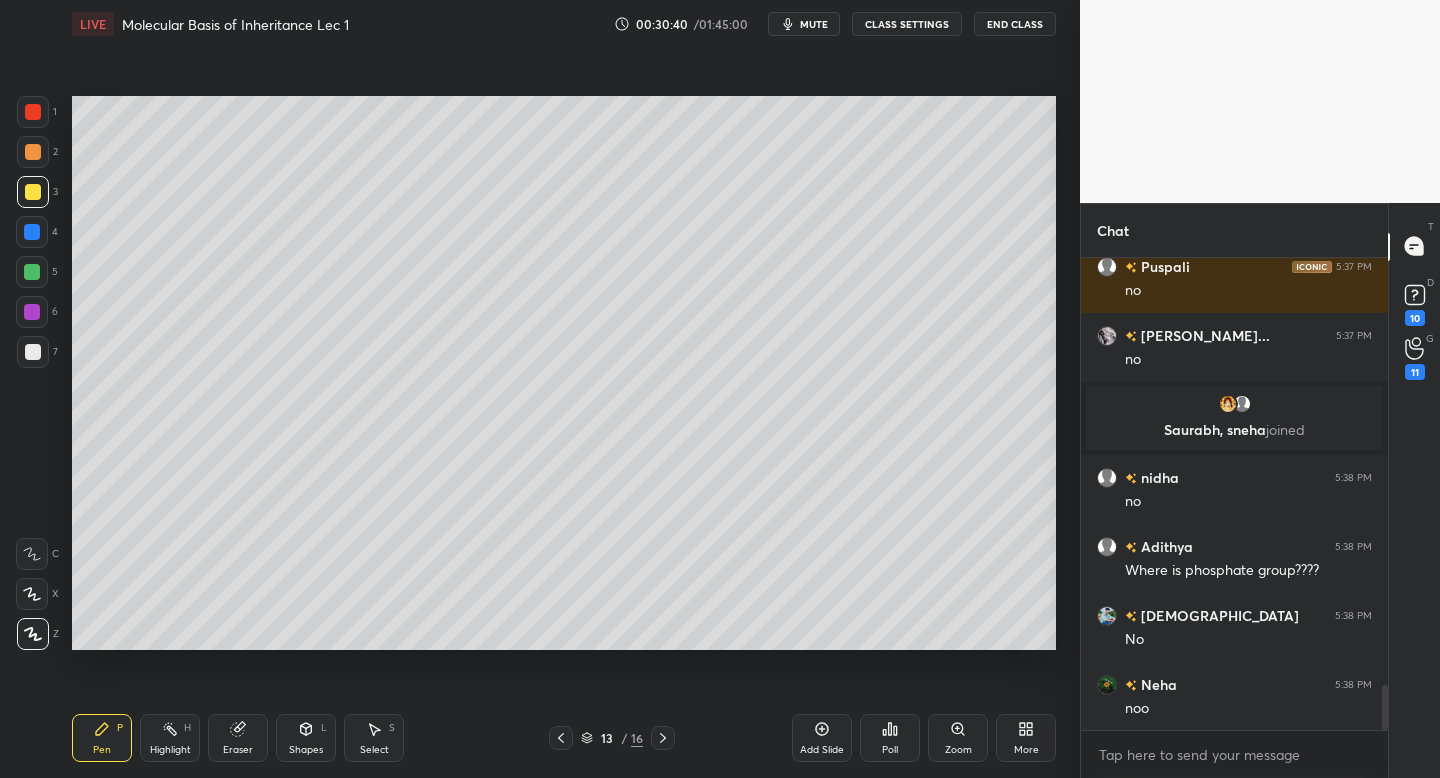 scroll, scrollTop: 4504, scrollLeft: 0, axis: vertical 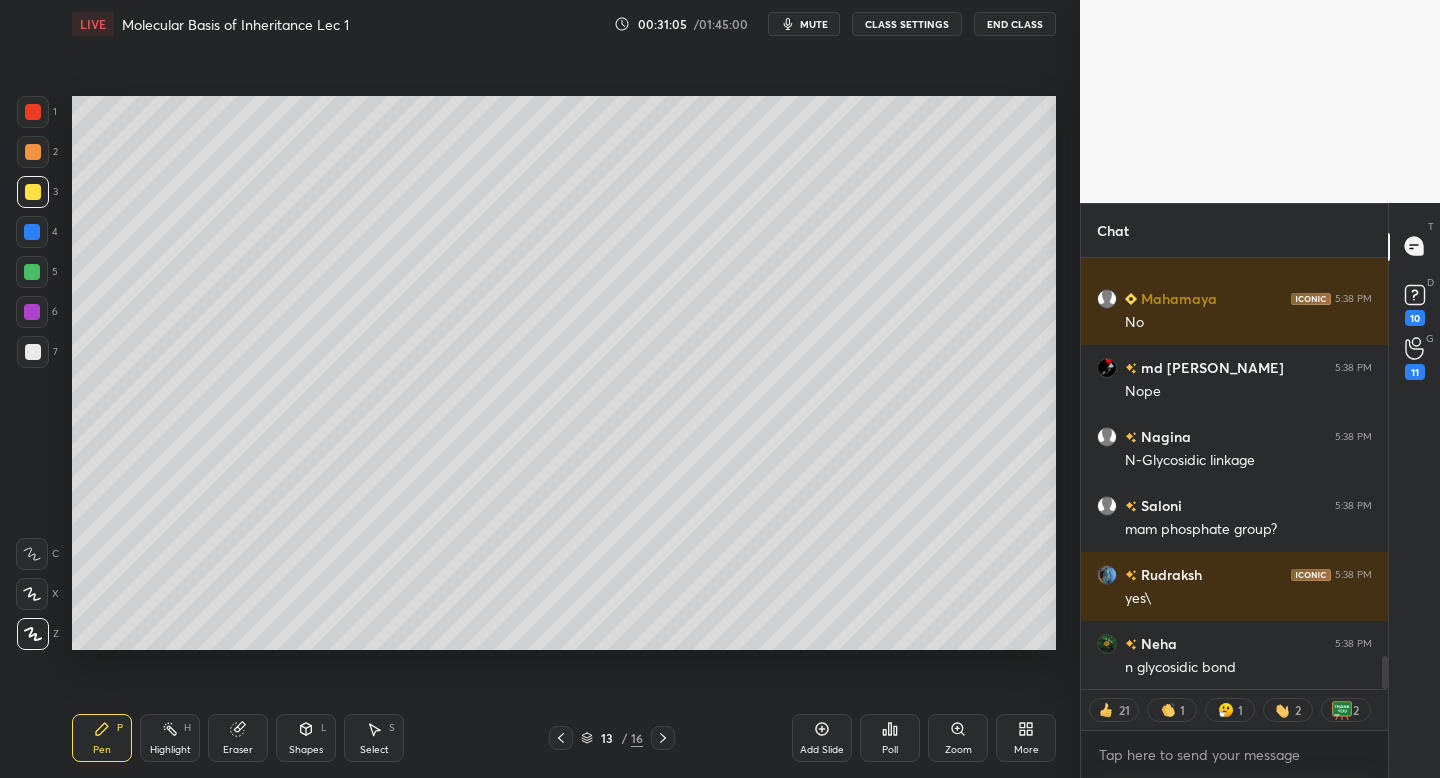 click 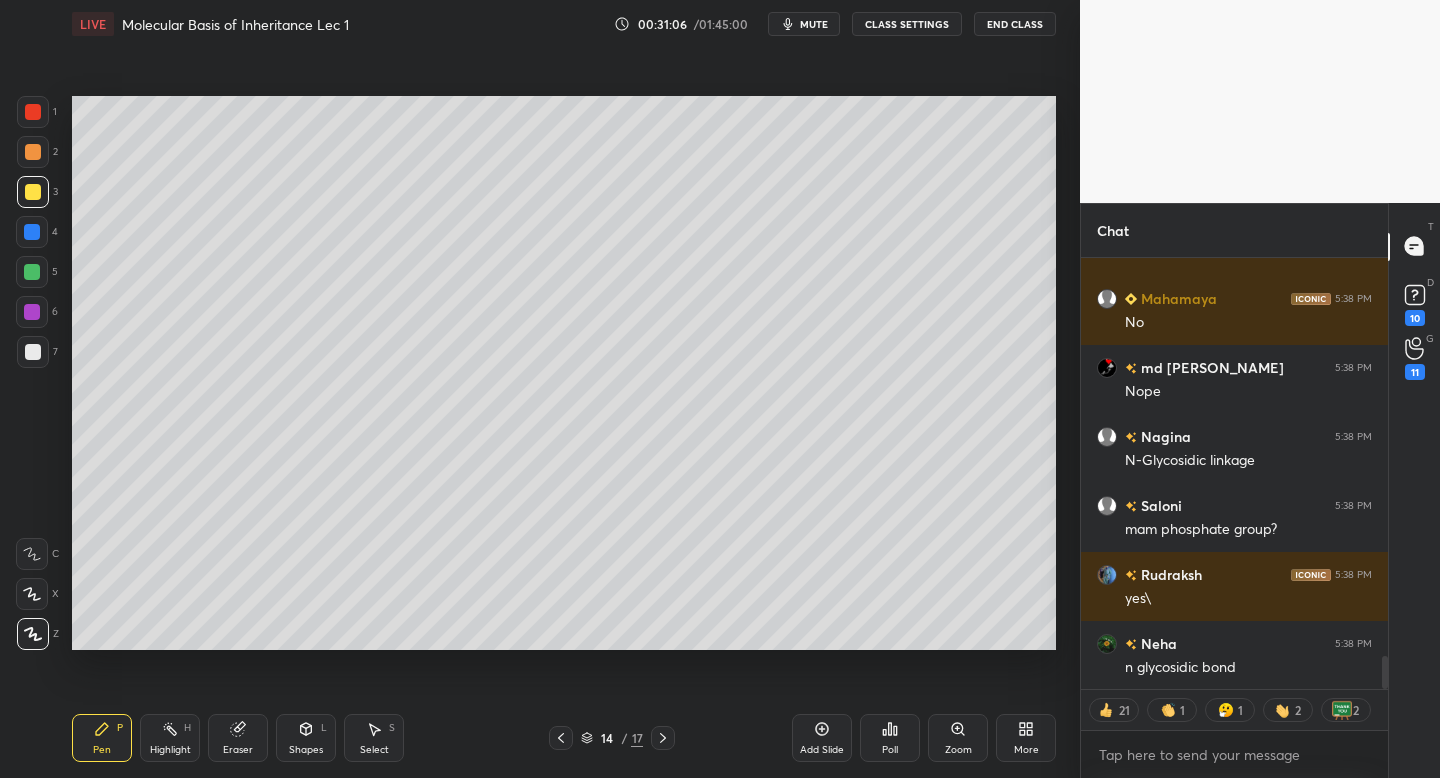 click on "1 2 3 4 5 6 7 C X Z C X Z E E Erase all   H H LIVE Molecular Basis of Inheritance Lec 1 00:31:06 /  01:45:00 mute CLASS SETTINGS End Class Setting up your live class Poll for   secs No correct answer Start poll Back Molecular Basis of Inheritance Lec 1 • L11 of Course on Biology for NEET UG 2026 [PERSON_NAME] Pen P Highlight H Eraser Shapes L Select S 14 / 17 Add Slide Poll Zoom More Chat Samarth Dh... 5:38 PM no dikkat Md Shahnaw... 5:38 PM NO Mahamaya 5:38 PM No md daan 5:38 PM Nope Nagina 5:38 PM N-Glycosidic linkage [PERSON_NAME] 5:38 PM mam phosphate group? Rudraksh 5:38 PM yes\ Neha 5:38 PM n glycosidic bond JUMP TO LATEST 21 1 1 2 2 Enable hand raising Enable raise hand to speak to learners. Once enabled, chat will be turned off temporarily. Enable x   introducing Raise a hand with a doubt Now learners can raise their hand along with a doubt  How it works? [PERSON_NAME] Asked a doubt 4 Maam priority group mai add kar dijiye napke code se subscription liya hai Pick this doubt [PERSON_NAME] Asked a doubt 3 2 [PERSON_NAME]" at bounding box center [720, 0] 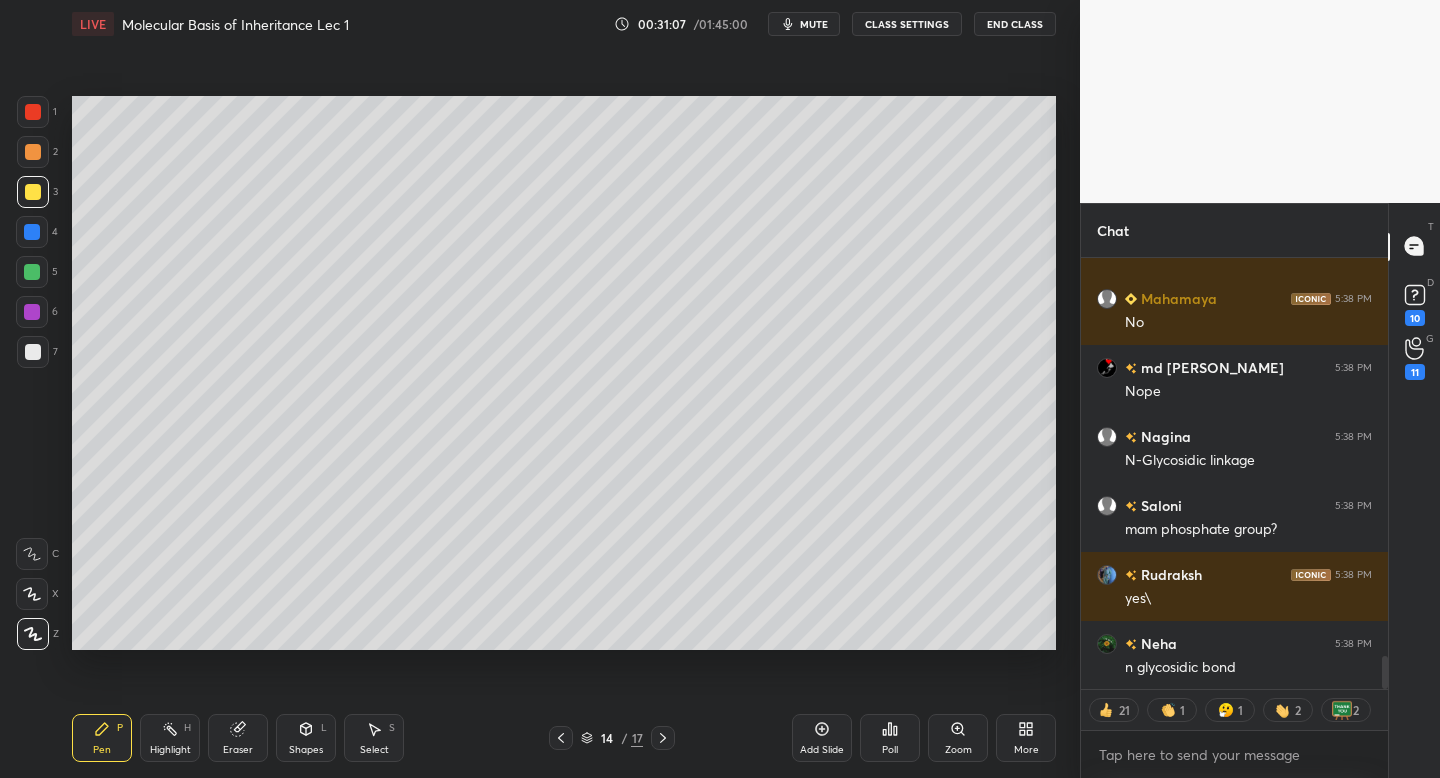 click on "1 2 3 4 5 6 7 C X Z C X Z E E Erase all   H H LIVE Molecular Basis of Inheritance Lec 1 00:31:07 /  01:45:00 mute CLASS SETTINGS End Class Setting up your live class Poll for   secs No correct answer Start poll Back Molecular Basis of Inheritance Lec 1 • L11 of Course on Biology for NEET UG 2026 [PERSON_NAME] Pen P Highlight H Eraser Shapes L Select S 14 / 17 Add Slide Poll Zoom More Chat Samarth Dh... 5:38 PM no dikkat Md Shahnaw... 5:38 PM NO Mahamaya 5:38 PM No md daan 5:38 PM Nope Nagina 5:38 PM N-Glycosidic linkage [PERSON_NAME] 5:38 PM mam phosphate group? Rudraksh 5:38 PM yes\ Neha 5:38 PM n glycosidic bond JUMP TO LATEST 21 1 1 2 2 Enable hand raising Enable raise hand to speak to learners. Once enabled, chat will be turned off temporarily. Enable x   introducing Raise a hand with a doubt Now learners can raise their hand along with a doubt  How it works? [PERSON_NAME] Asked a doubt 4 Maam priority group mai add kar dijiye napke code se subscription liya hai Pick this doubt [PERSON_NAME] Asked a doubt 3 2 [PERSON_NAME]" at bounding box center [720, 0] 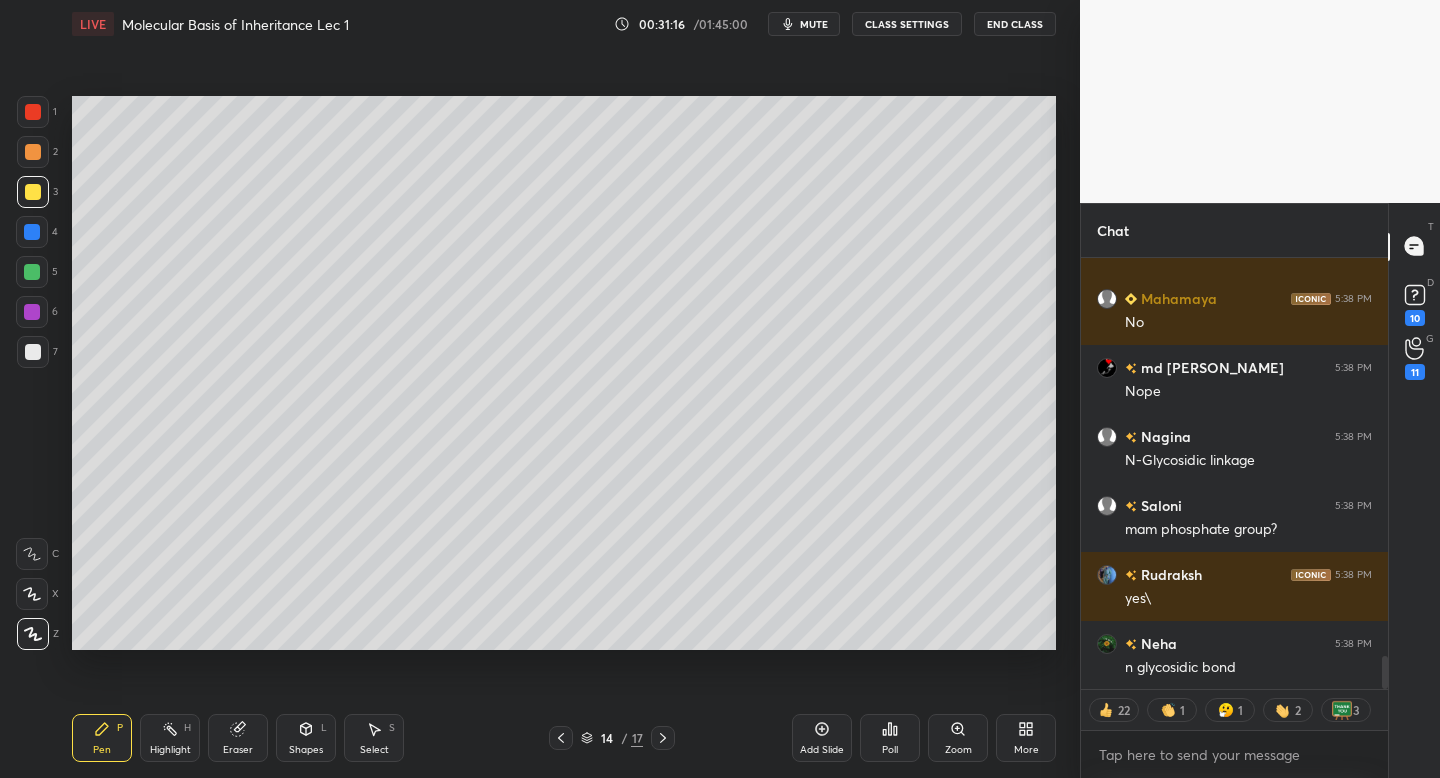 click at bounding box center (33, 352) 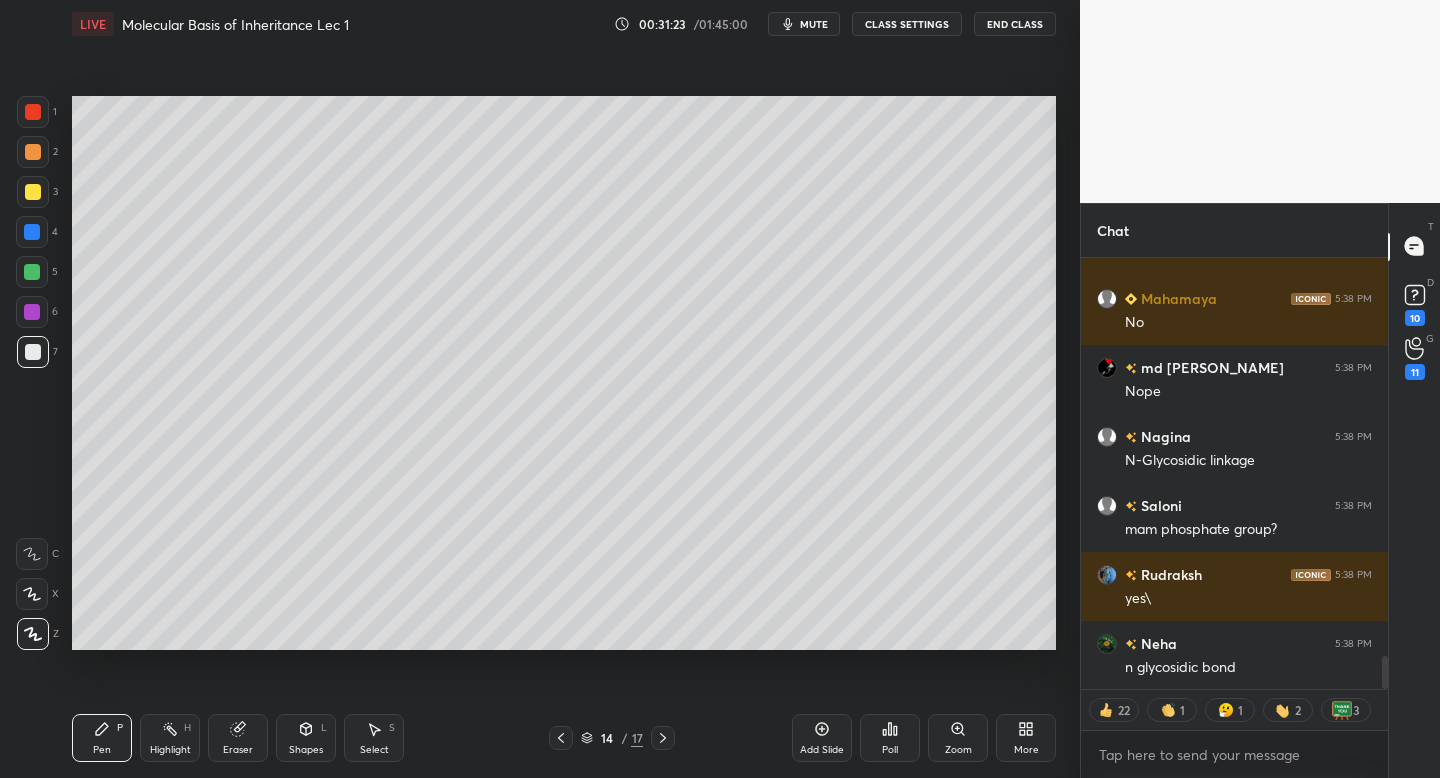 scroll, scrollTop: 7, scrollLeft: 7, axis: both 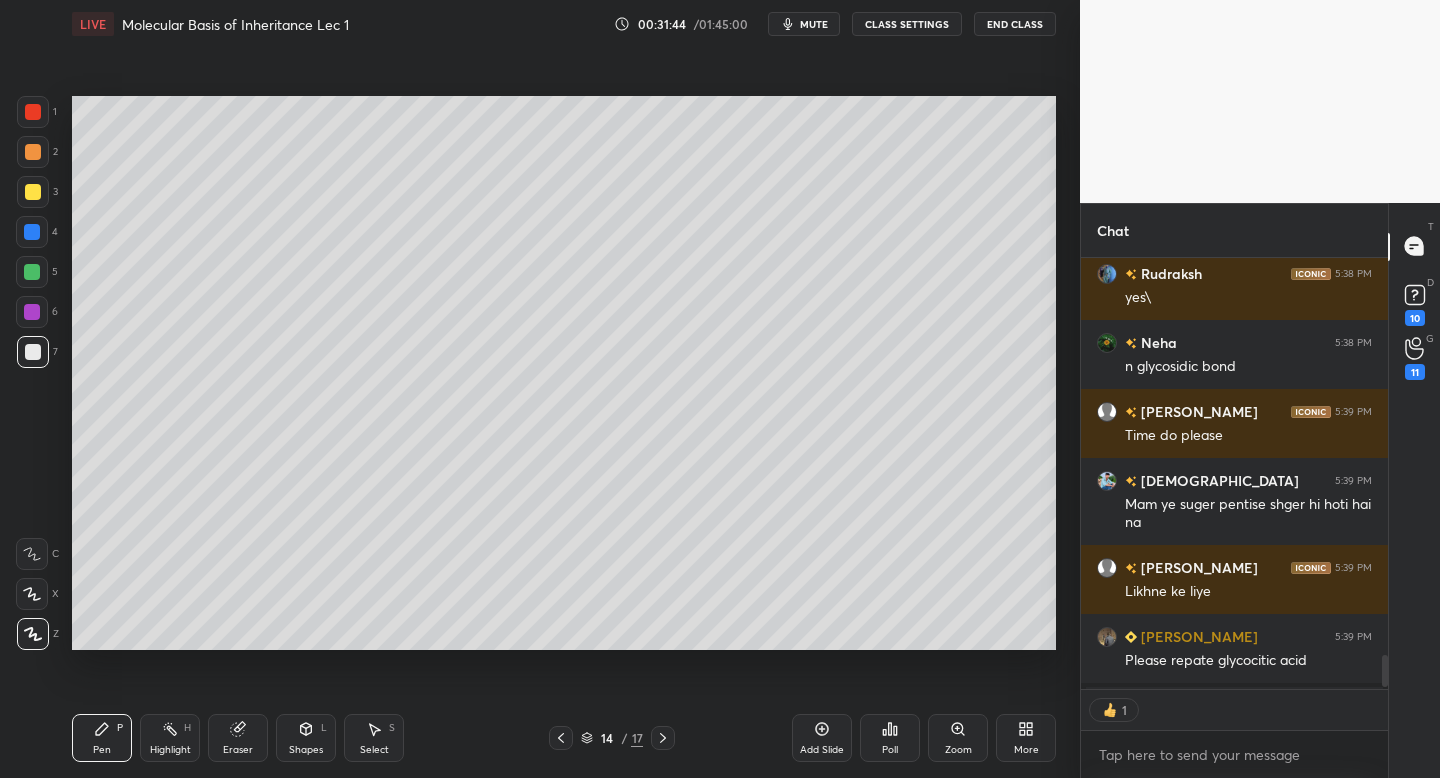 click at bounding box center (33, 192) 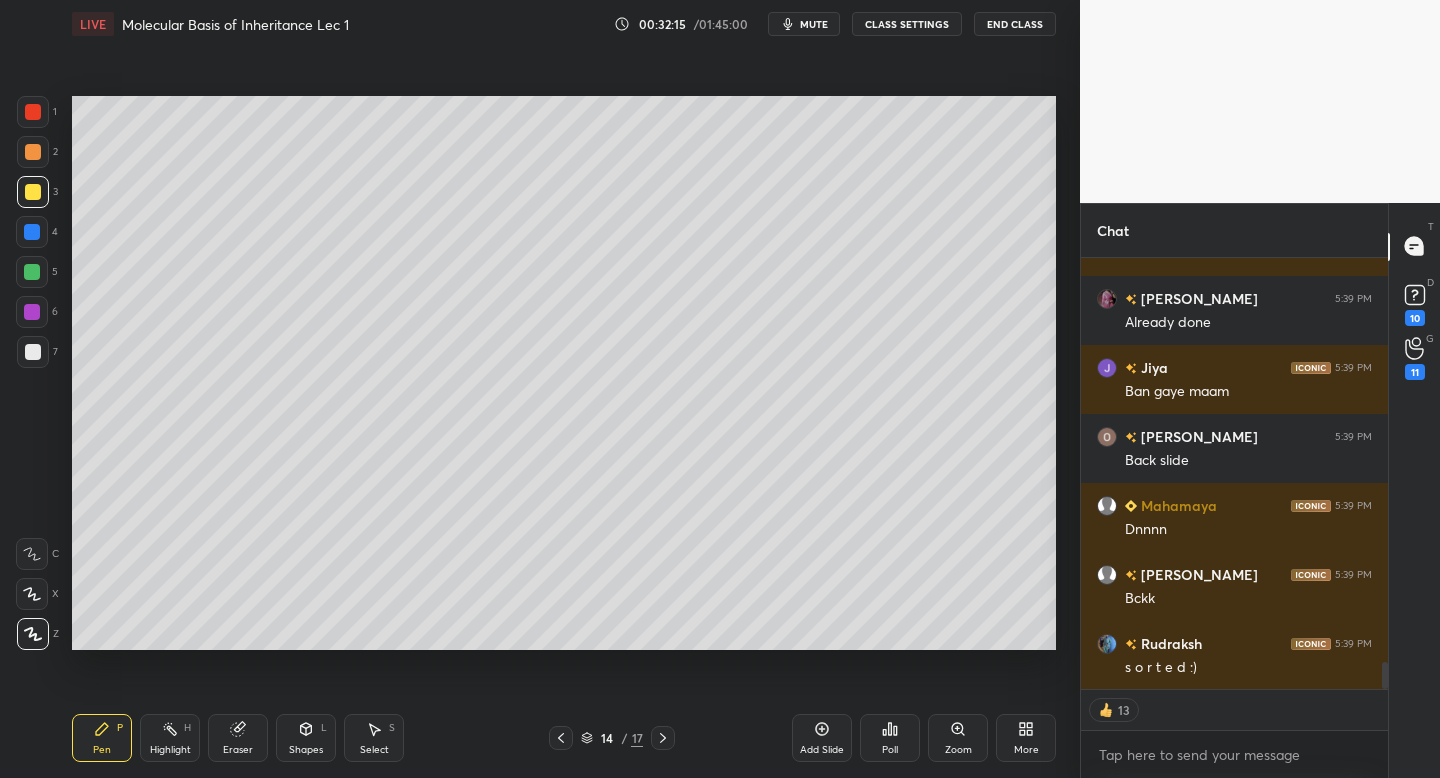scroll, scrollTop: 6508, scrollLeft: 0, axis: vertical 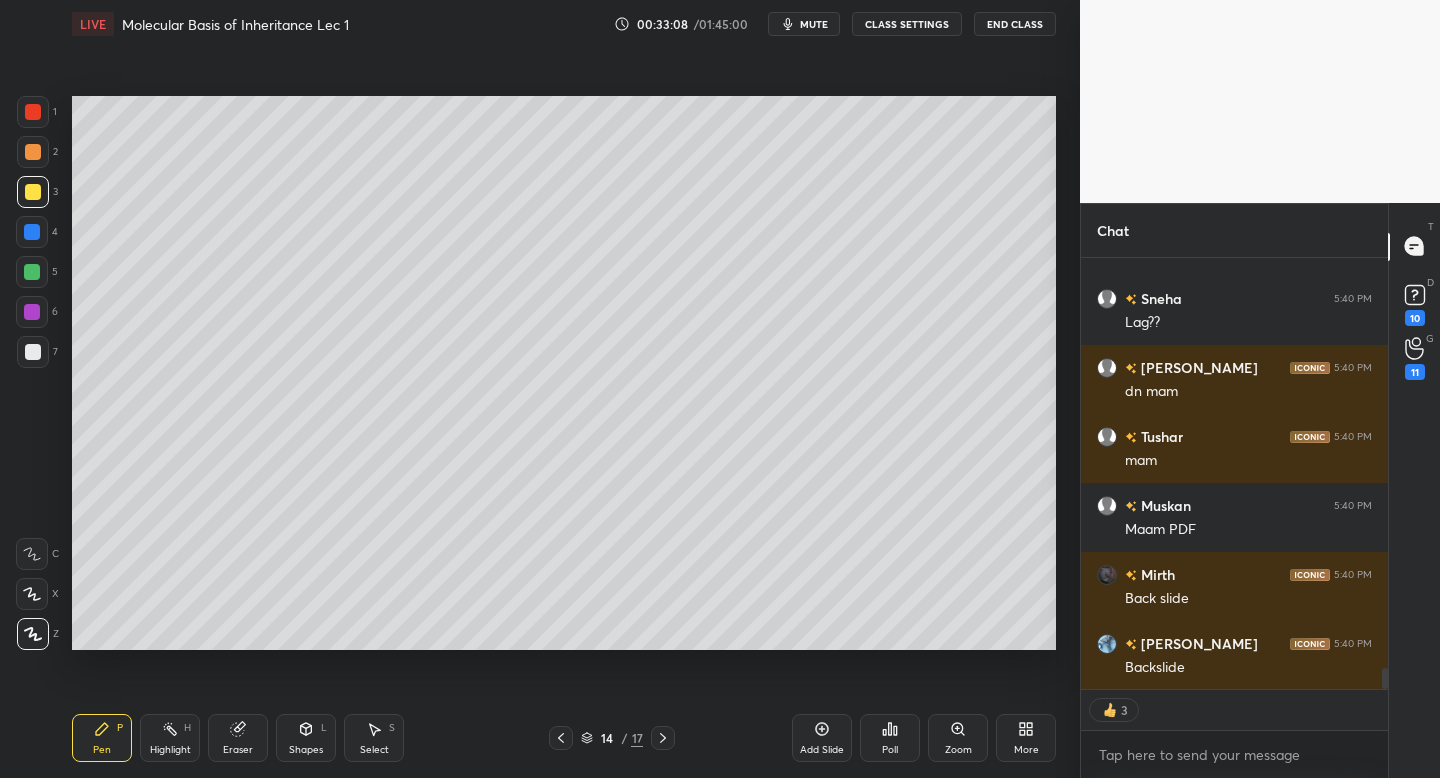 click 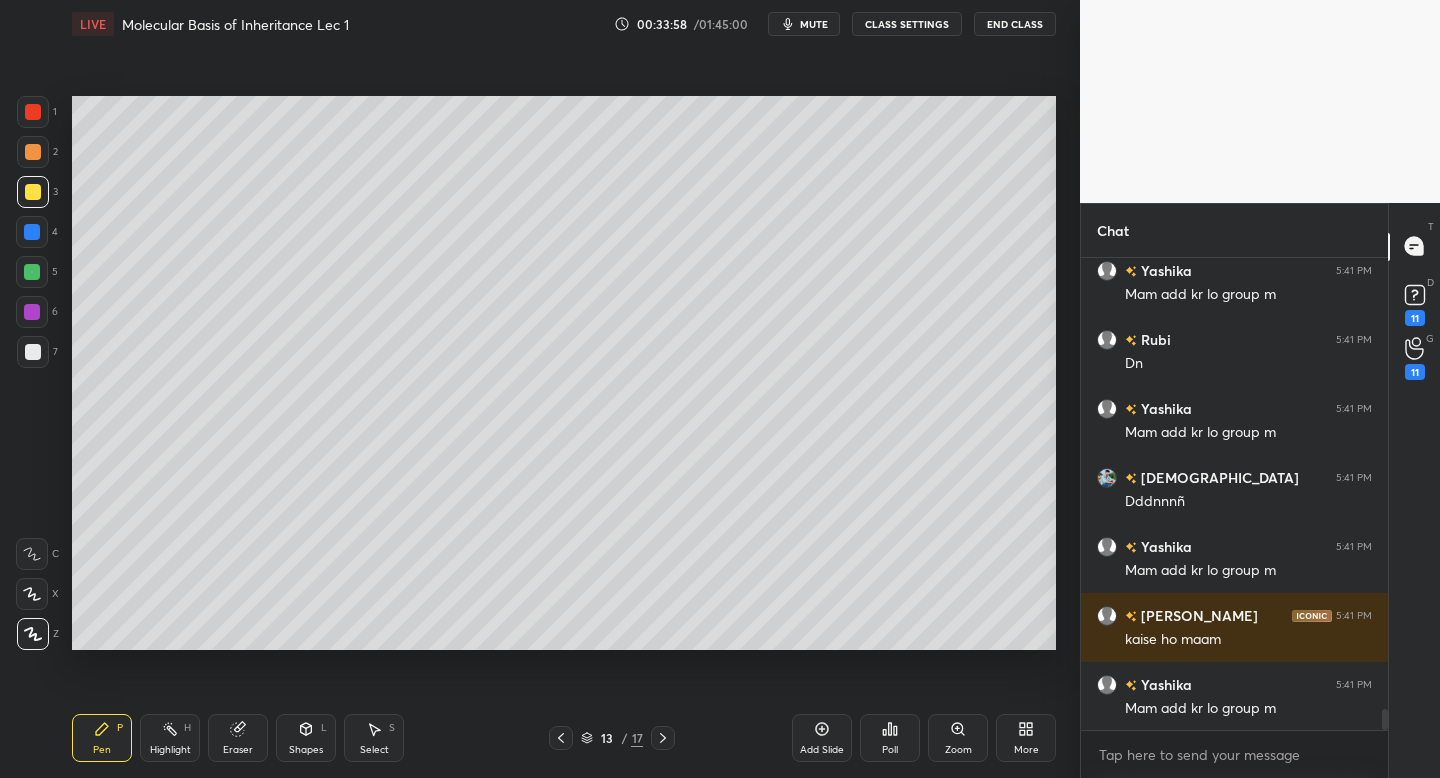 click on "Pen P Highlight H Eraser Shapes L Select S 13 / 17 Add Slide Poll Zoom More" at bounding box center [564, 738] 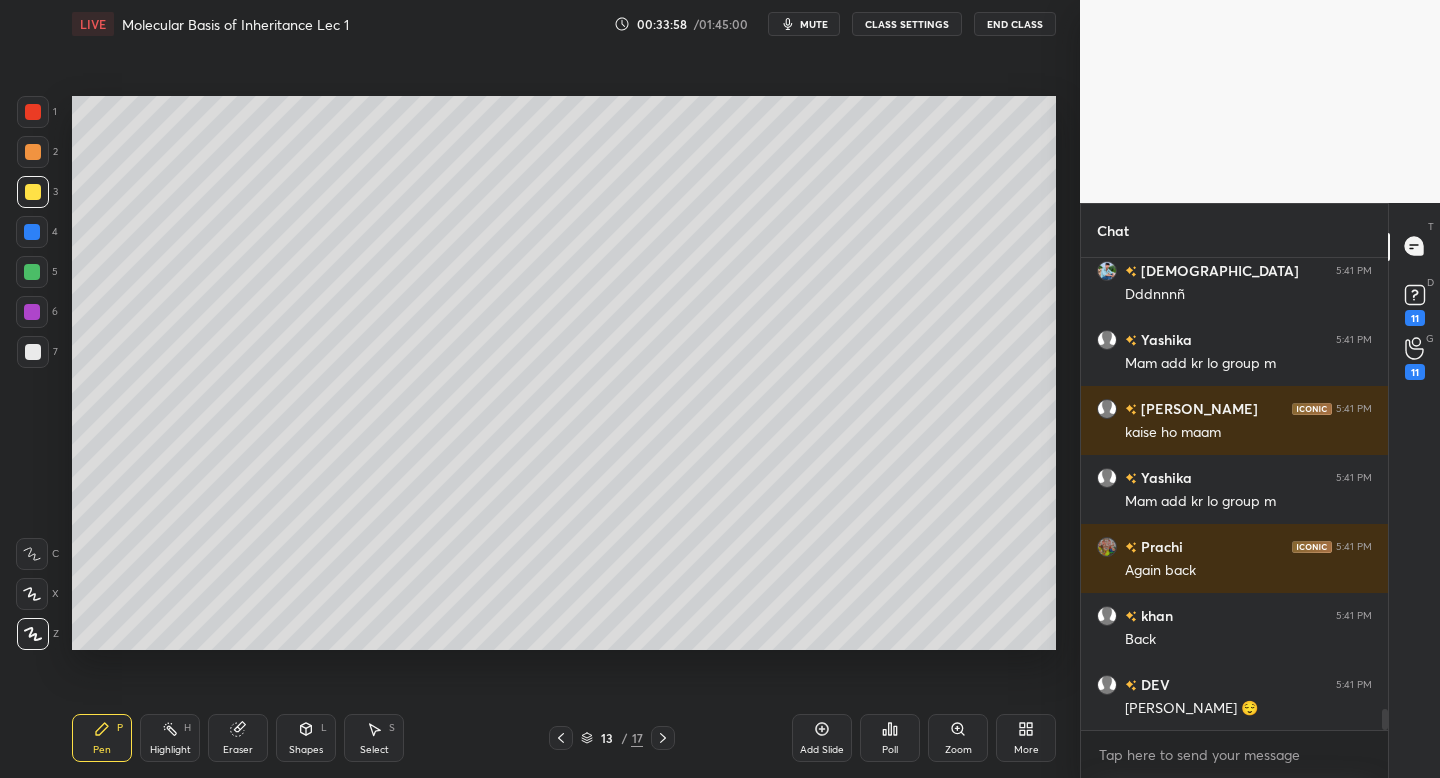 click 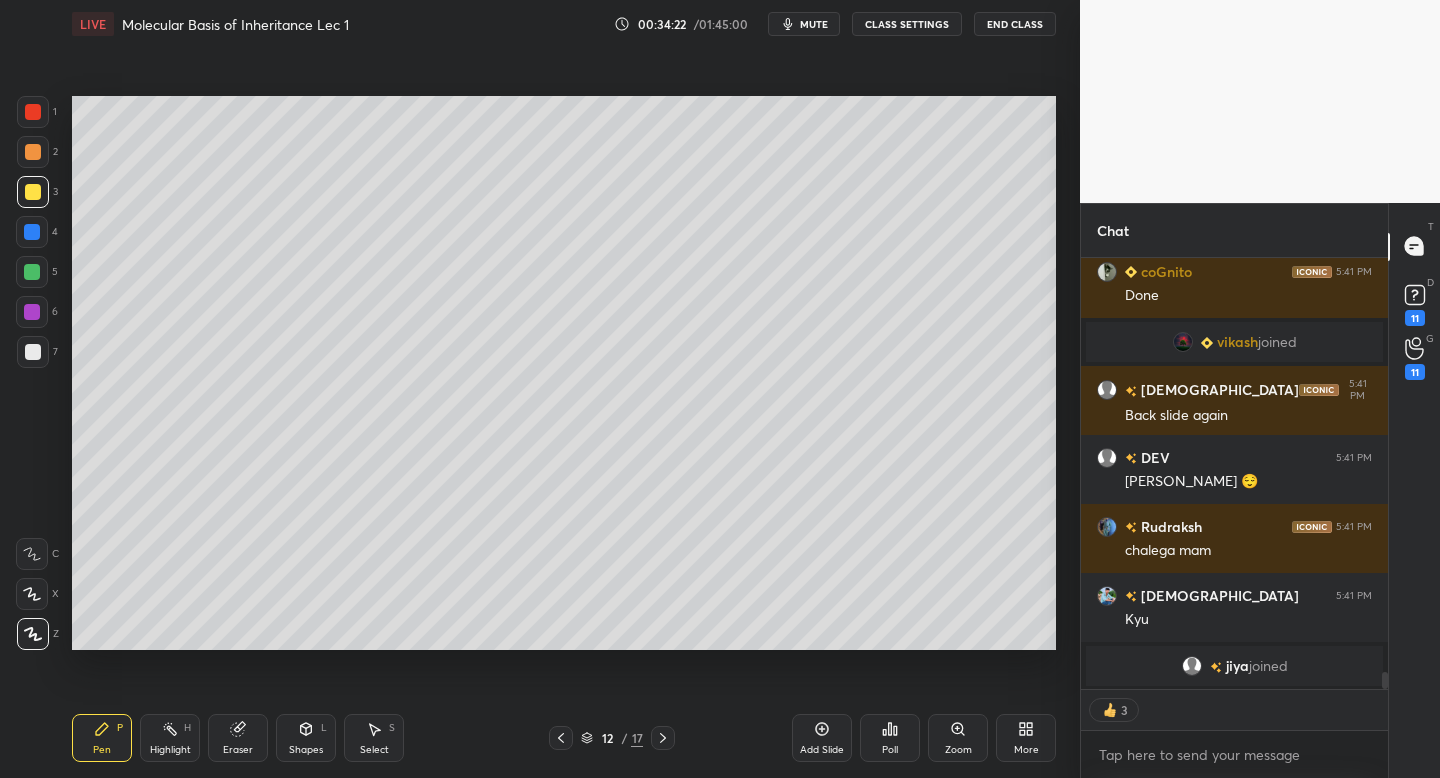 click at bounding box center (561, 738) 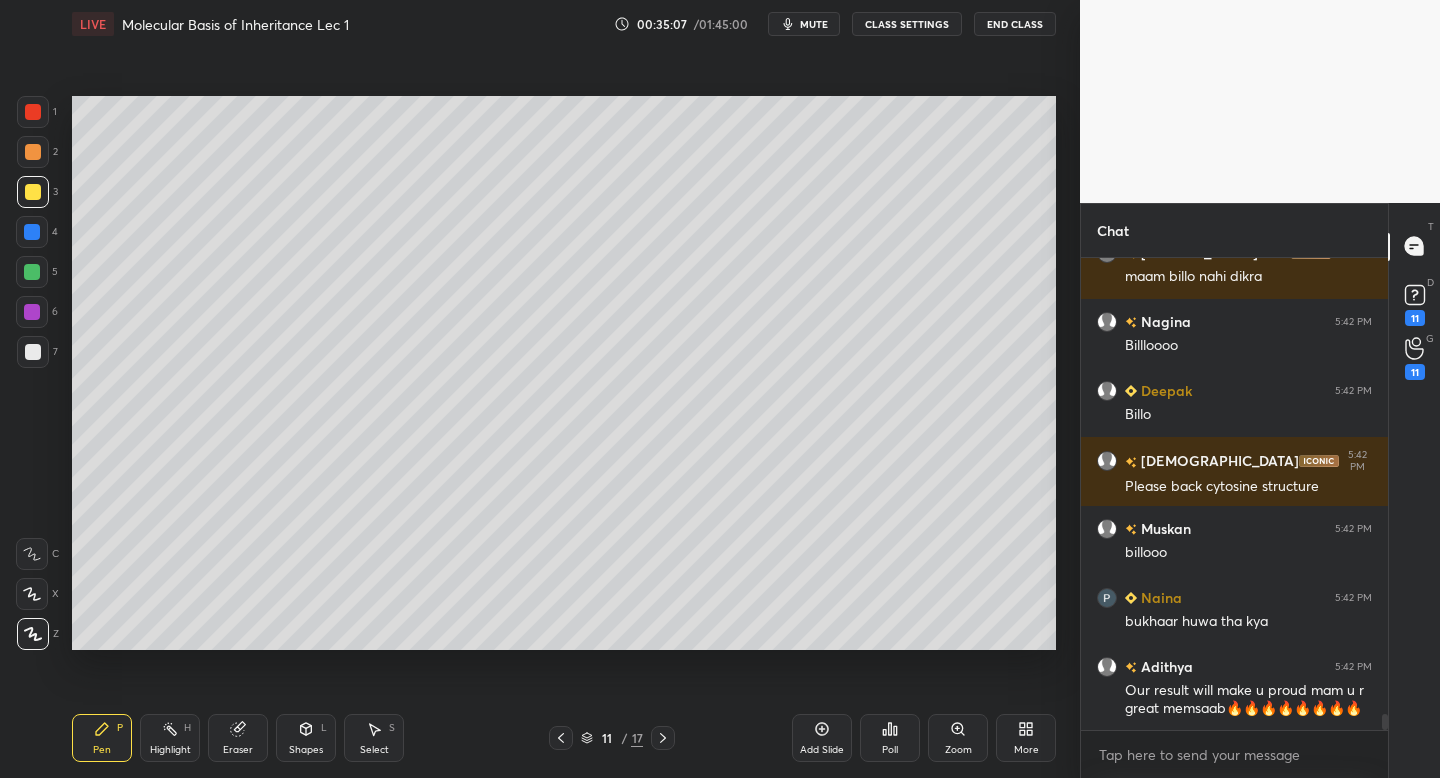 click 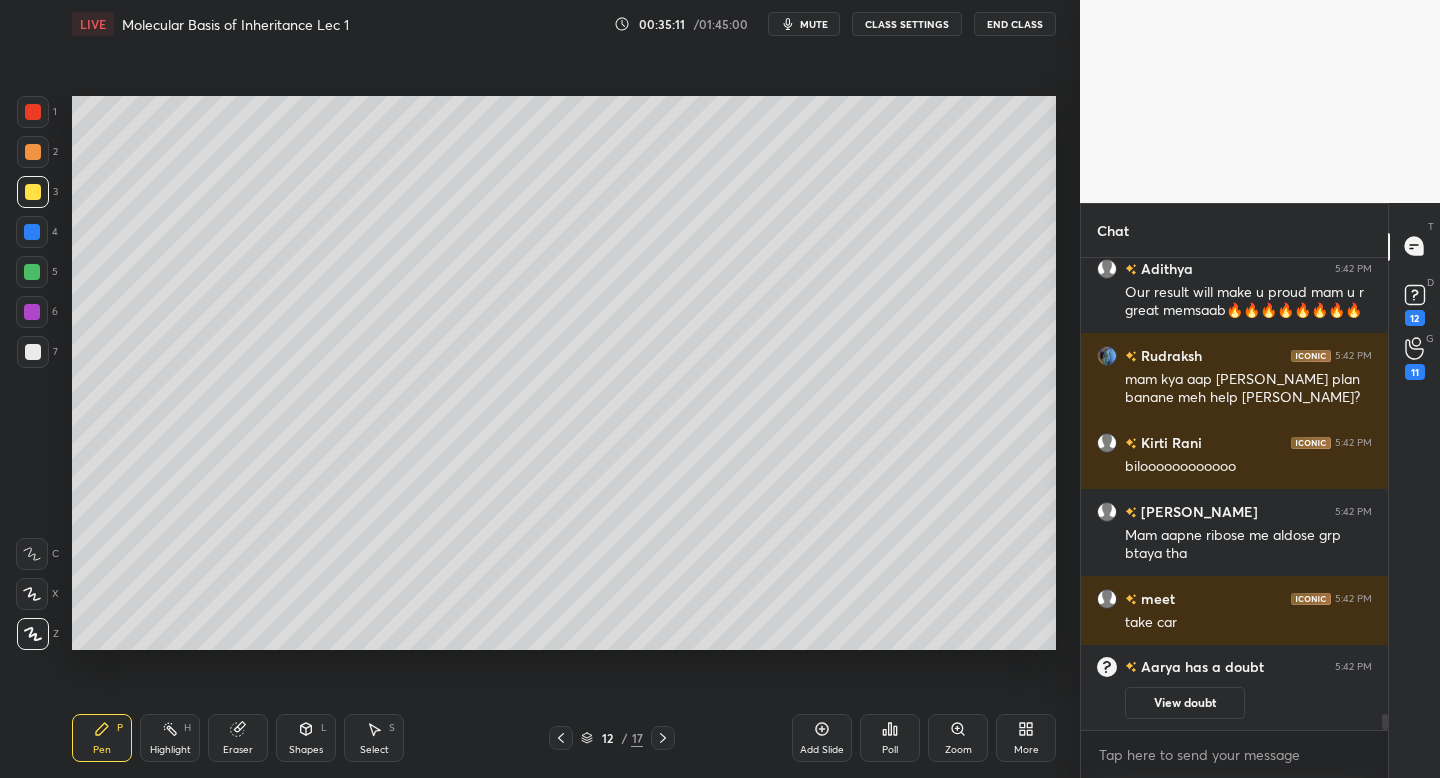 click 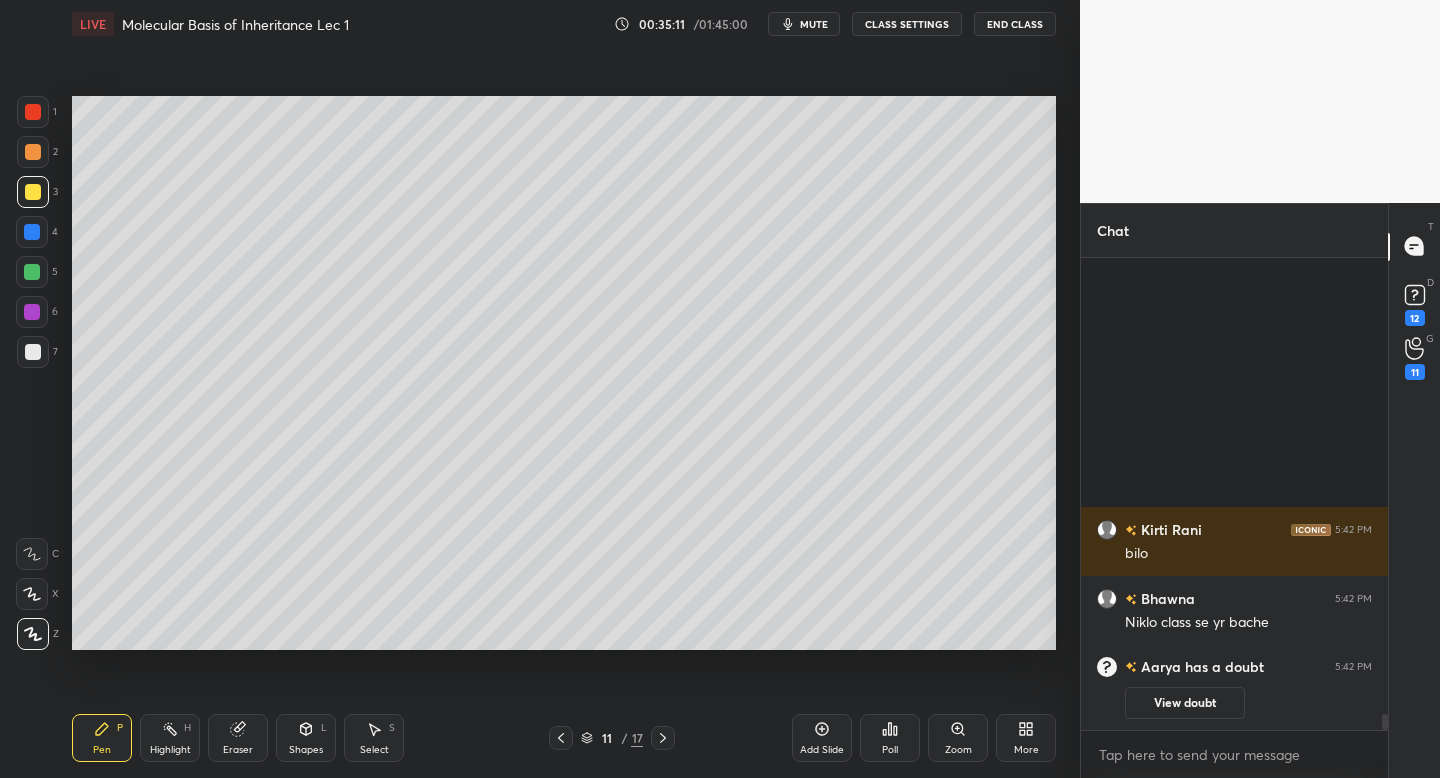 click 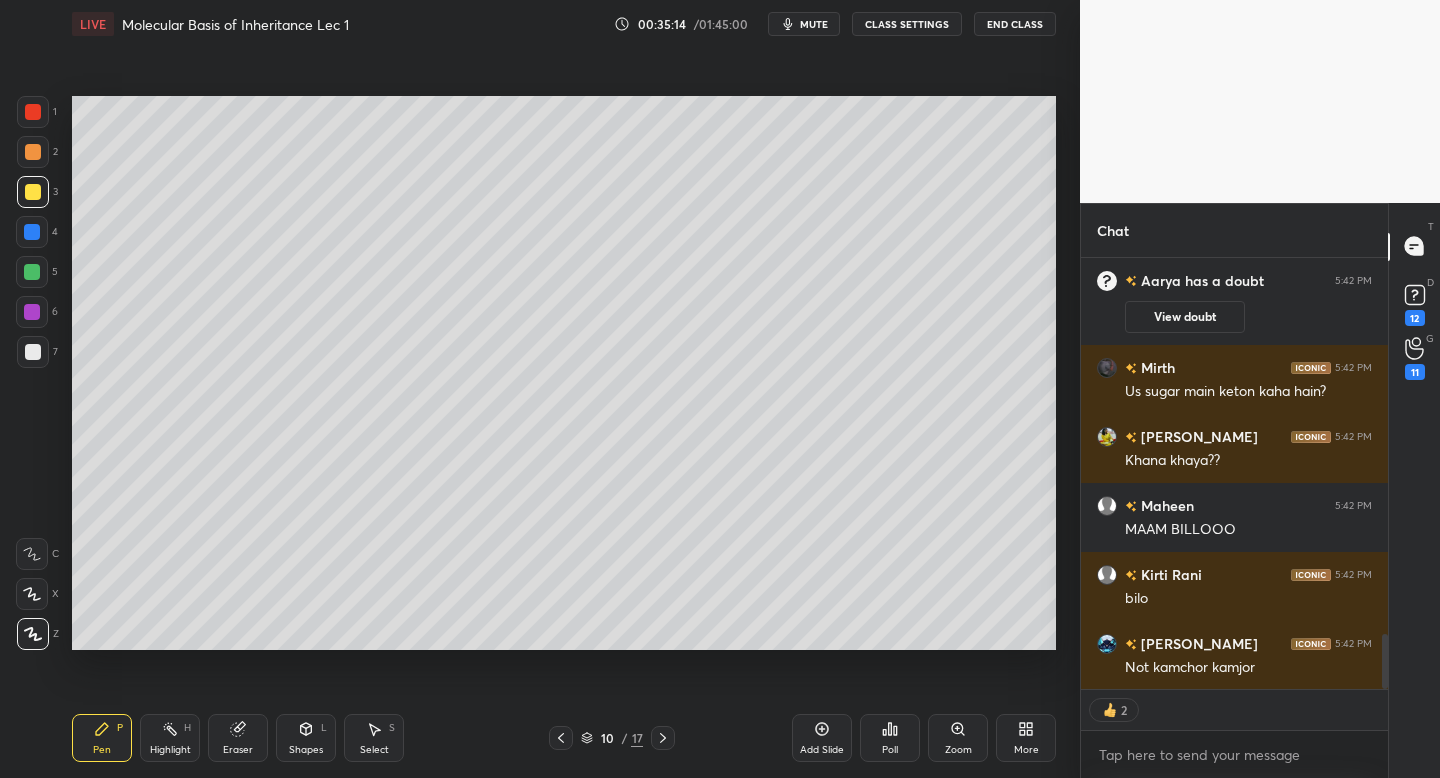 click 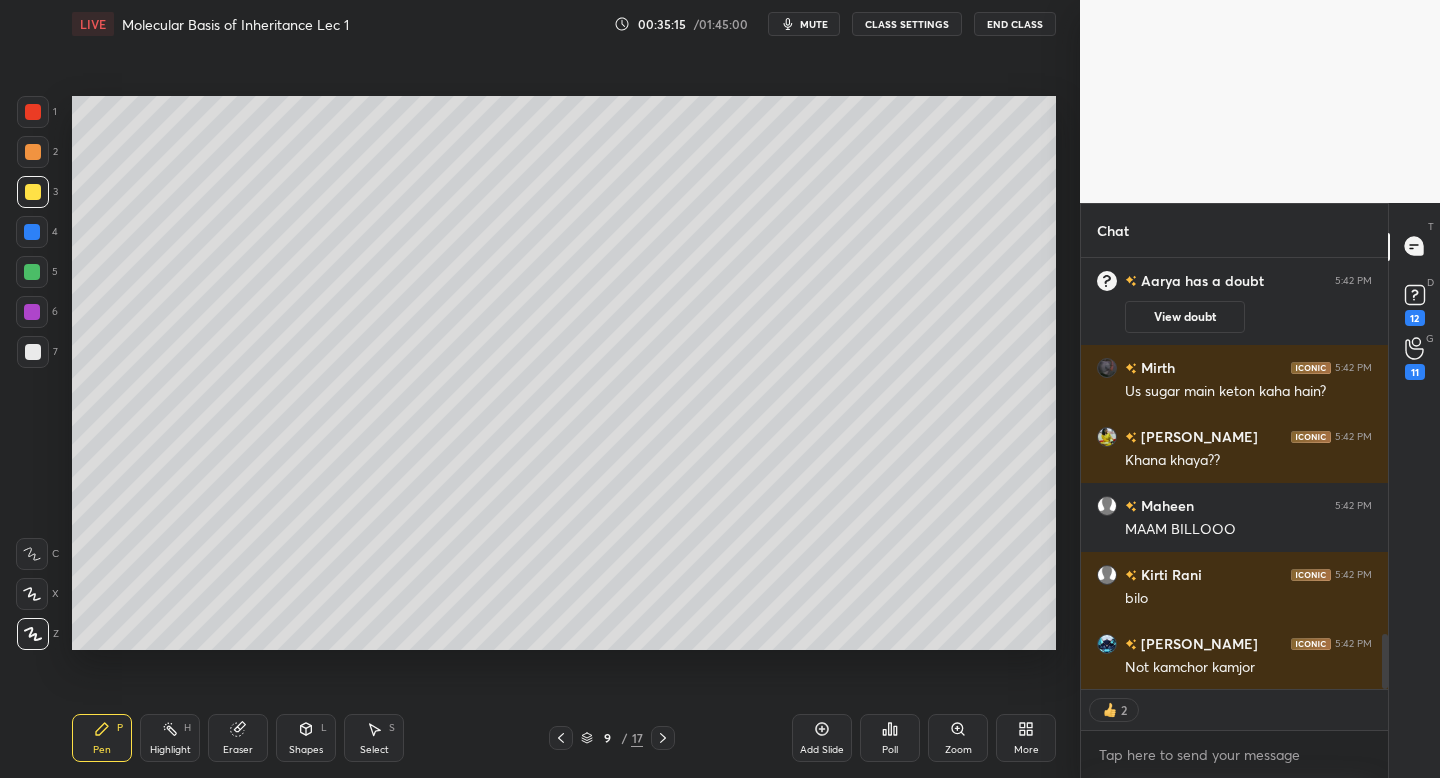 click 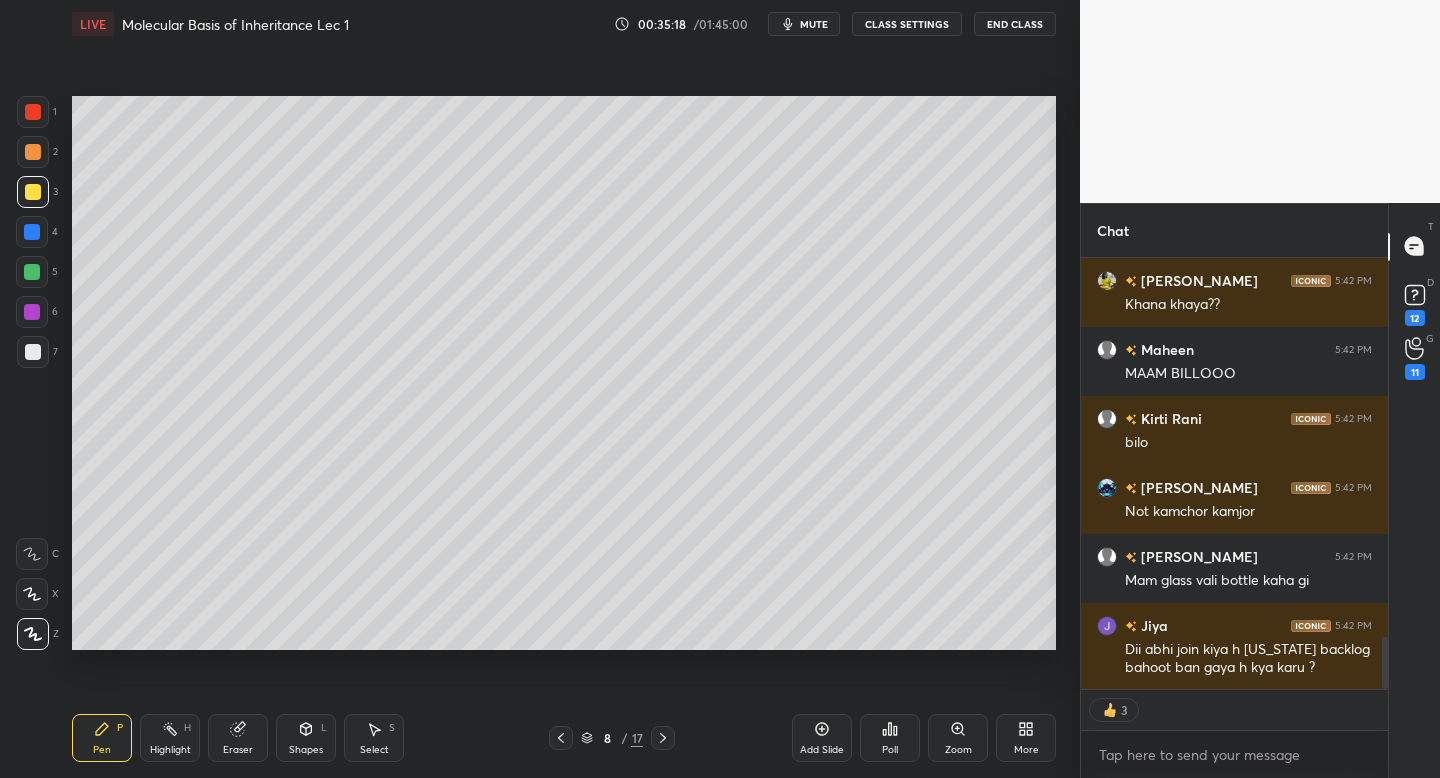click 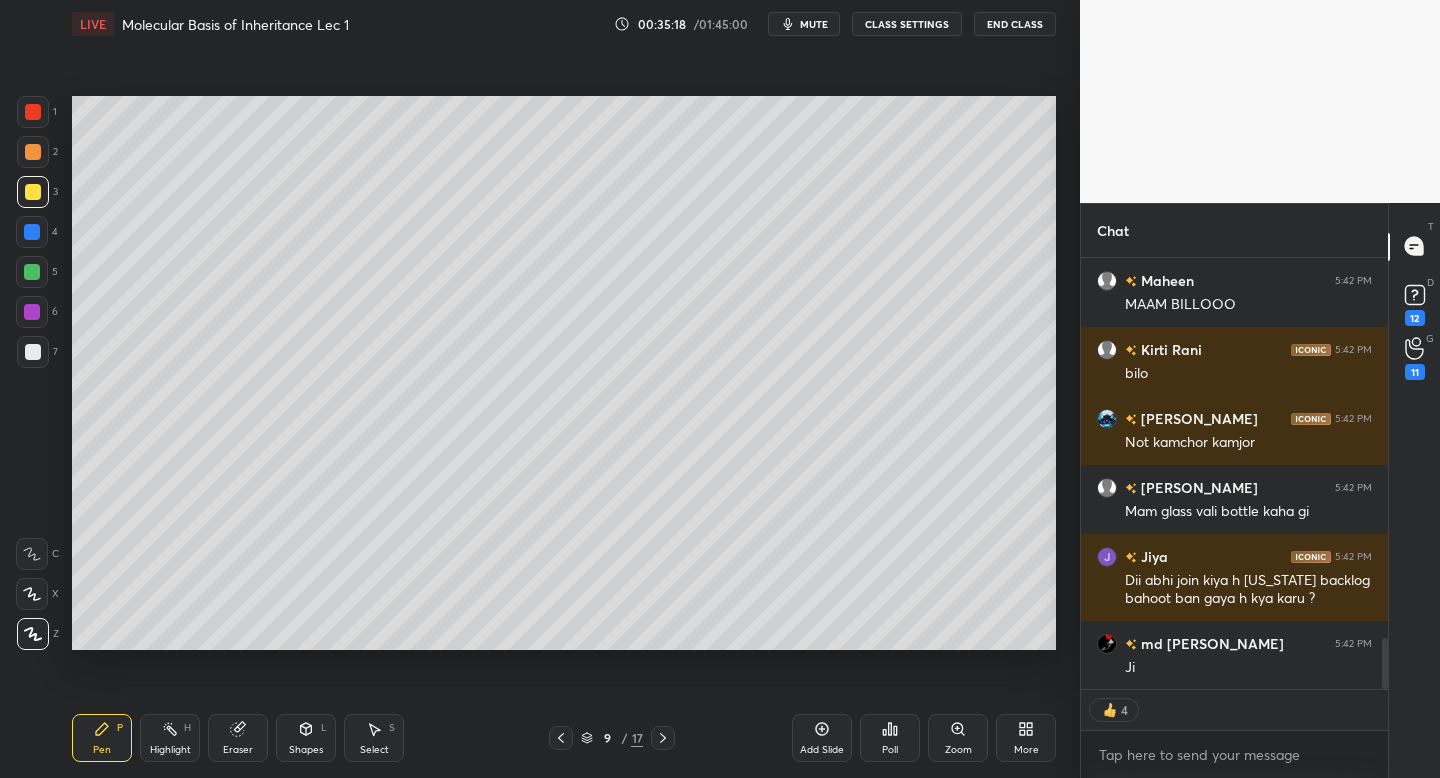 click 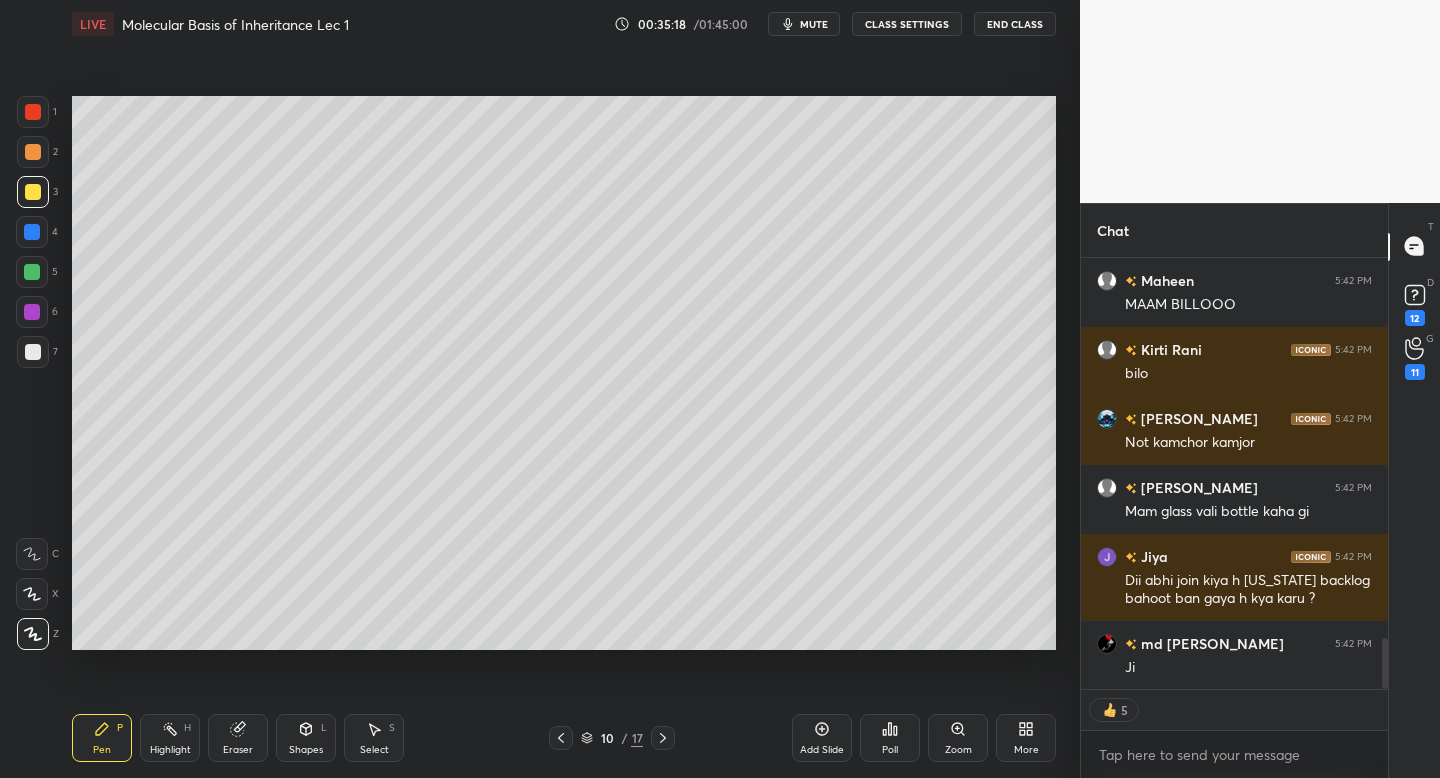 click 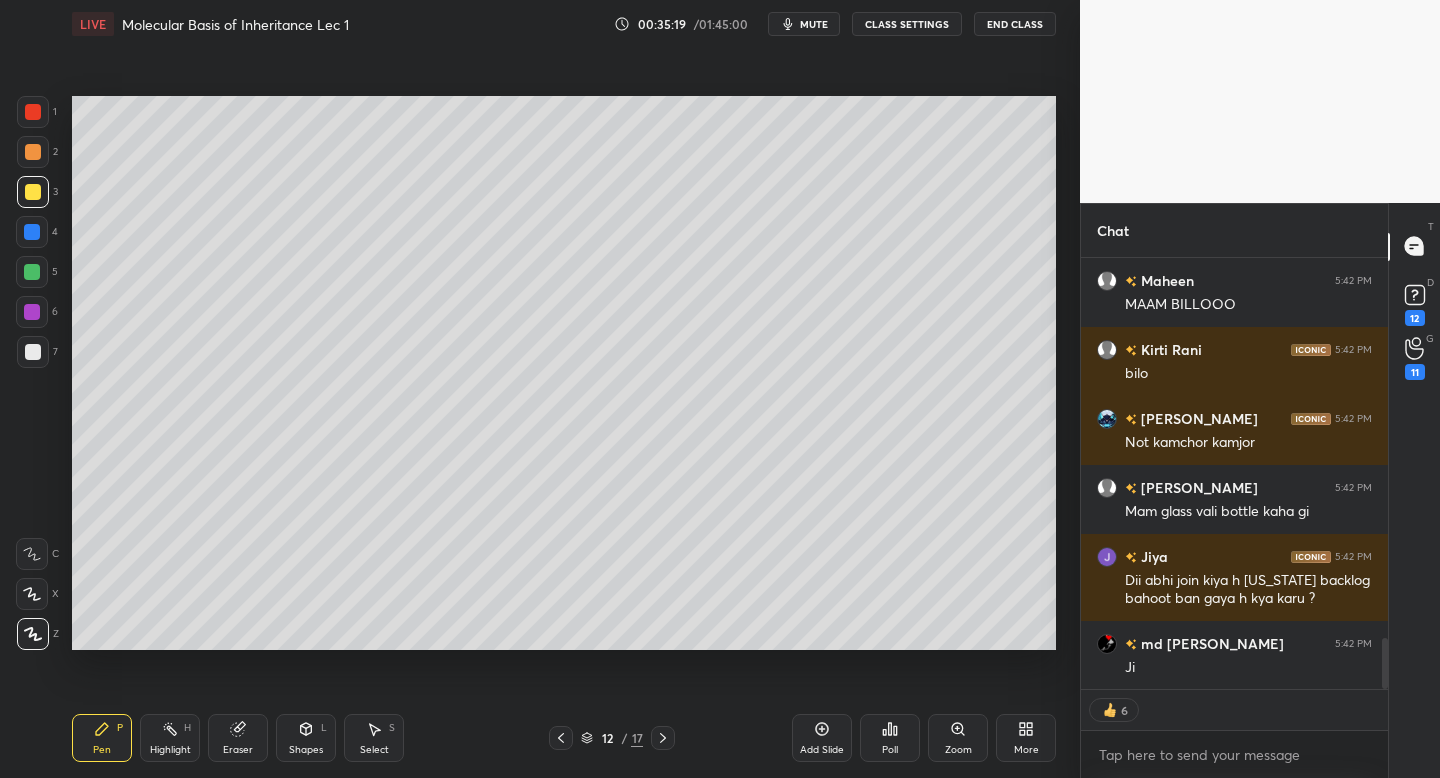 click 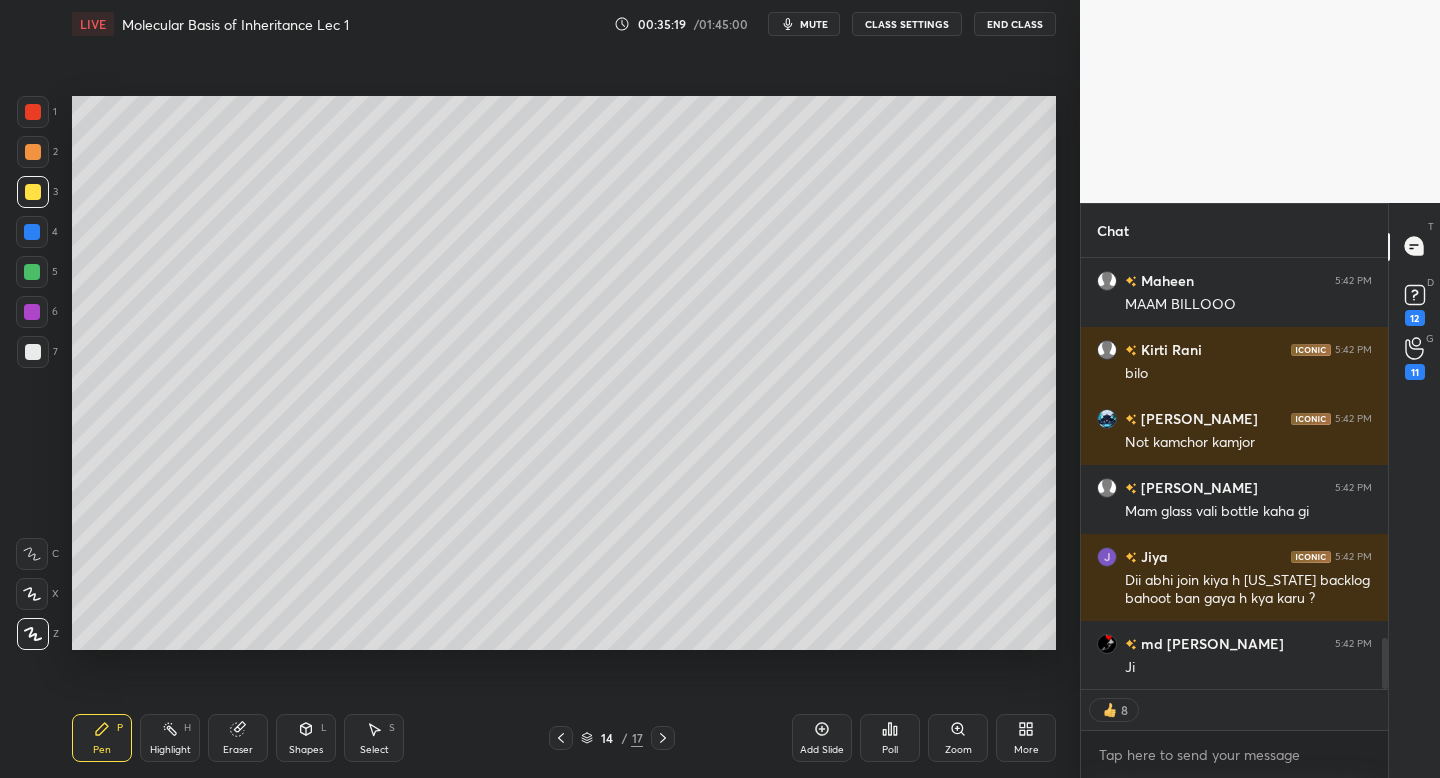 click 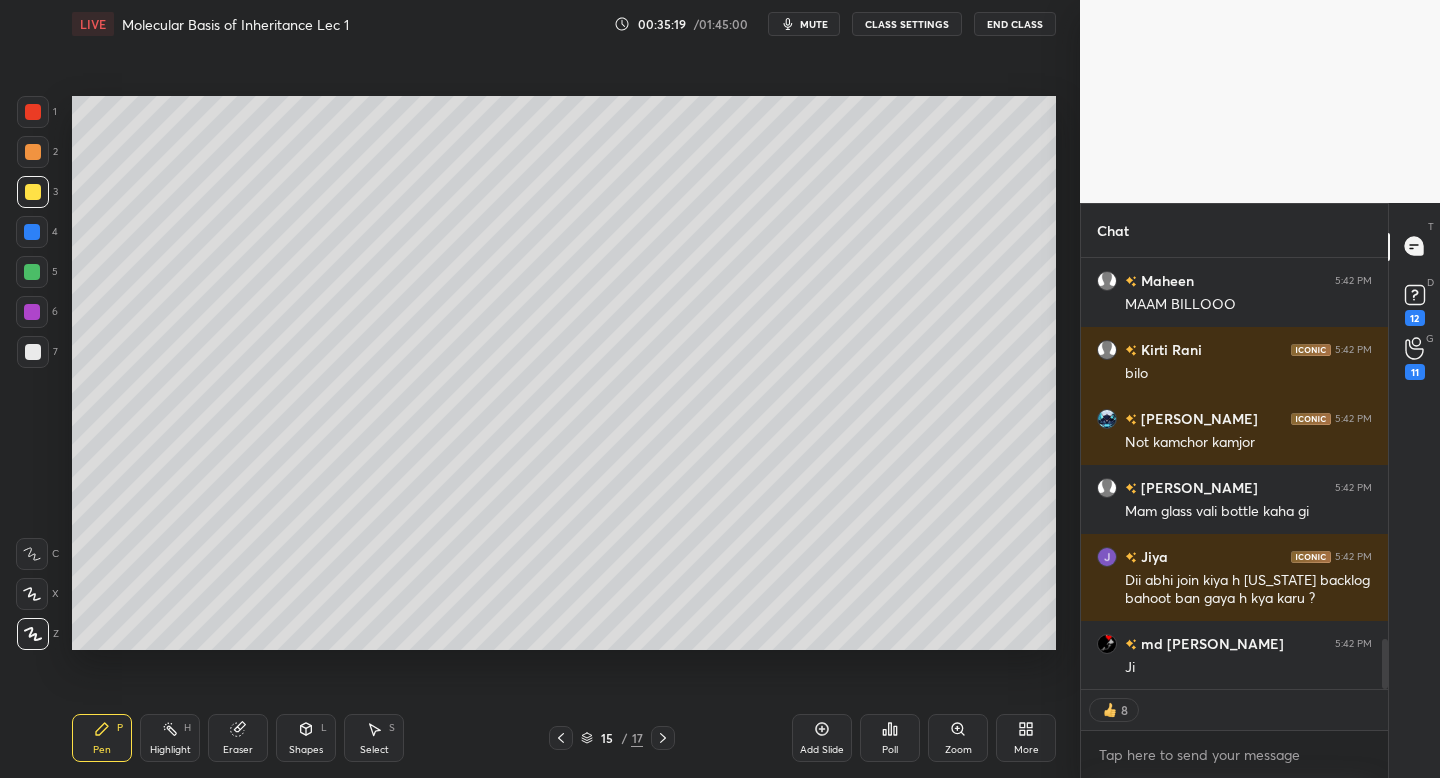 click 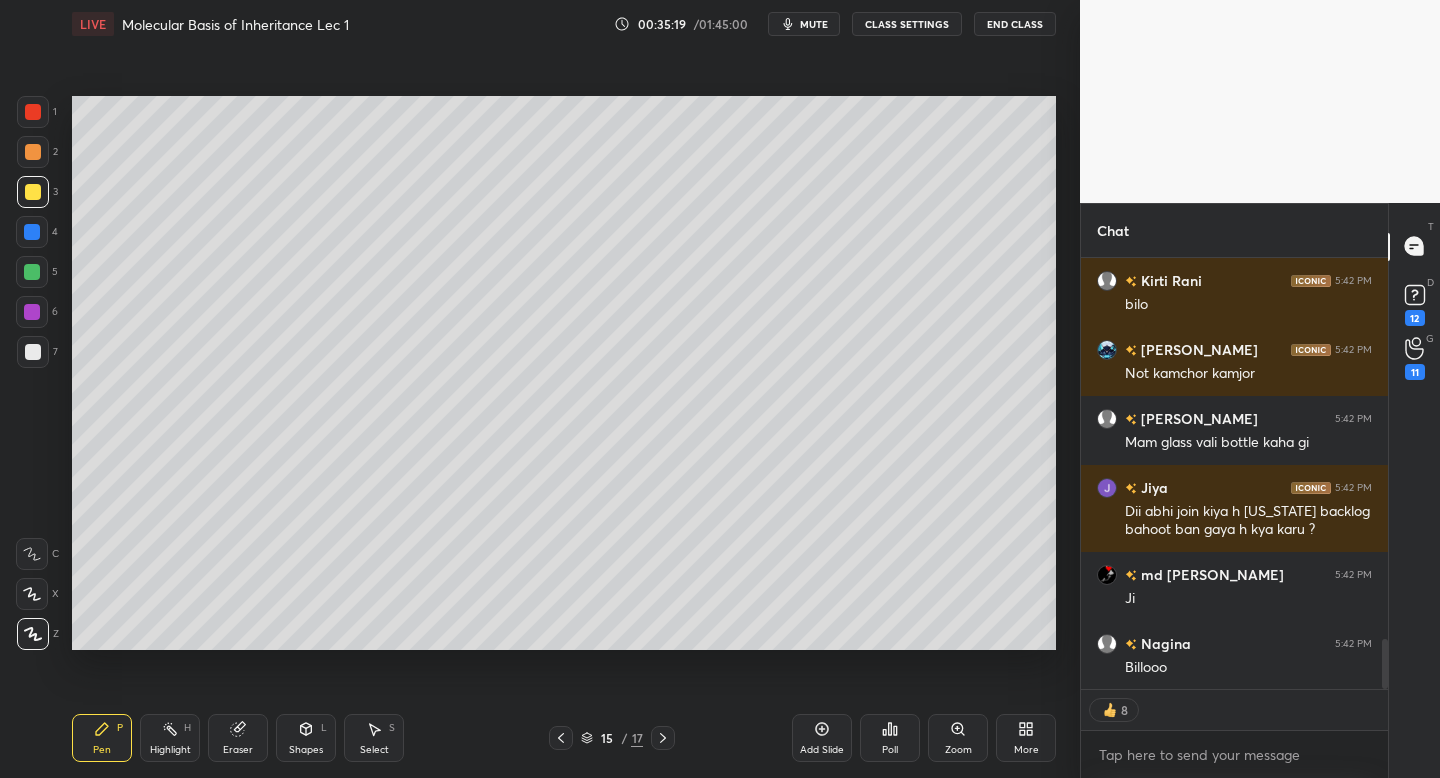 click at bounding box center [663, 738] 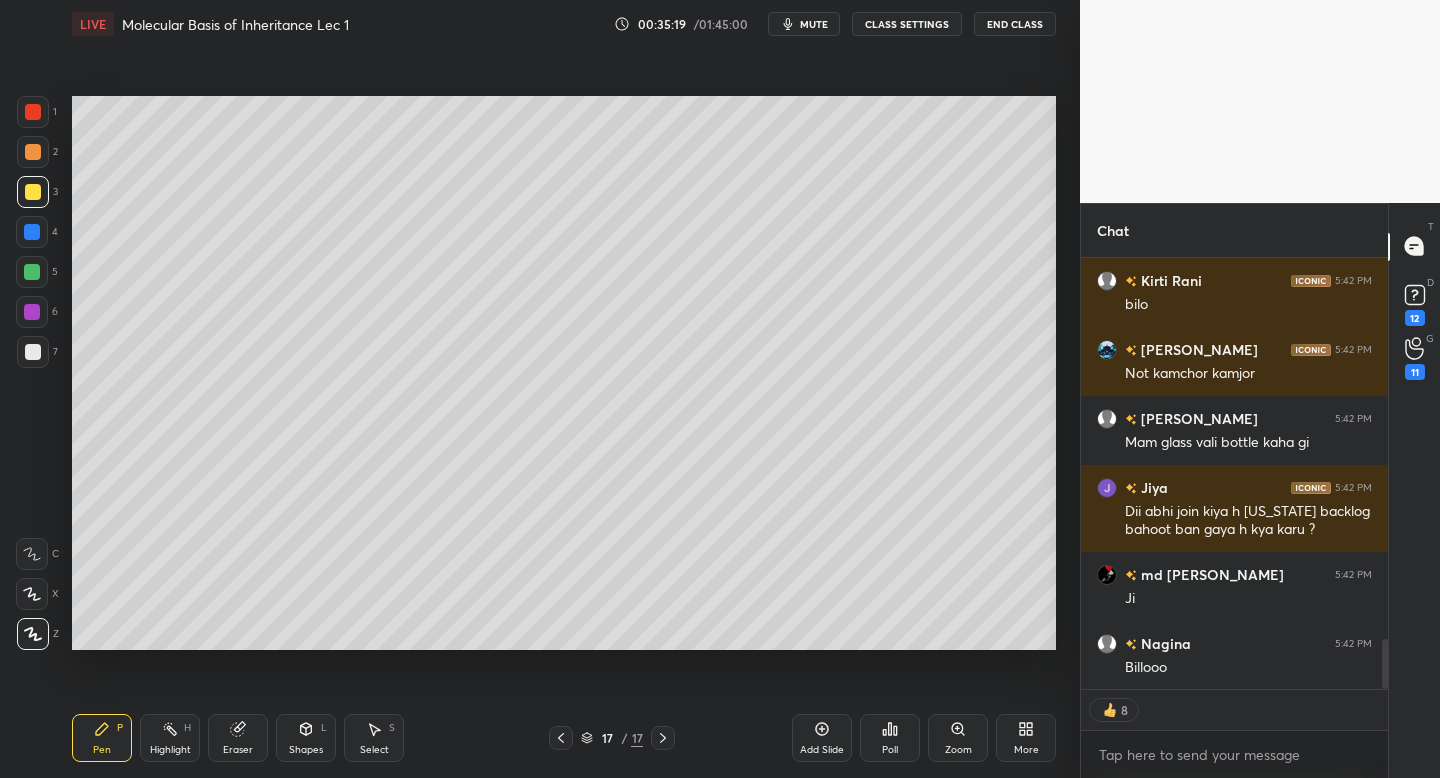 click 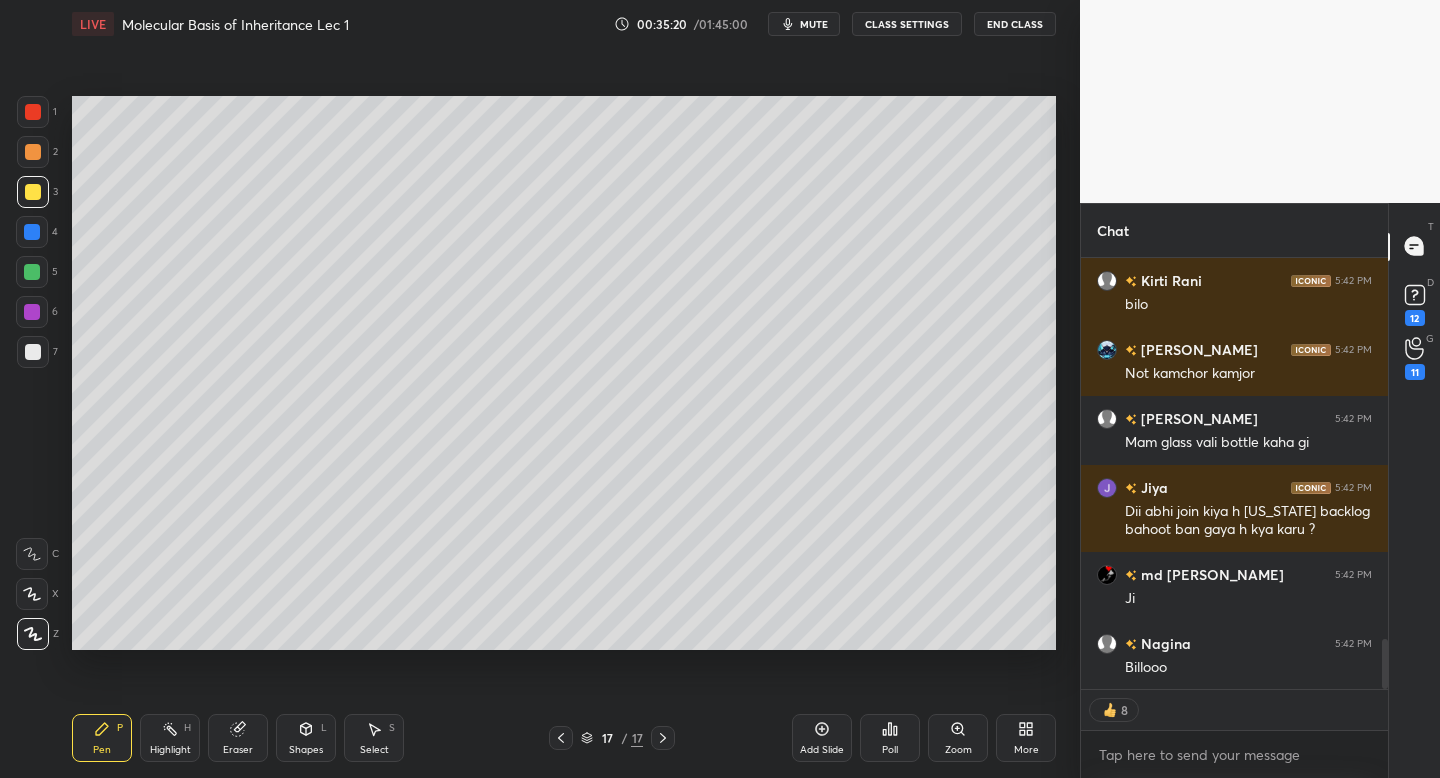 click 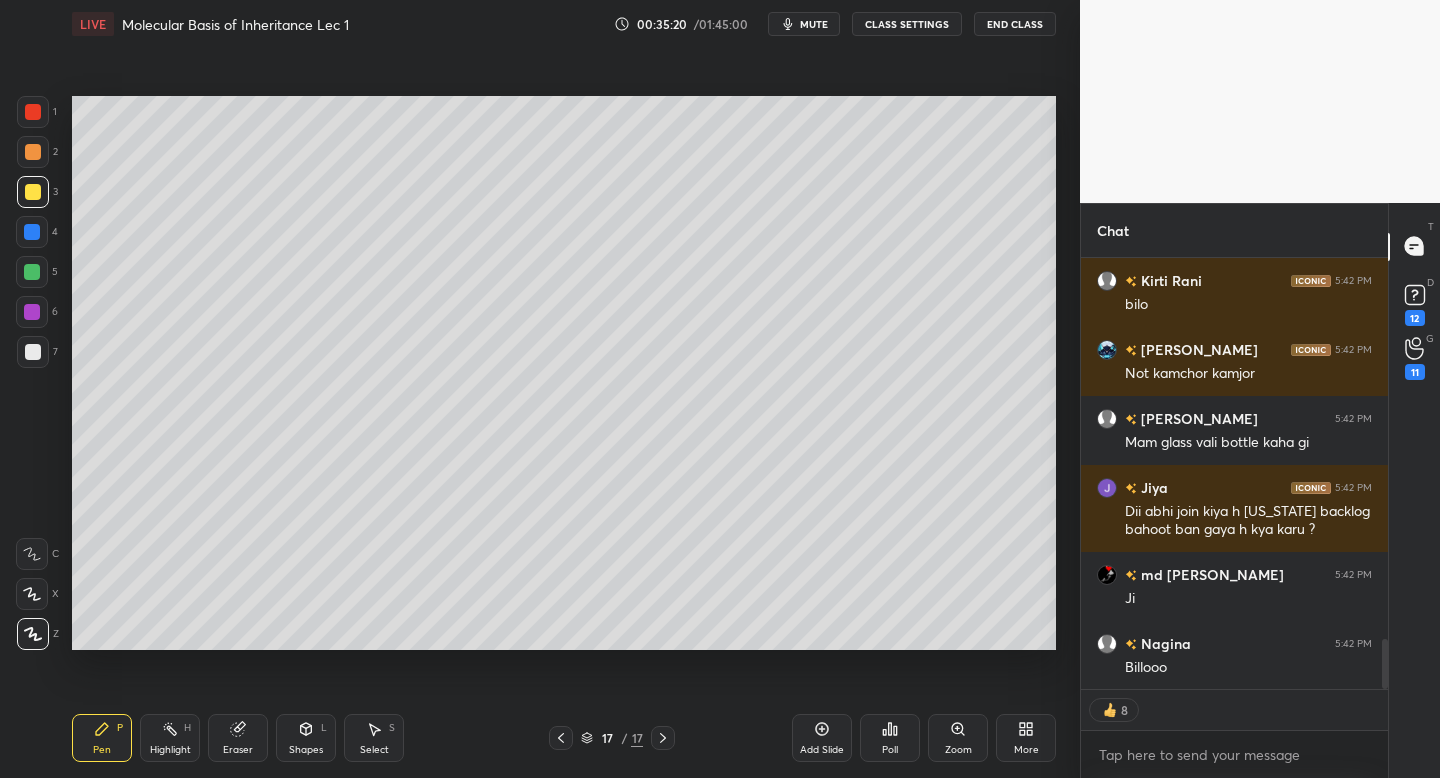 click on "Add Slide" at bounding box center (822, 738) 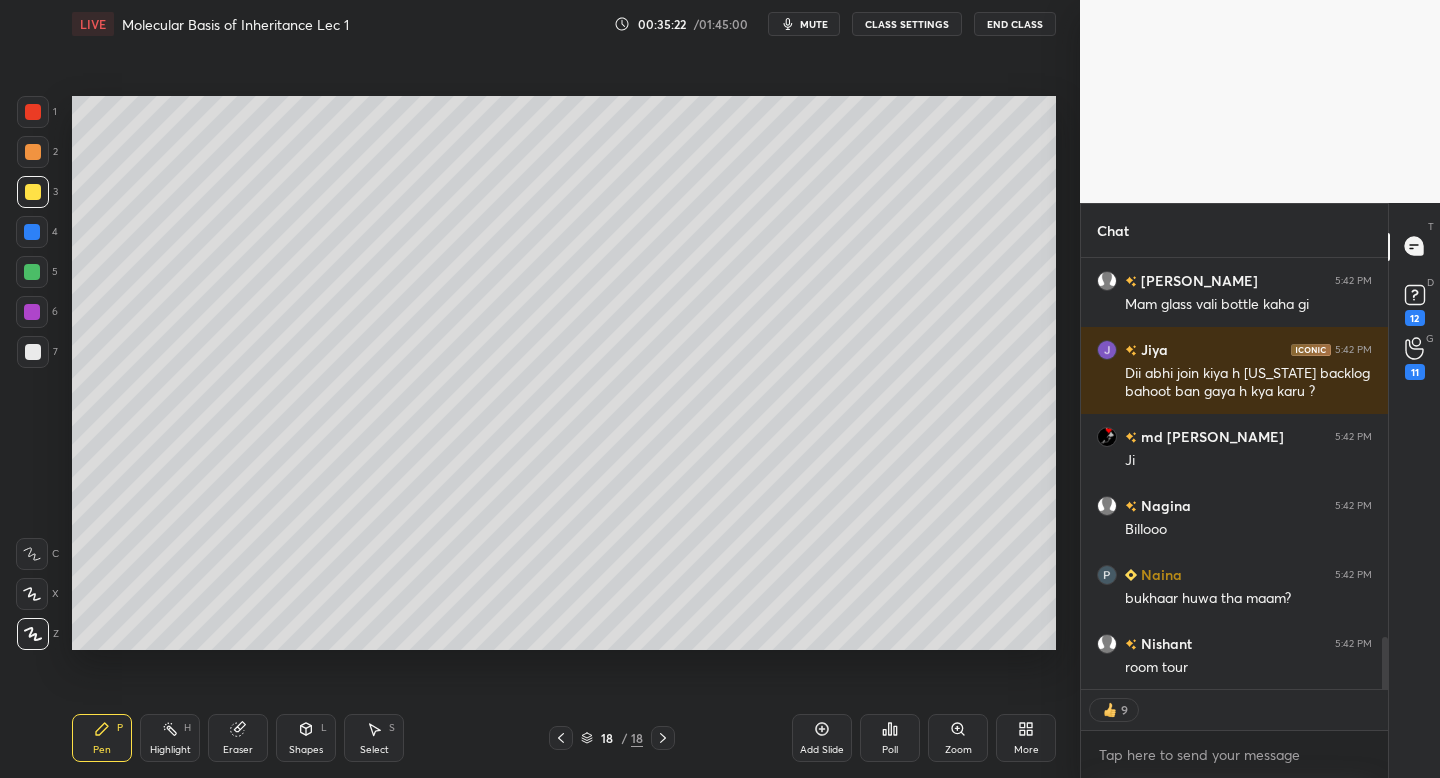 click at bounding box center (33, 352) 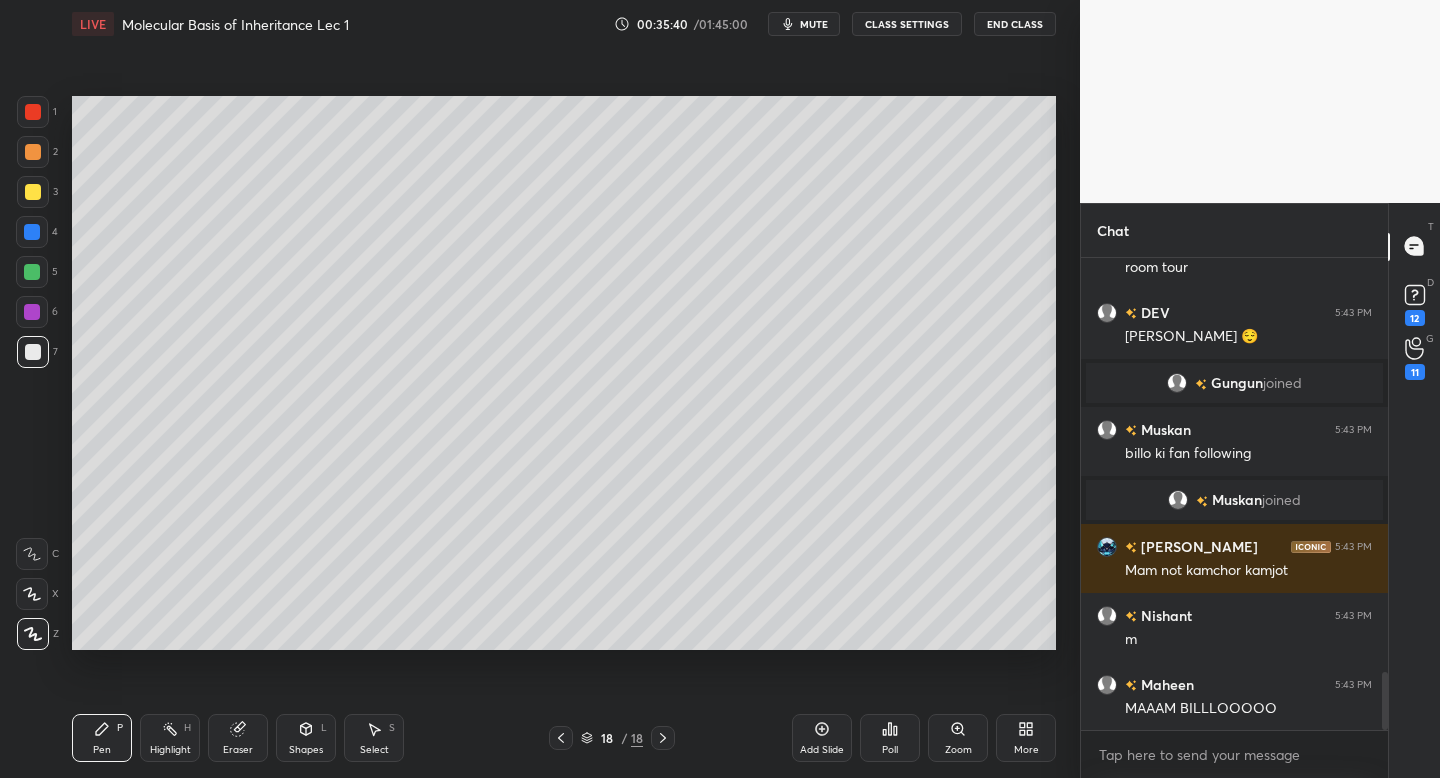 click on "3" at bounding box center [37, 196] 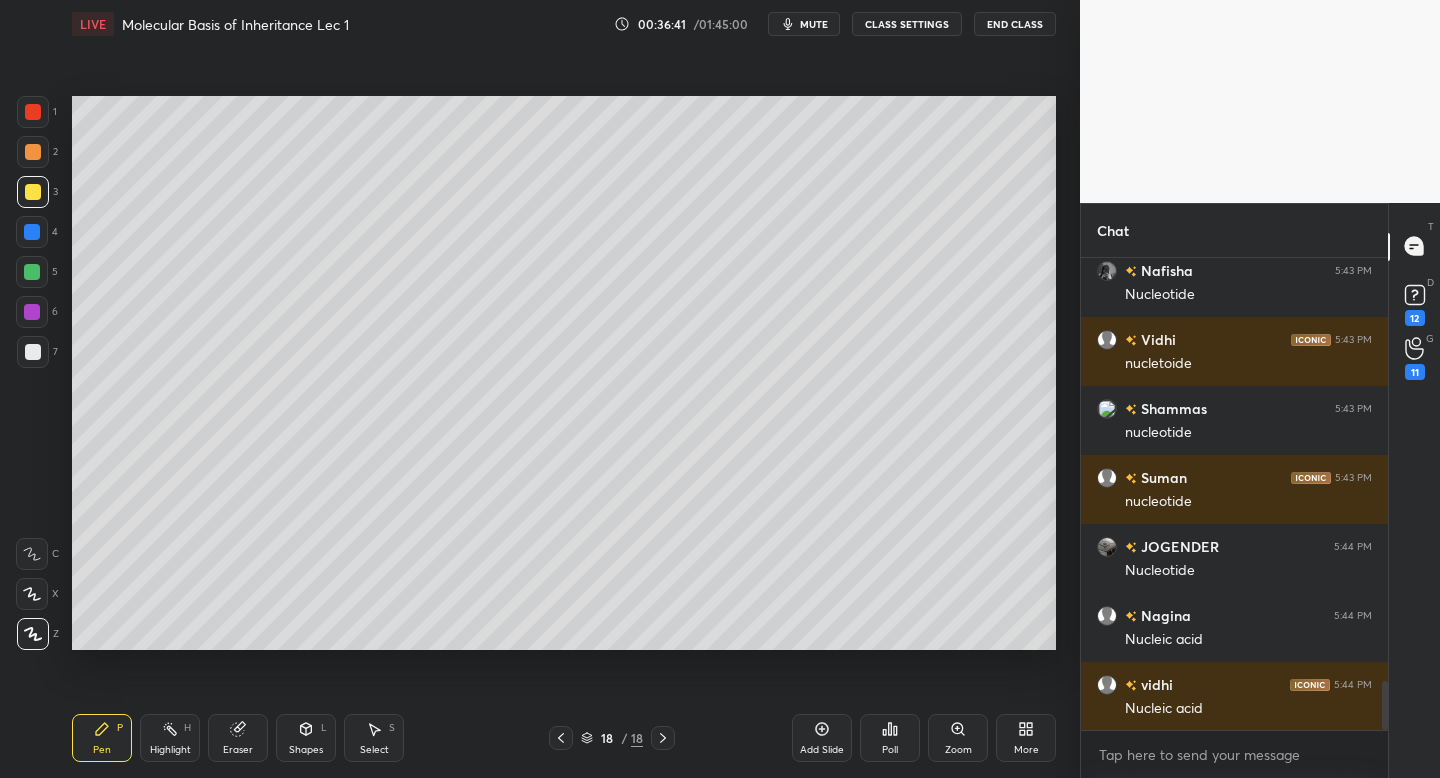 scroll, scrollTop: 4134, scrollLeft: 0, axis: vertical 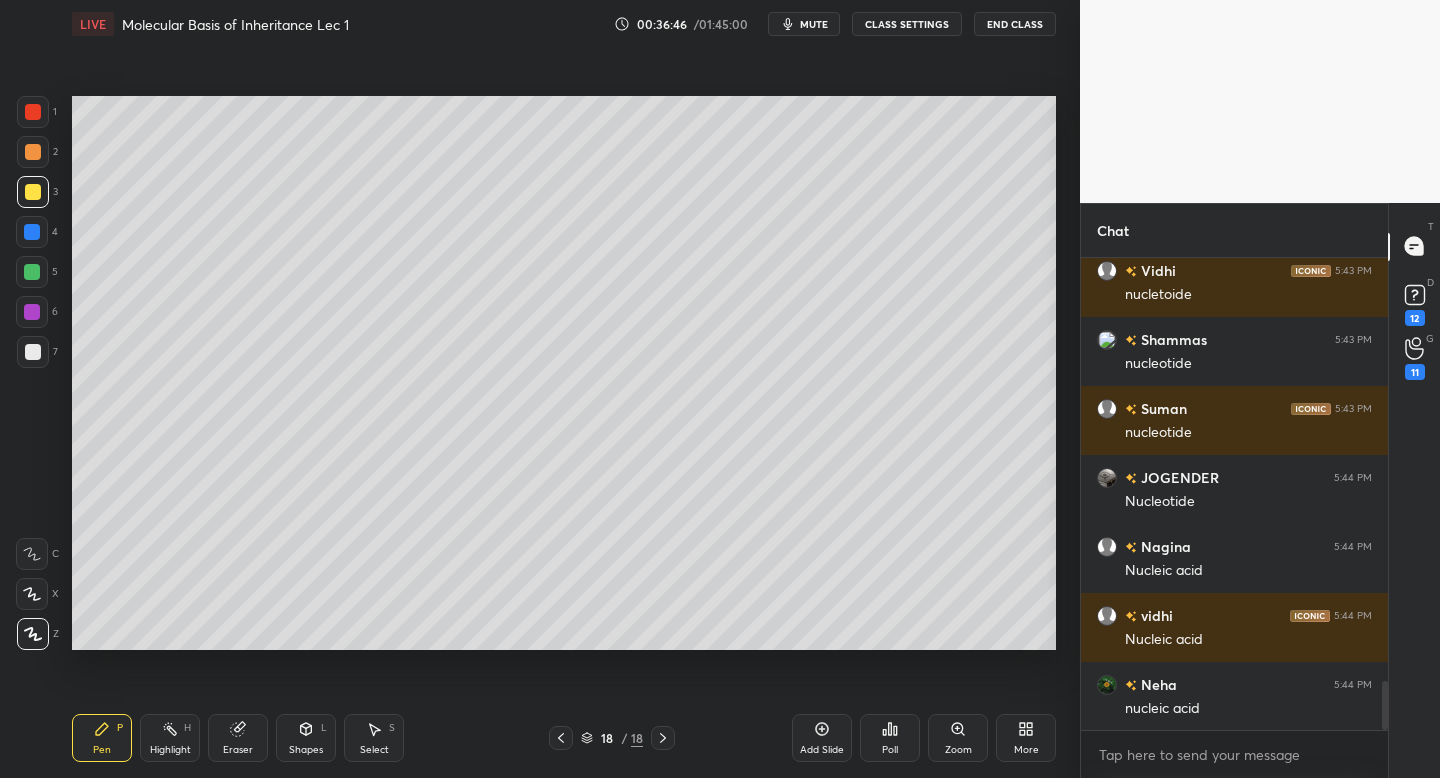 click on "Add Slide" at bounding box center [822, 738] 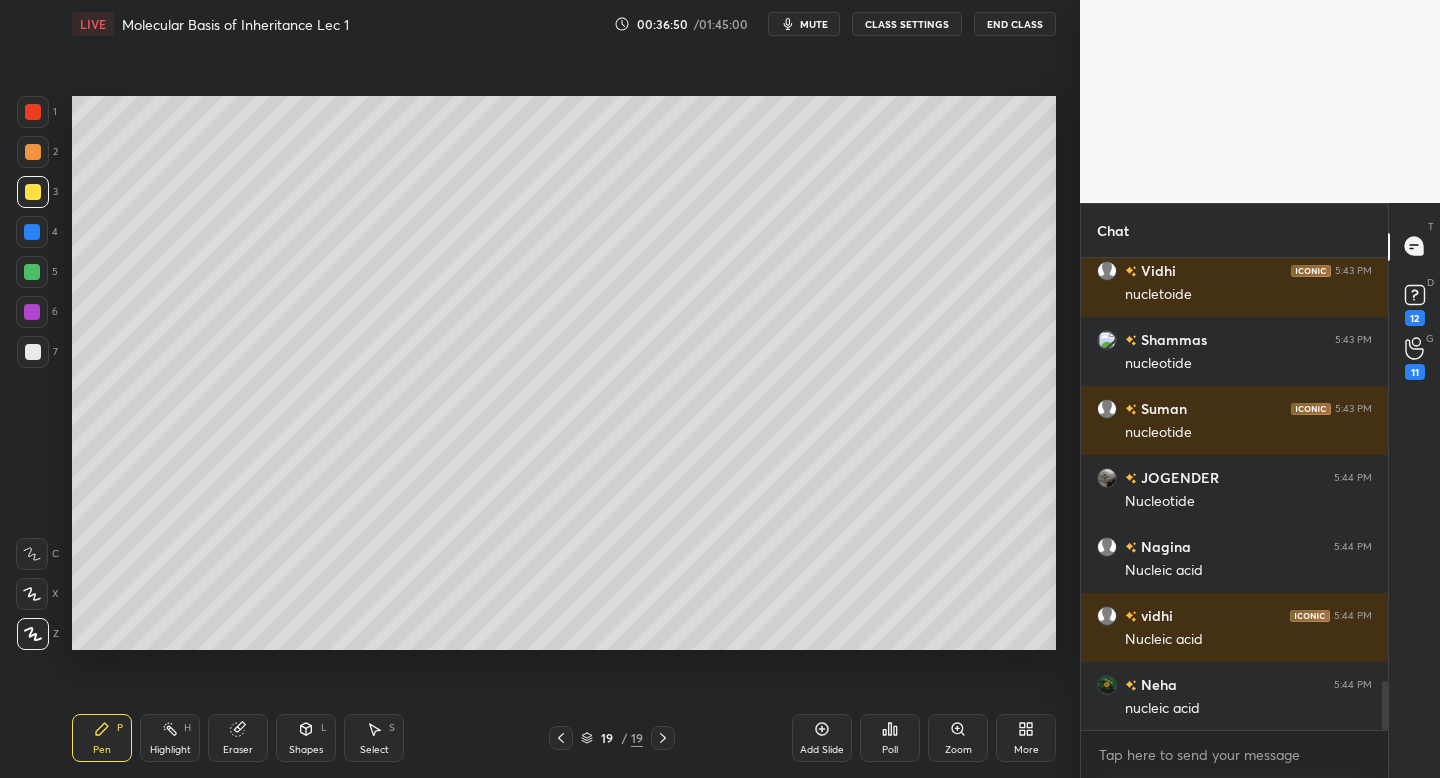 scroll, scrollTop: 4203, scrollLeft: 0, axis: vertical 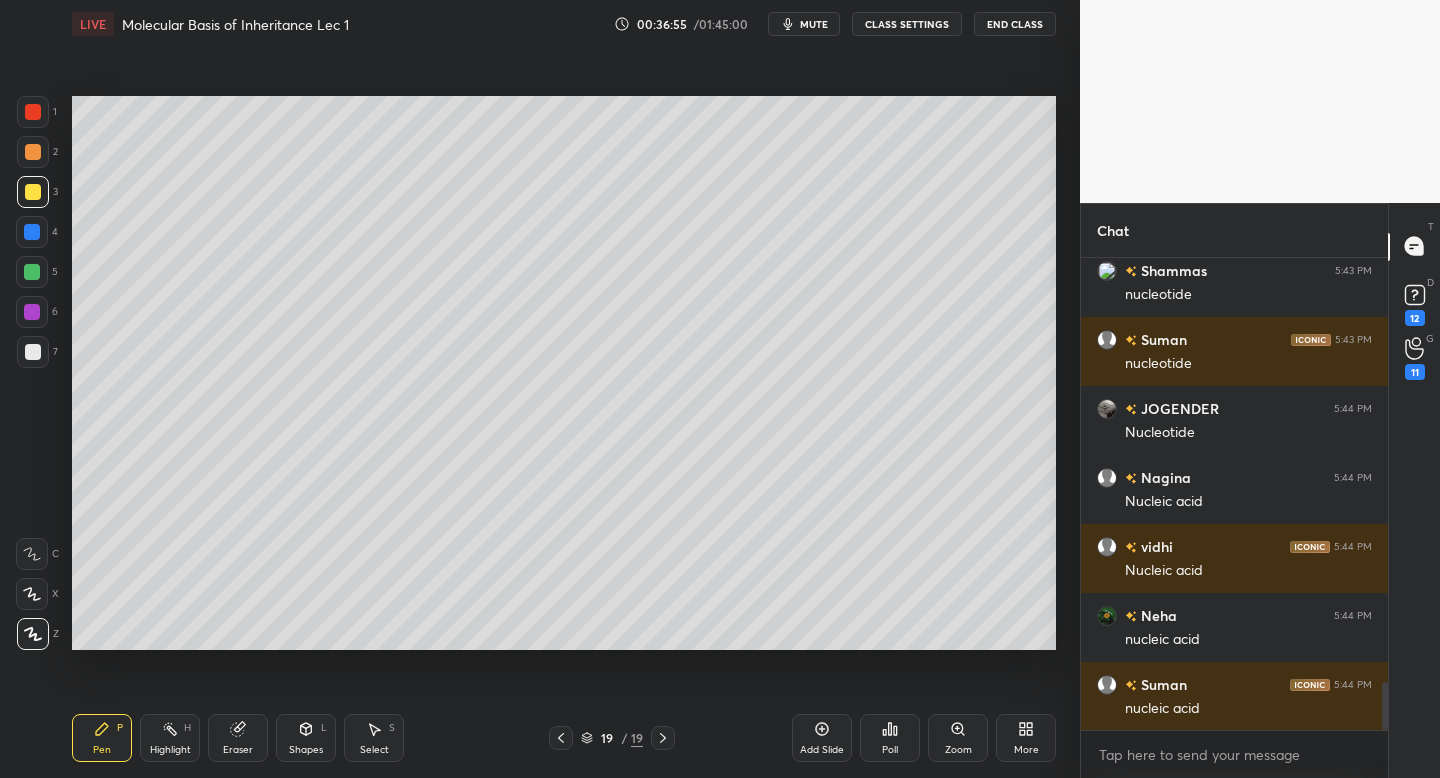 click at bounding box center (33, 352) 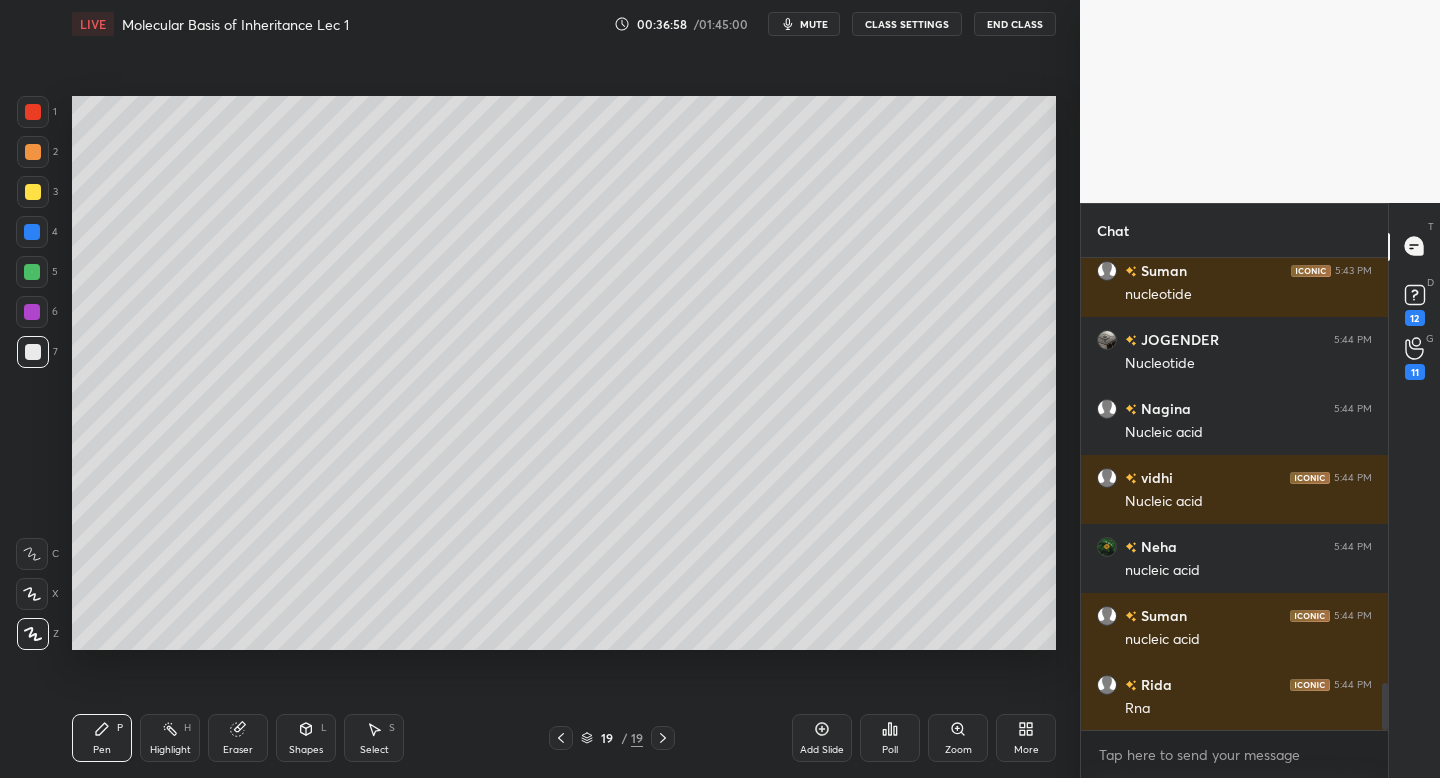 scroll, scrollTop: 4320, scrollLeft: 0, axis: vertical 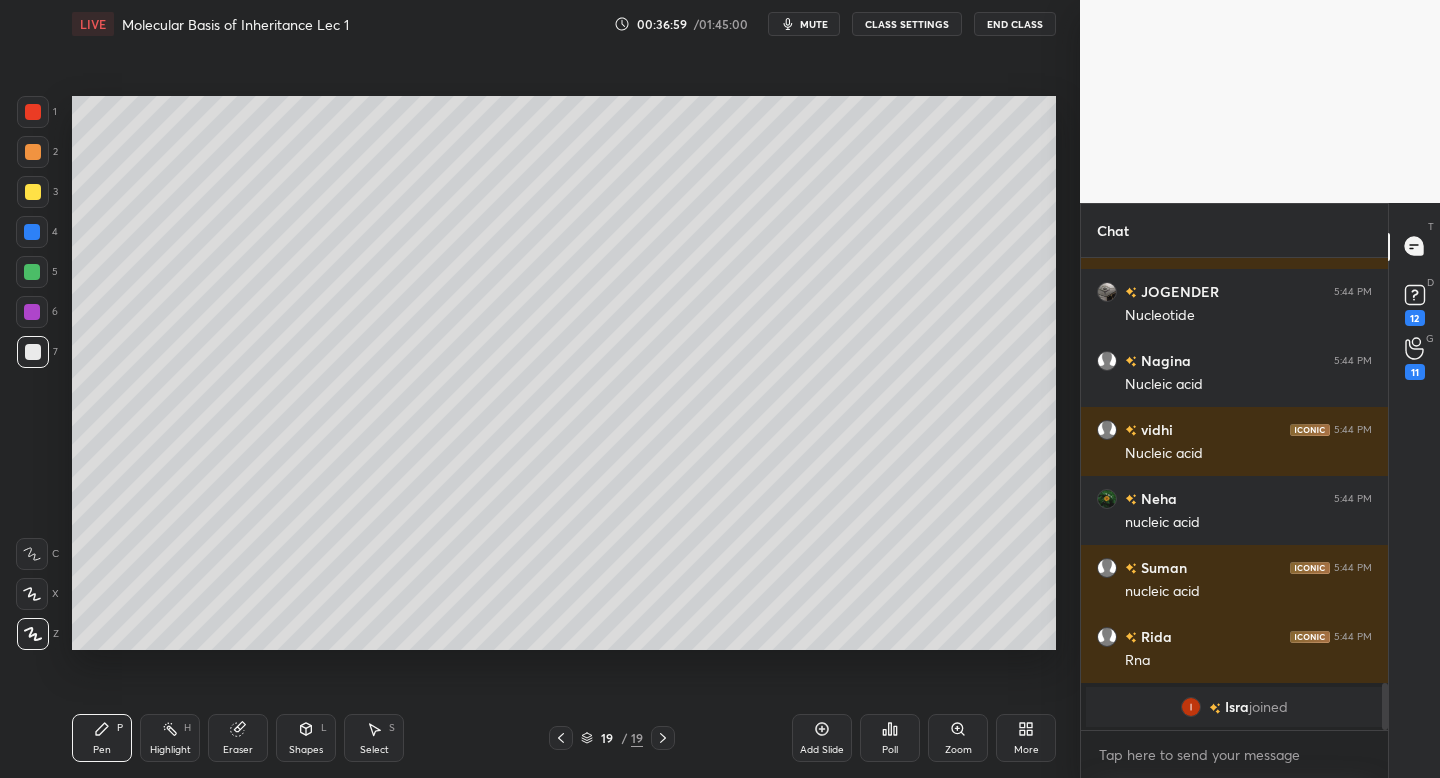 click 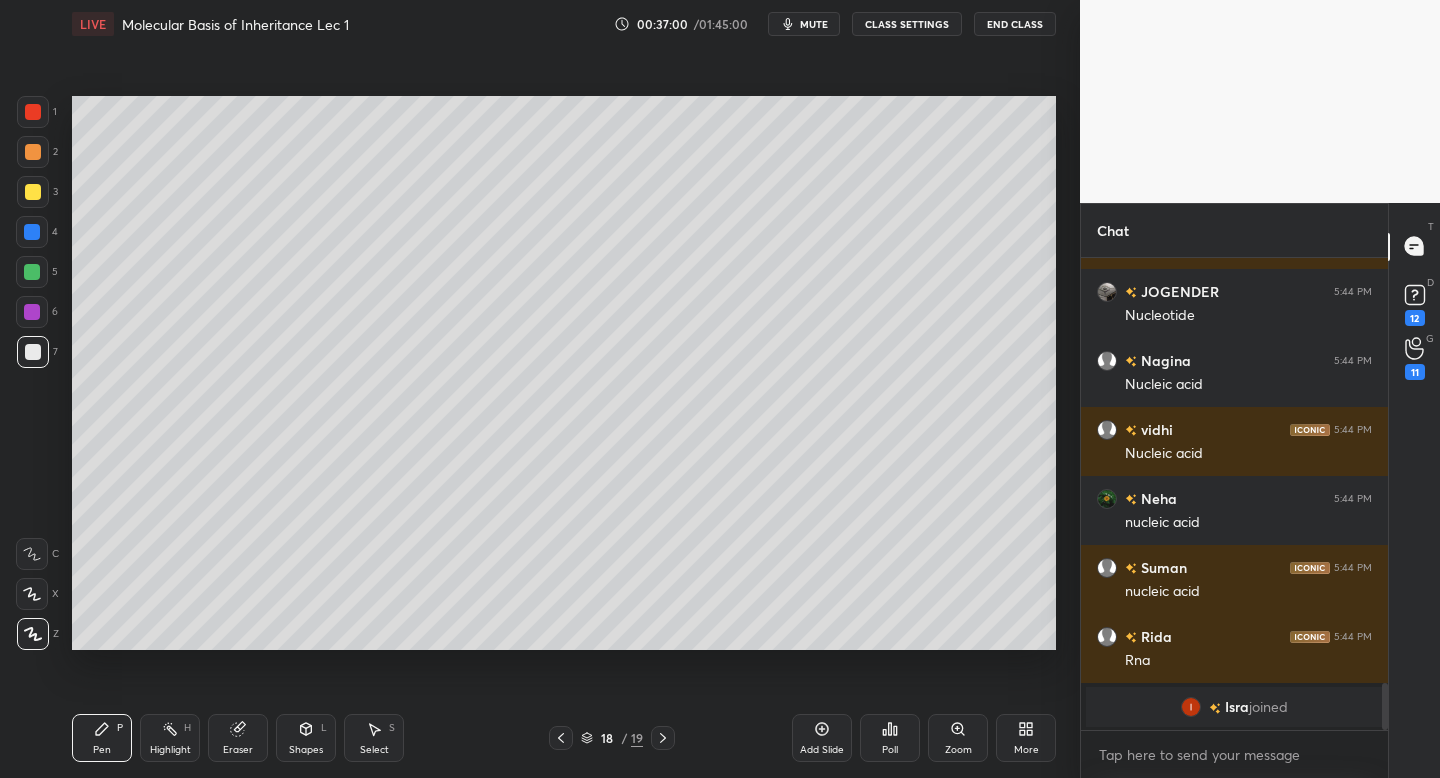 scroll, scrollTop: 4315, scrollLeft: 0, axis: vertical 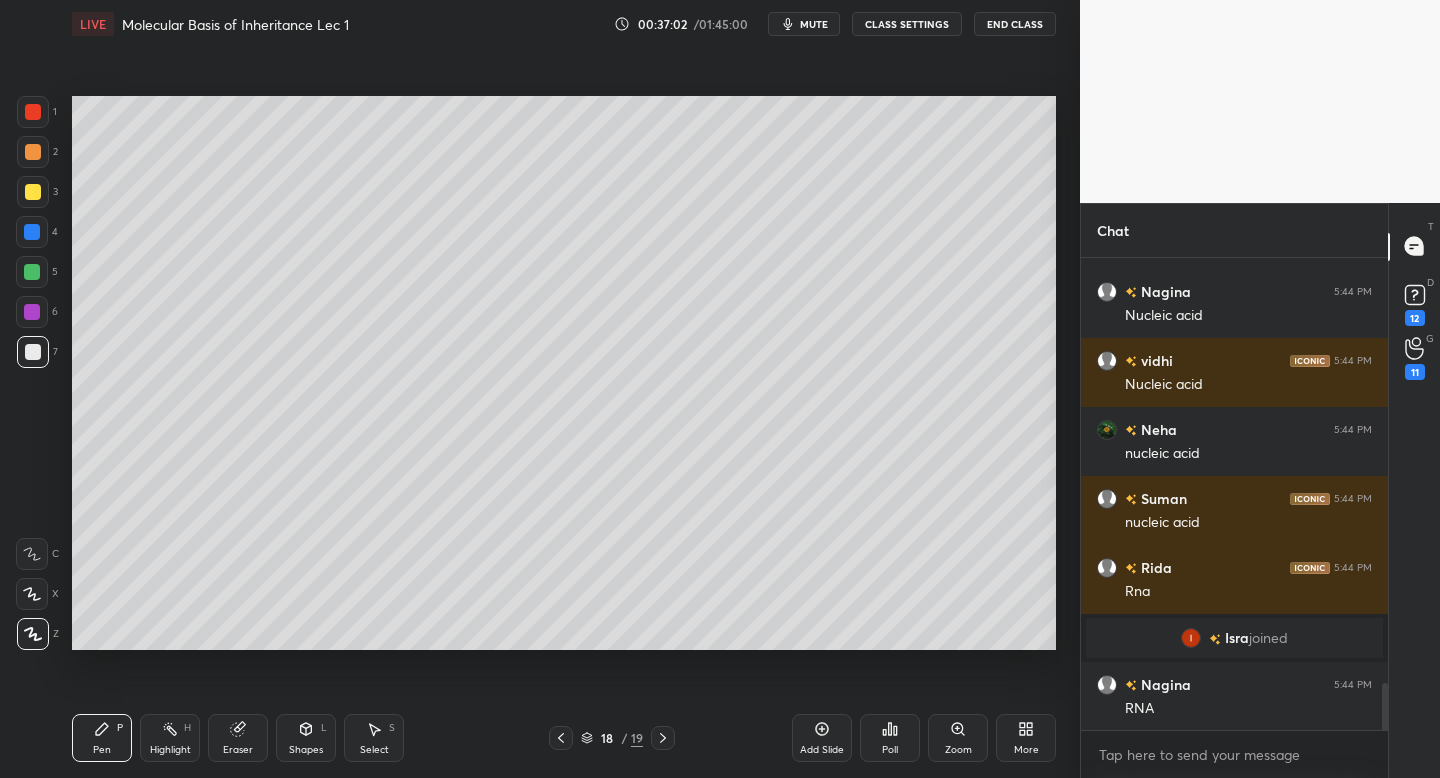 click at bounding box center [663, 738] 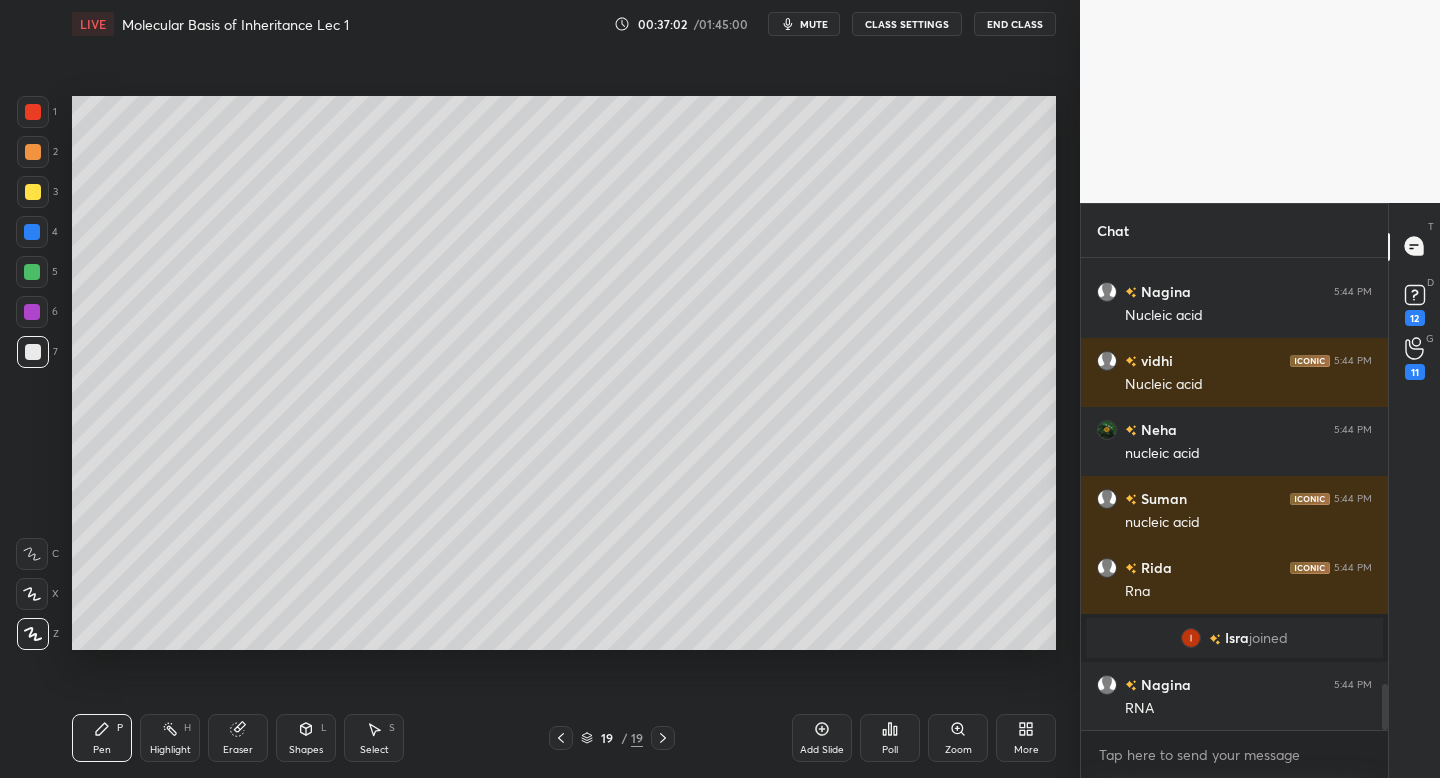 scroll, scrollTop: 4384, scrollLeft: 0, axis: vertical 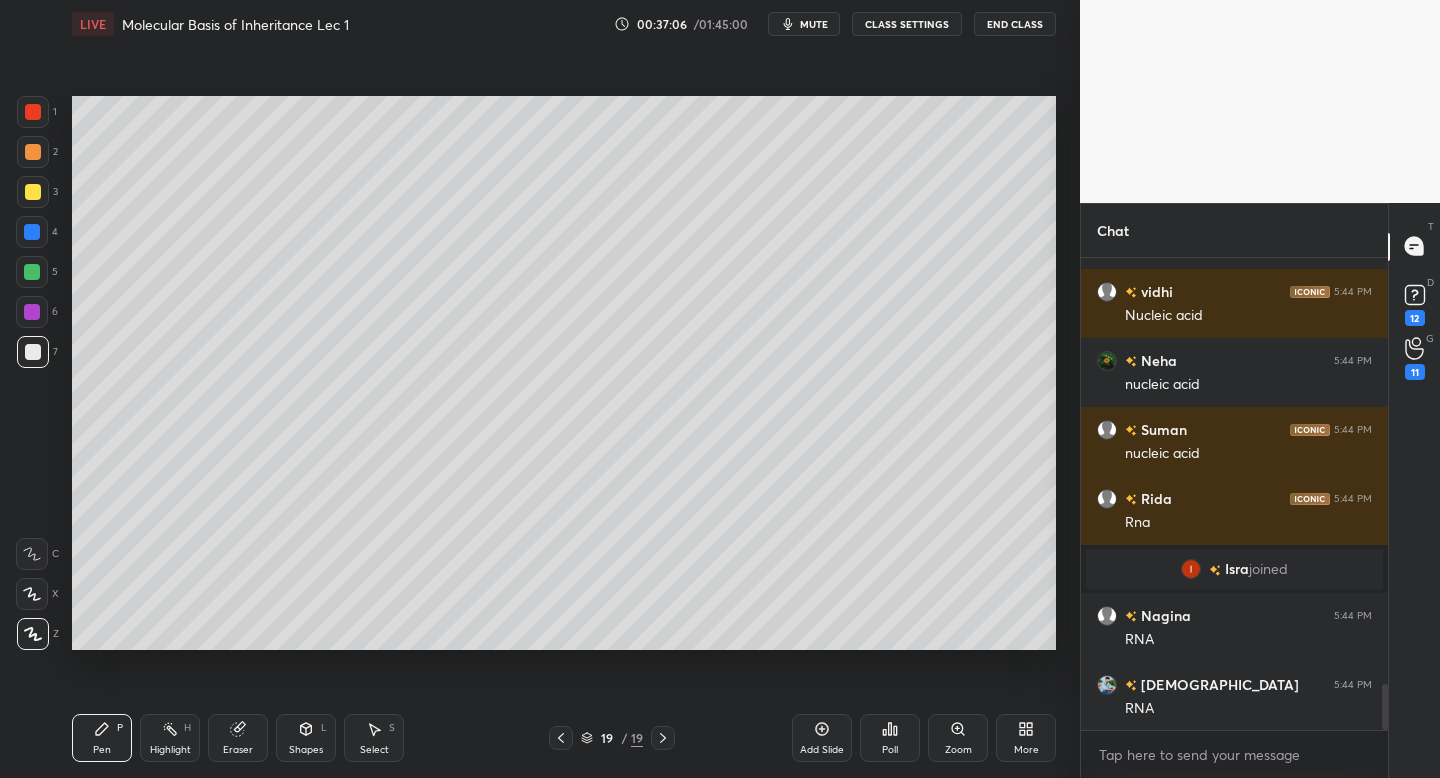click 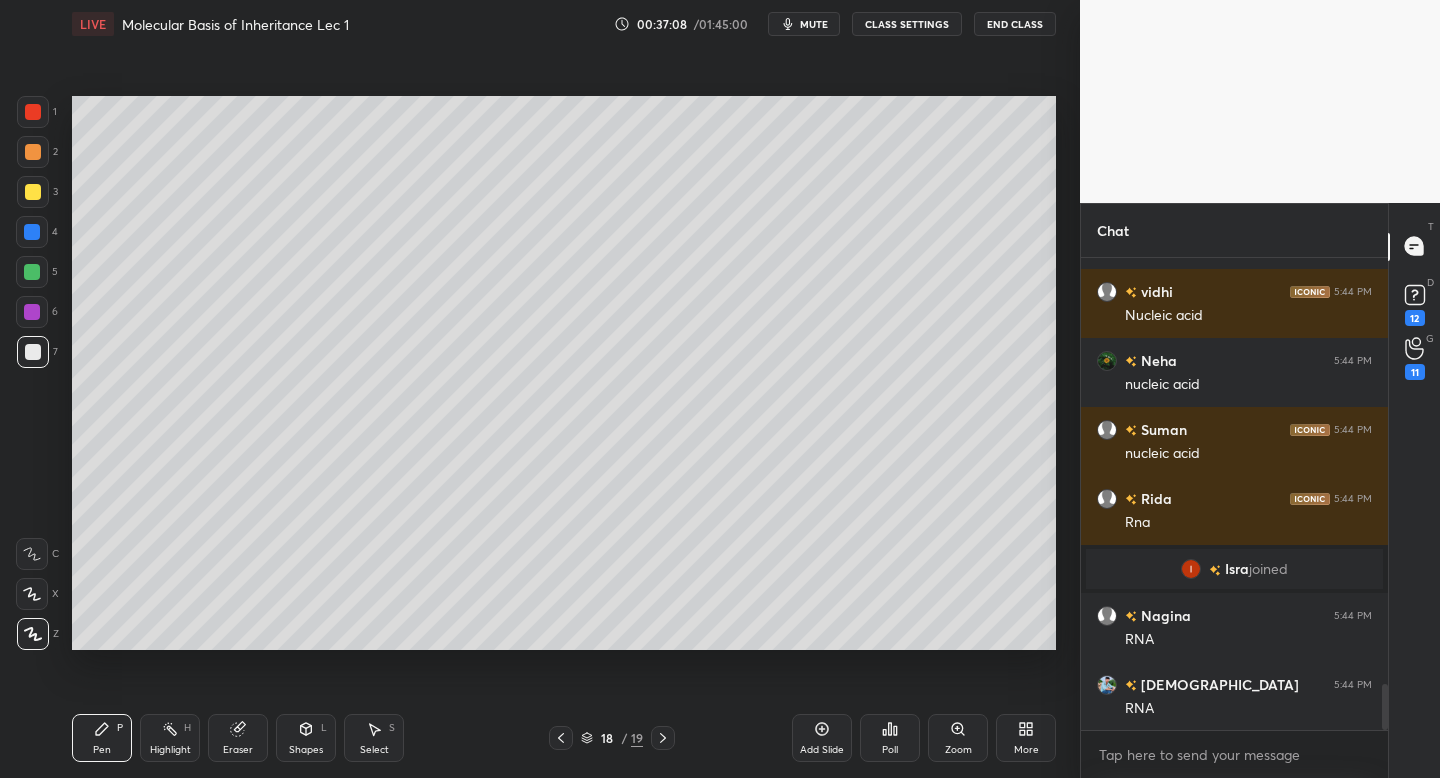click 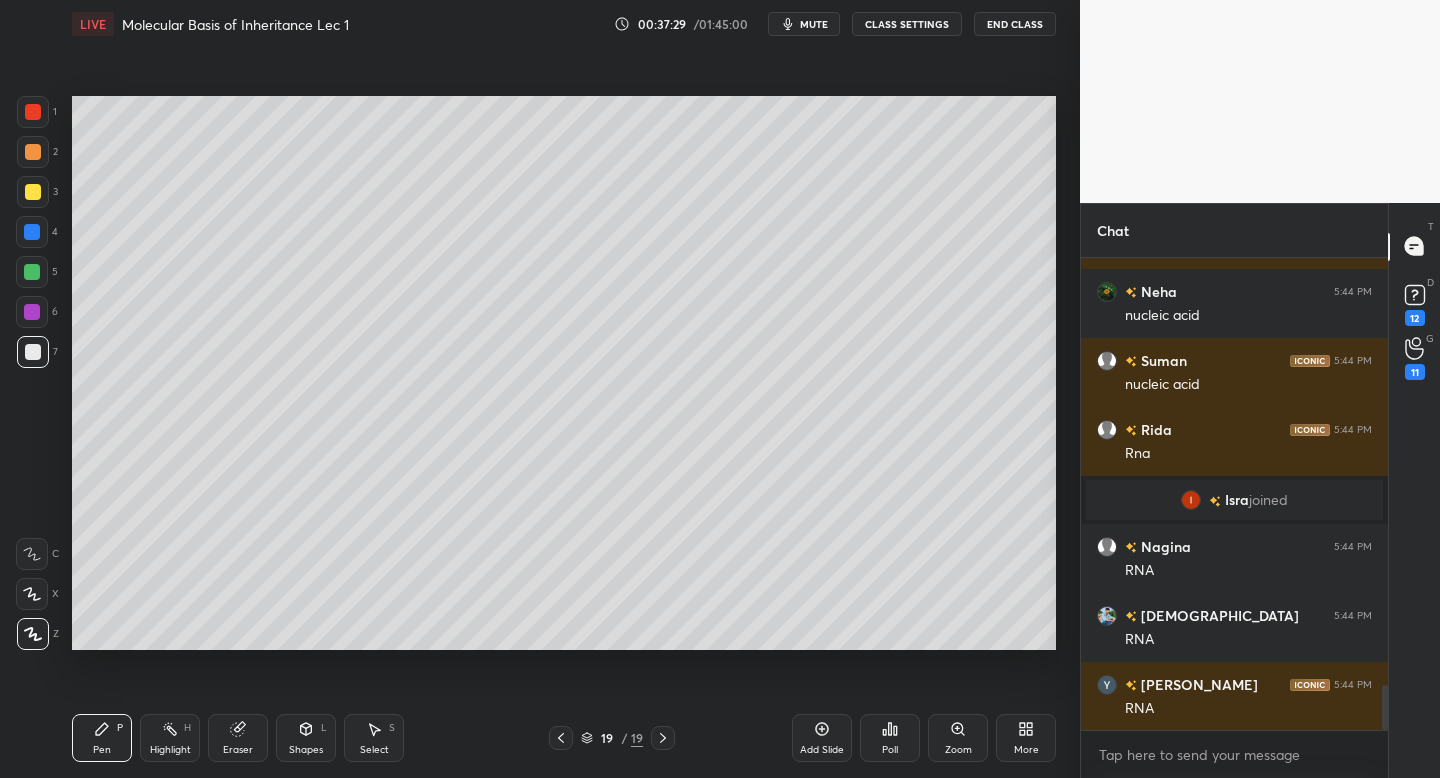 scroll, scrollTop: 4522, scrollLeft: 0, axis: vertical 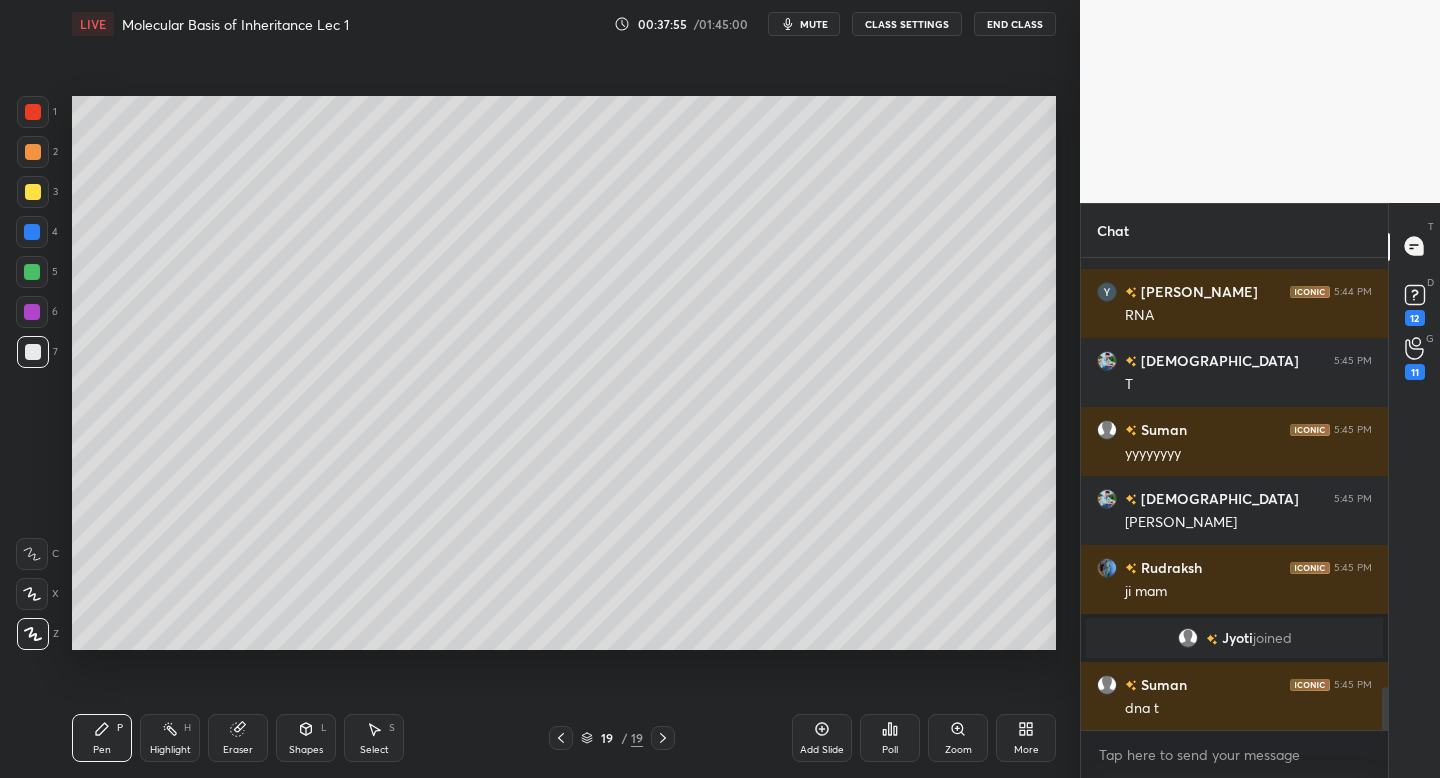 click 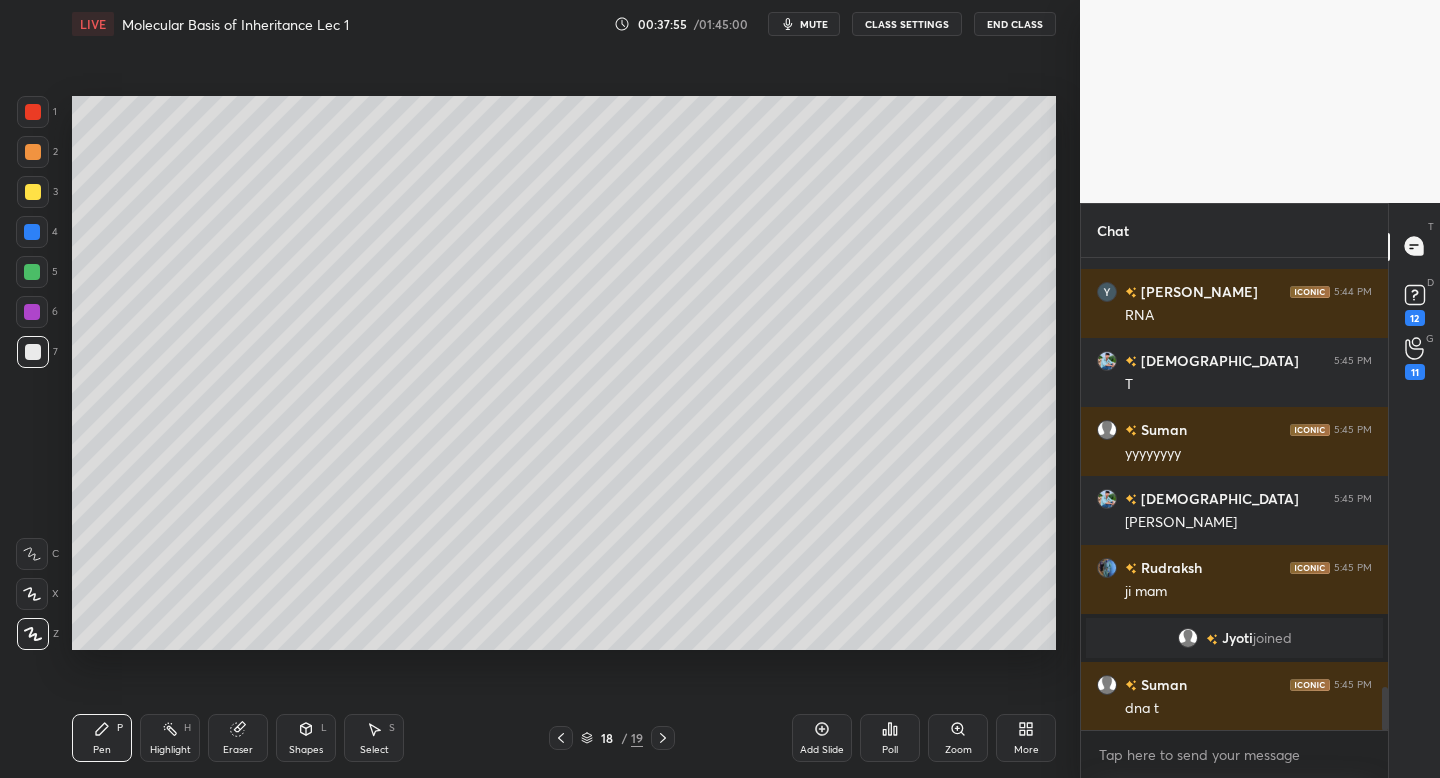 click 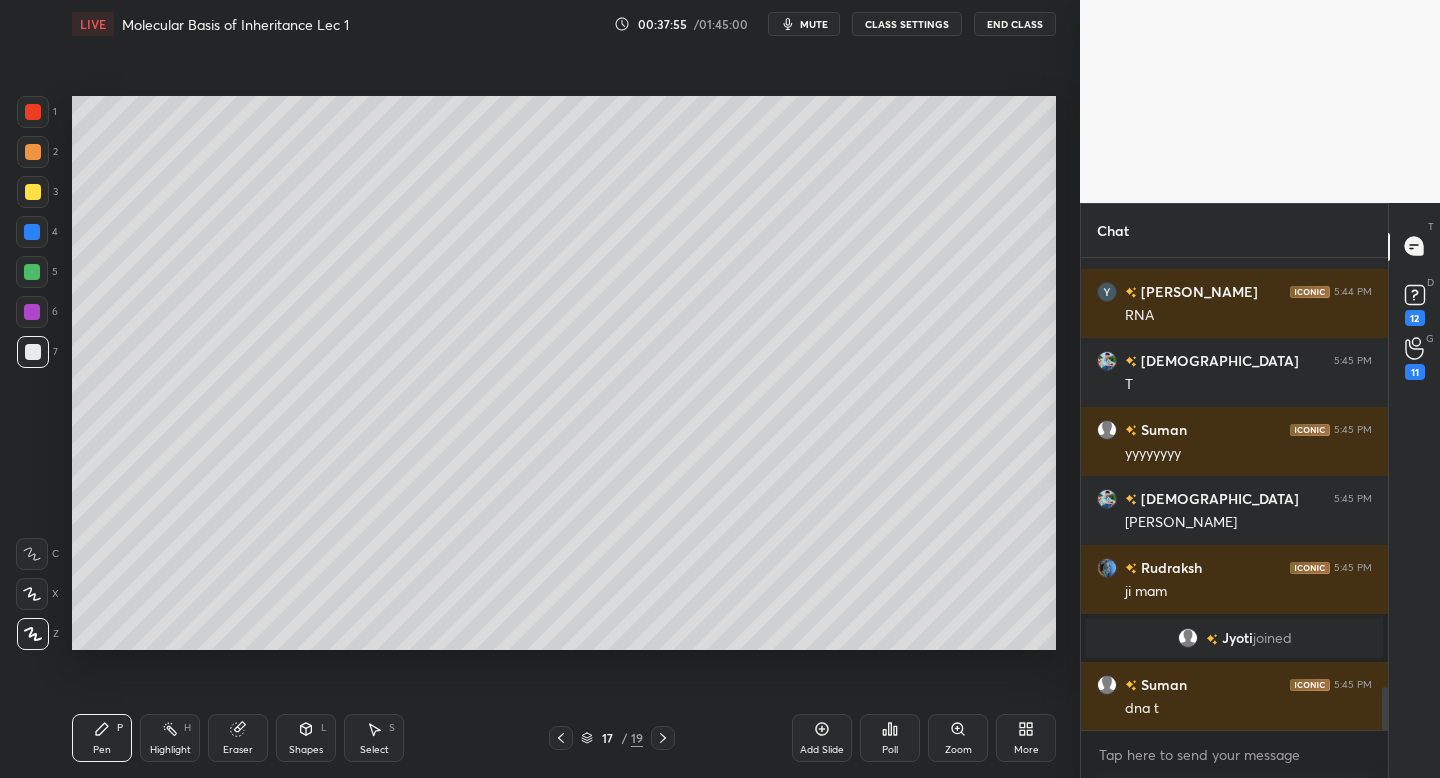 click 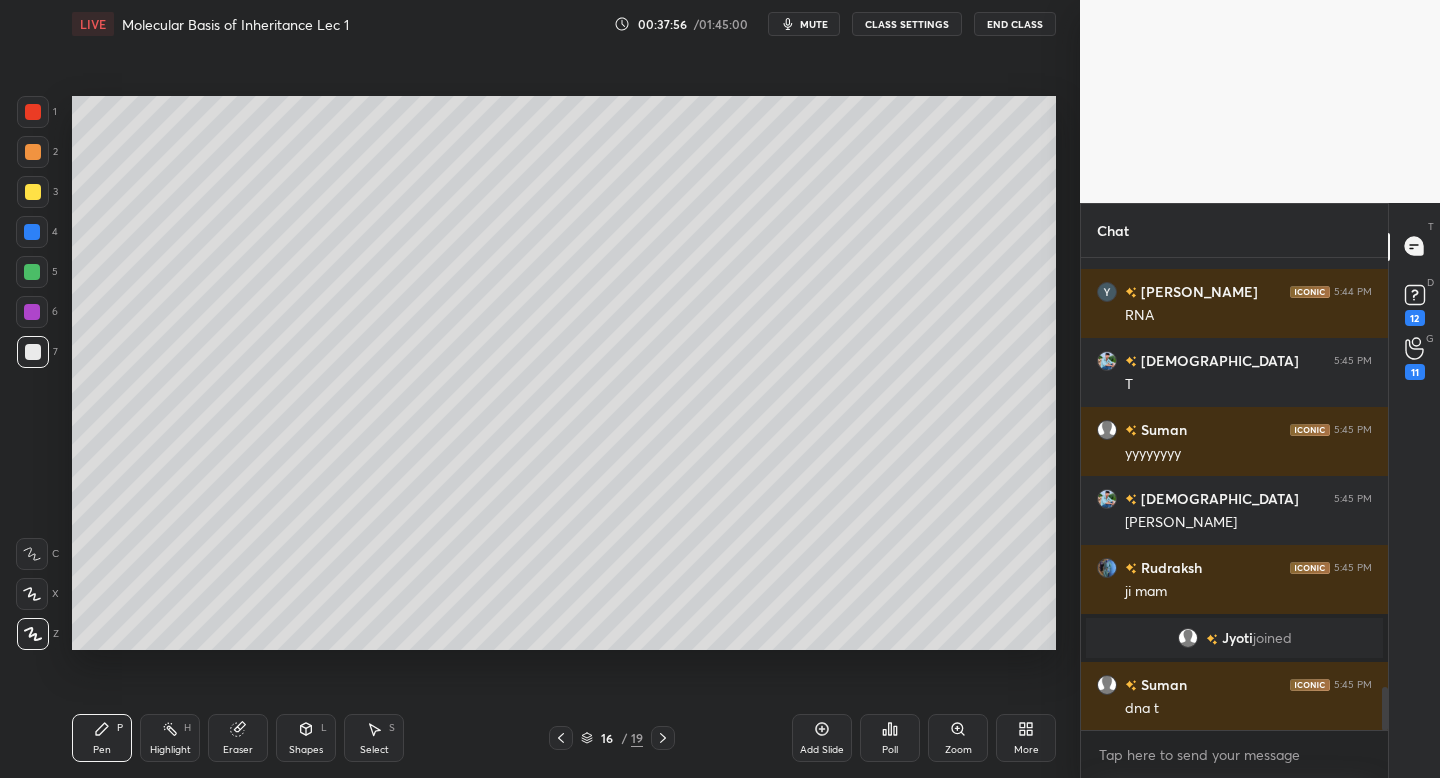 click 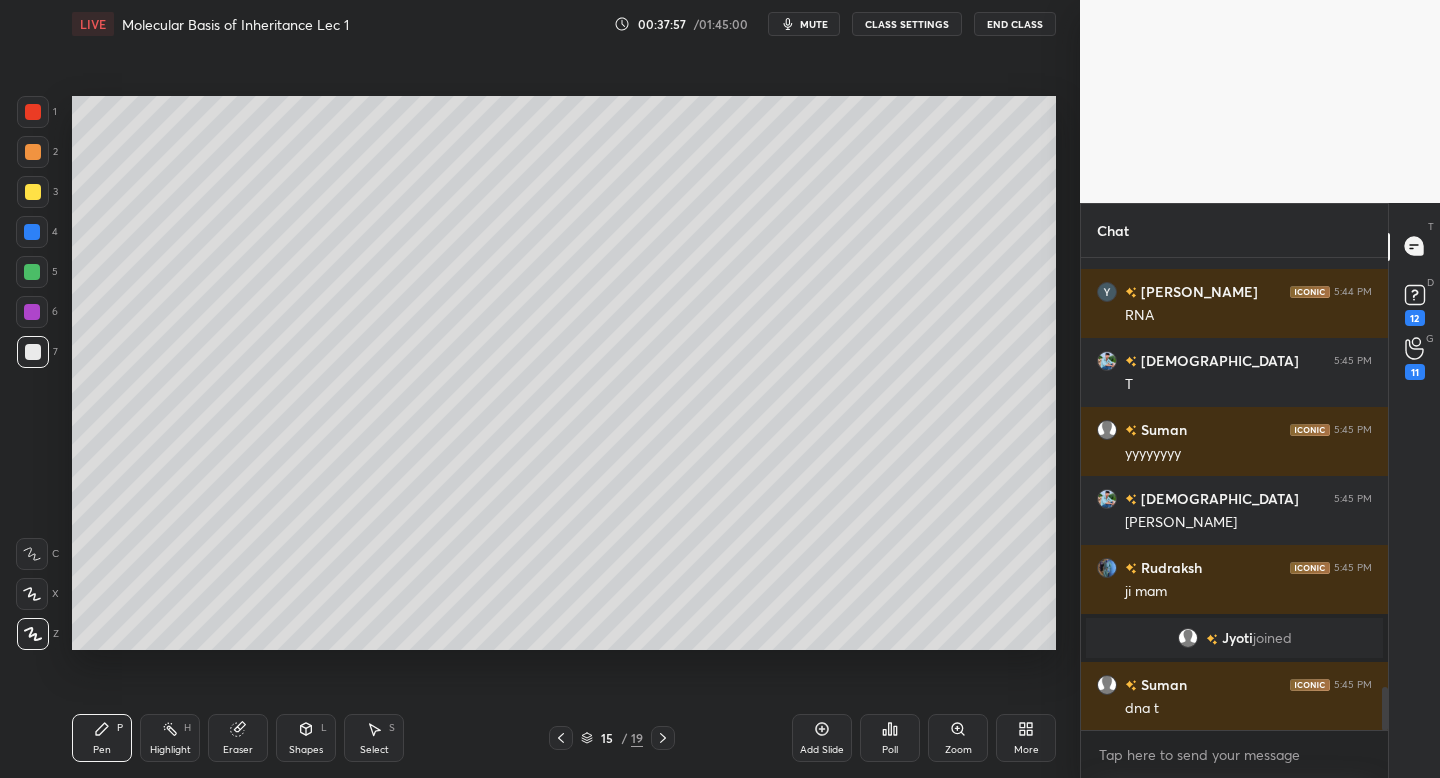 click 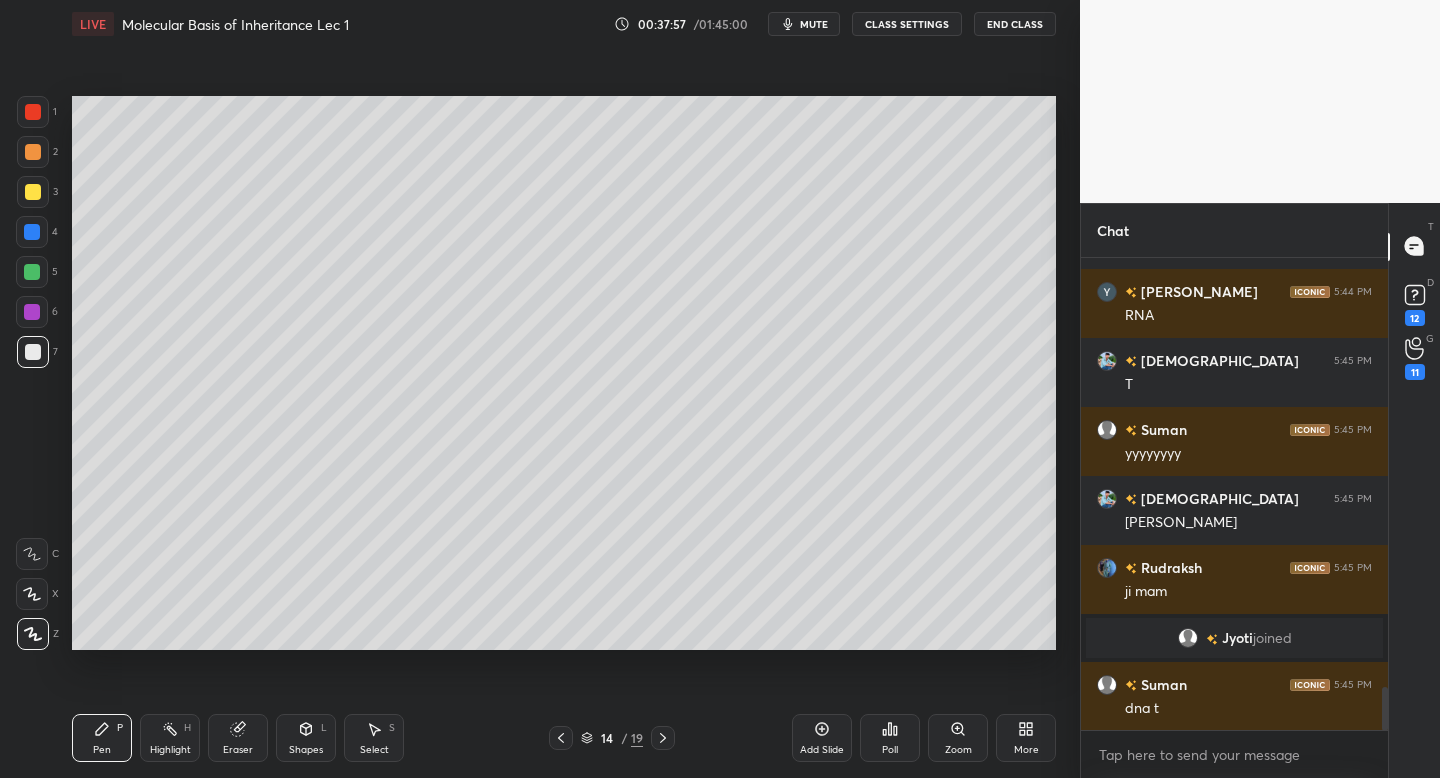 click 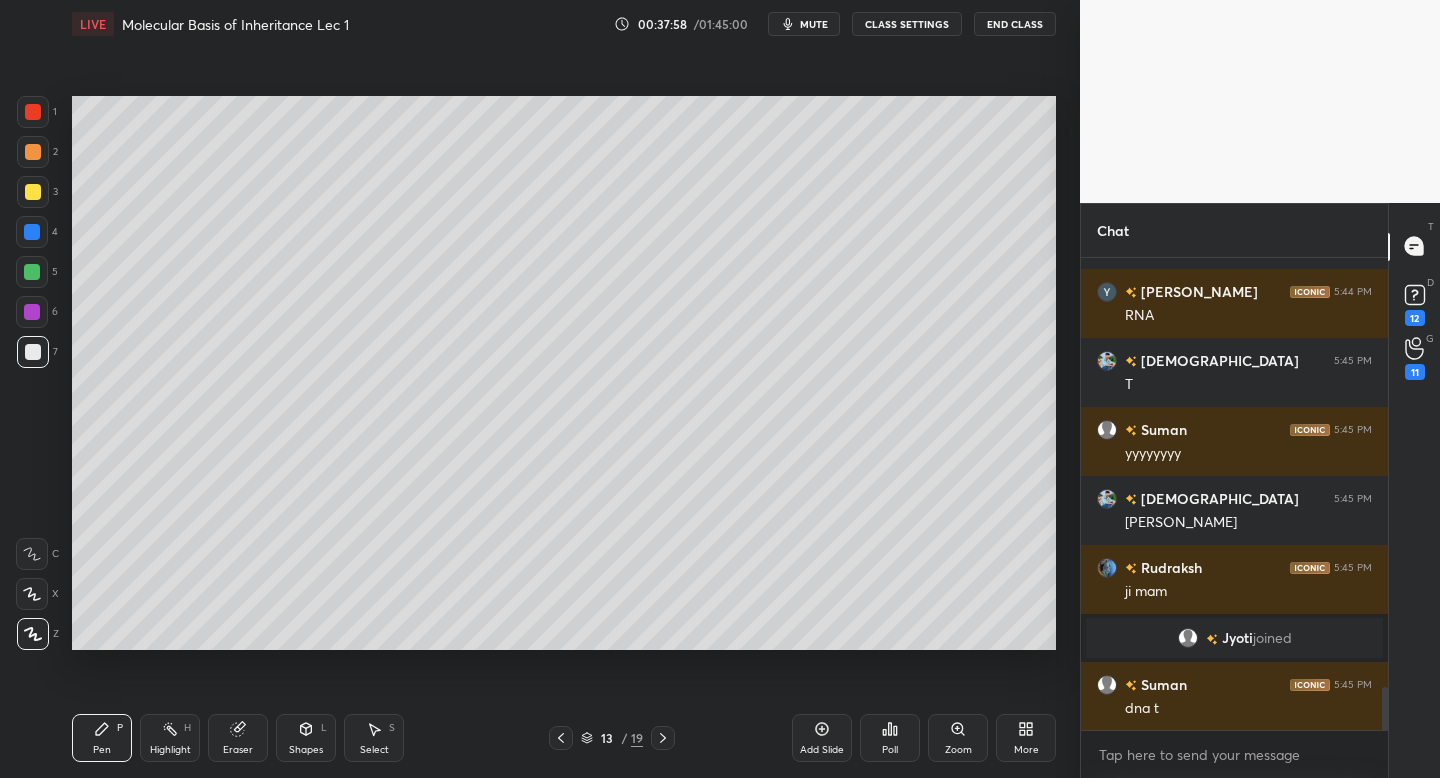 click 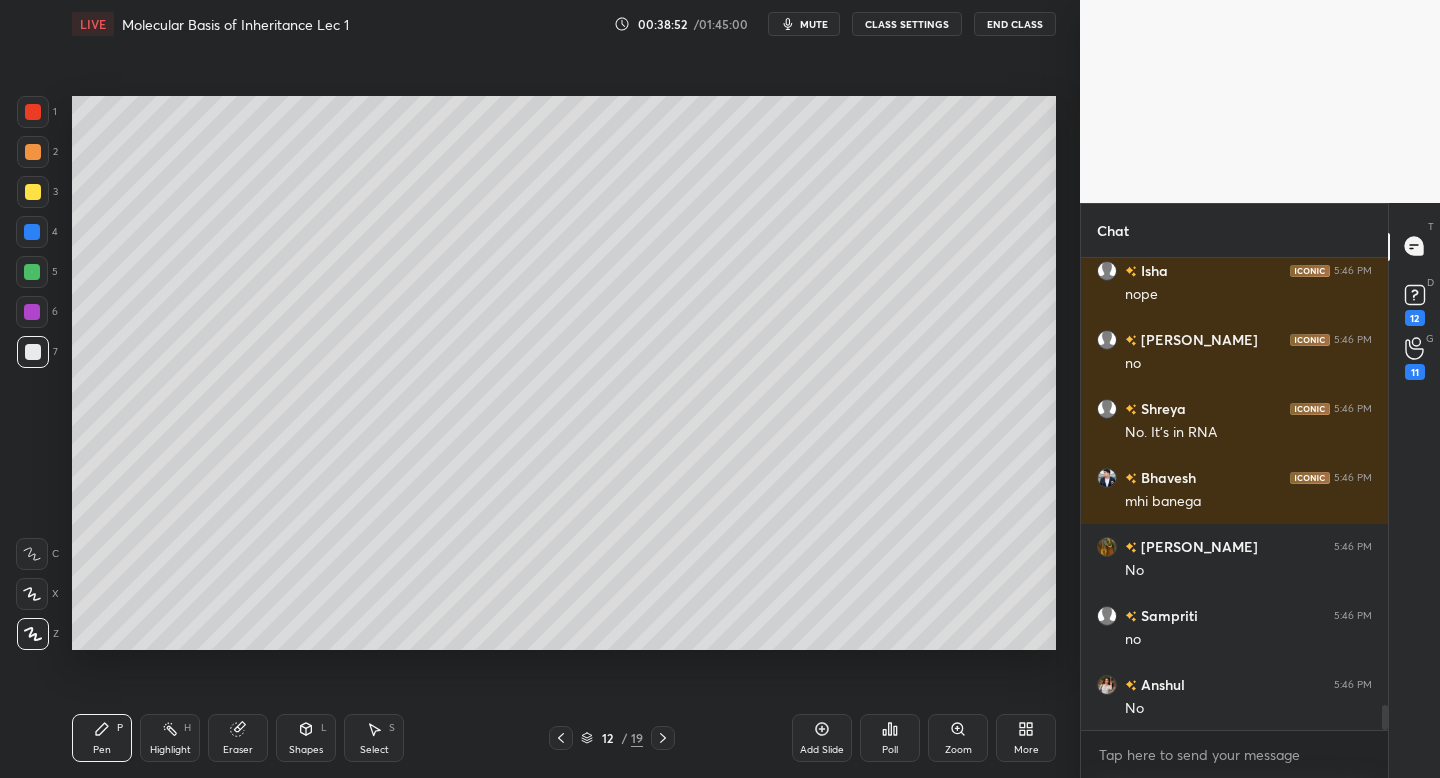 scroll, scrollTop: 8600, scrollLeft: 0, axis: vertical 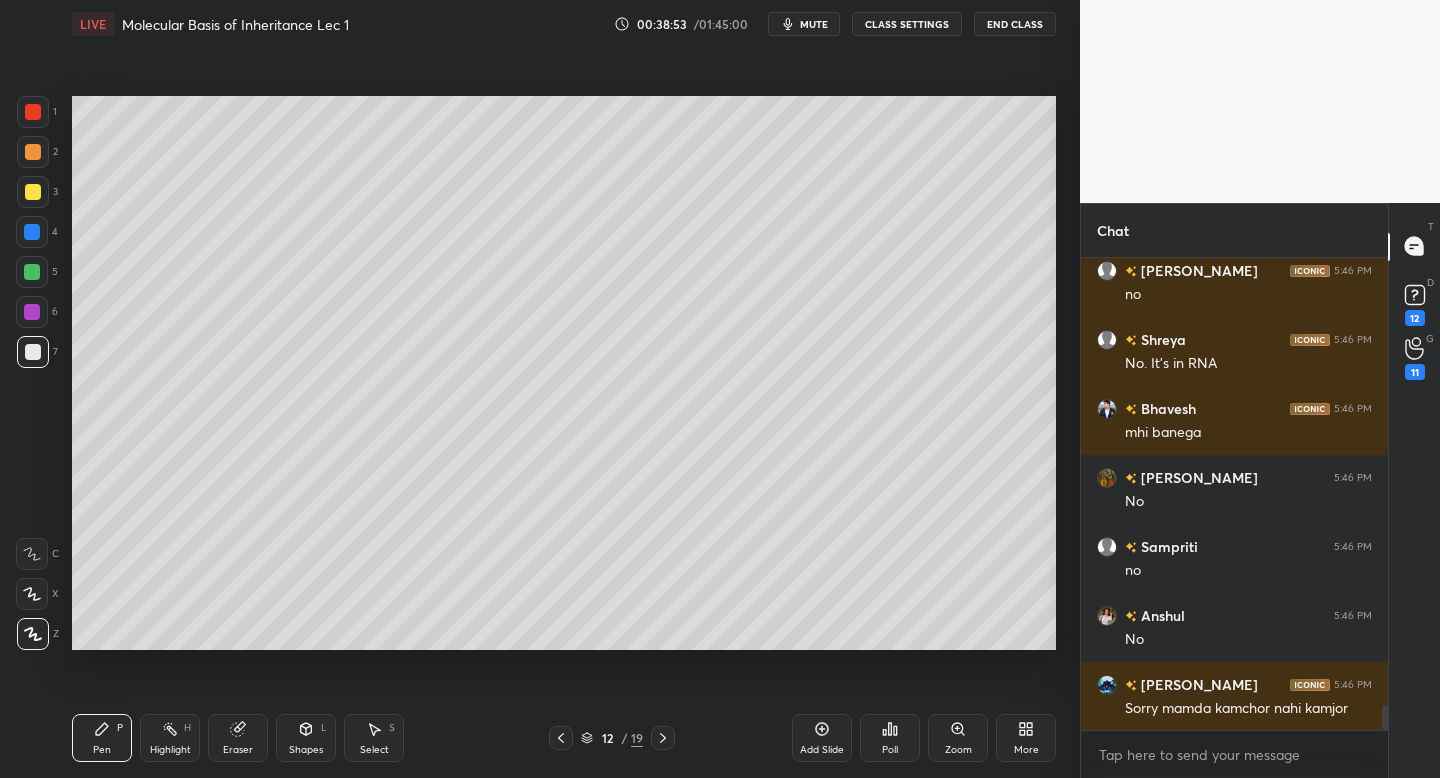 click 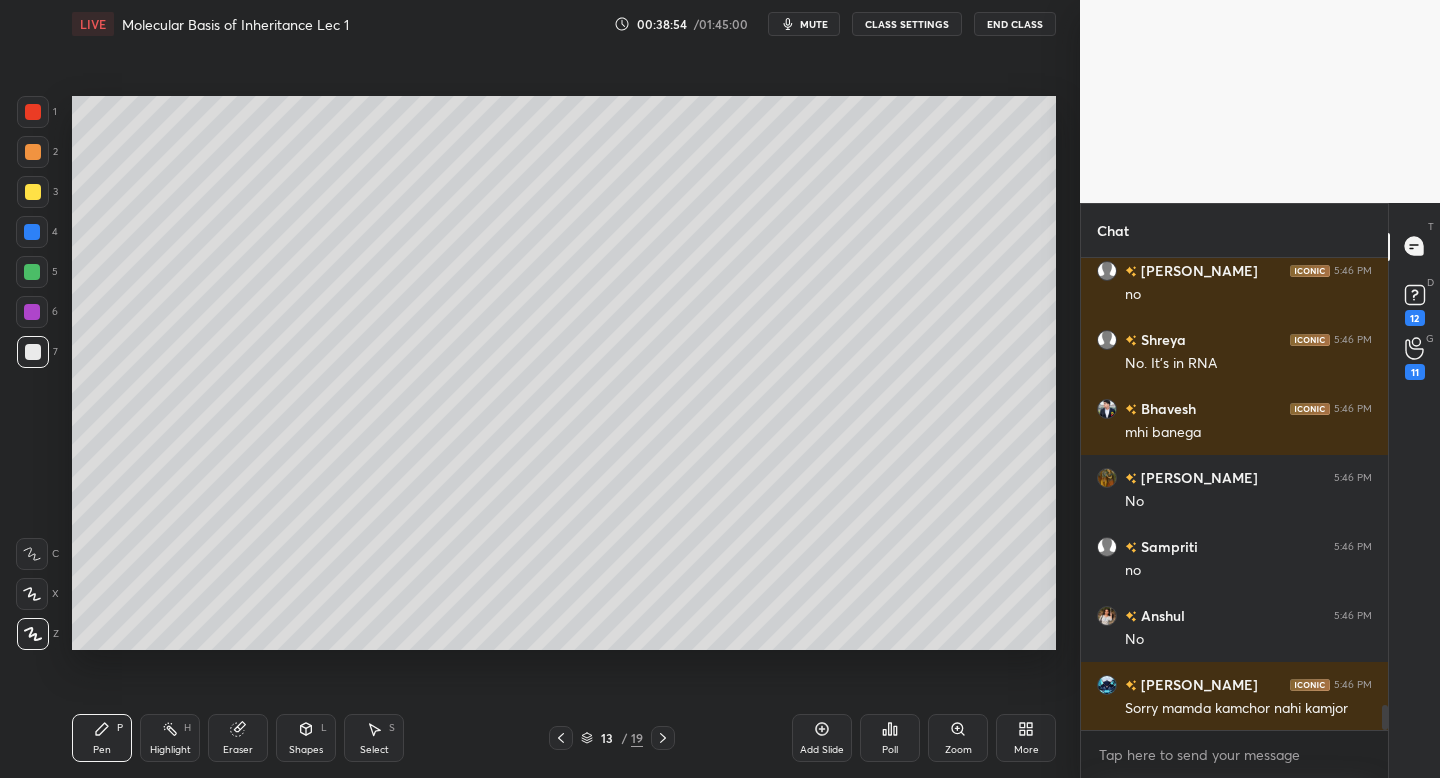 click 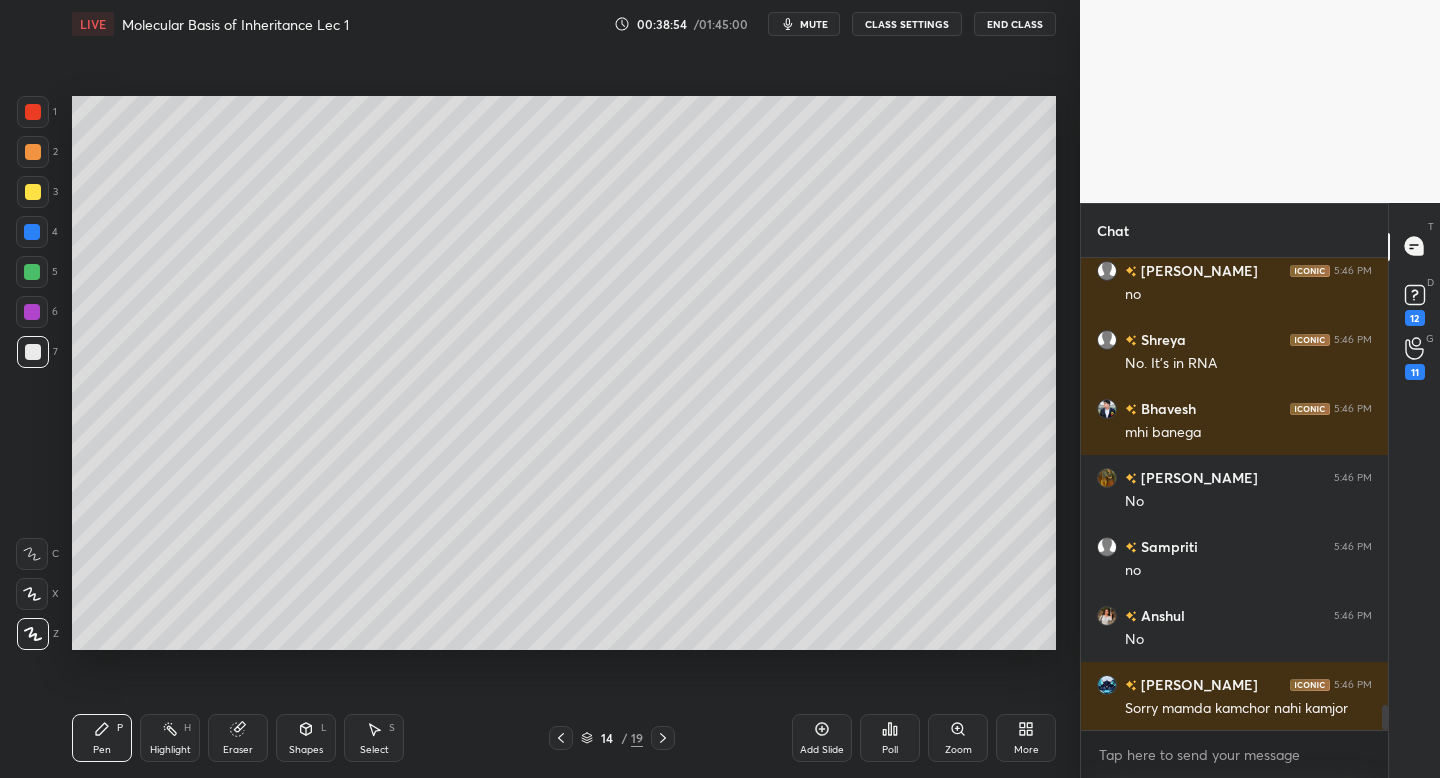 click 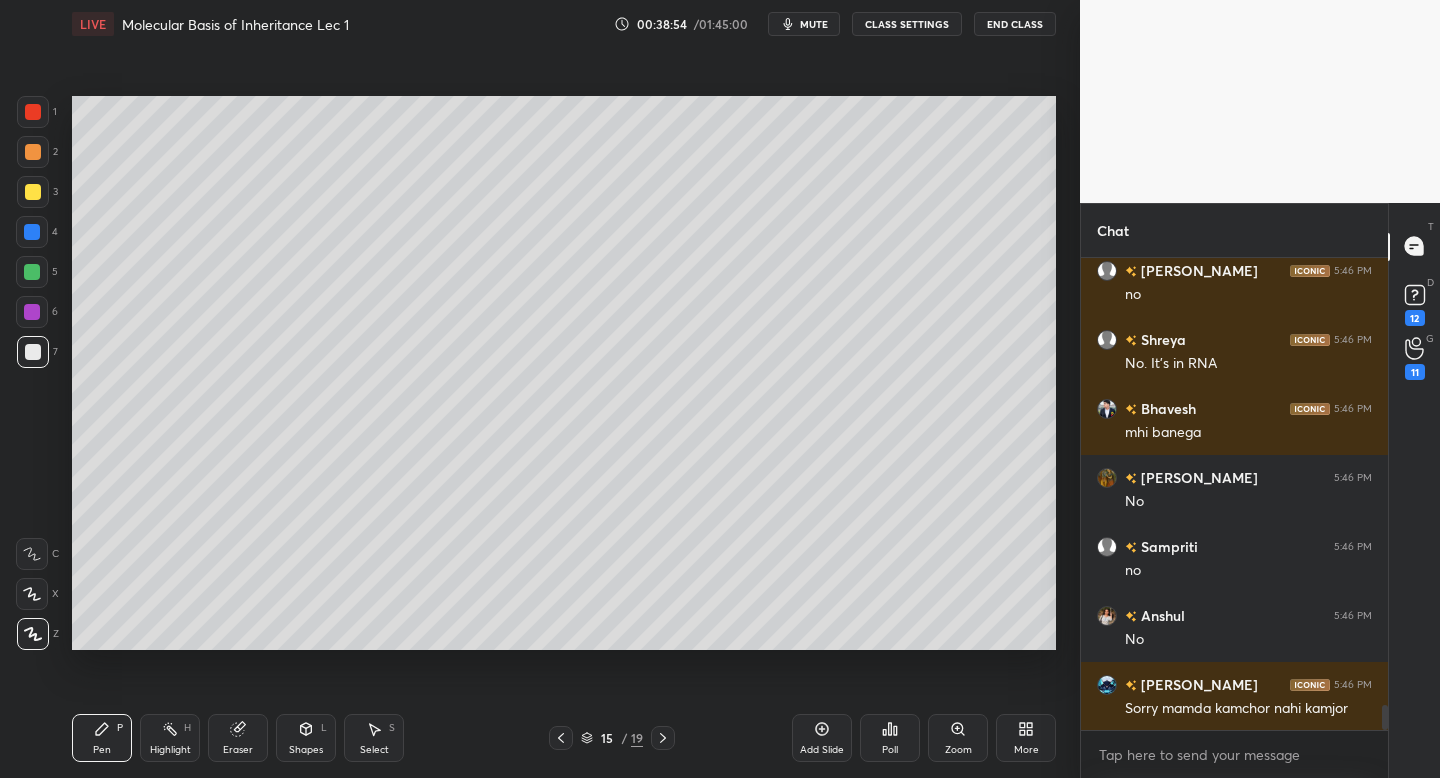 click 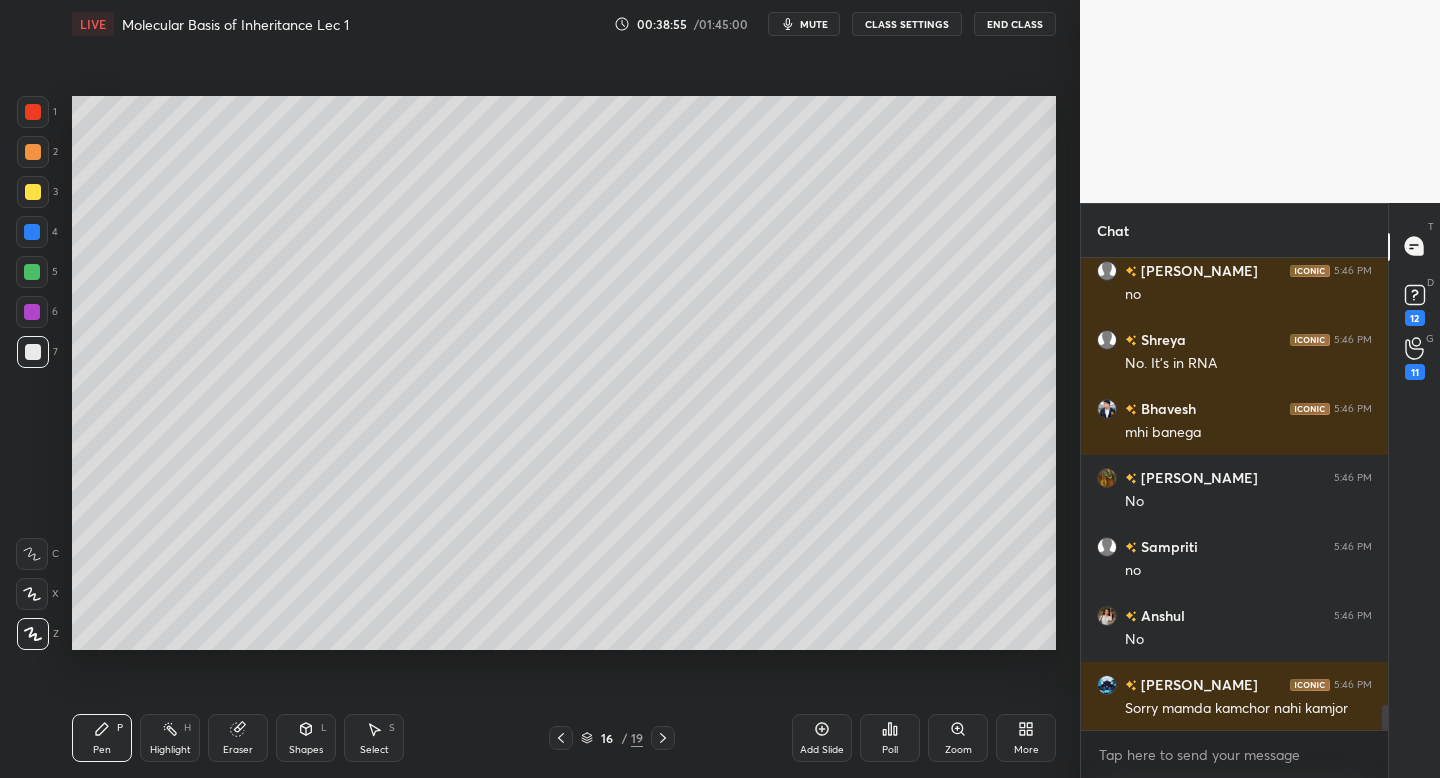 click 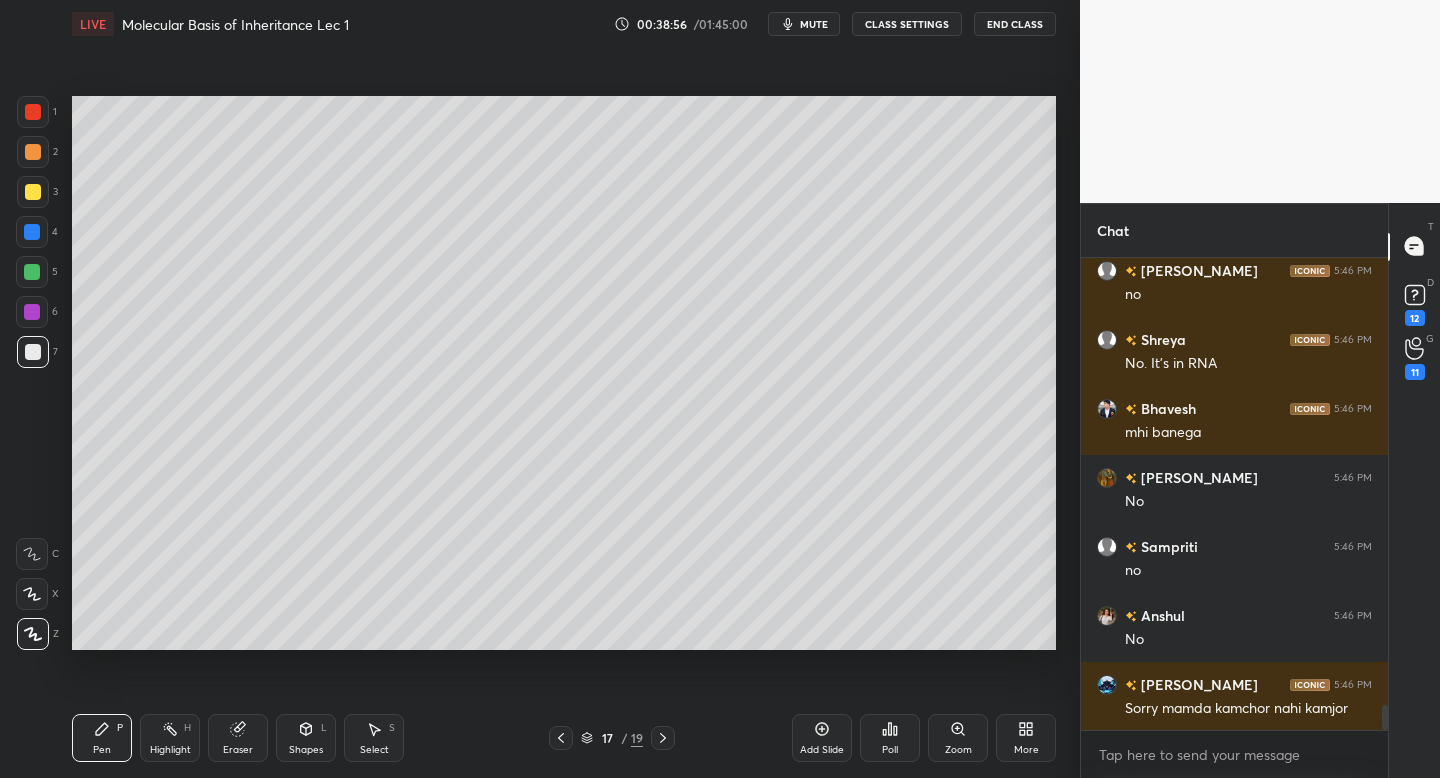 click 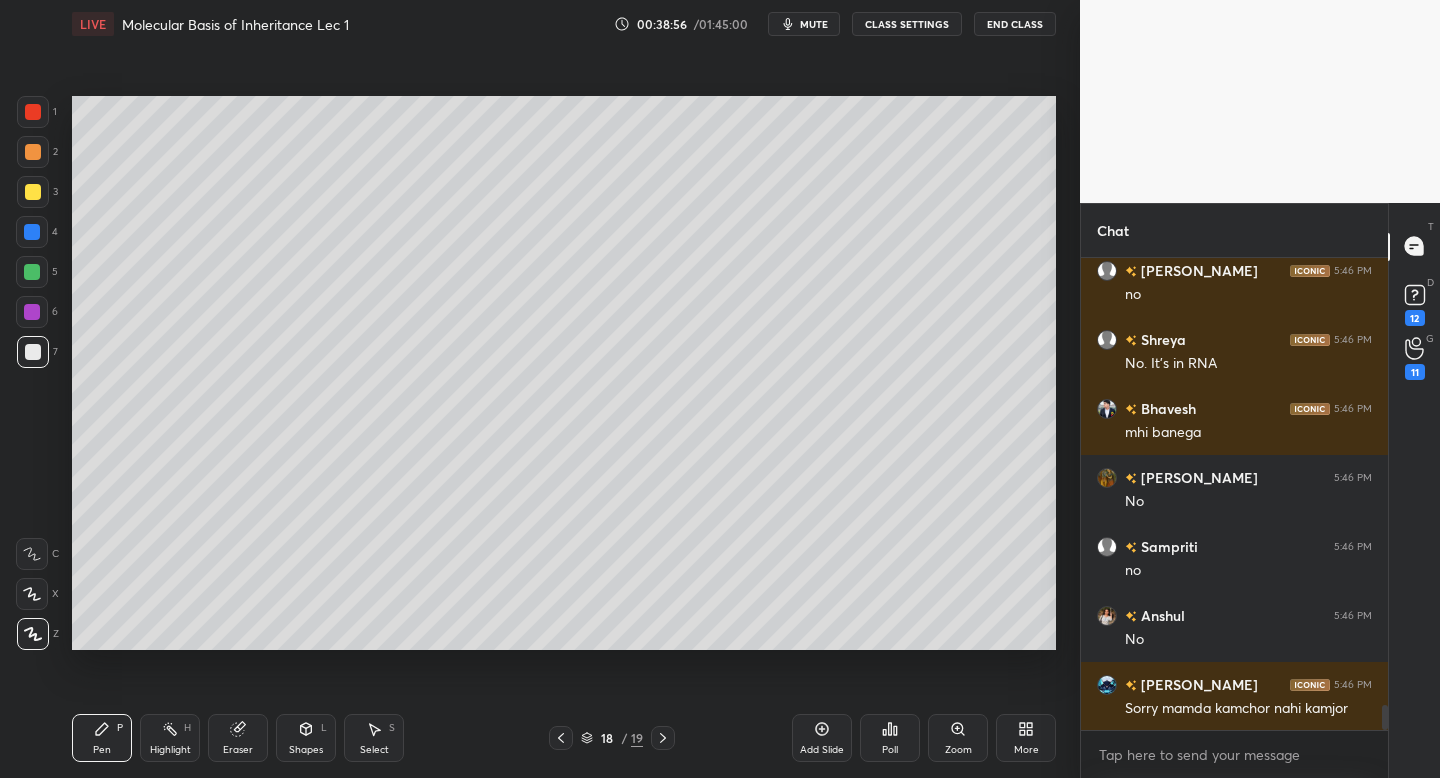 click 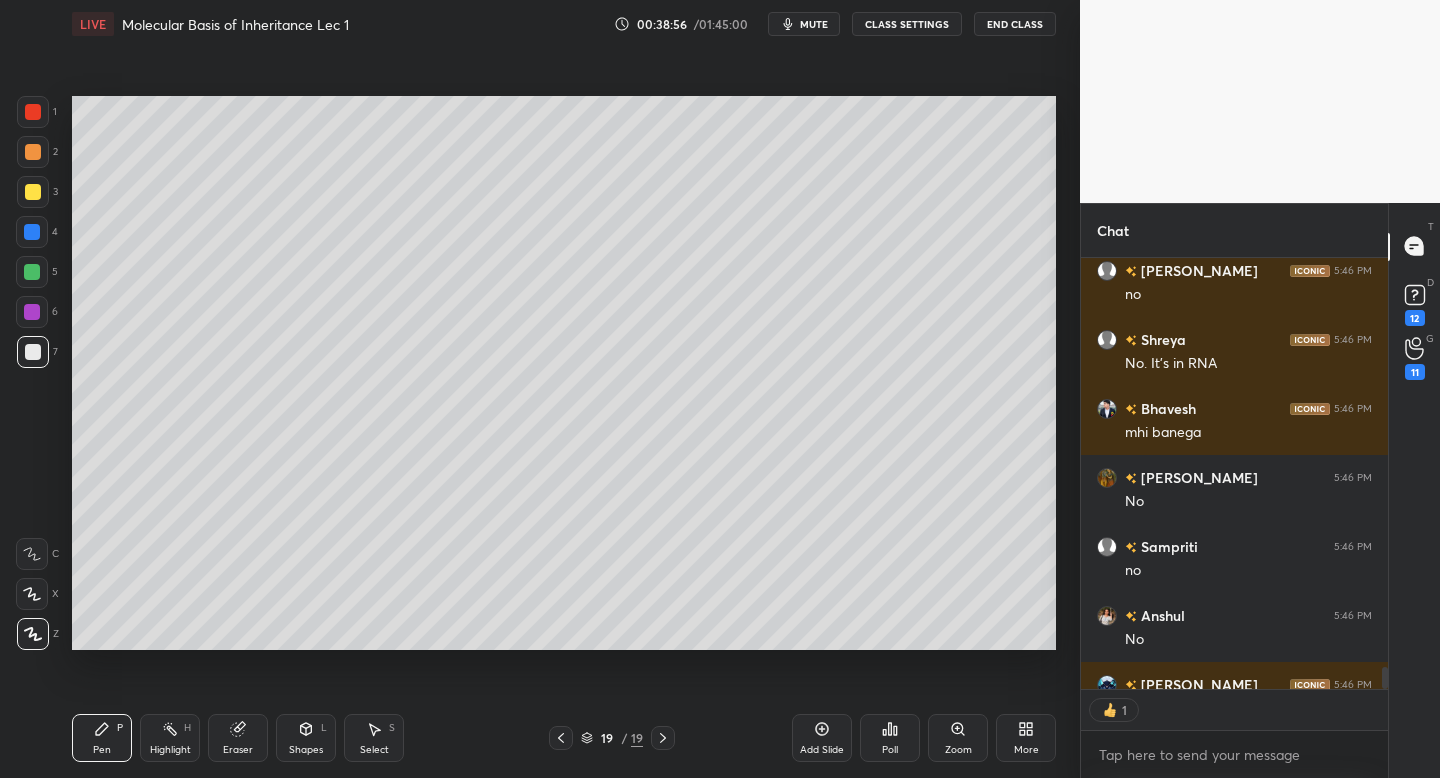 scroll, scrollTop: 425, scrollLeft: 301, axis: both 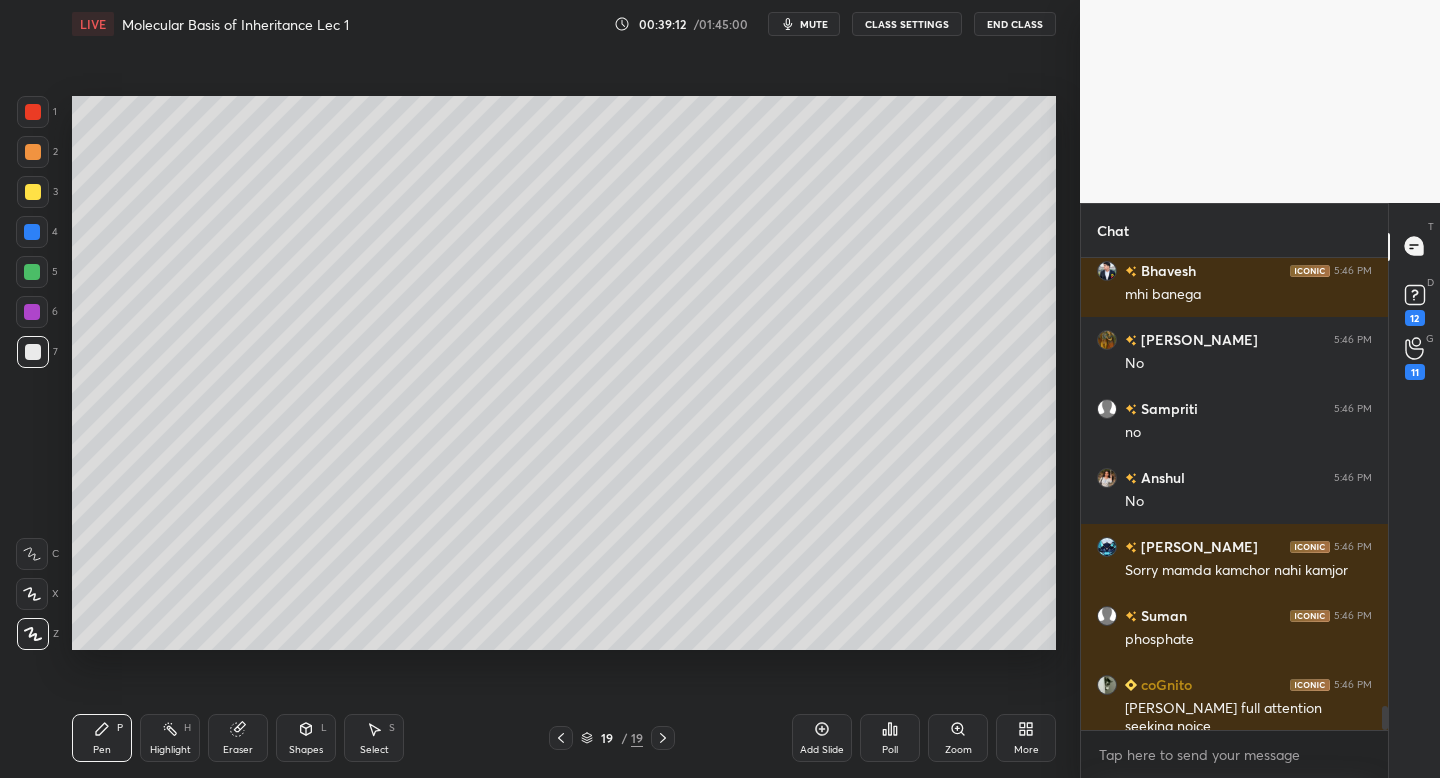 click at bounding box center [33, 192] 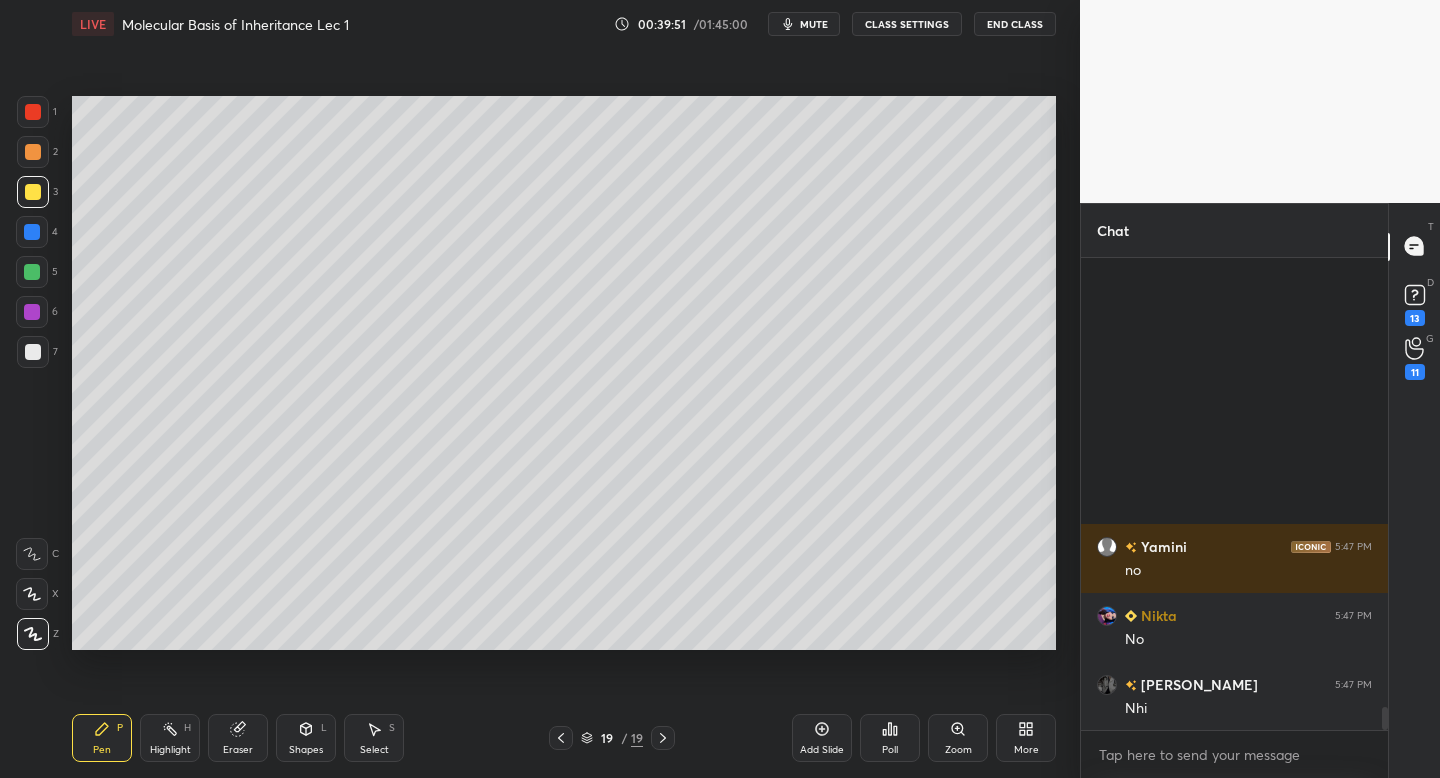 scroll, scrollTop: 9279, scrollLeft: 0, axis: vertical 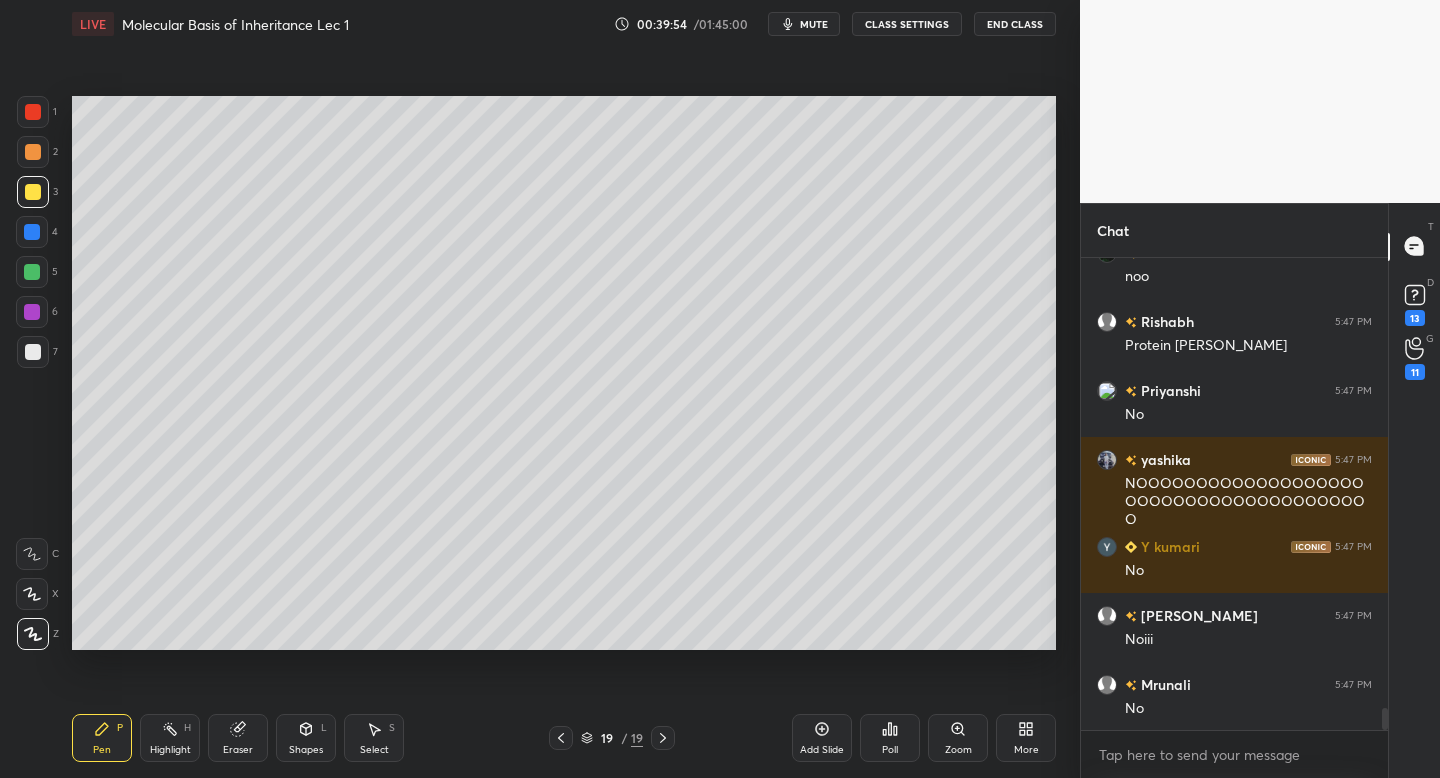click 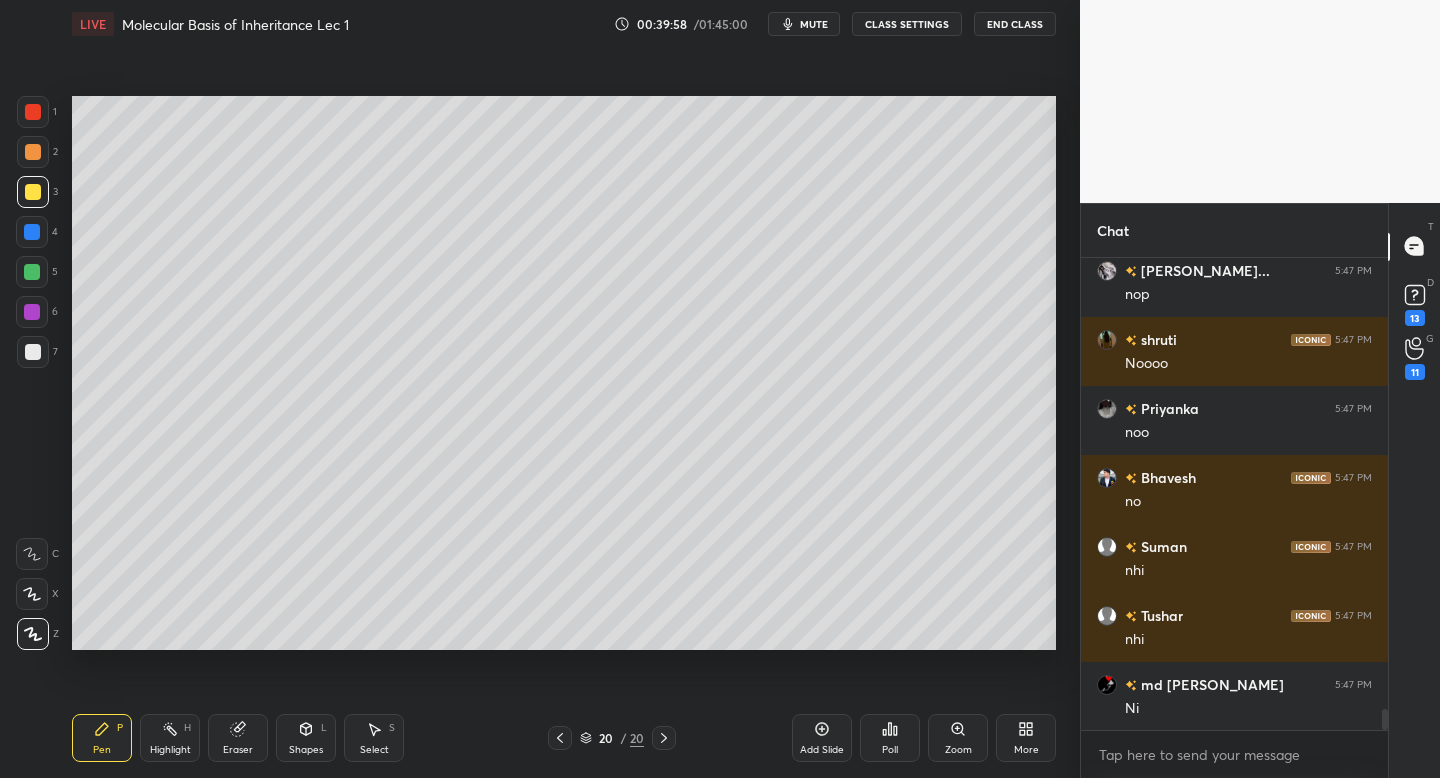 scroll, scrollTop: 10470, scrollLeft: 0, axis: vertical 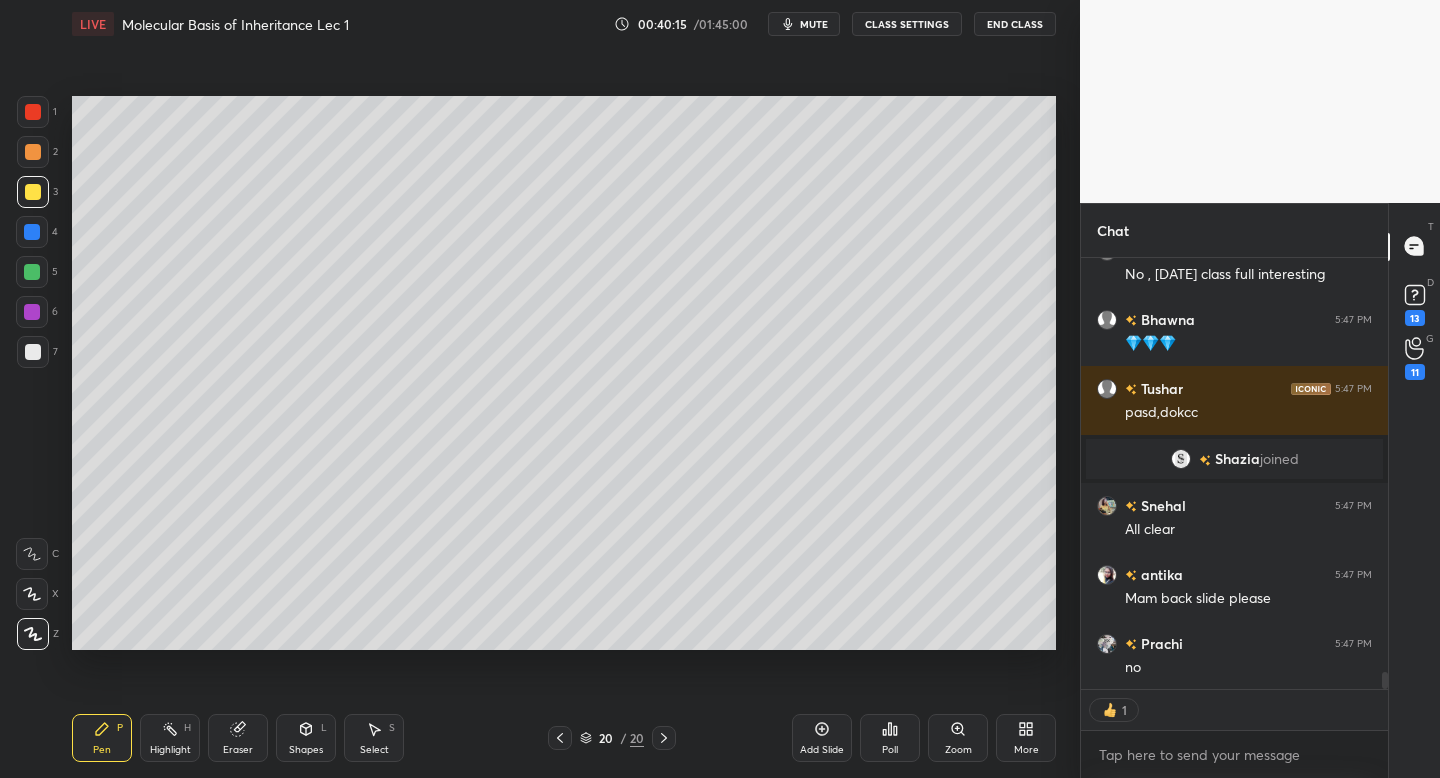 click at bounding box center (33, 352) 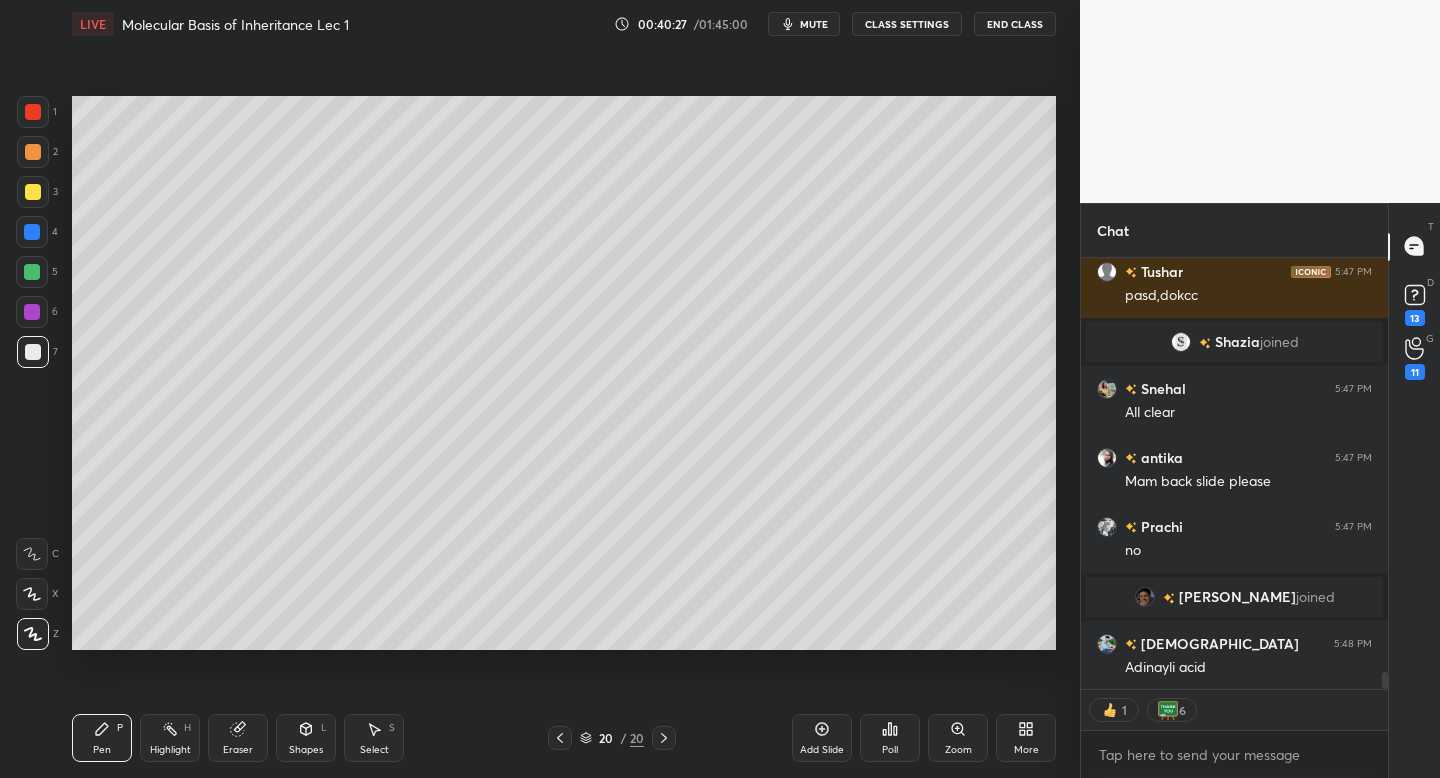 scroll, scrollTop: 10493, scrollLeft: 0, axis: vertical 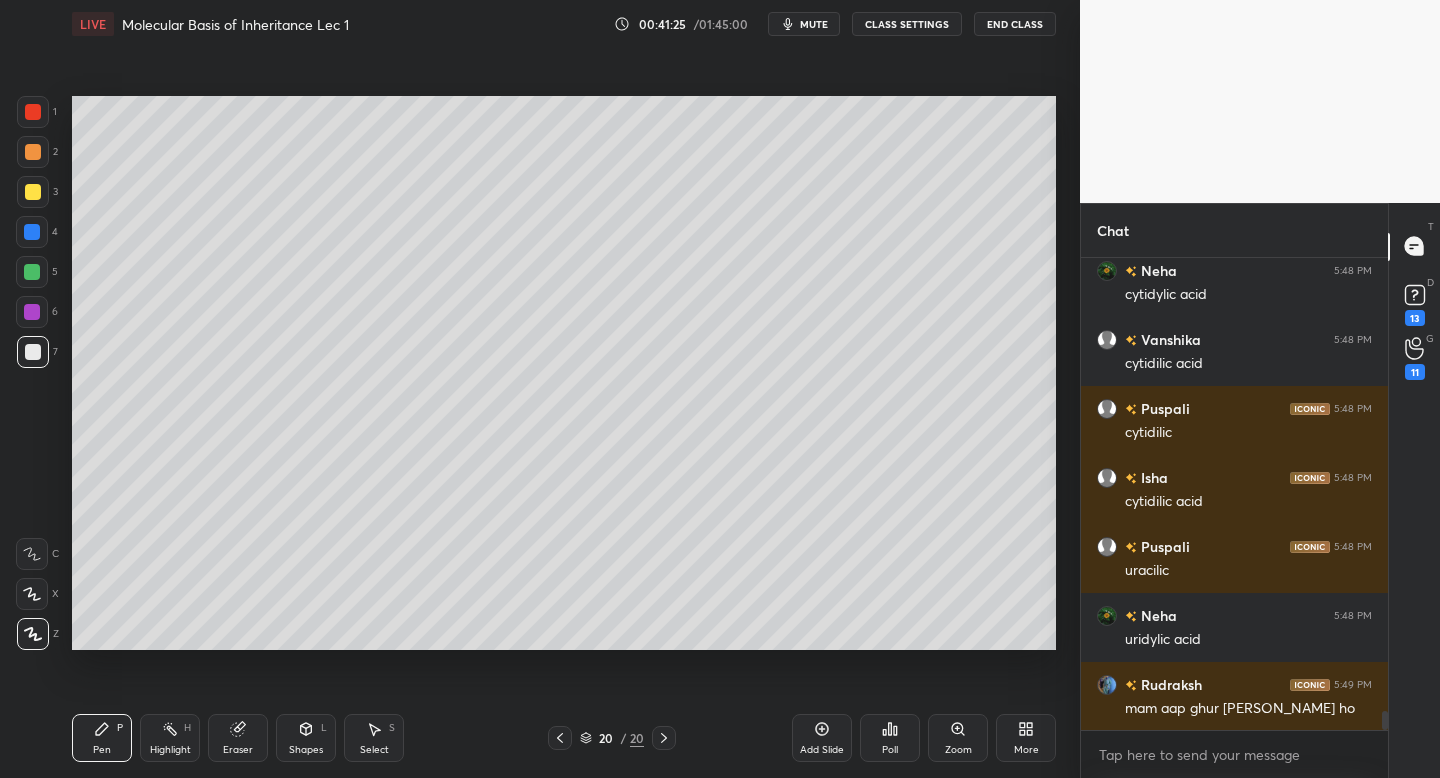 click on "Add Slide" at bounding box center (822, 738) 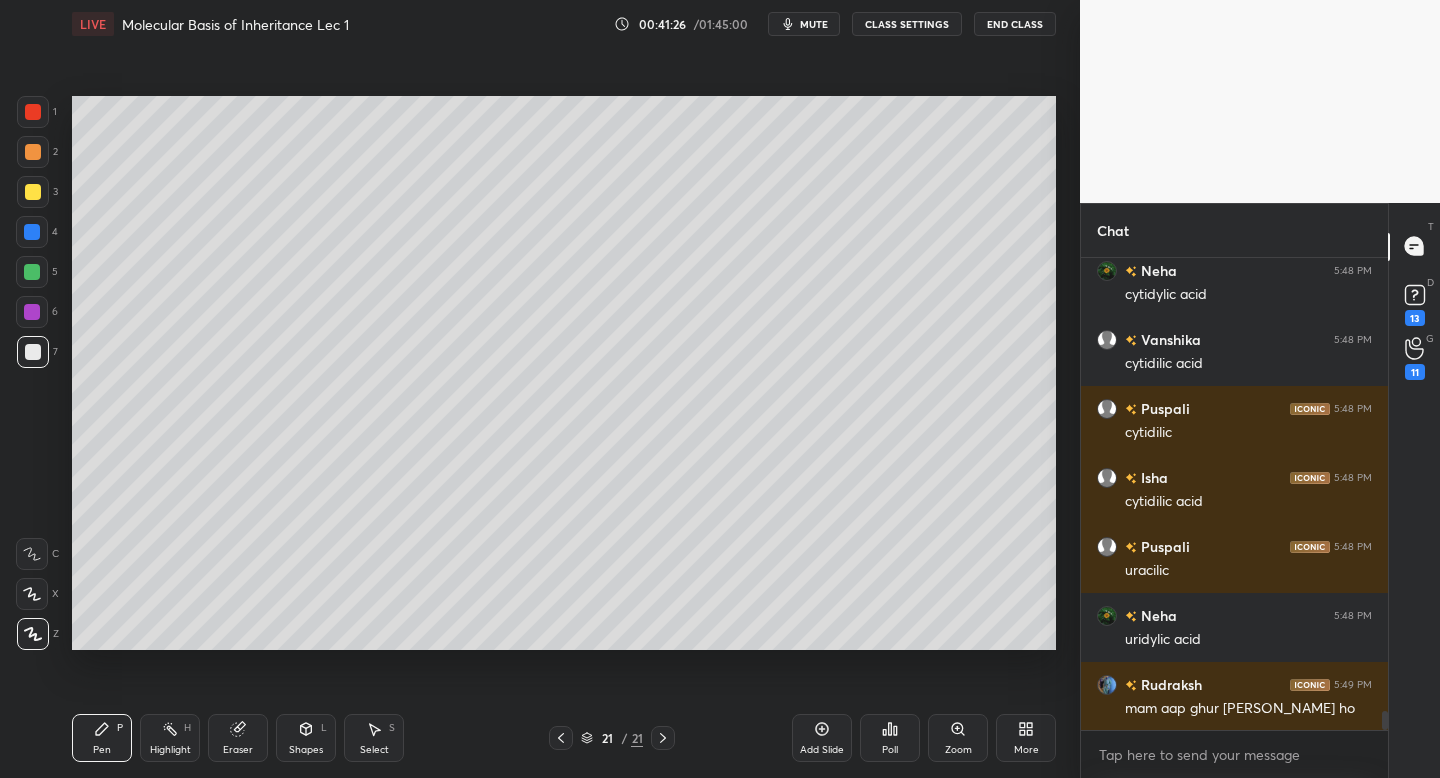 scroll, scrollTop: 11565, scrollLeft: 0, axis: vertical 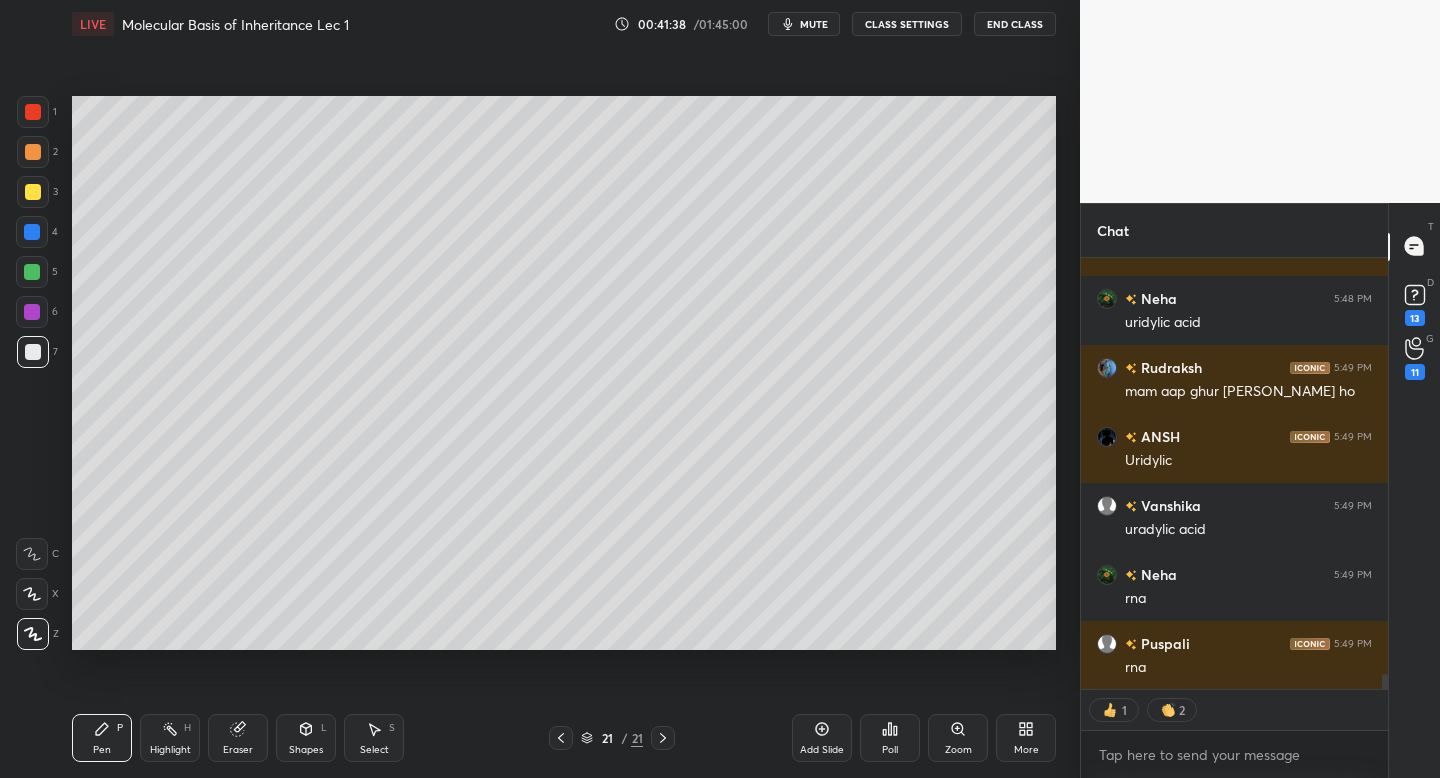 click at bounding box center (561, 738) 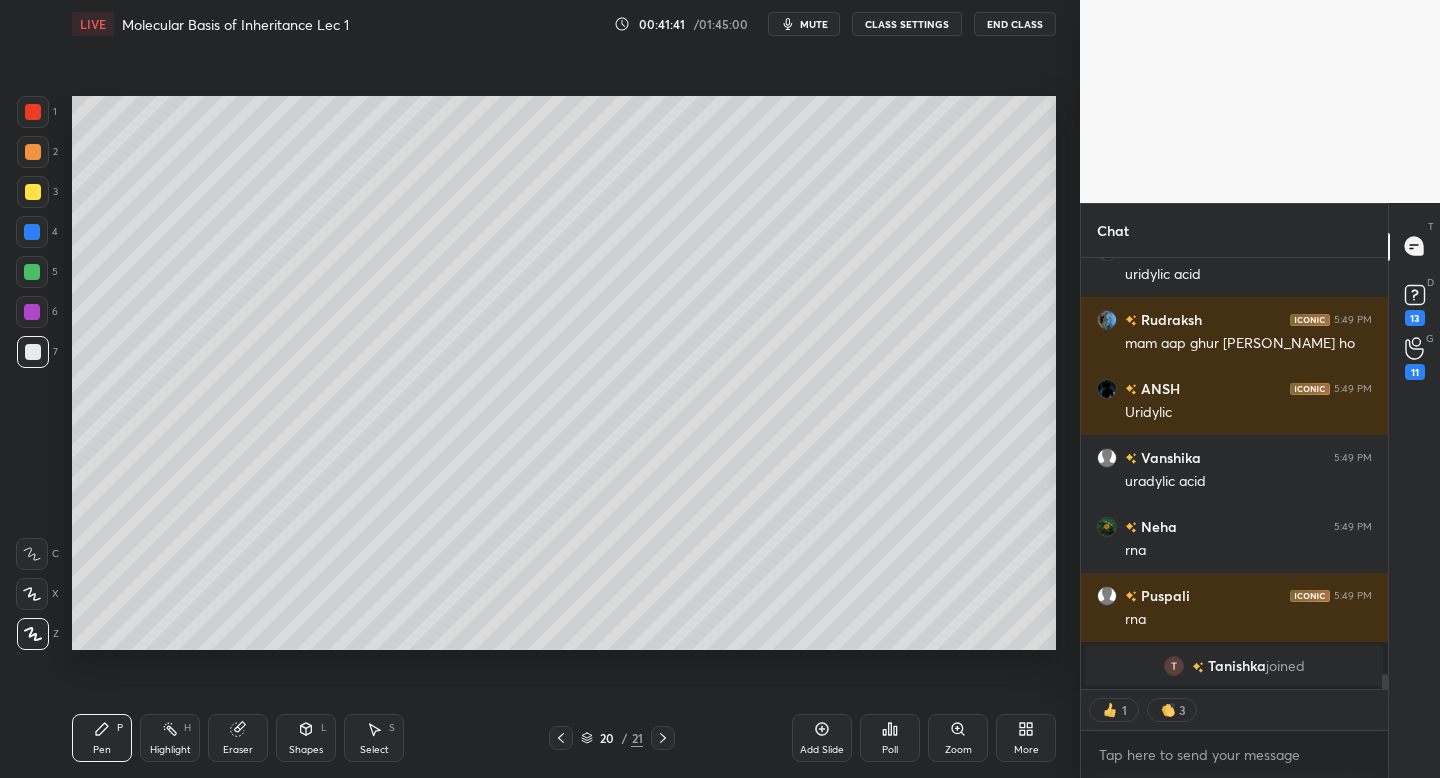 click 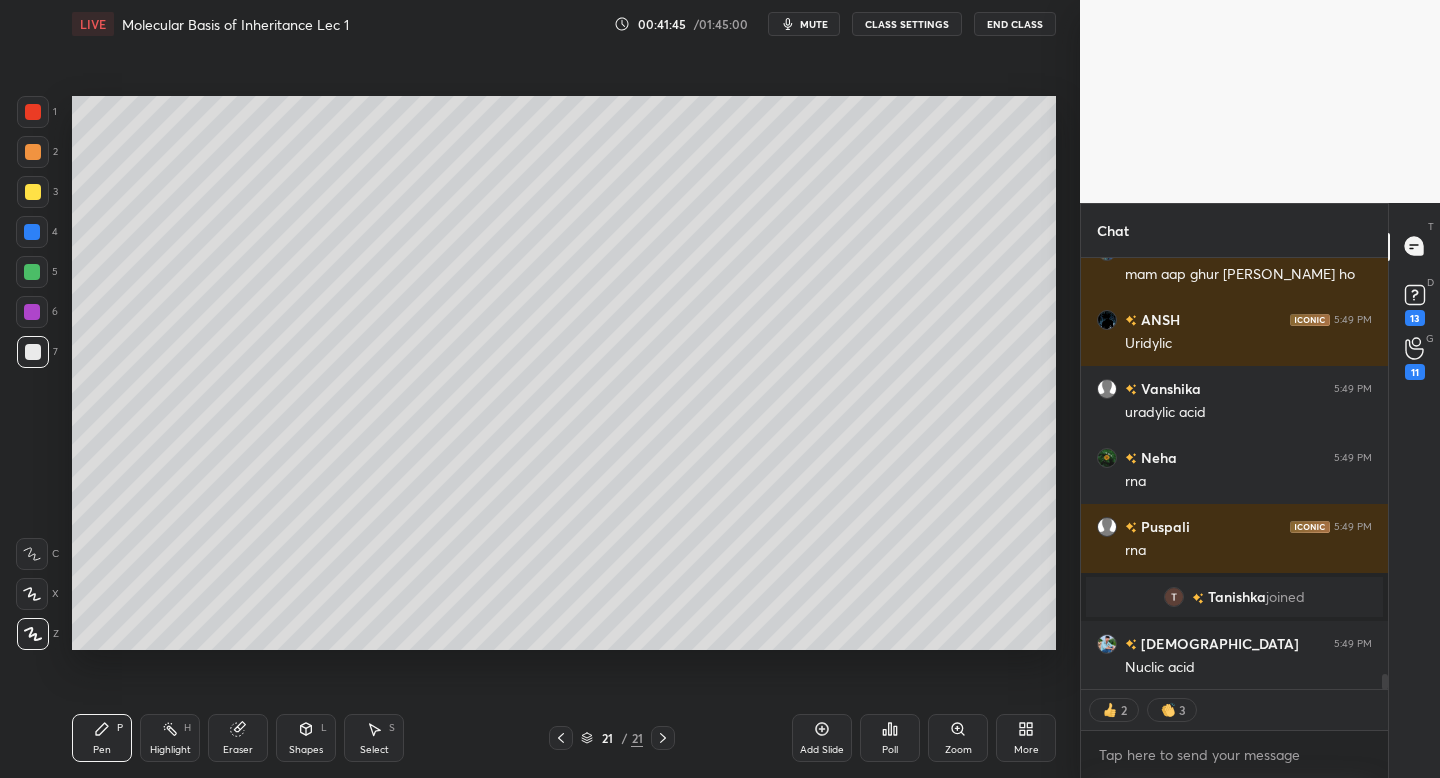 scroll, scrollTop: 11735, scrollLeft: 0, axis: vertical 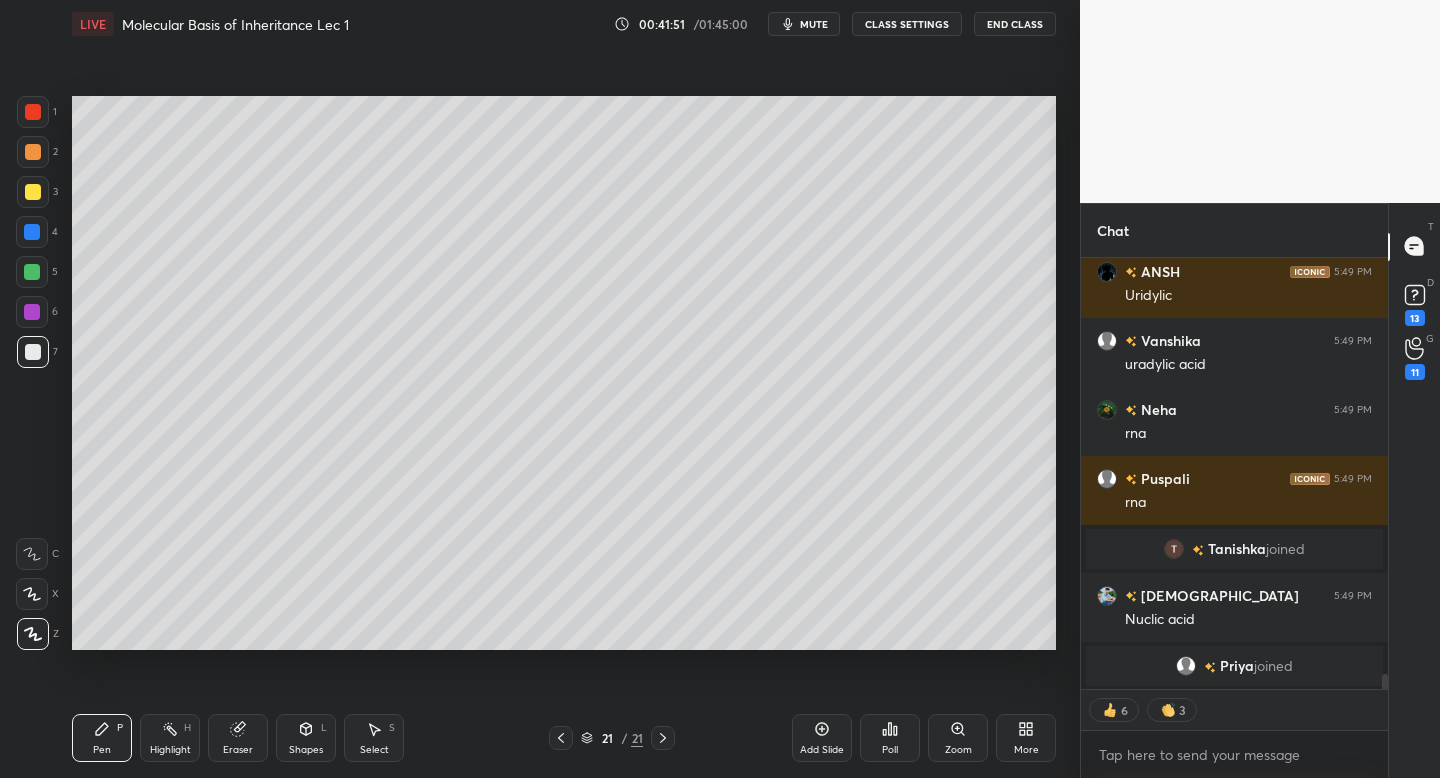 click on "21 / 21" at bounding box center (612, 738) 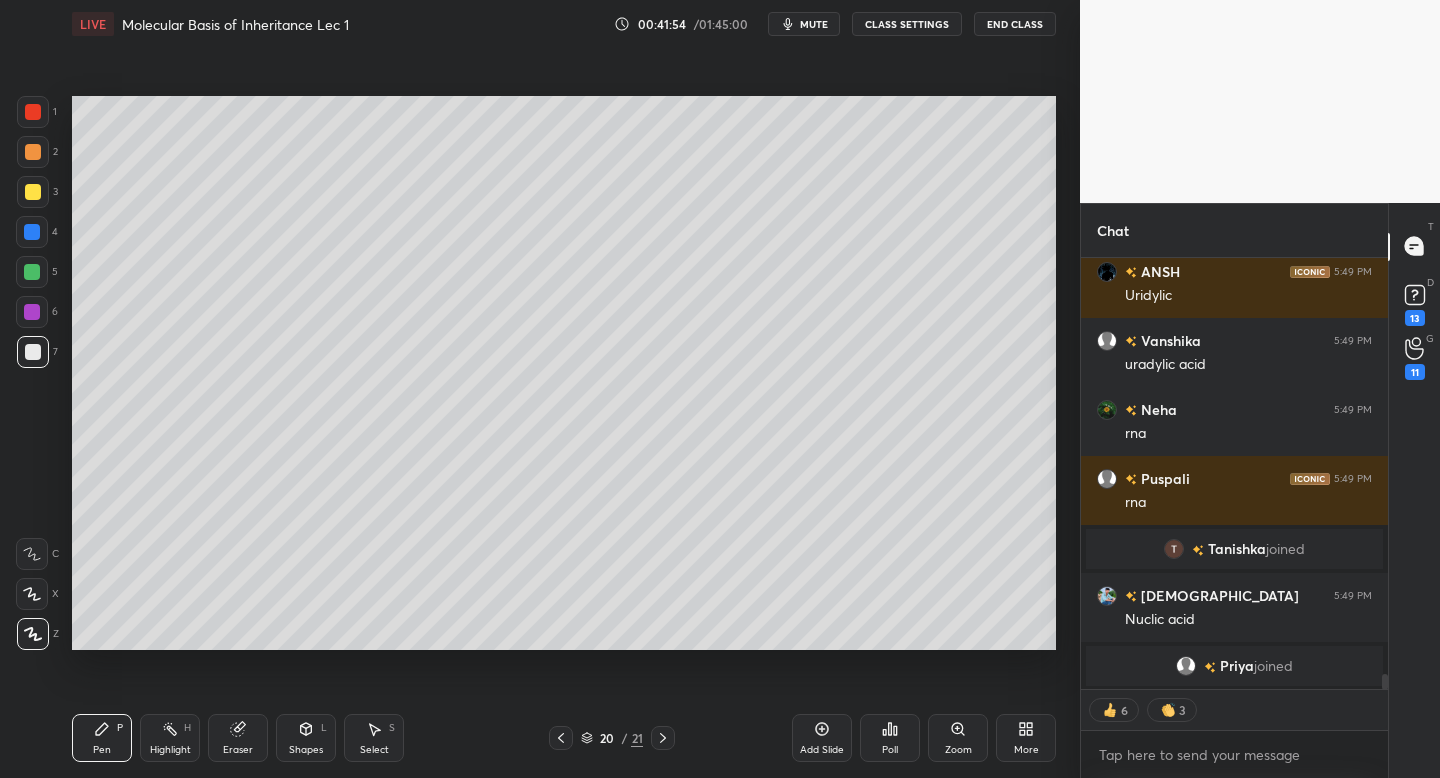 click at bounding box center [33, 192] 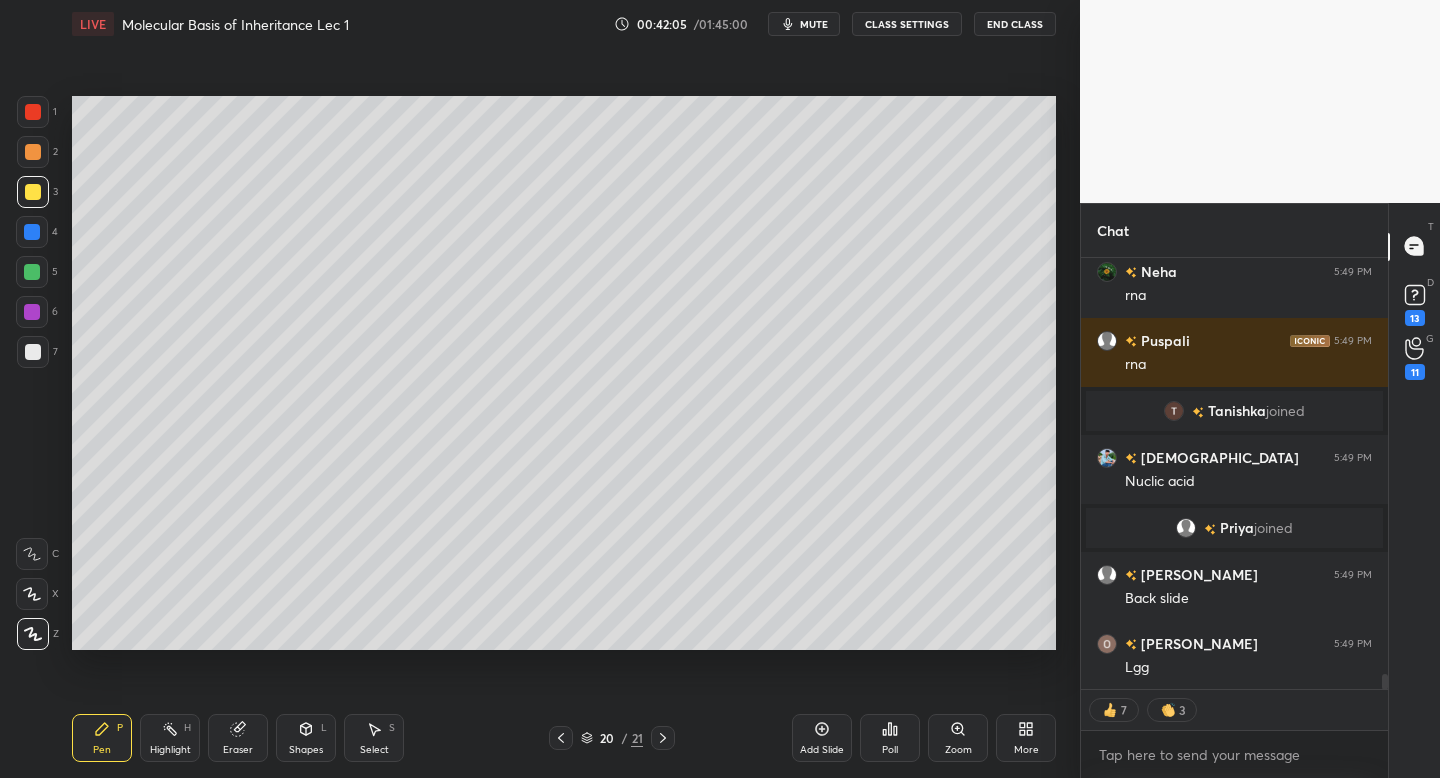 scroll, scrollTop: 11923, scrollLeft: 0, axis: vertical 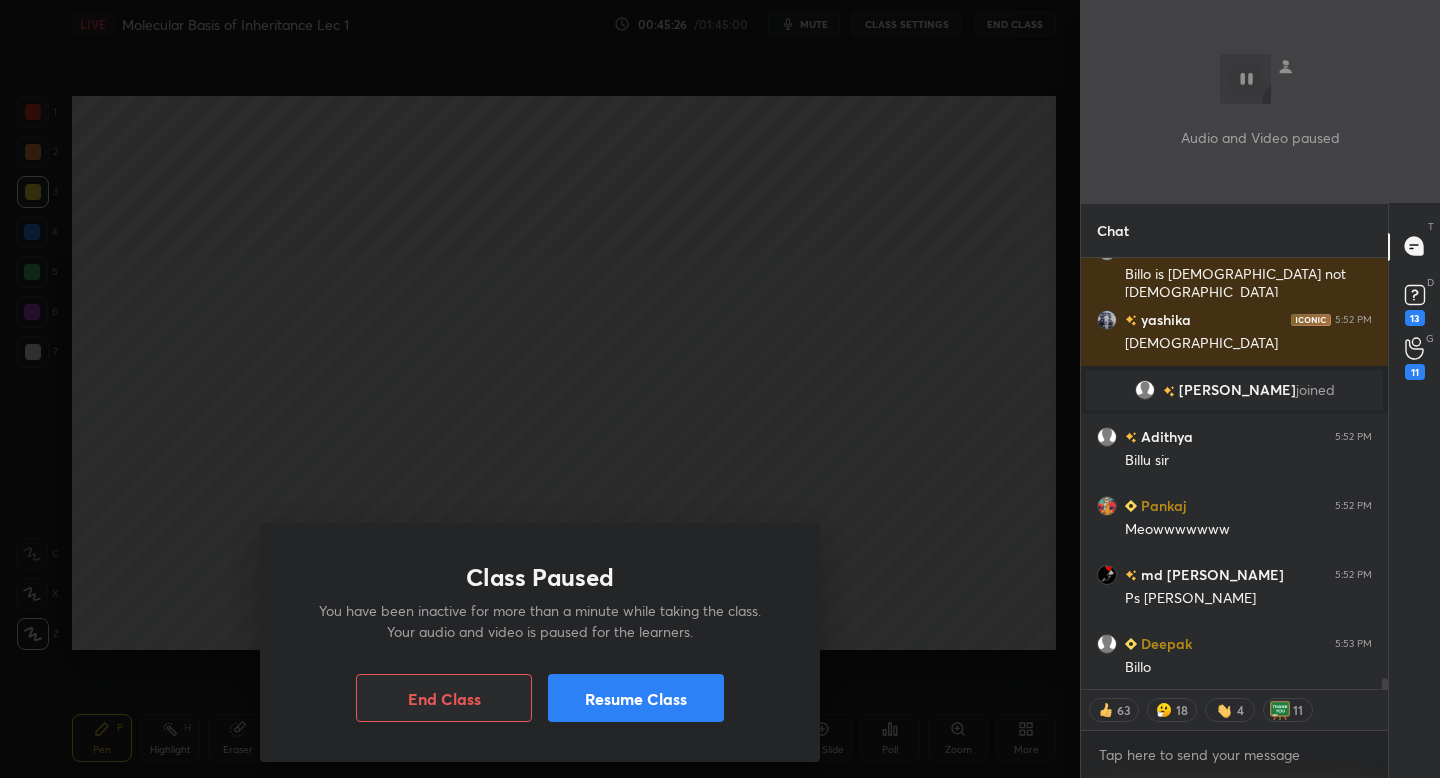 click on "Resume Class" at bounding box center [636, 698] 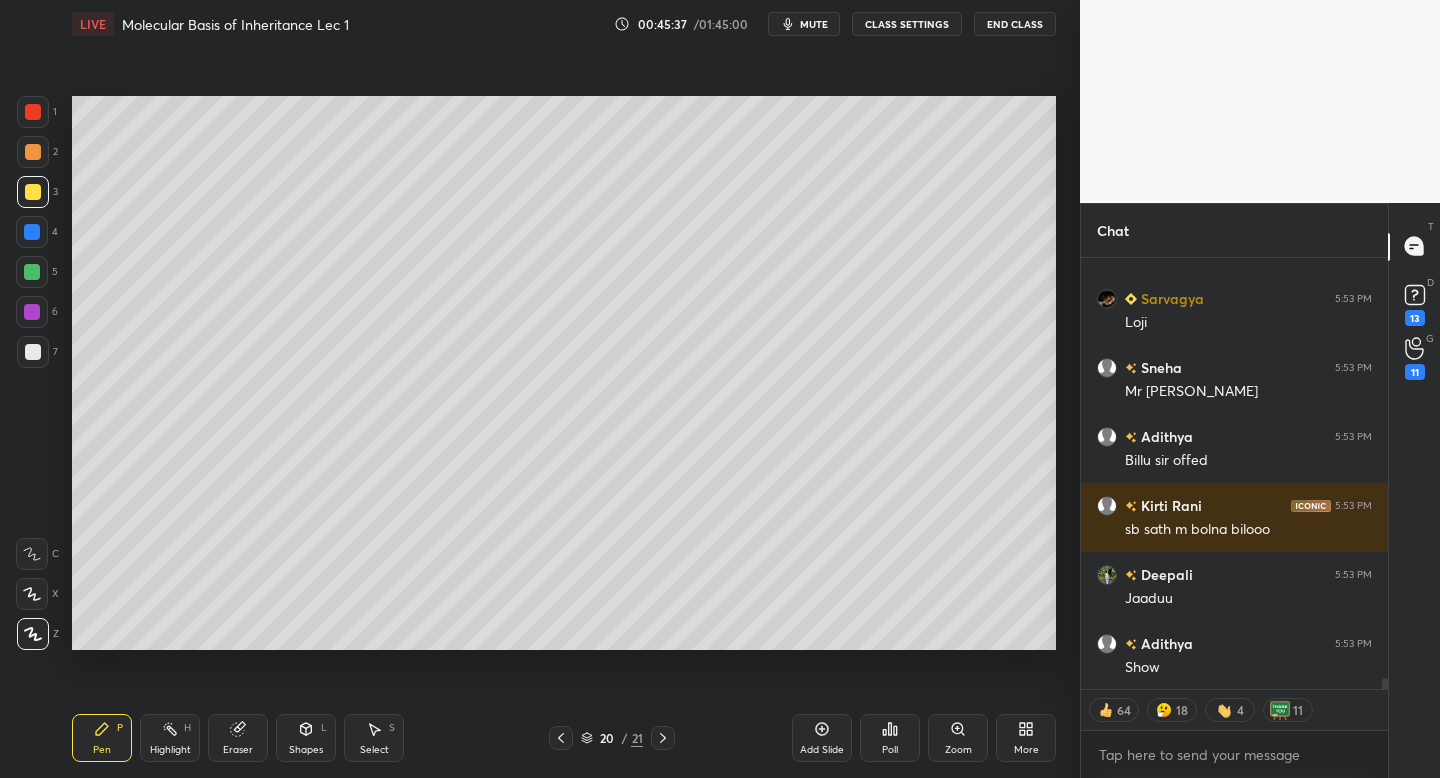 scroll, scrollTop: 17258, scrollLeft: 0, axis: vertical 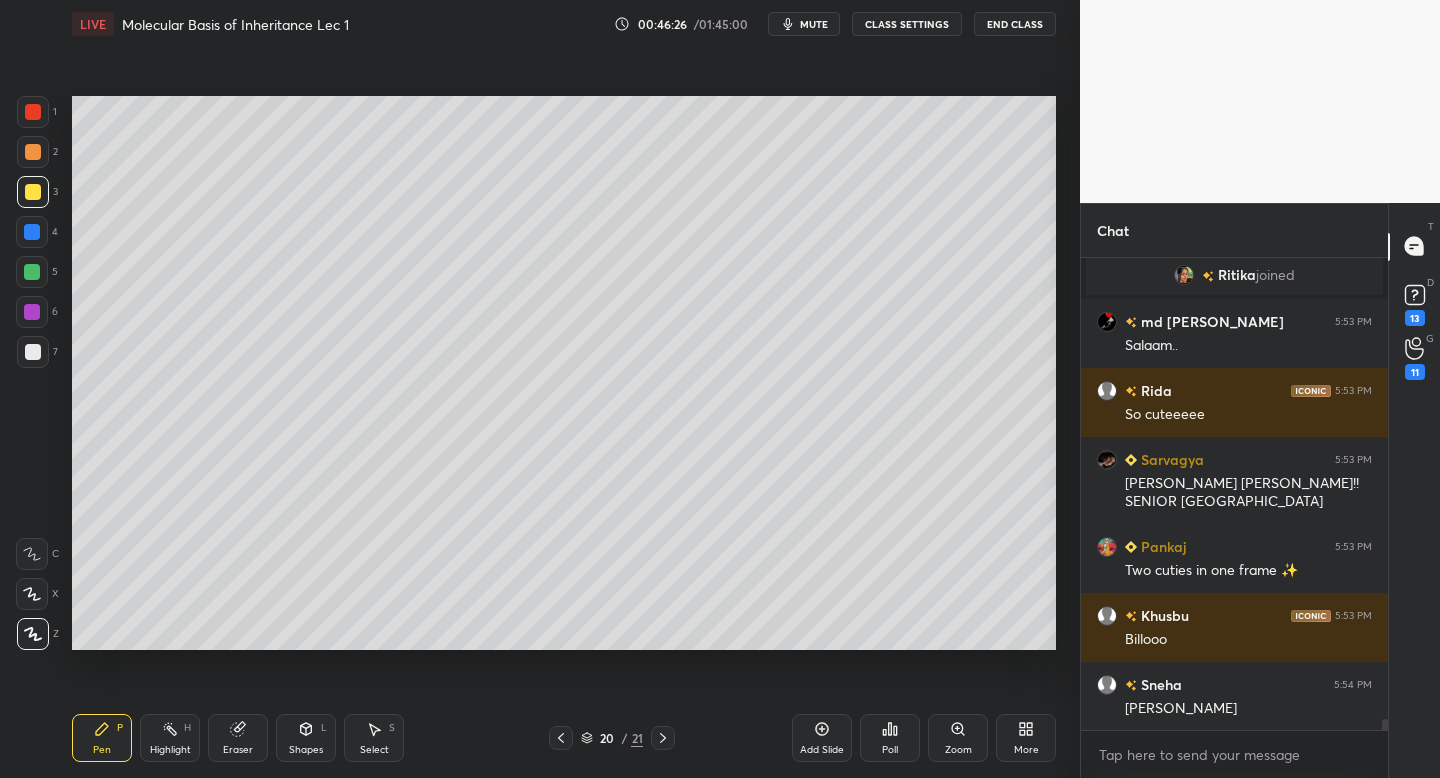 click on "Add Slide" at bounding box center [822, 738] 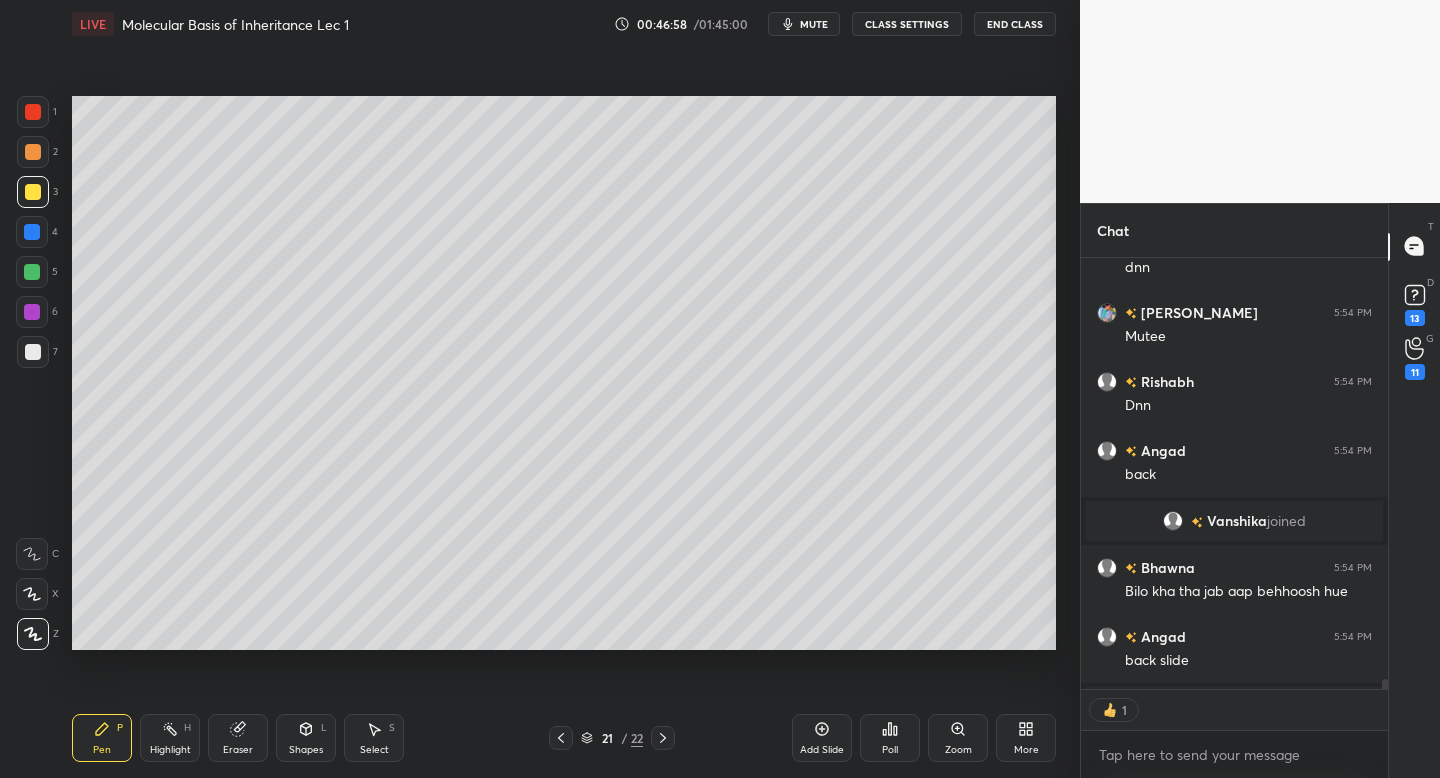 scroll, scrollTop: 425, scrollLeft: 301, axis: both 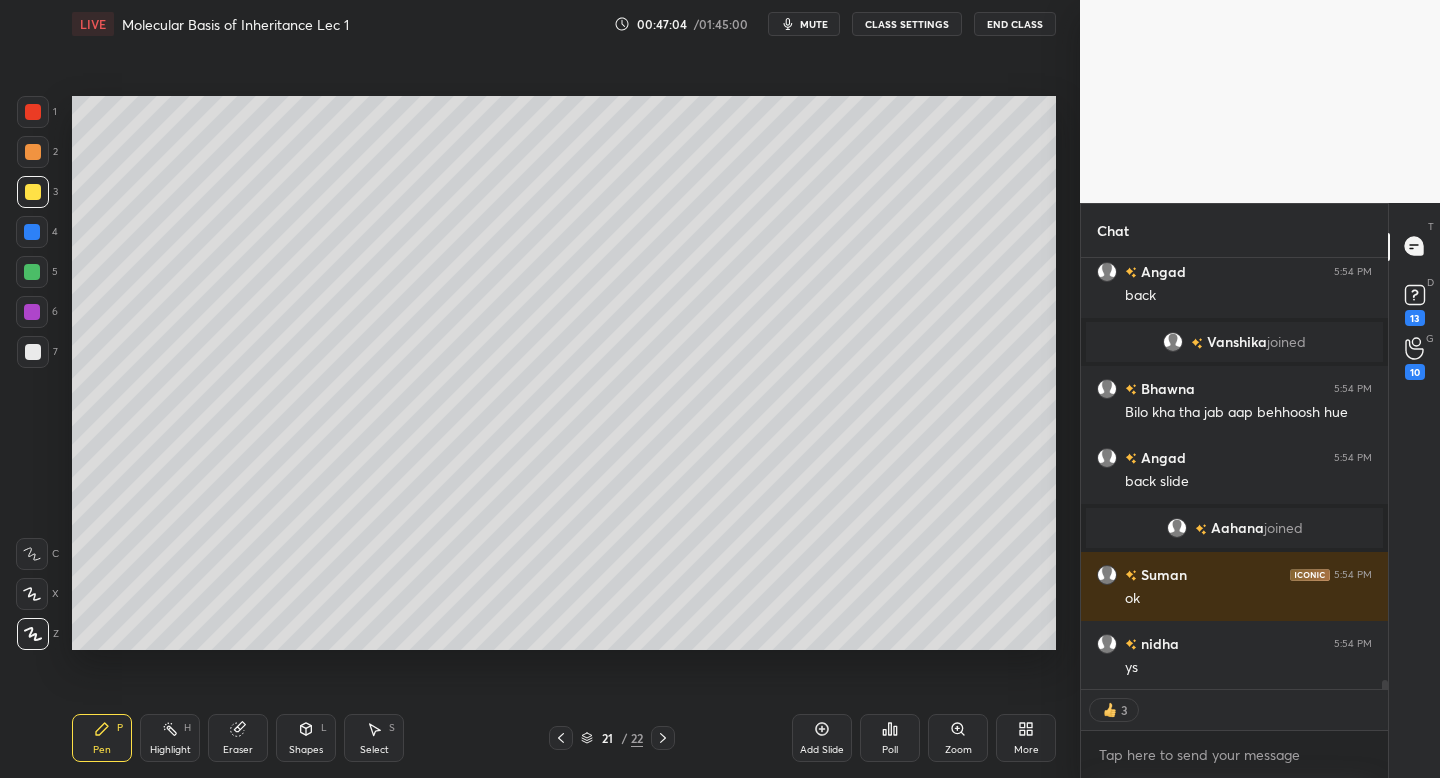 click at bounding box center (33, 352) 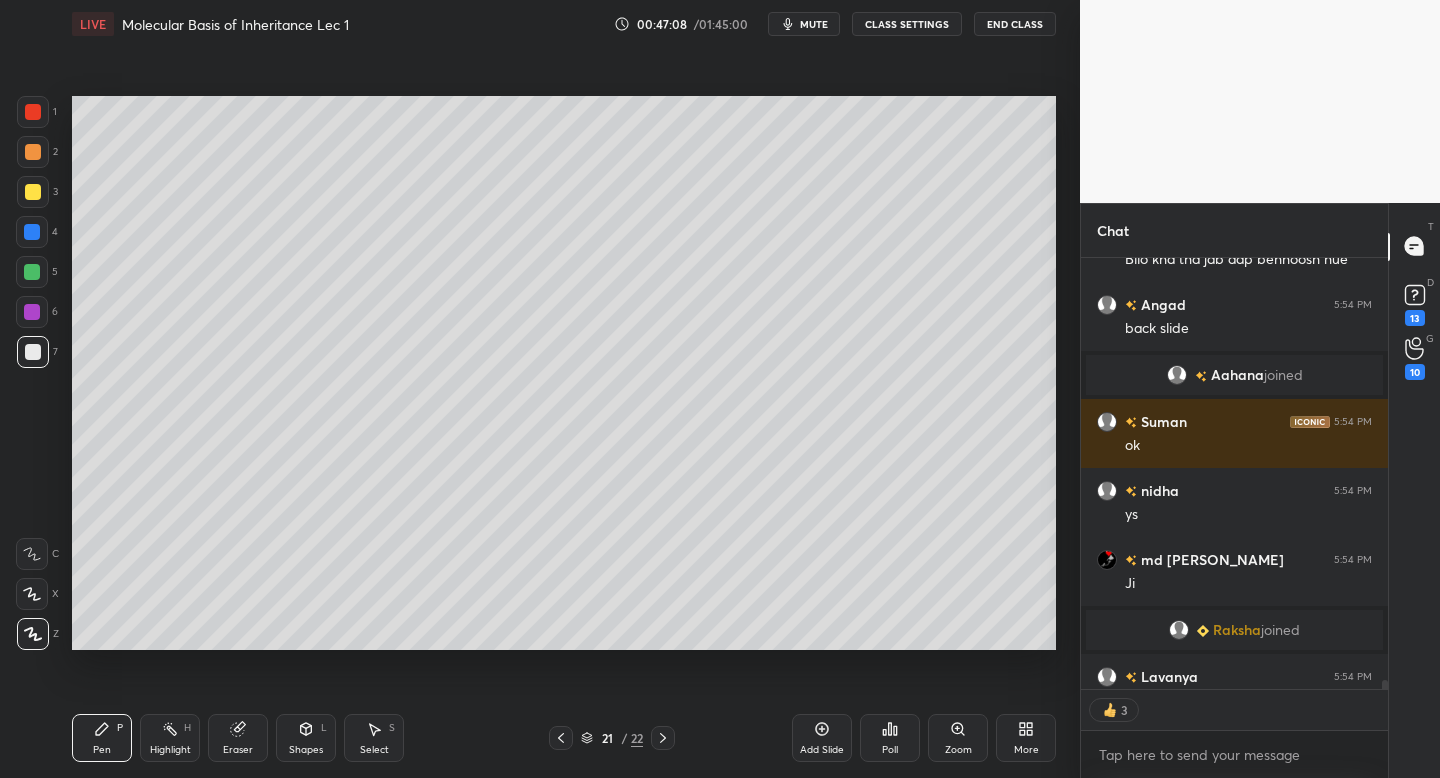 scroll, scrollTop: 19722, scrollLeft: 0, axis: vertical 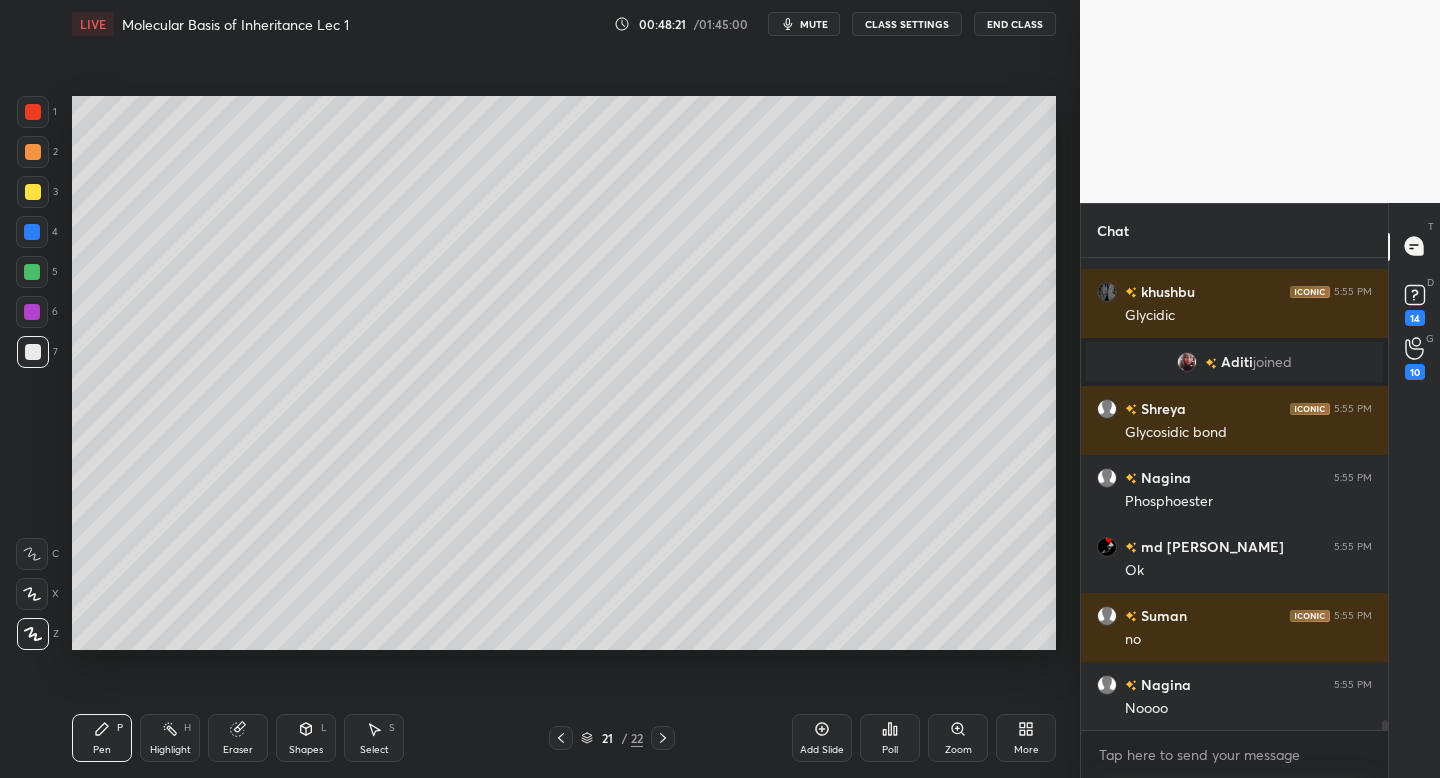 click on "Eraser" at bounding box center [238, 750] 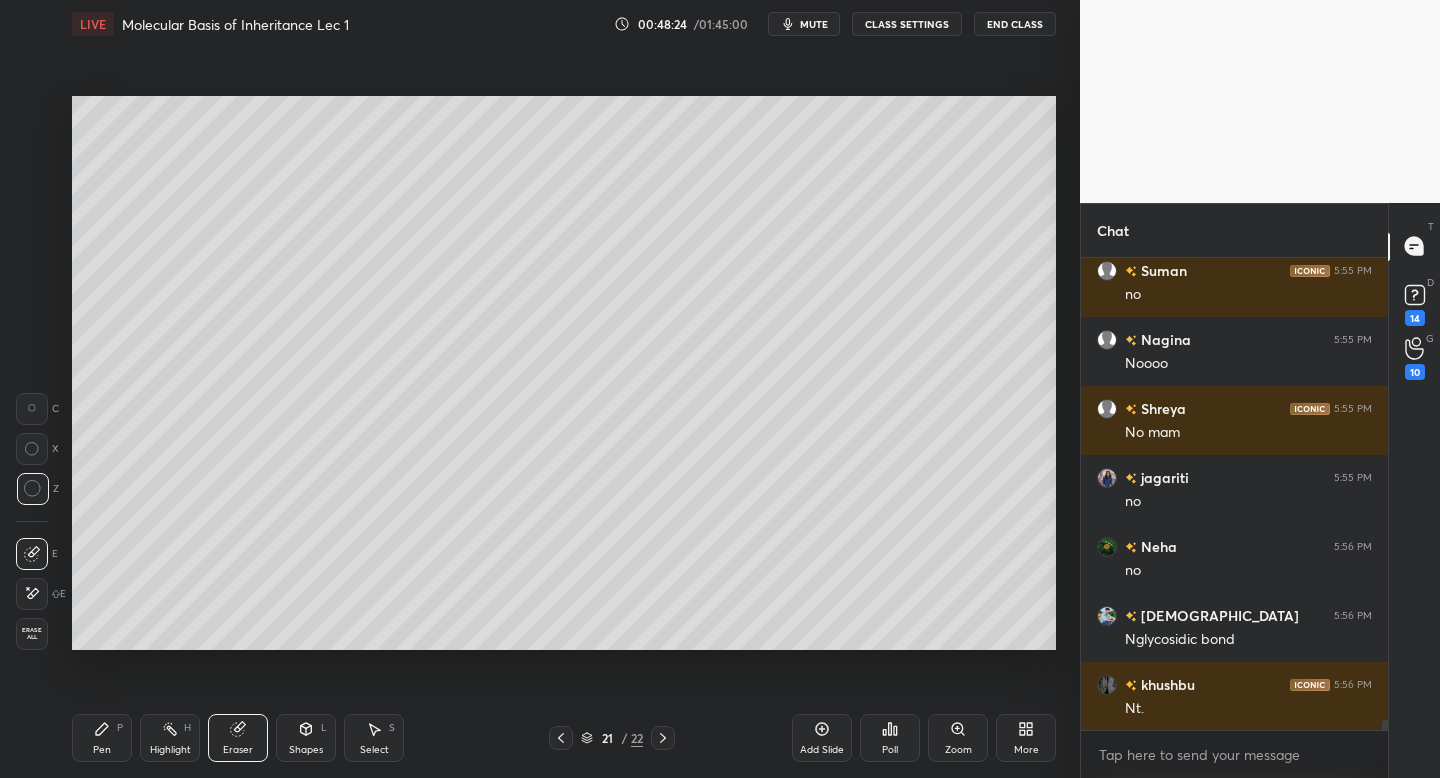 scroll, scrollTop: 22295, scrollLeft: 0, axis: vertical 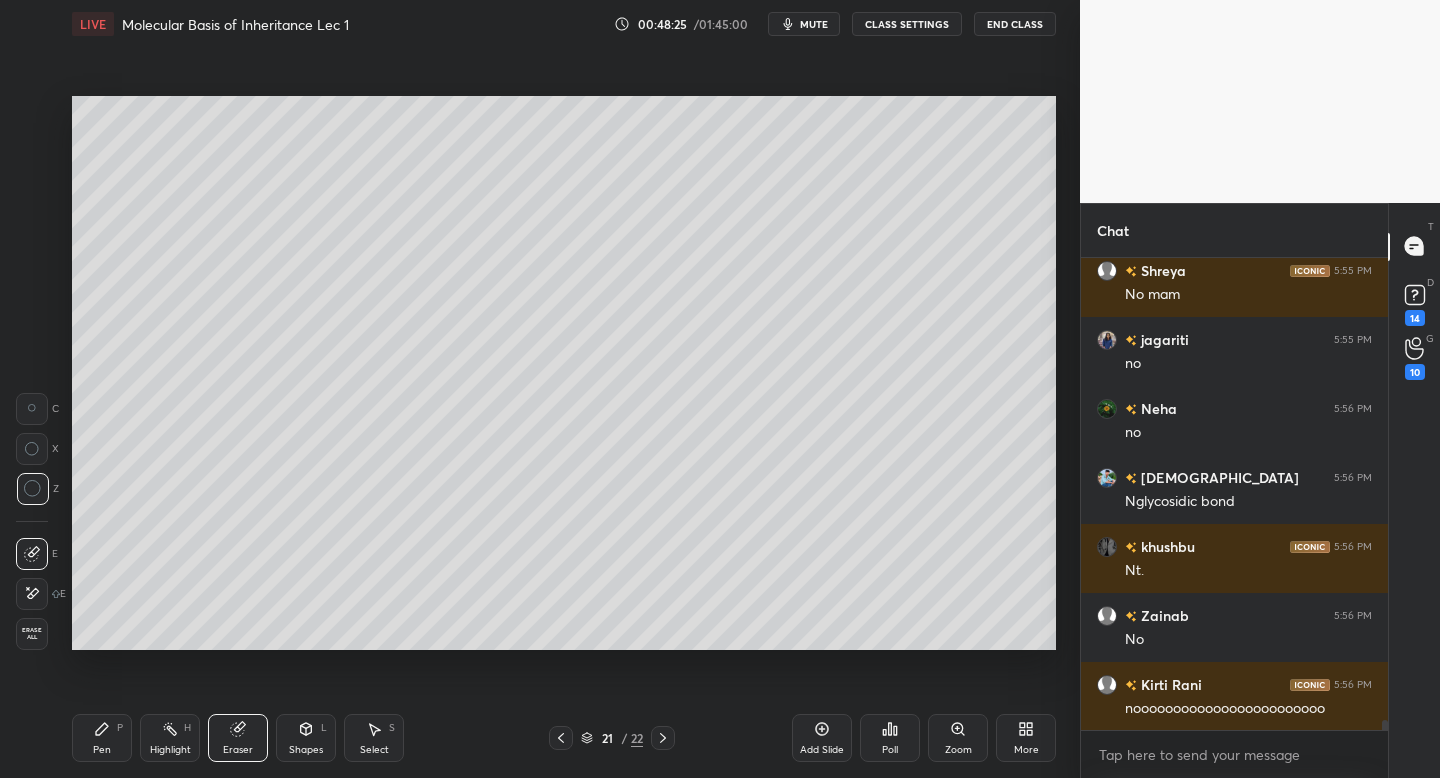click on "Pen P" at bounding box center [102, 738] 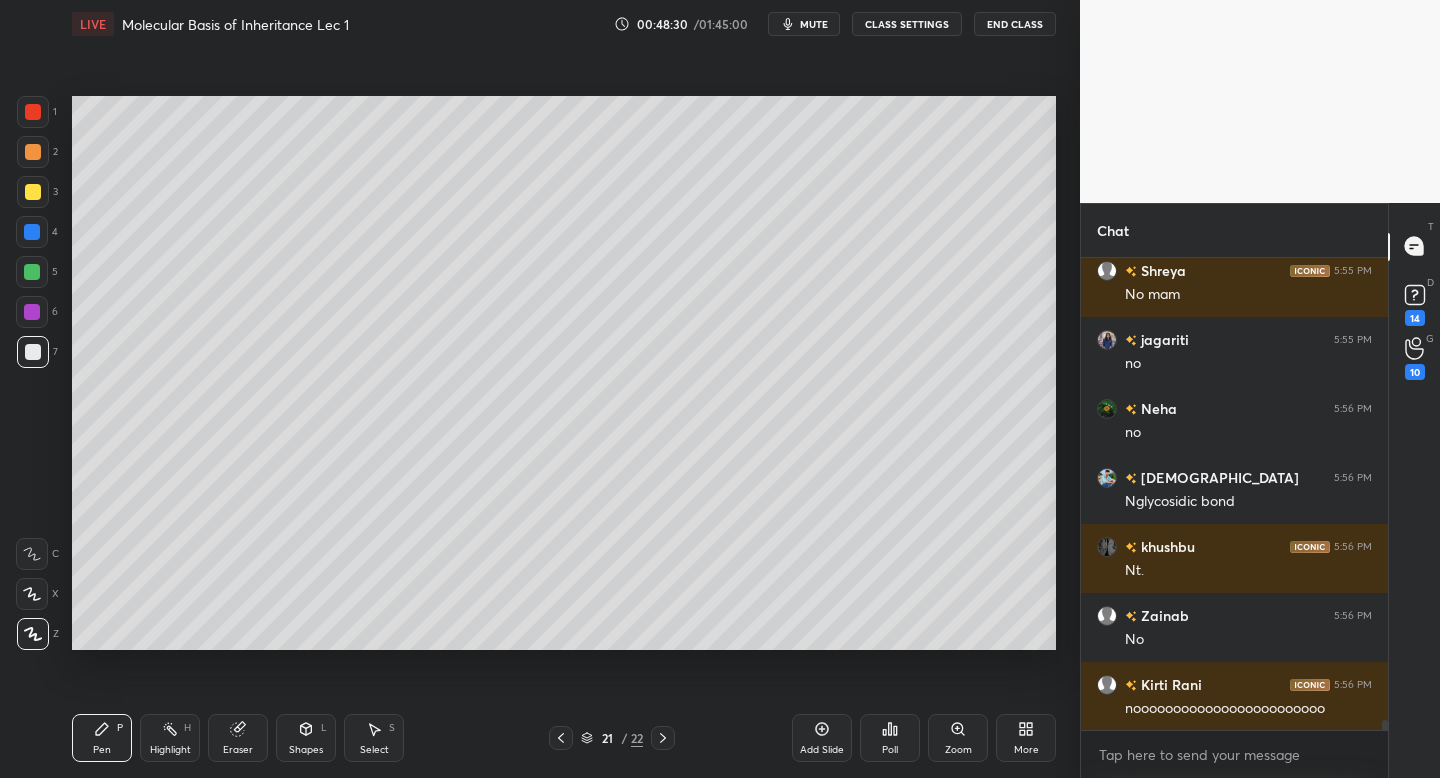 scroll, scrollTop: 22364, scrollLeft: 0, axis: vertical 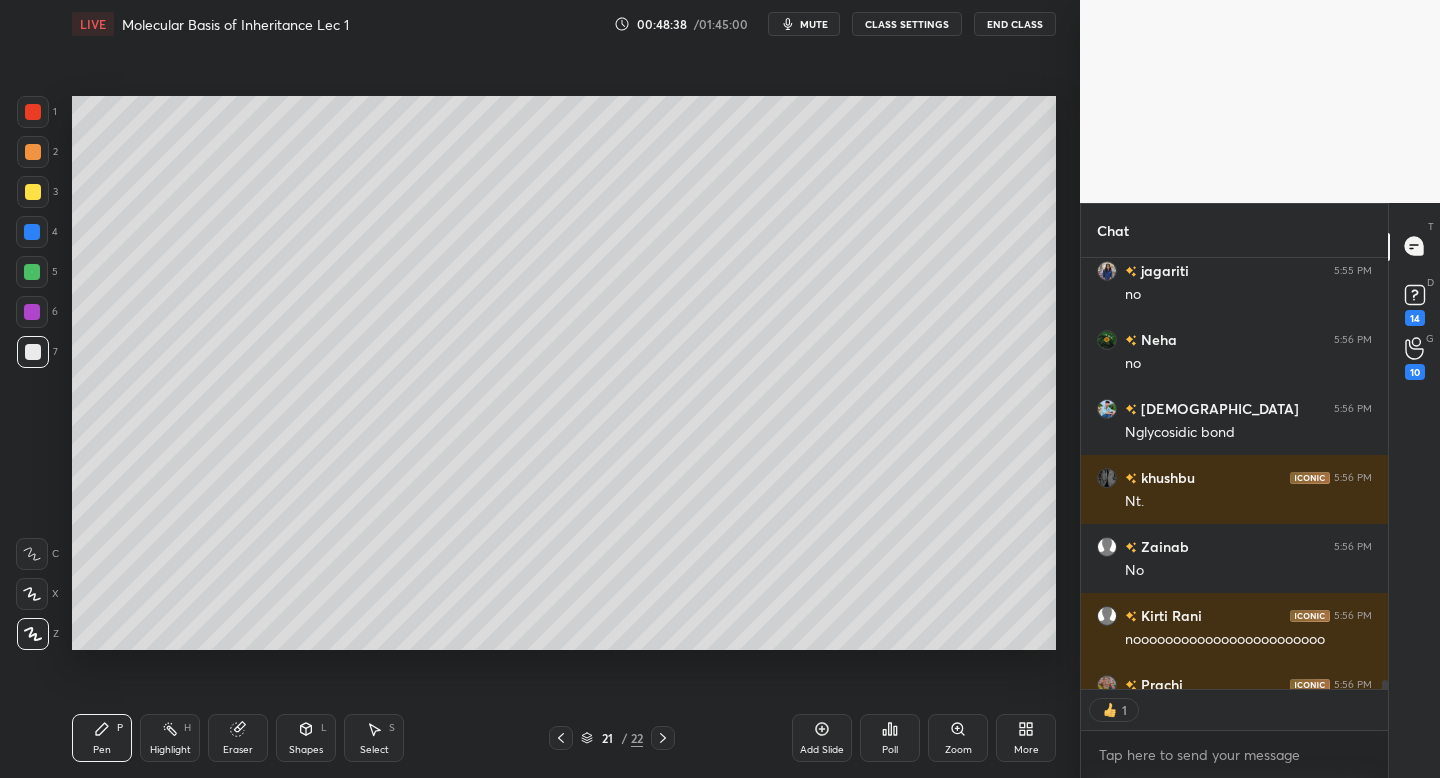 click at bounding box center (33, 192) 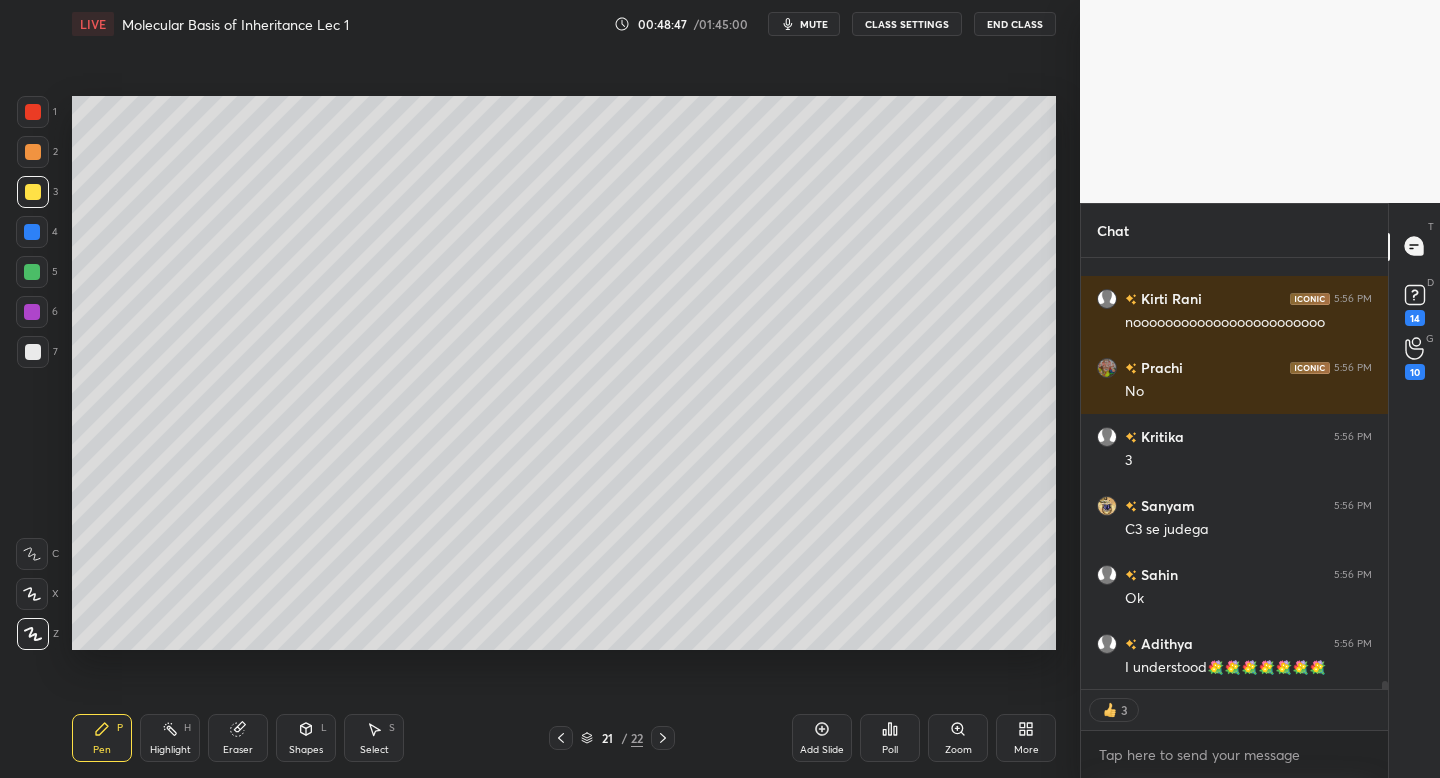 scroll, scrollTop: 22750, scrollLeft: 0, axis: vertical 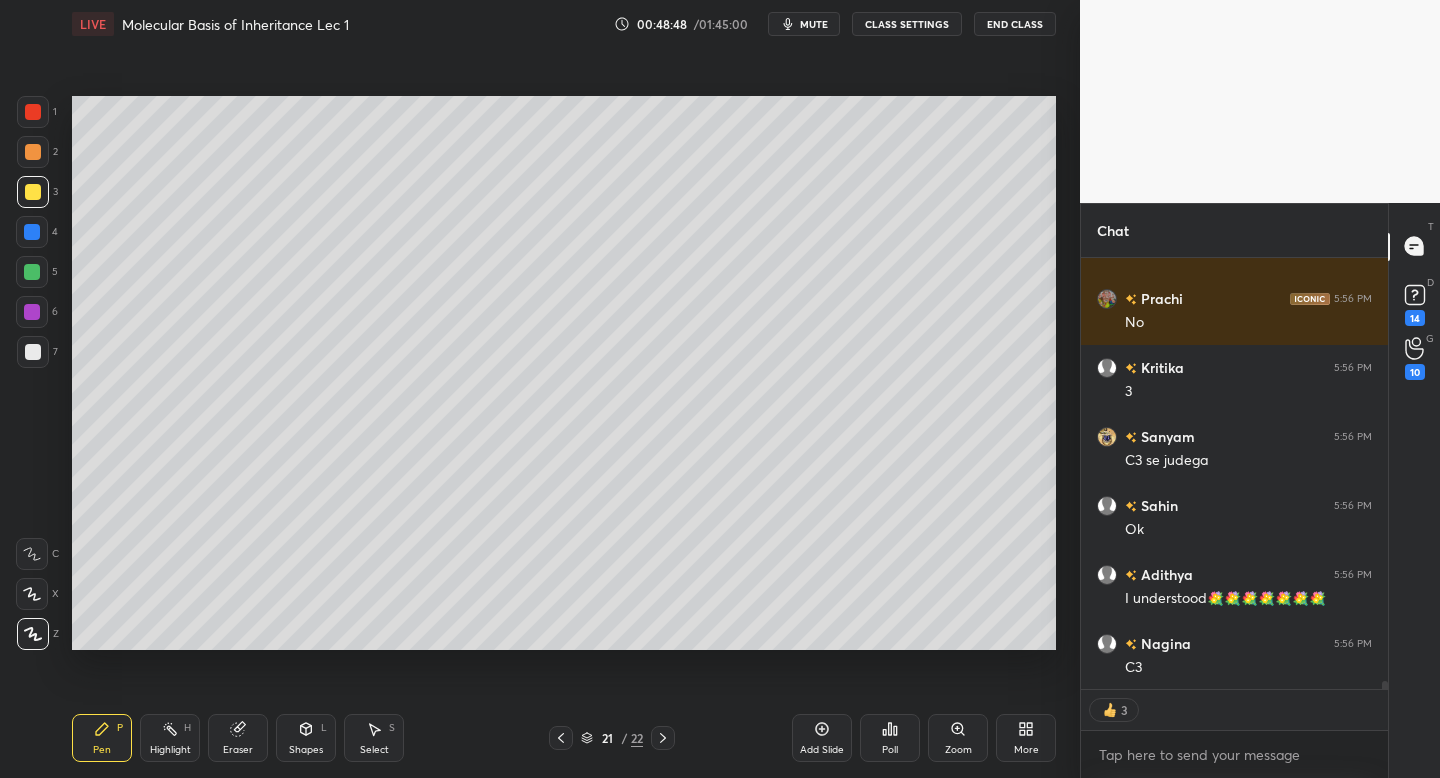 click on "Eraser" at bounding box center [238, 750] 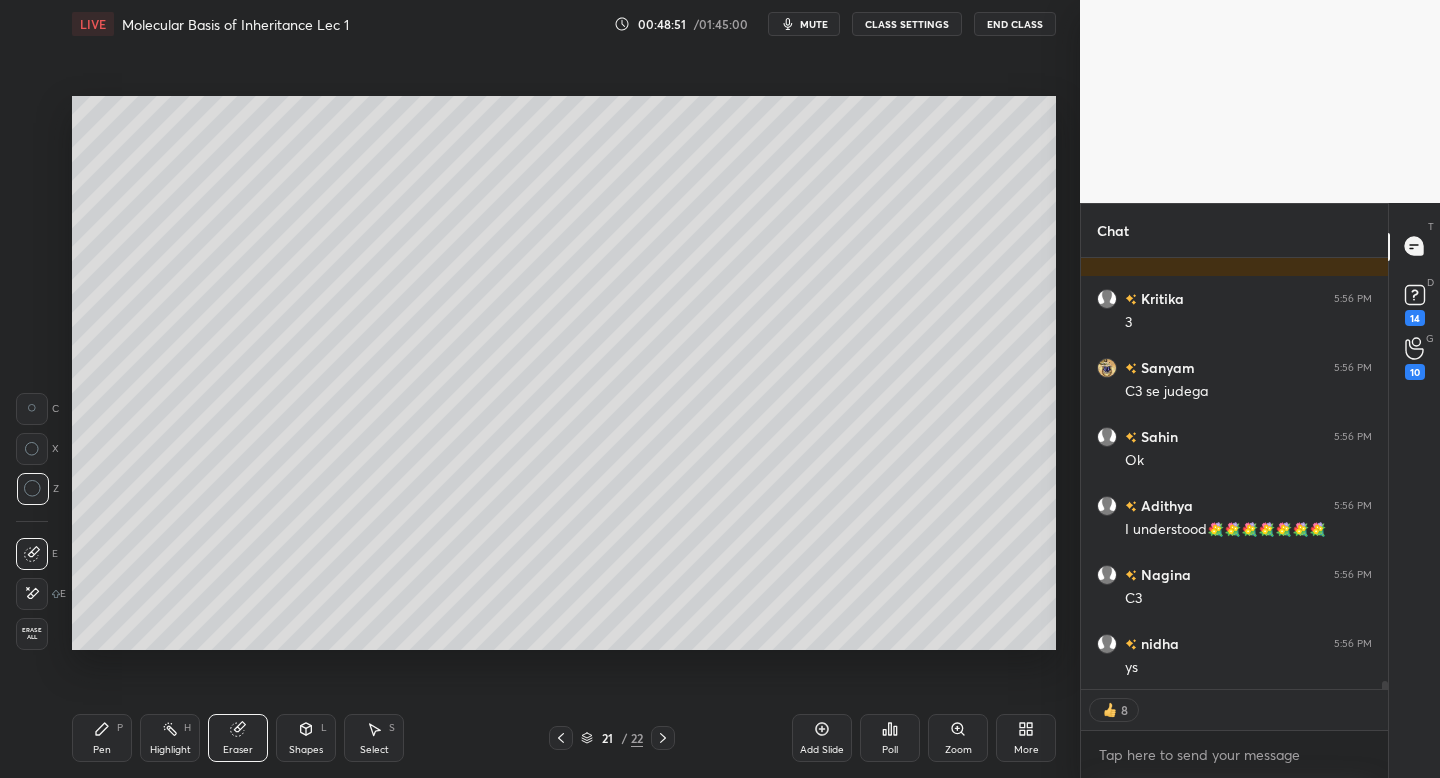 click on "Pen P" at bounding box center (102, 738) 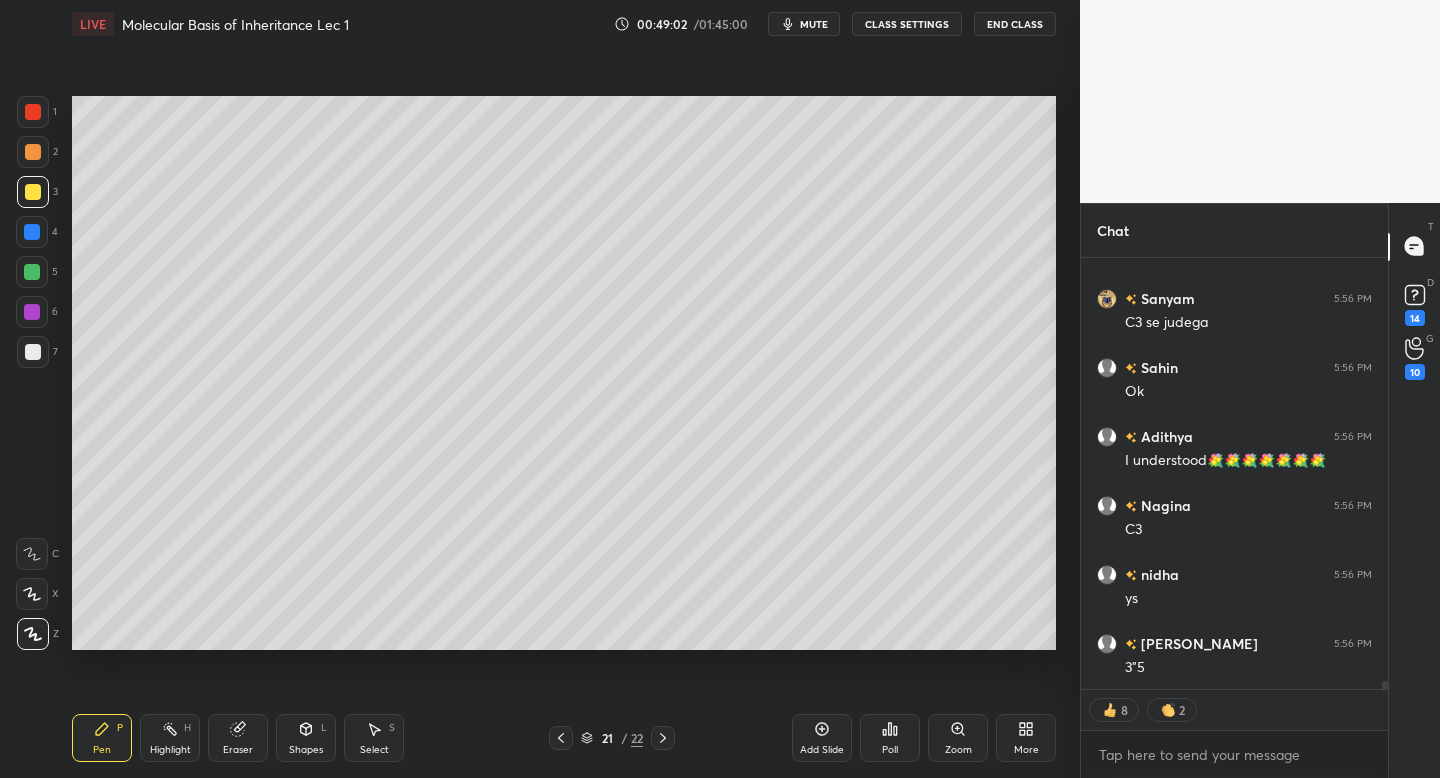 scroll, scrollTop: 22957, scrollLeft: 0, axis: vertical 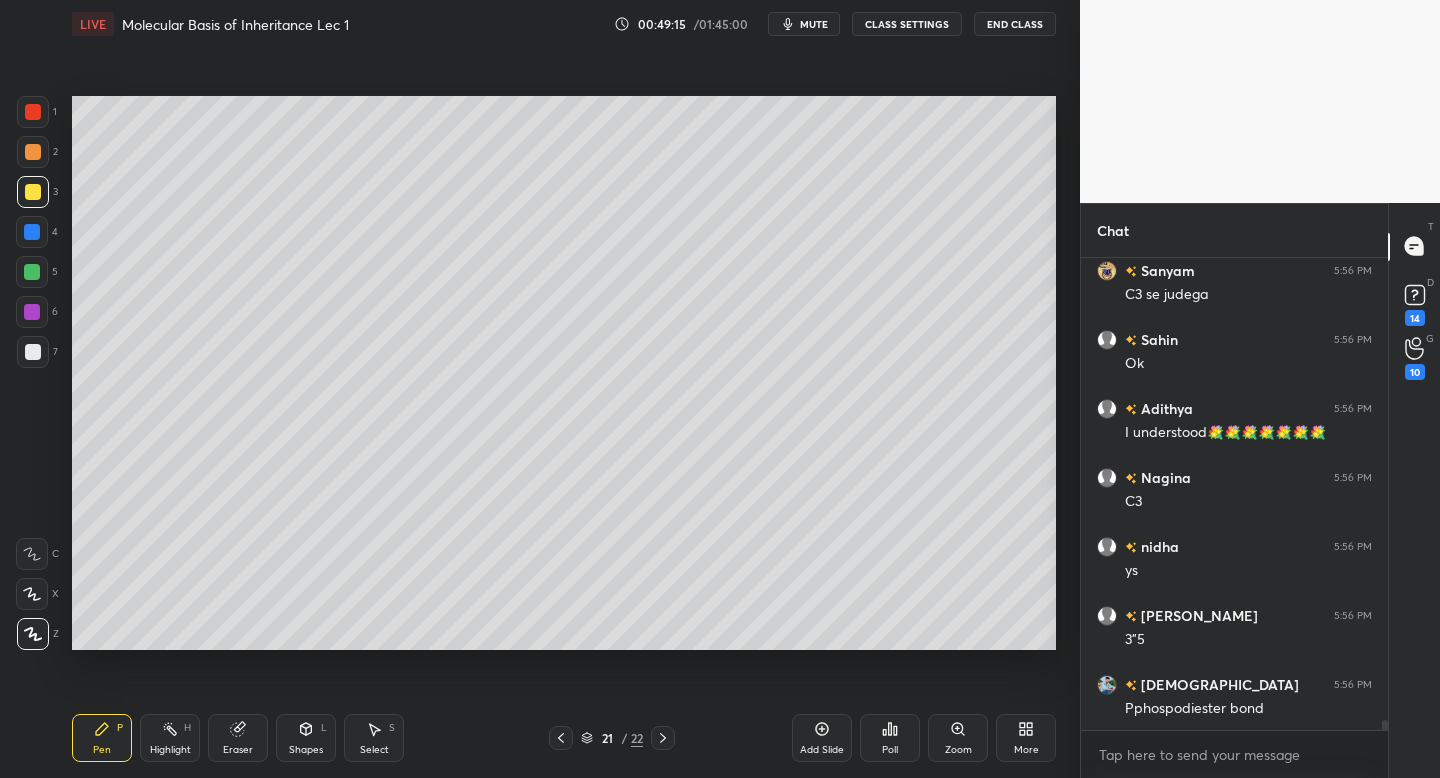 click on "Add Slide" at bounding box center [822, 738] 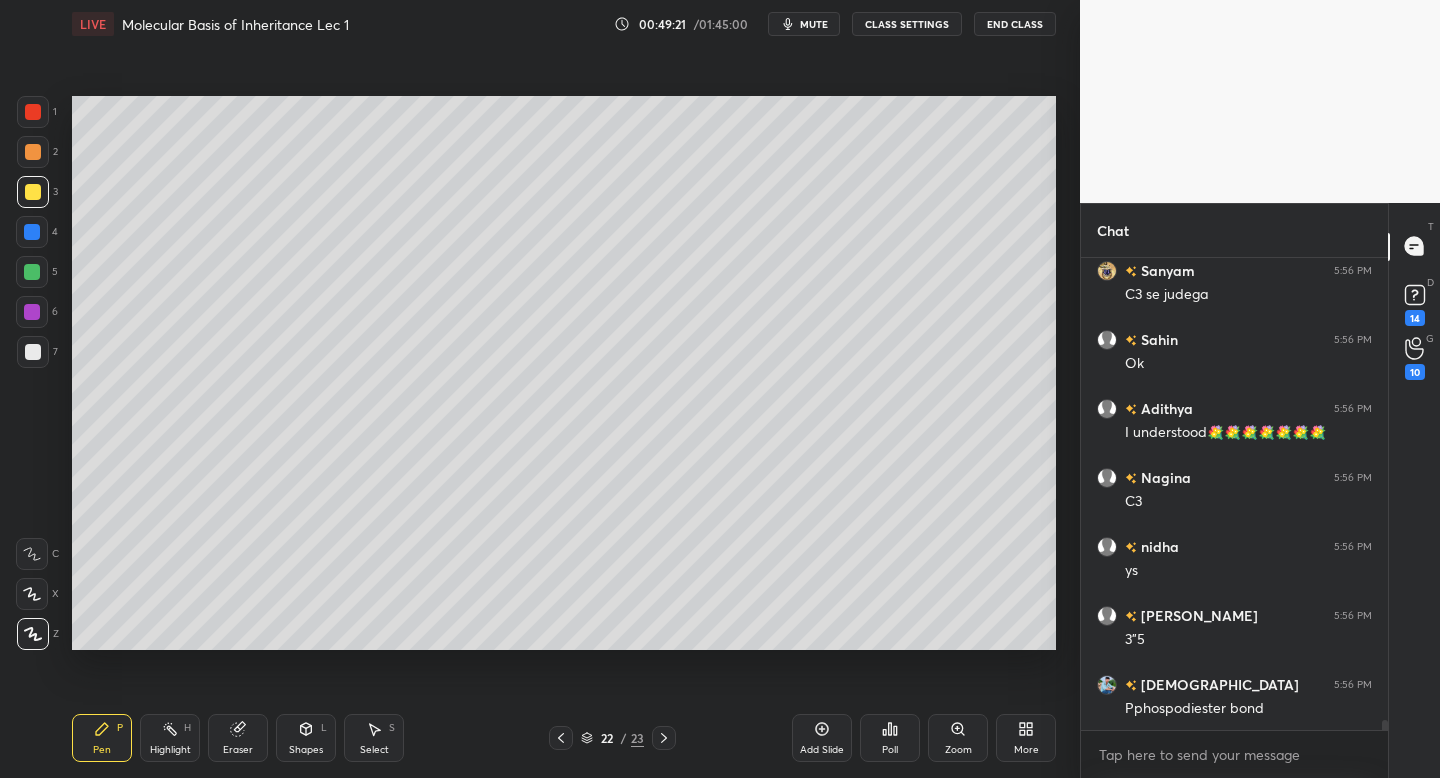 scroll, scrollTop: 22985, scrollLeft: 0, axis: vertical 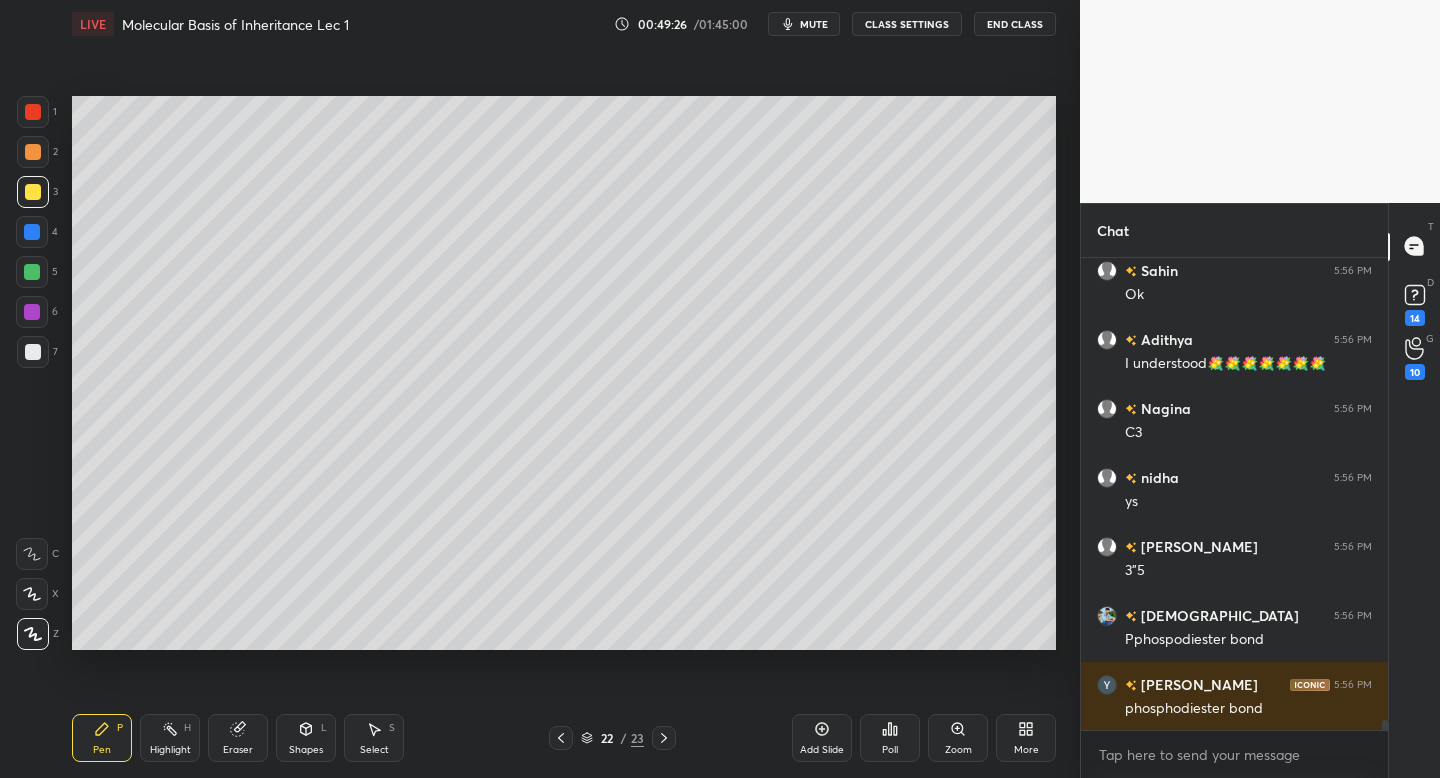 click on "7" at bounding box center [37, 352] 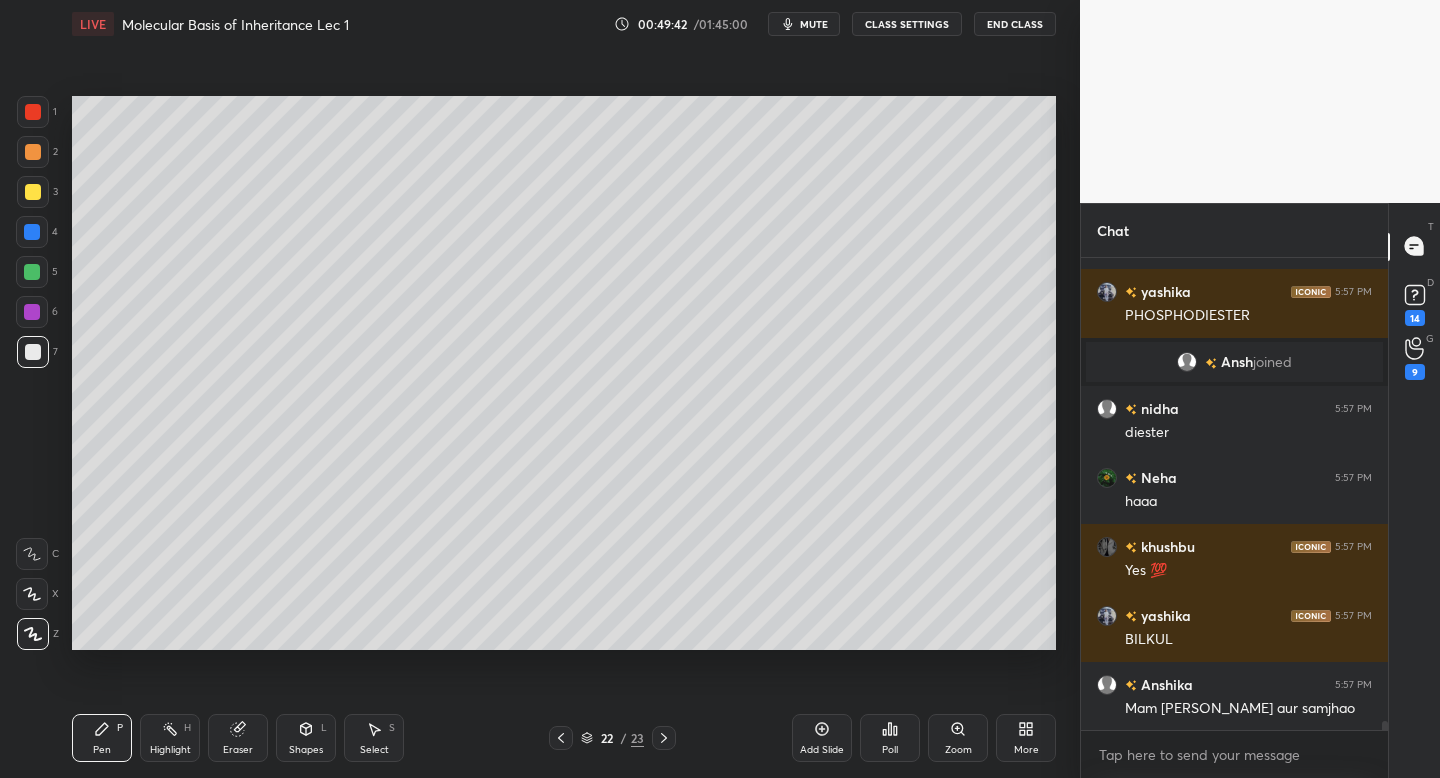 scroll, scrollTop: 23260, scrollLeft: 0, axis: vertical 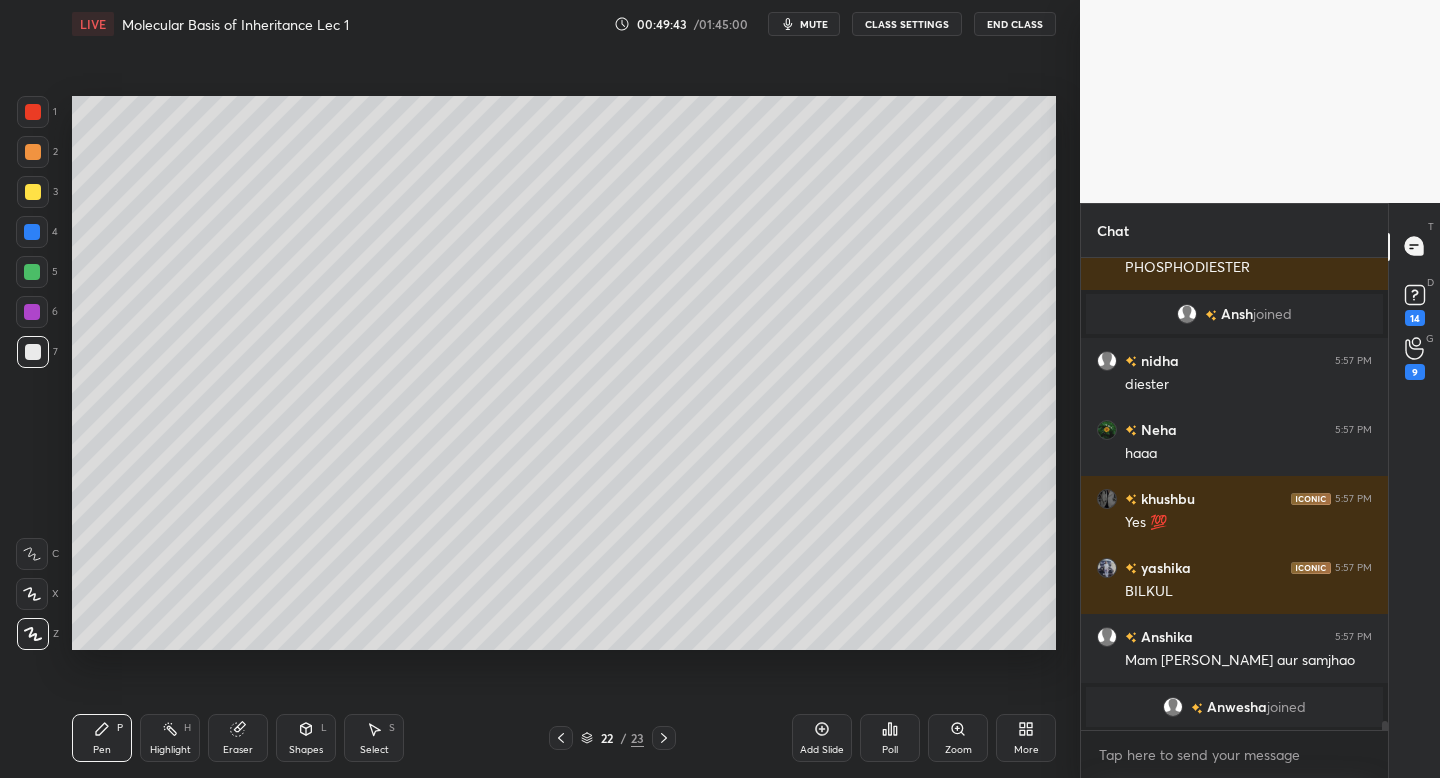 click on "Add Slide" at bounding box center [822, 738] 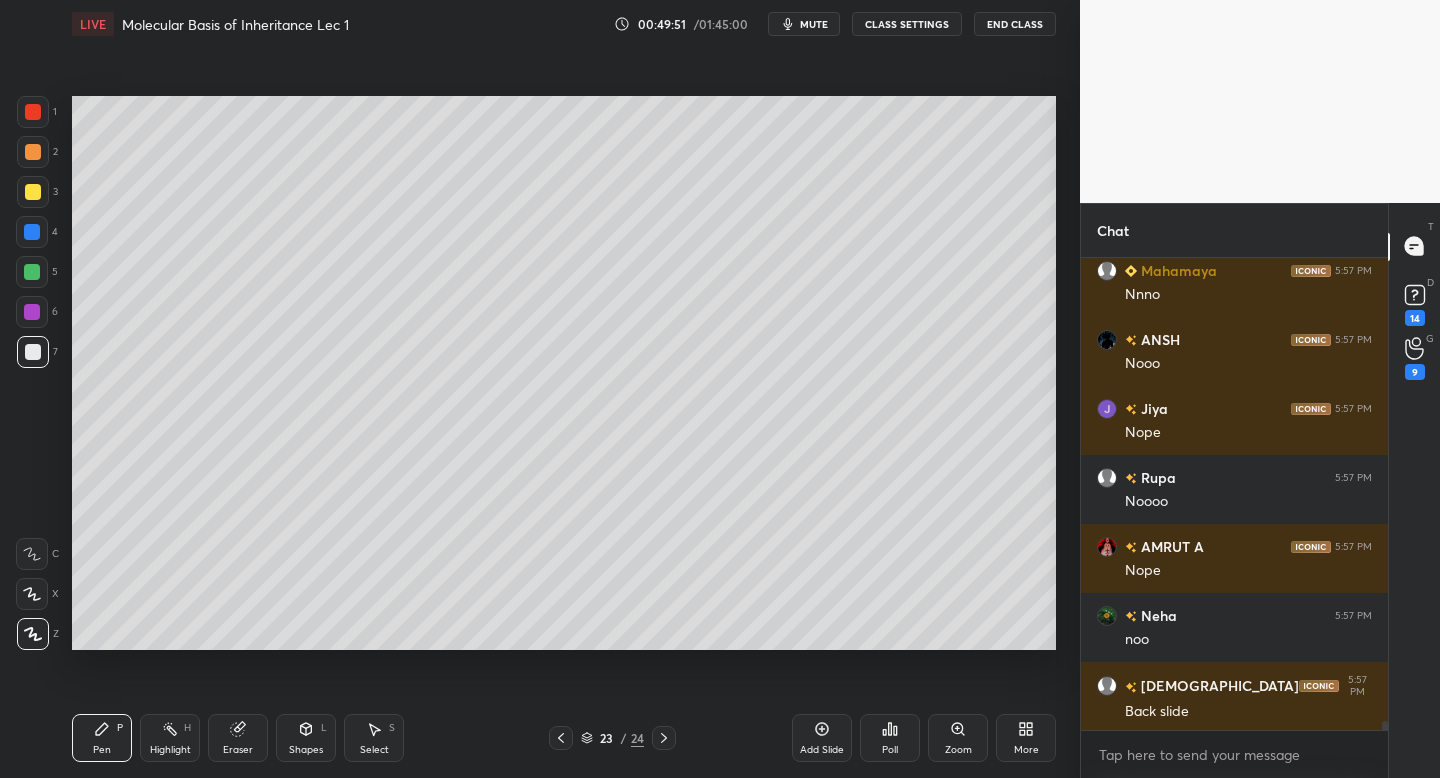 scroll, scrollTop: 24049, scrollLeft: 0, axis: vertical 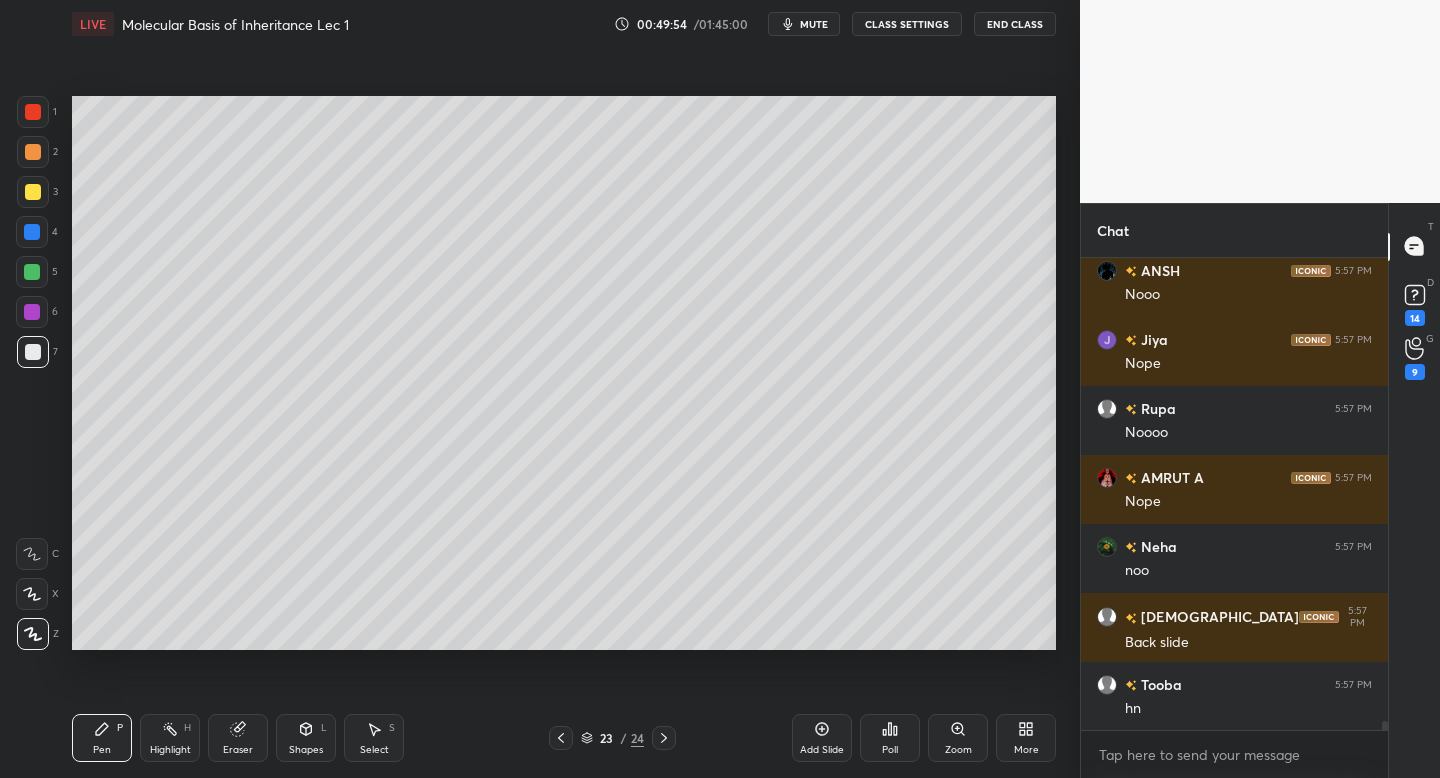 click at bounding box center (33, 192) 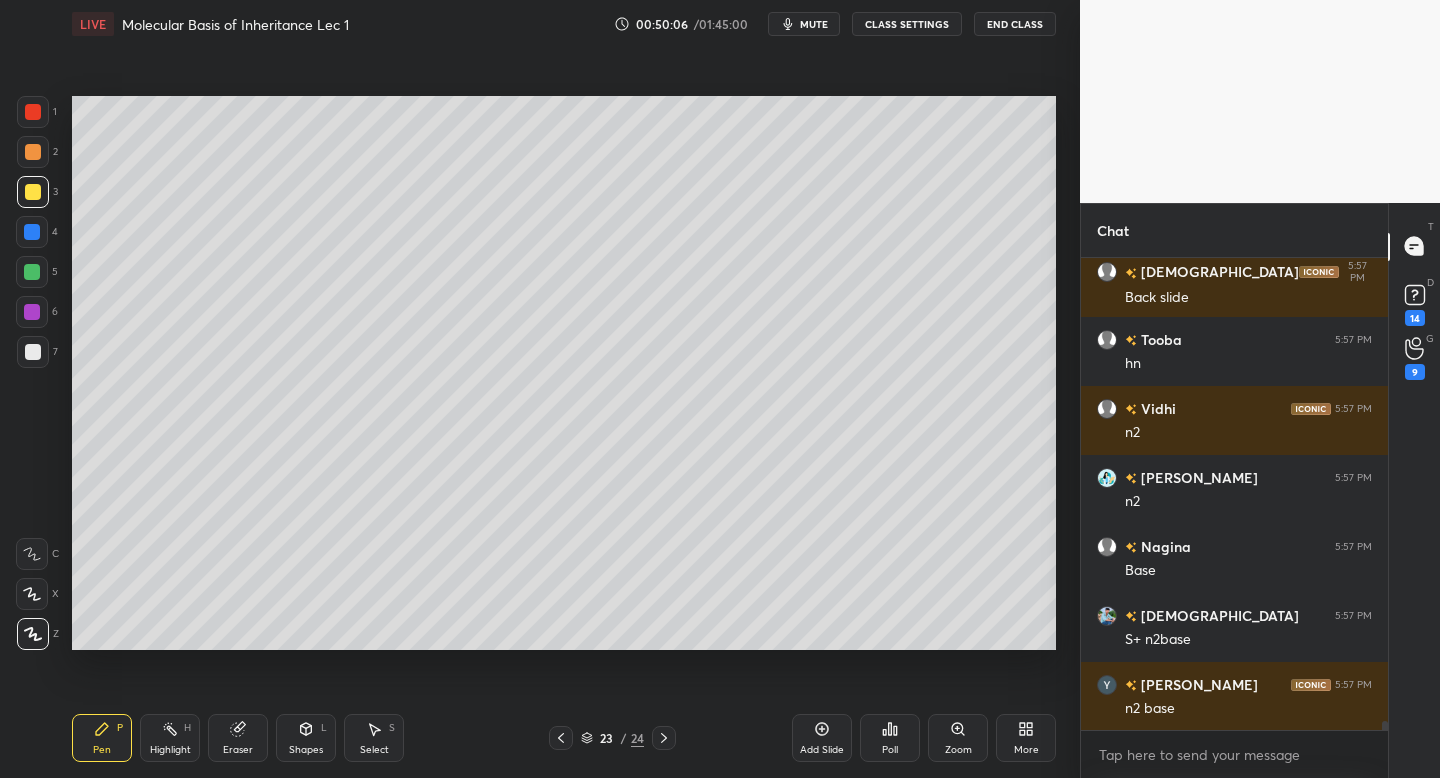 scroll, scrollTop: 24463, scrollLeft: 0, axis: vertical 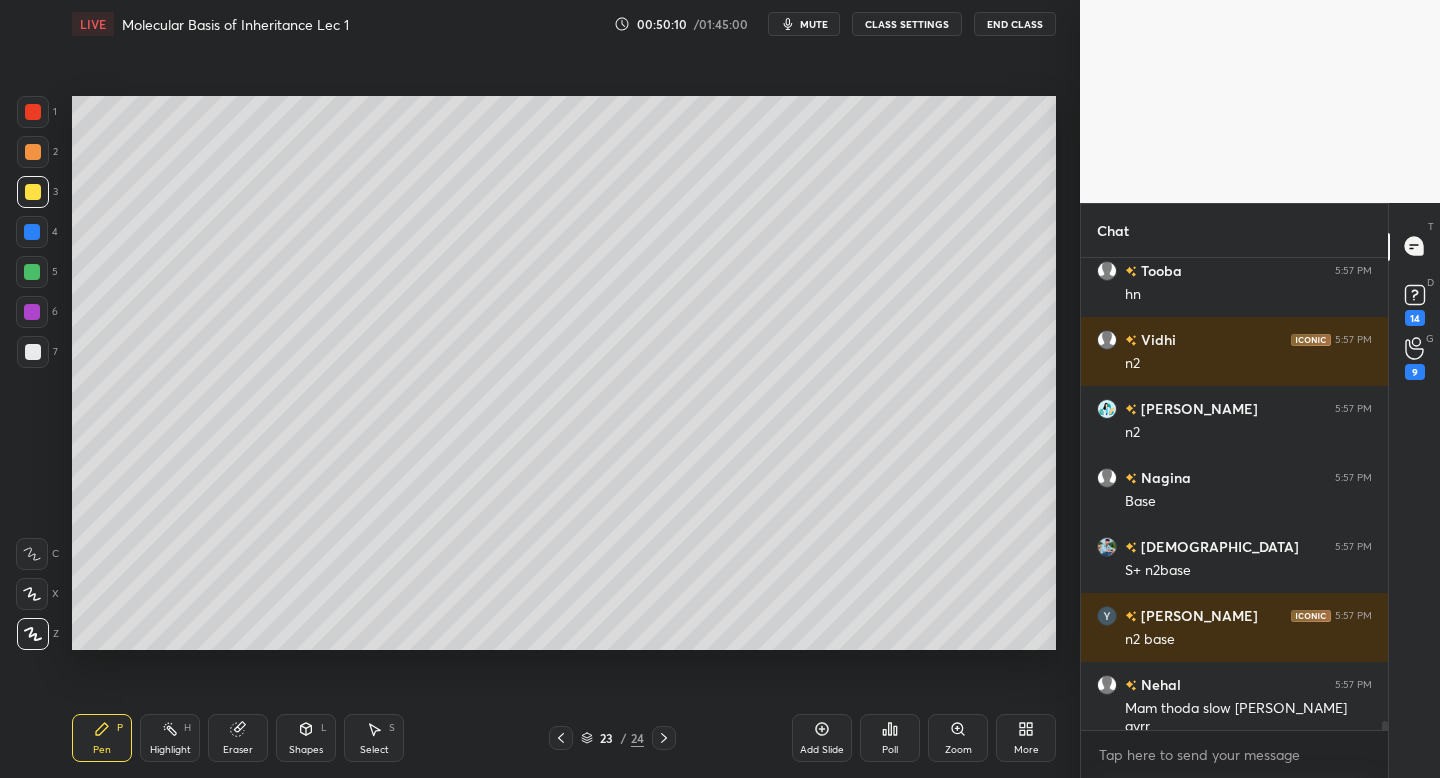 click at bounding box center [33, 352] 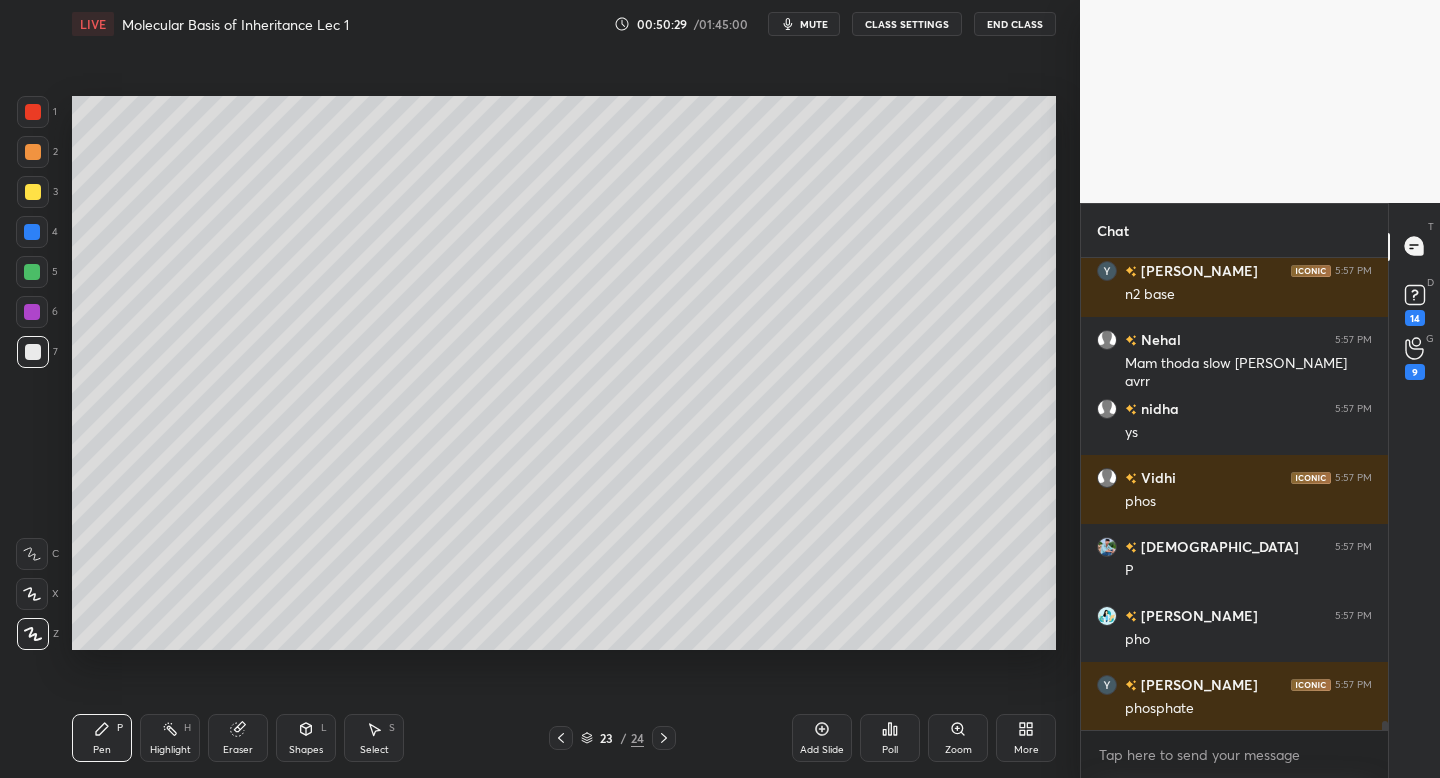 scroll, scrollTop: 24877, scrollLeft: 0, axis: vertical 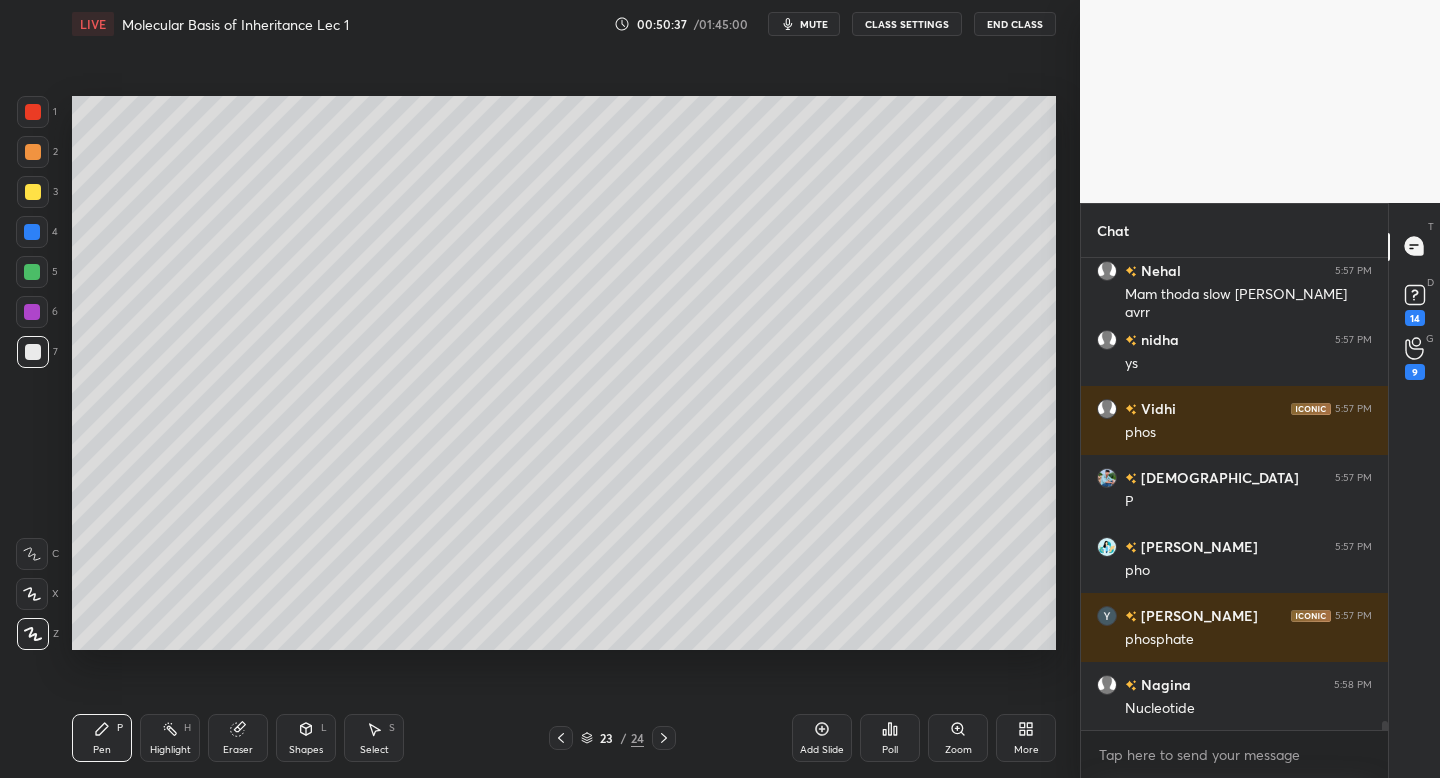 click at bounding box center (32, 232) 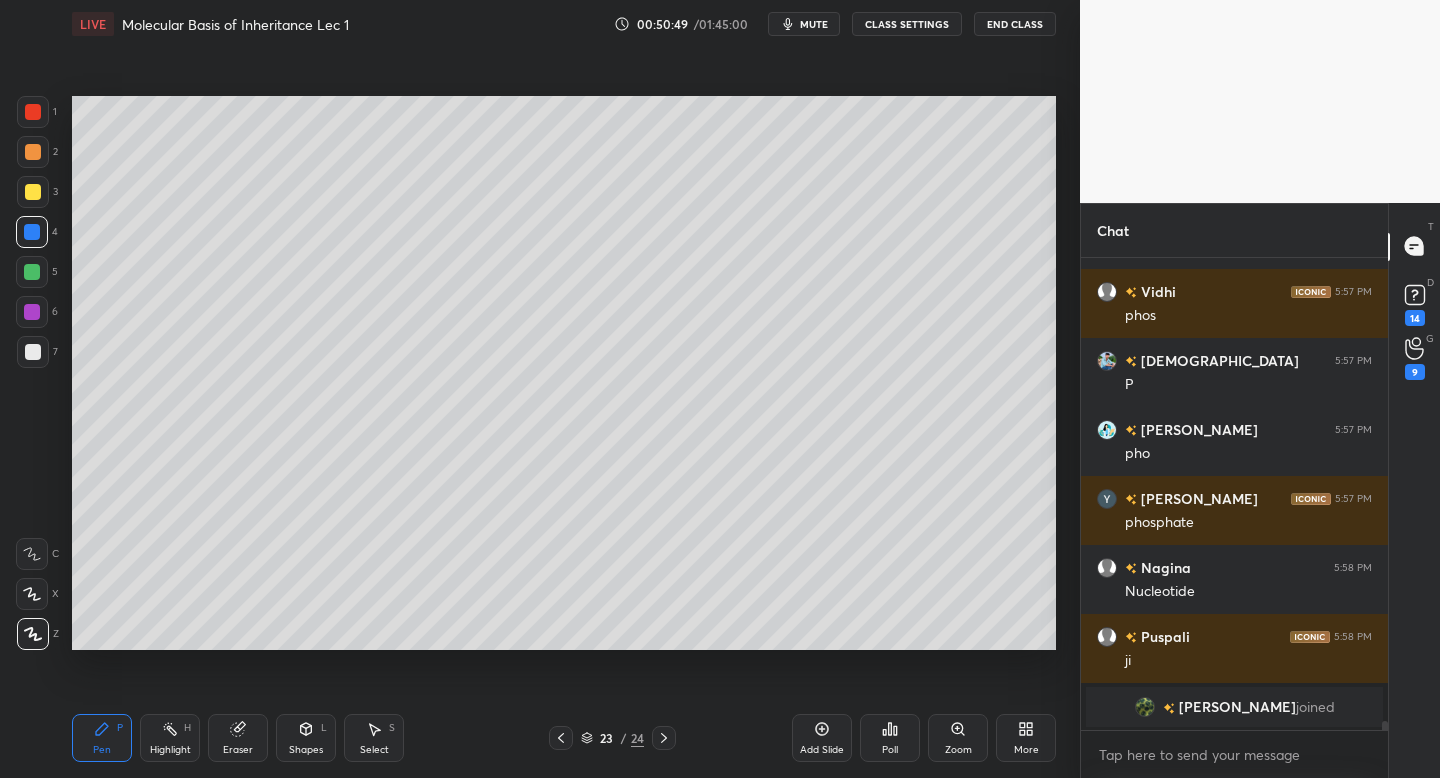 scroll, scrollTop: 24604, scrollLeft: 0, axis: vertical 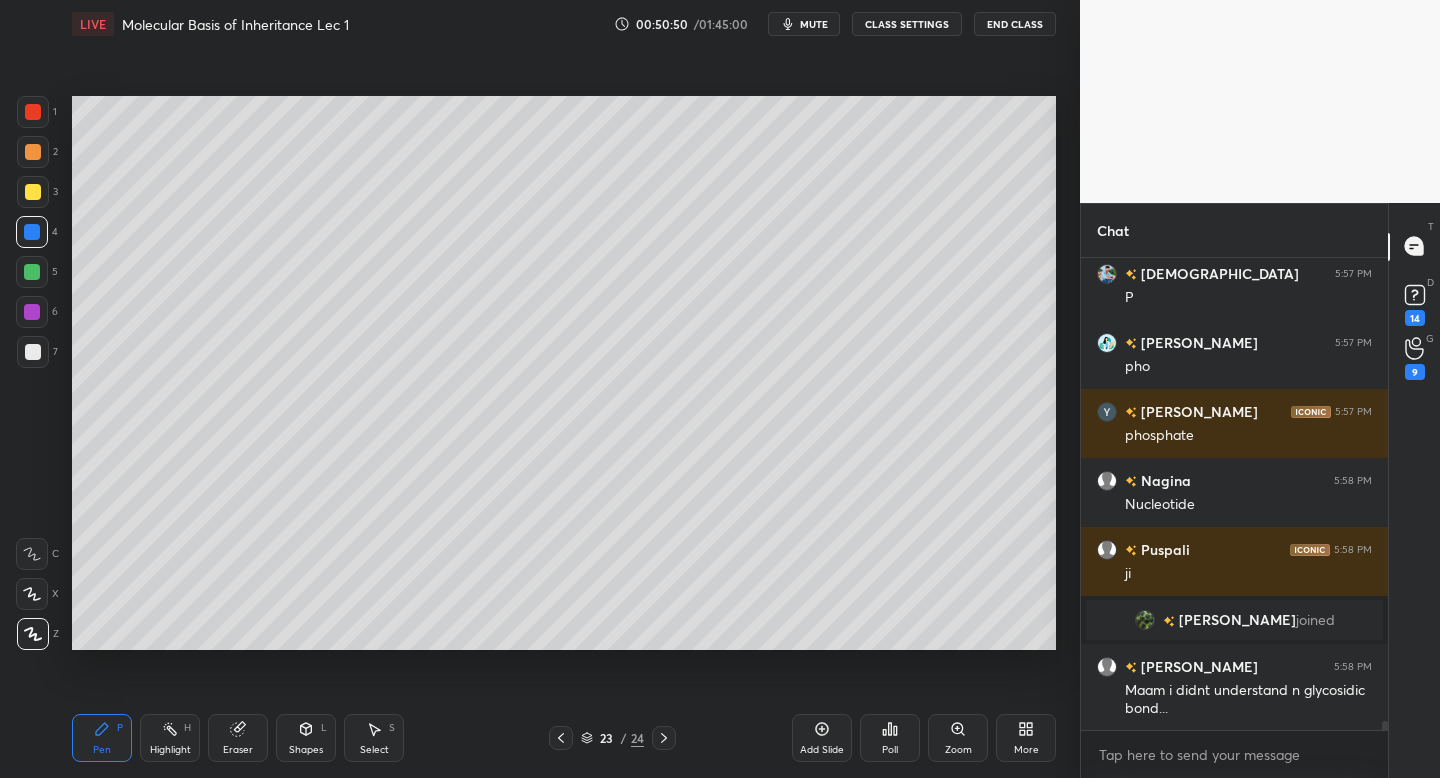 click on "Add Slide" at bounding box center [822, 738] 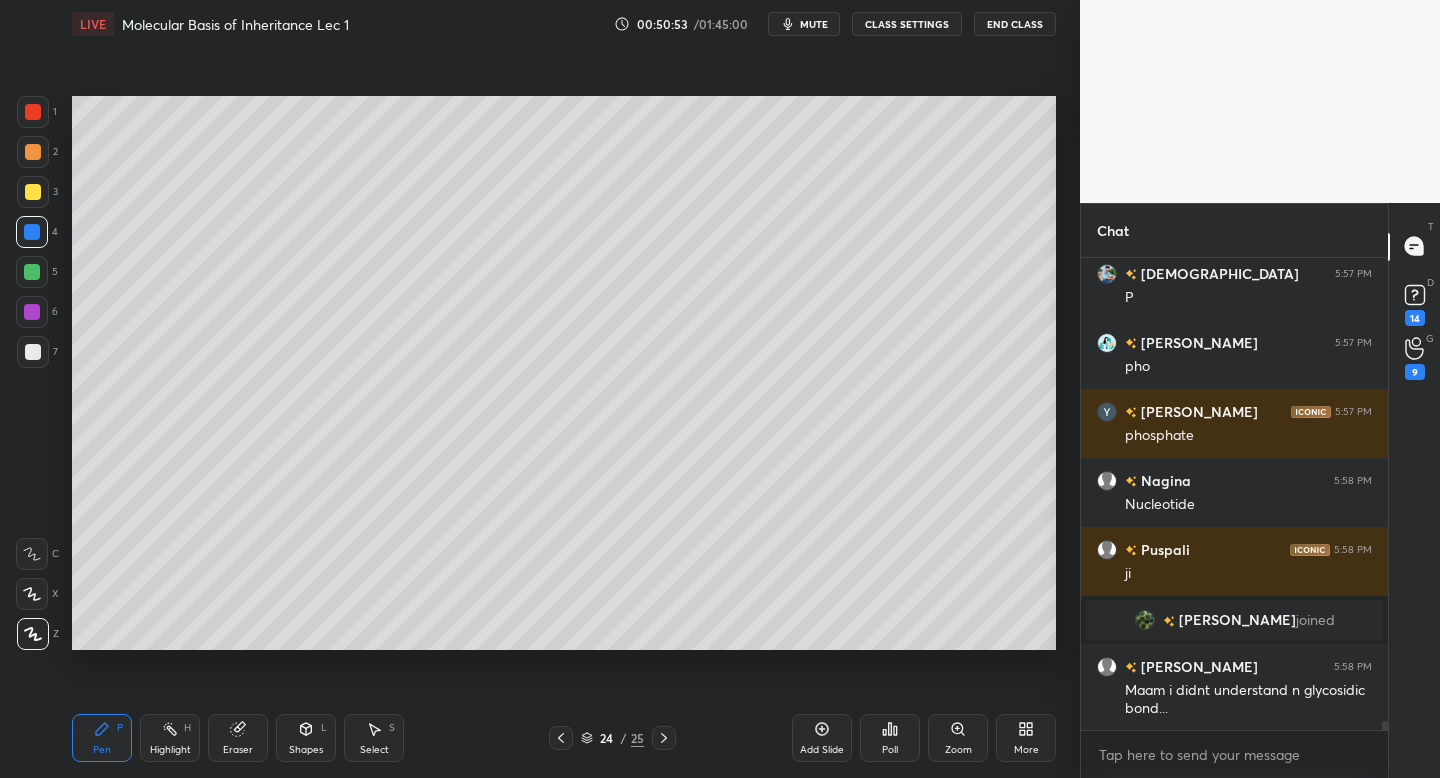 click 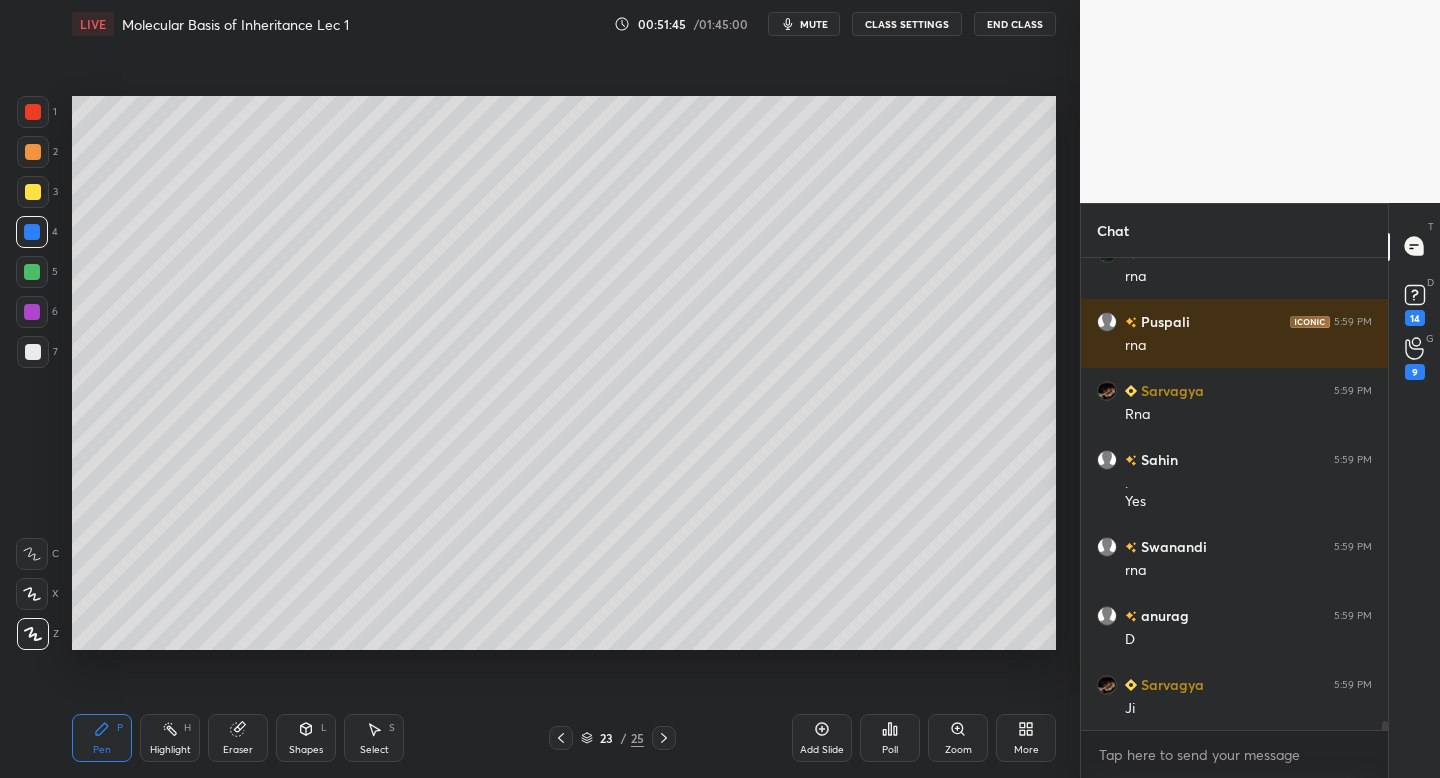 scroll, scrollTop: 25770, scrollLeft: 0, axis: vertical 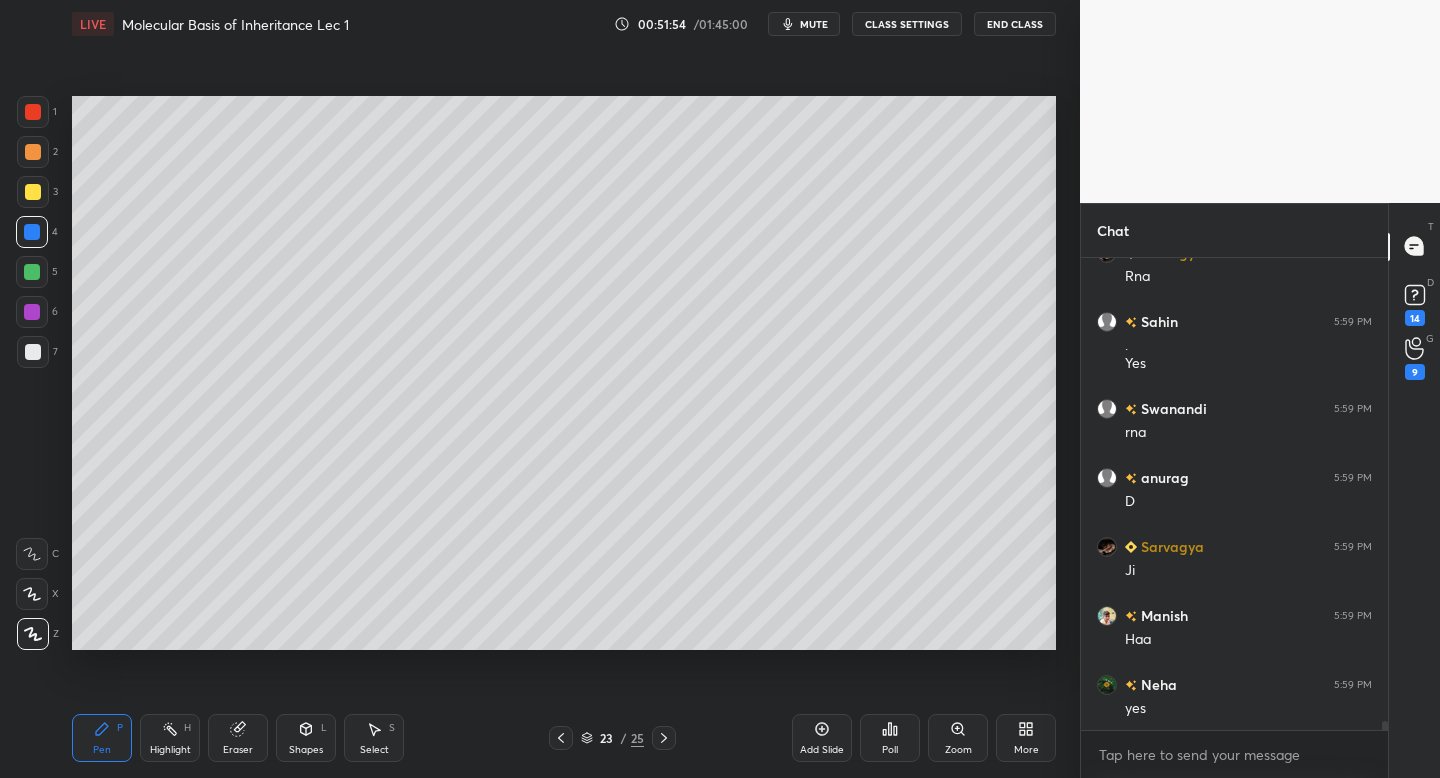 click at bounding box center [33, 112] 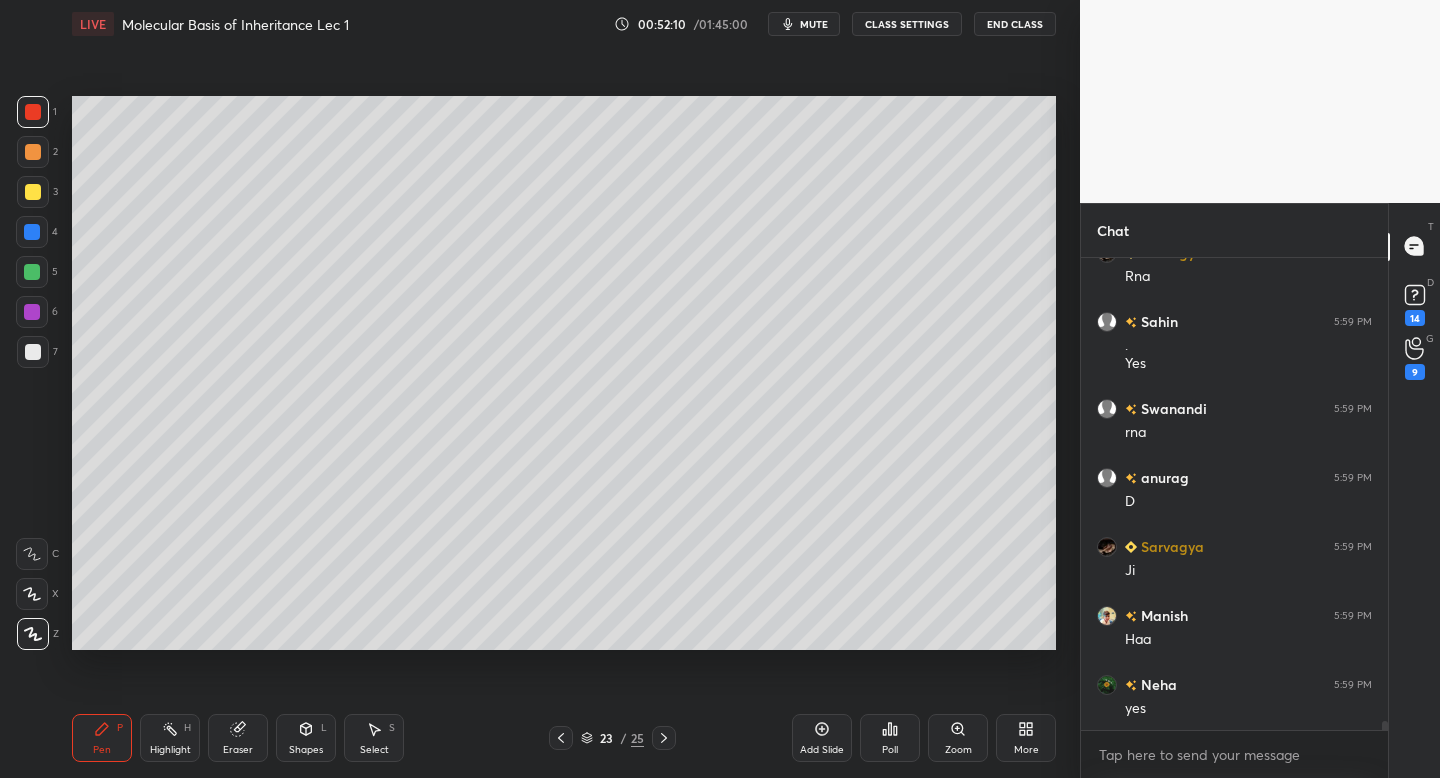 click 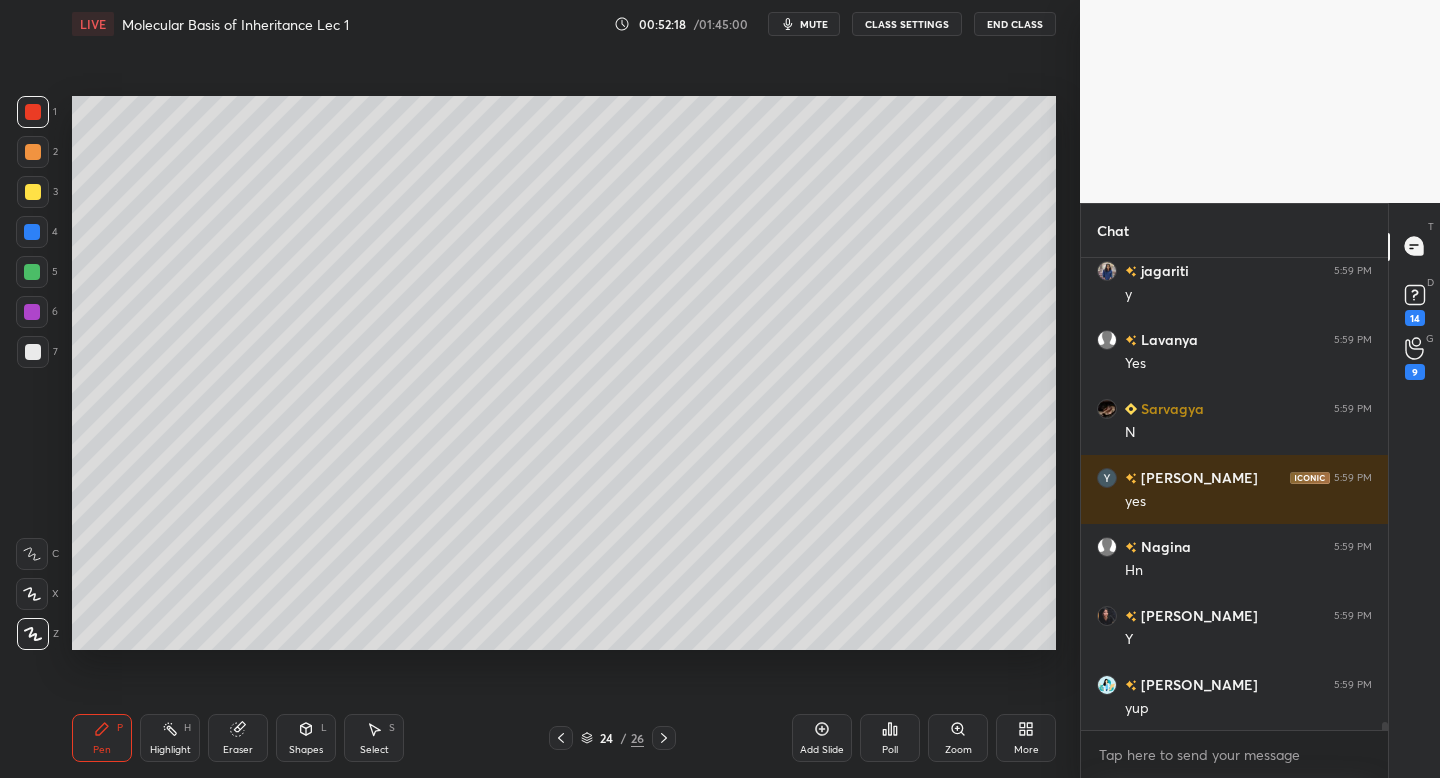 scroll, scrollTop: 26391, scrollLeft: 0, axis: vertical 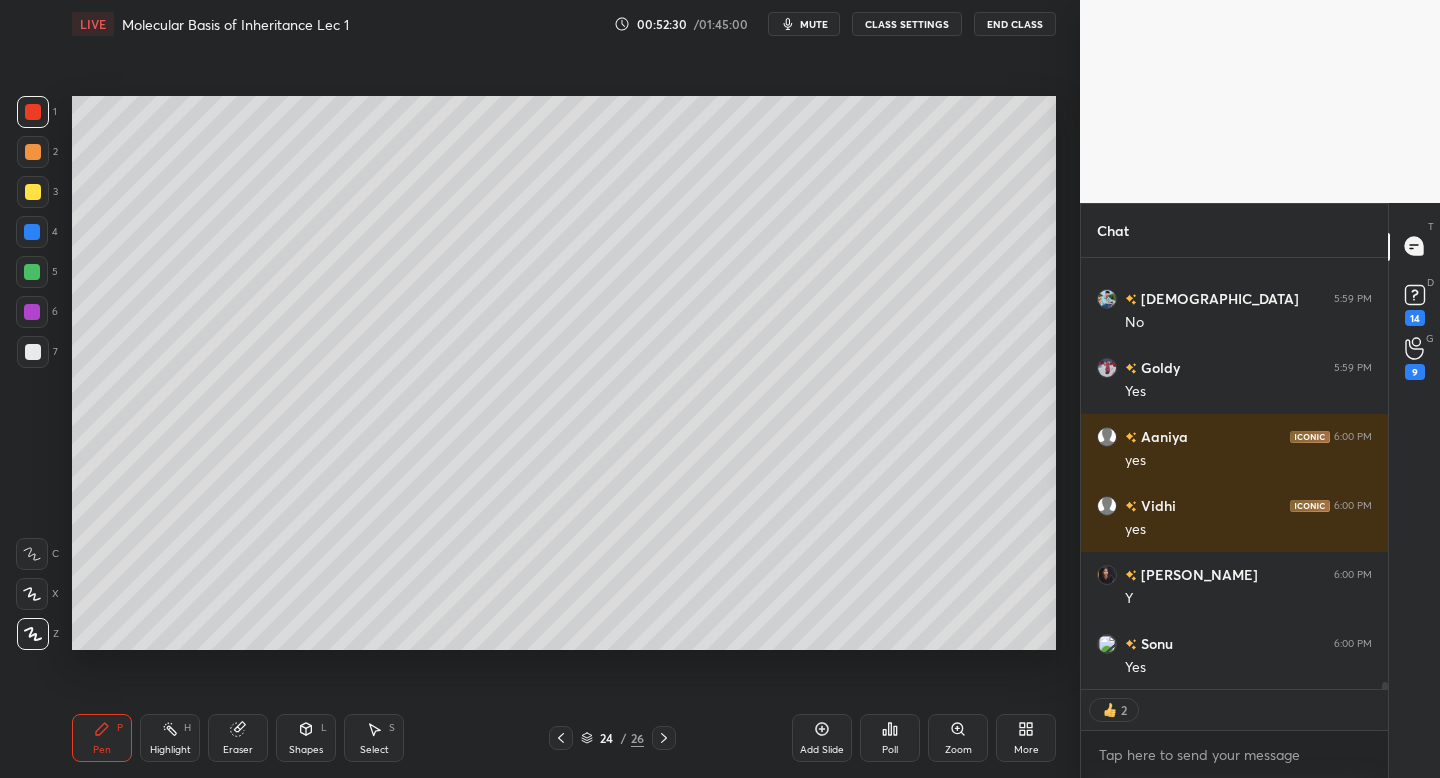 click 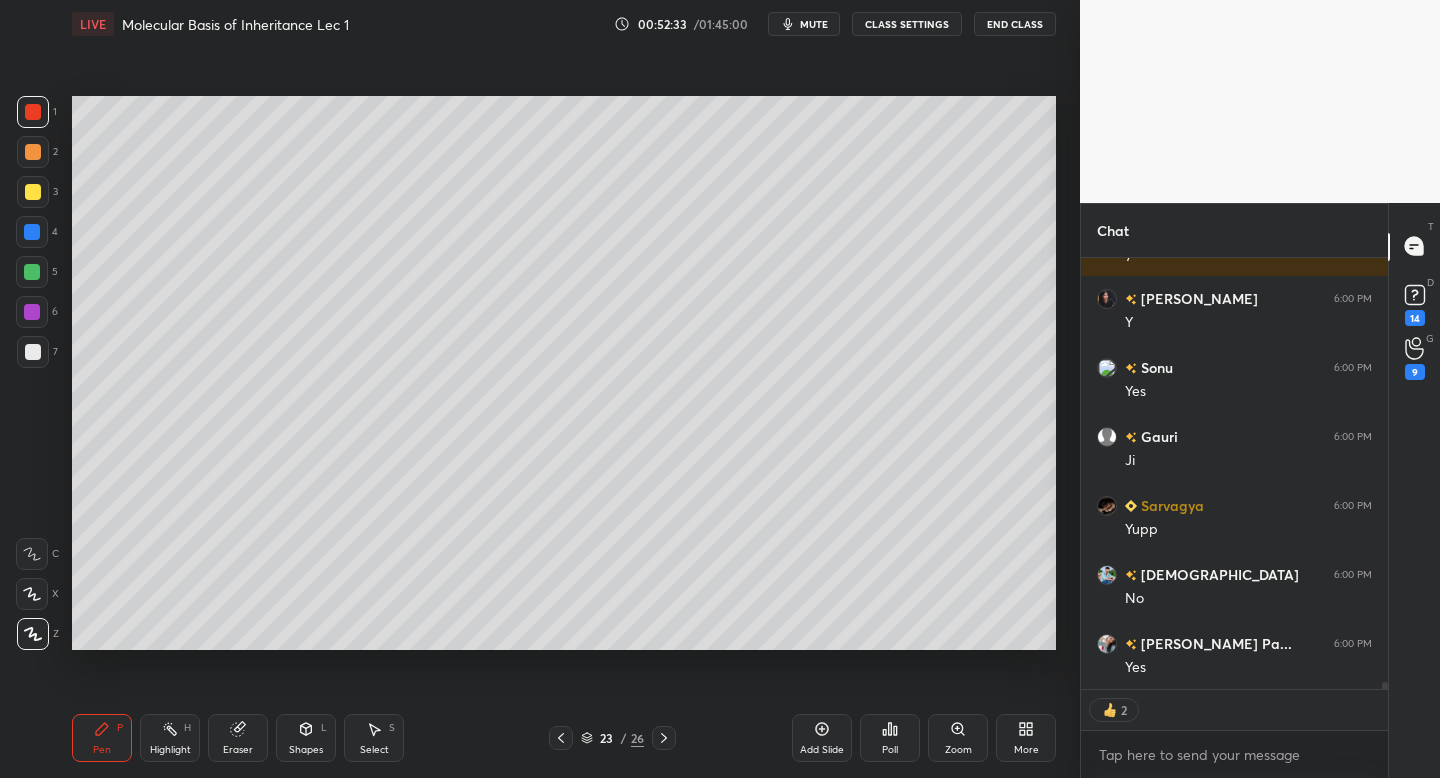 scroll, scrollTop: 27191, scrollLeft: 0, axis: vertical 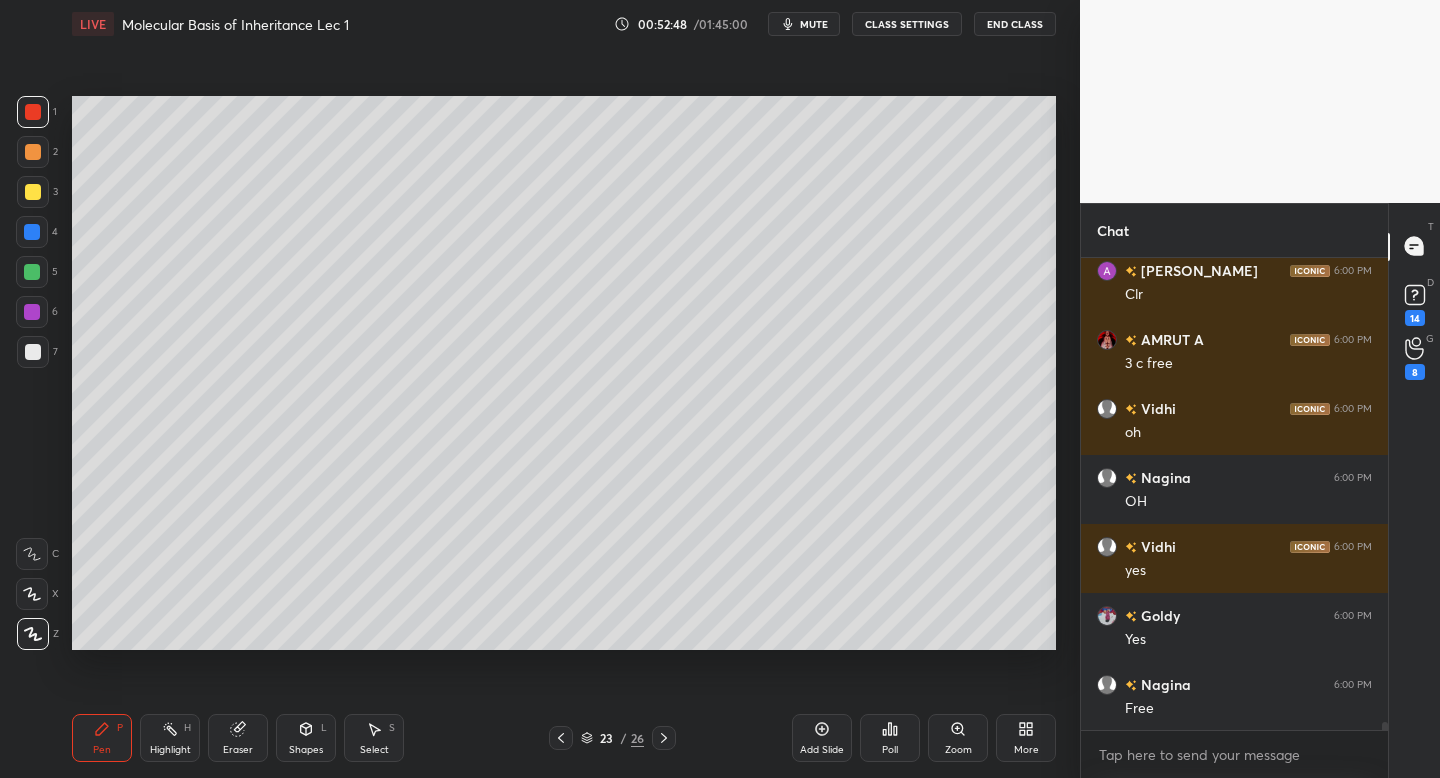 click 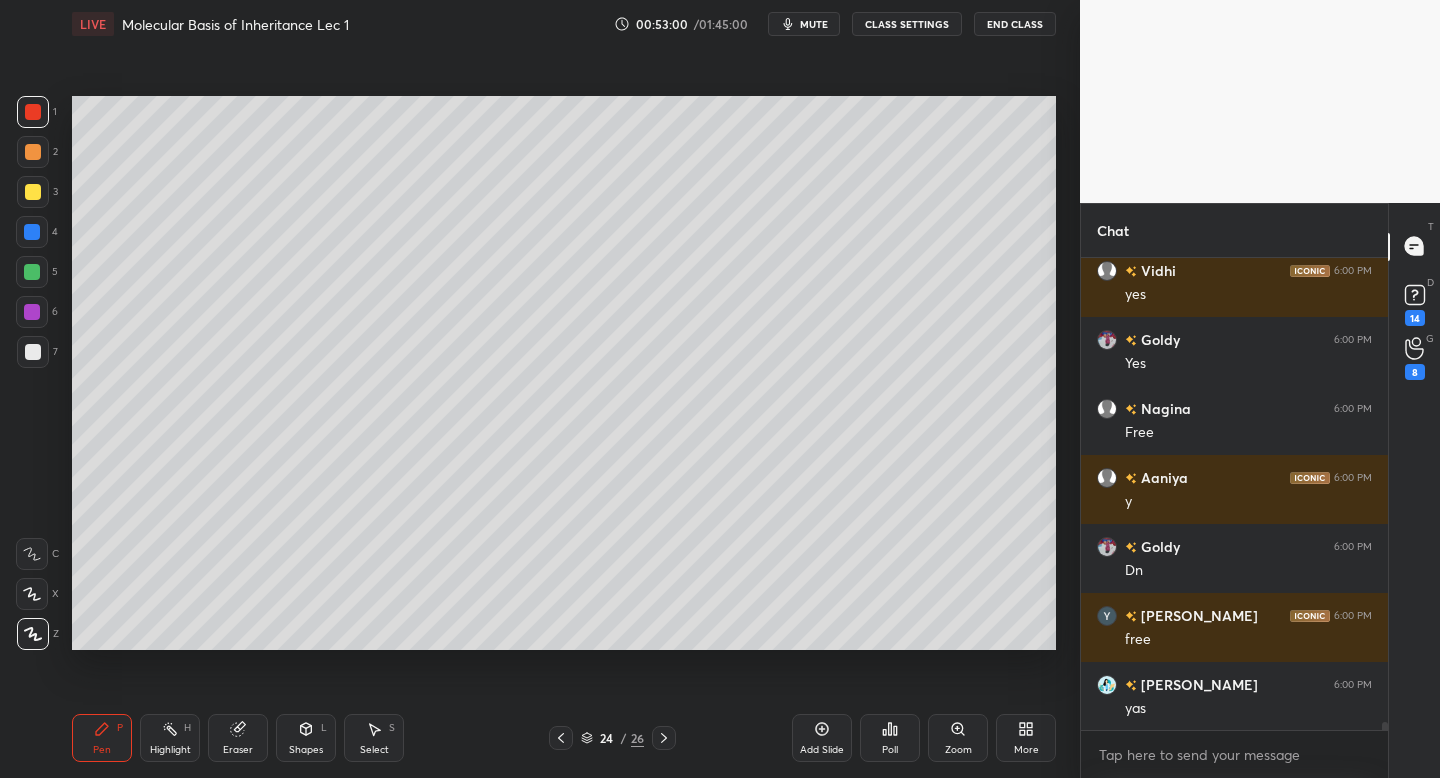 scroll, scrollTop: 27978, scrollLeft: 0, axis: vertical 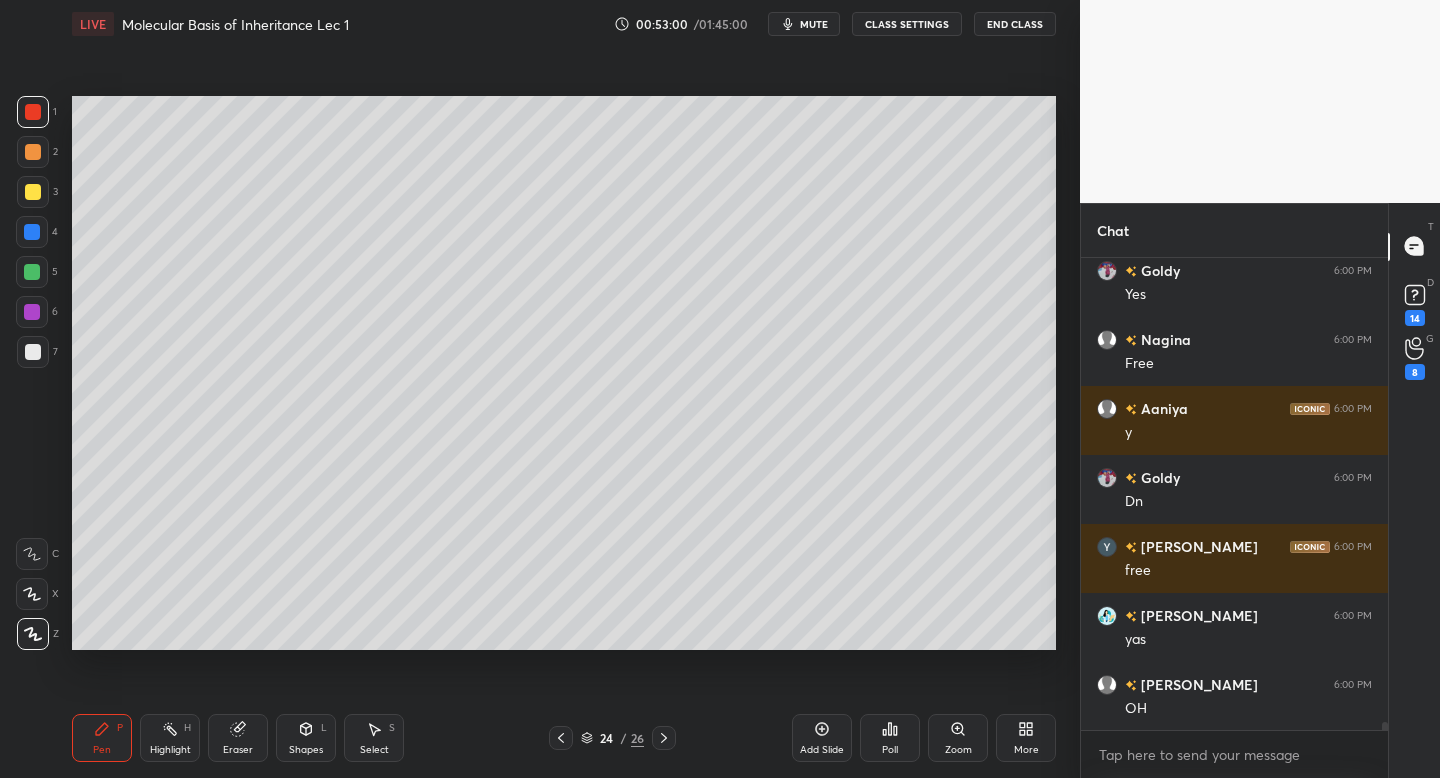 click 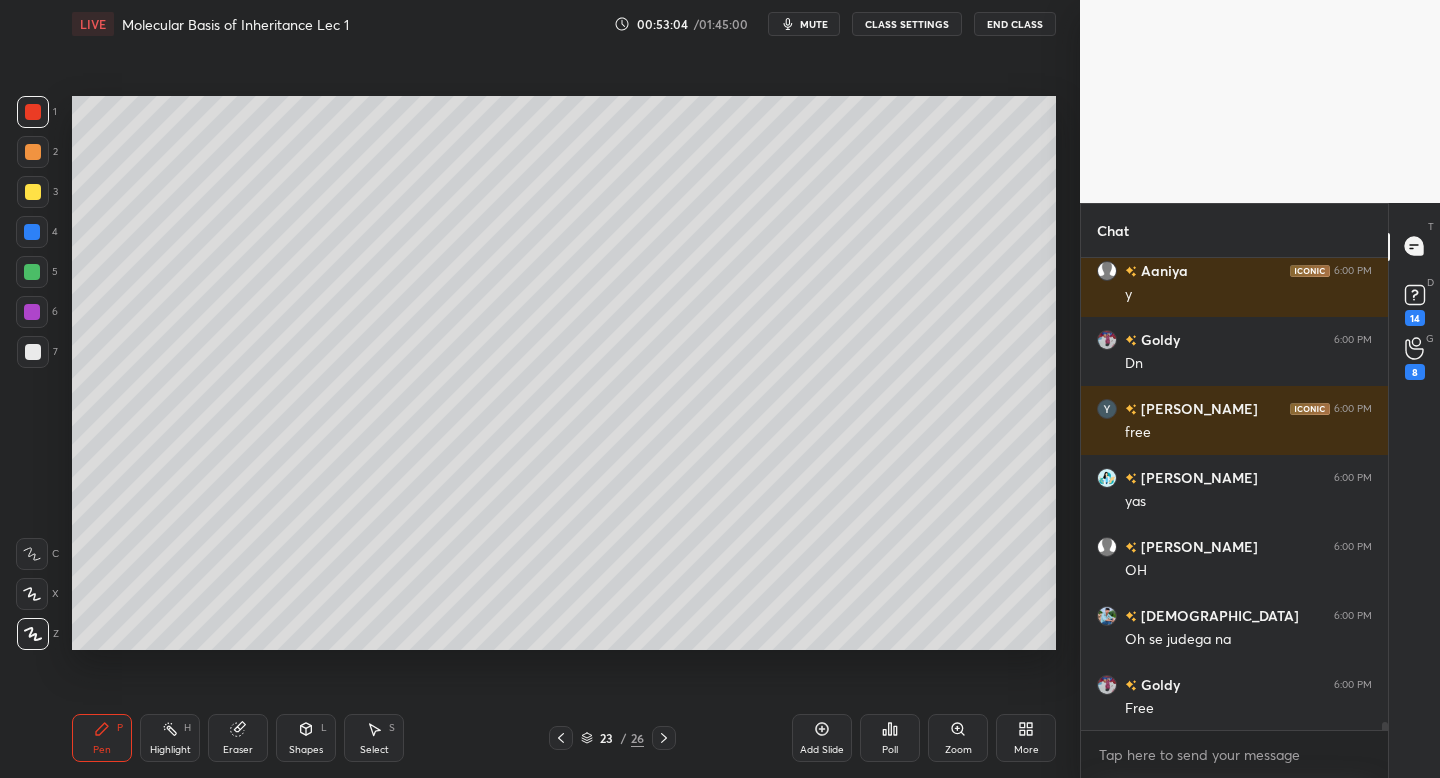 scroll, scrollTop: 28185, scrollLeft: 0, axis: vertical 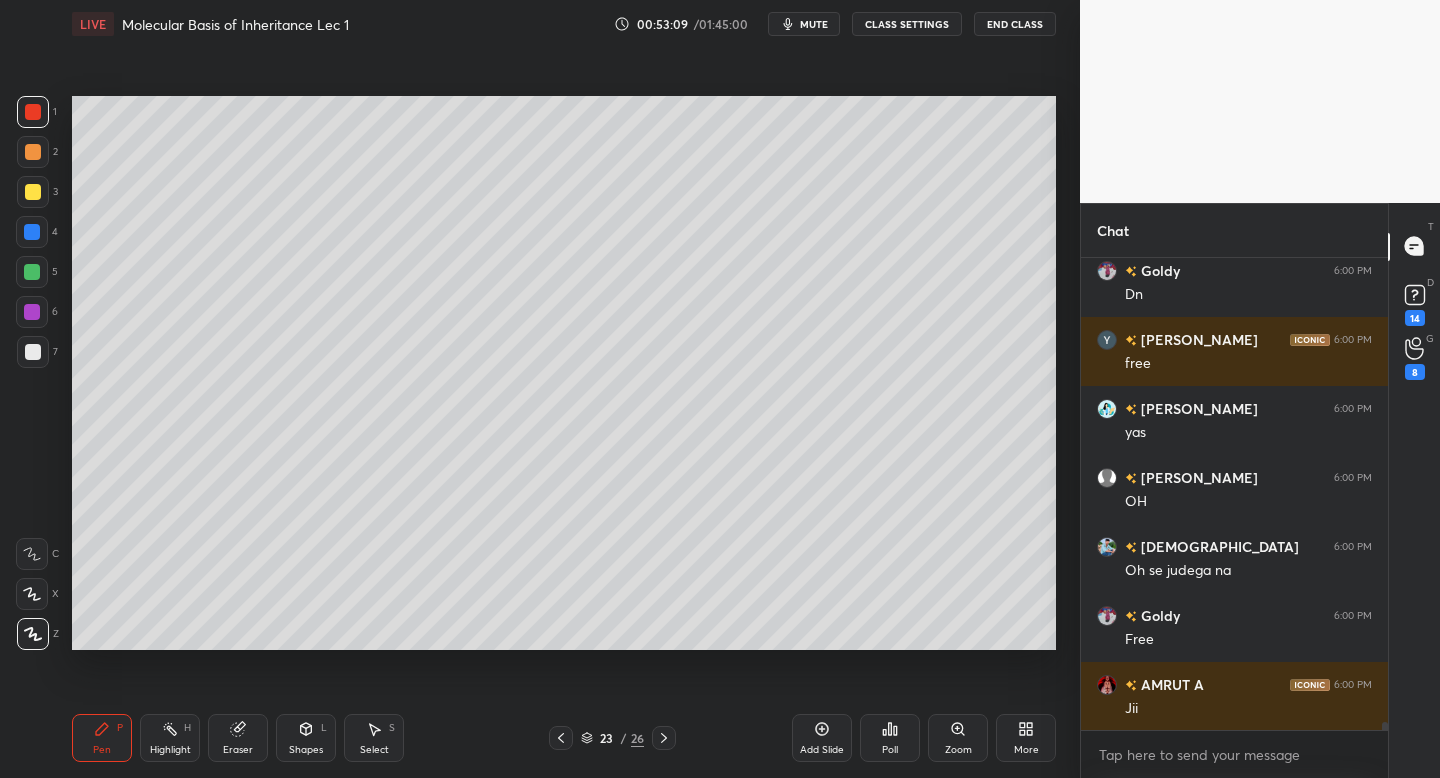 click at bounding box center [664, 738] 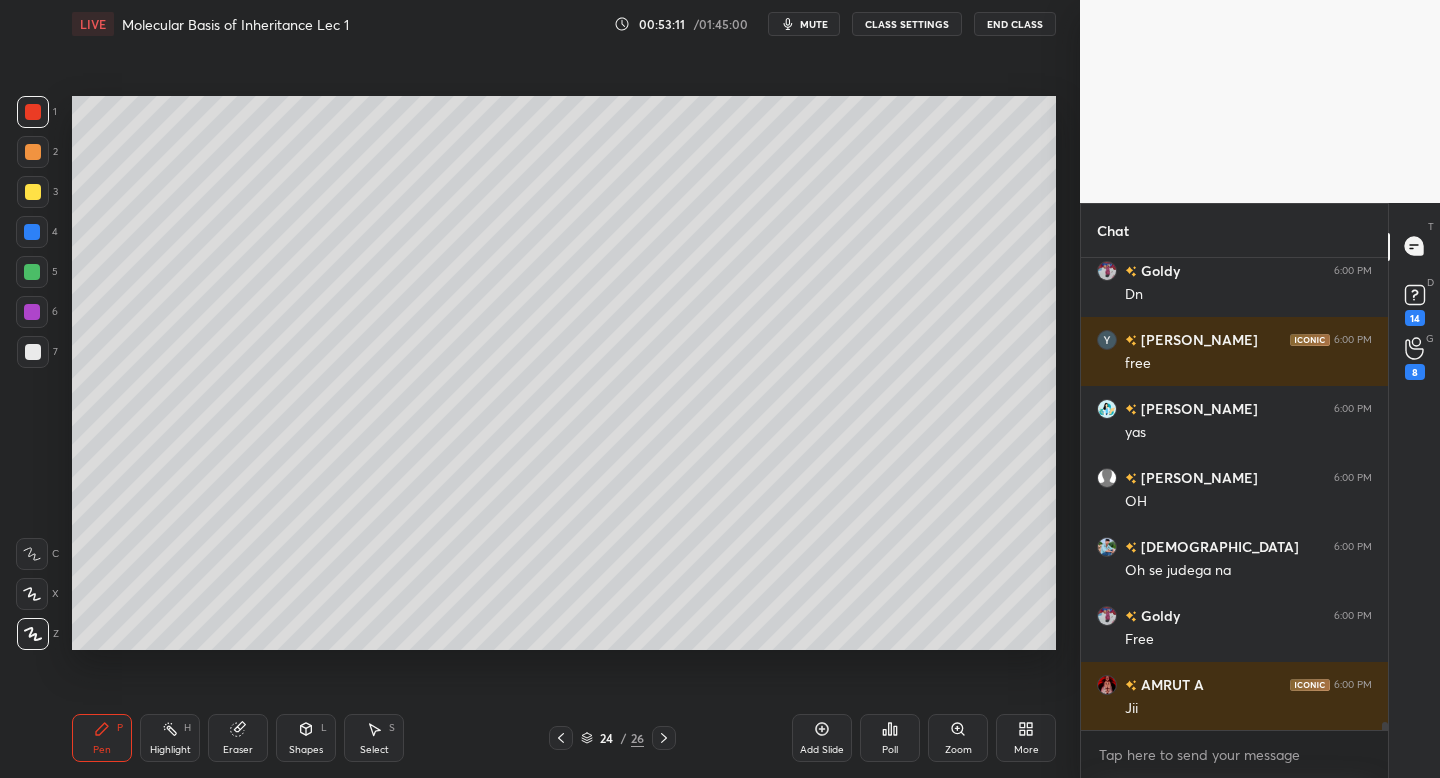 click at bounding box center [561, 738] 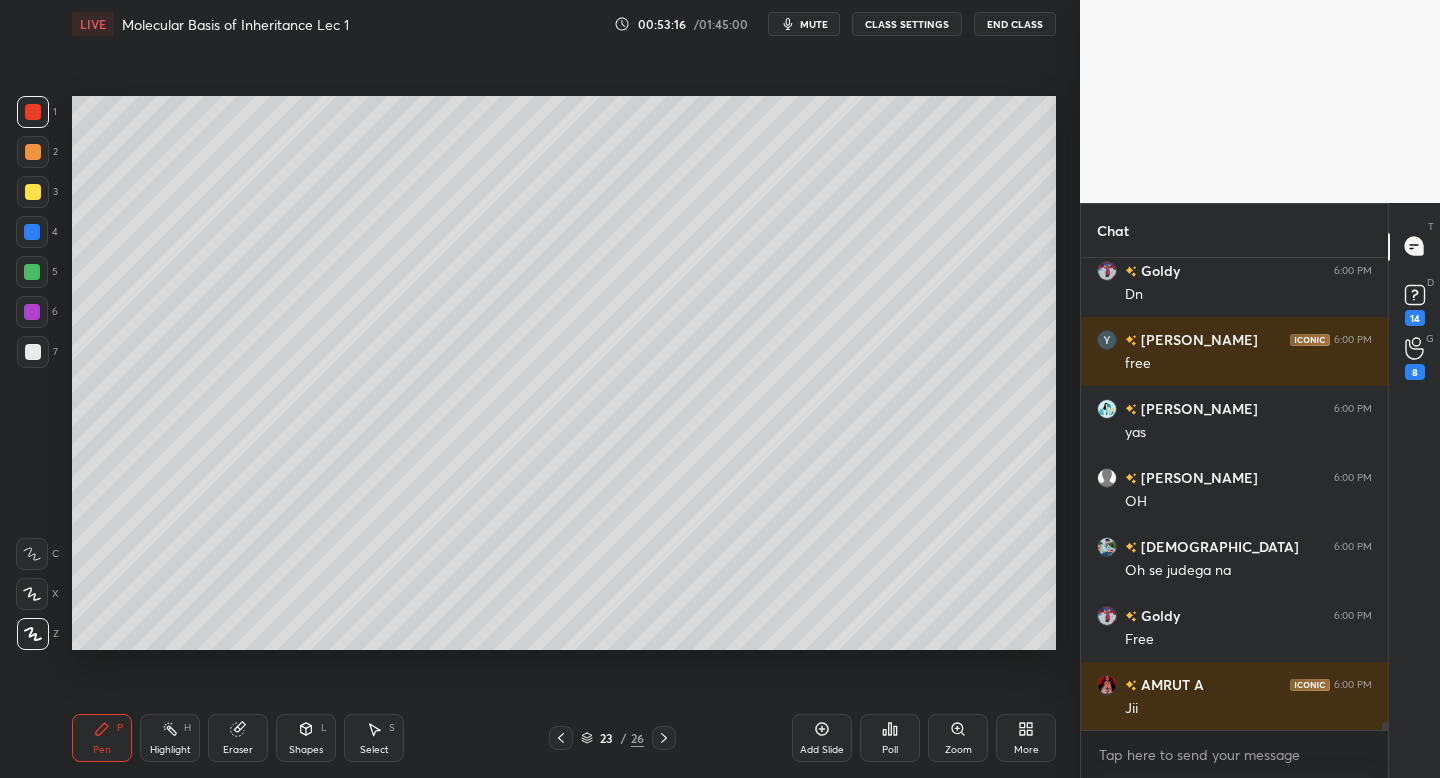 click 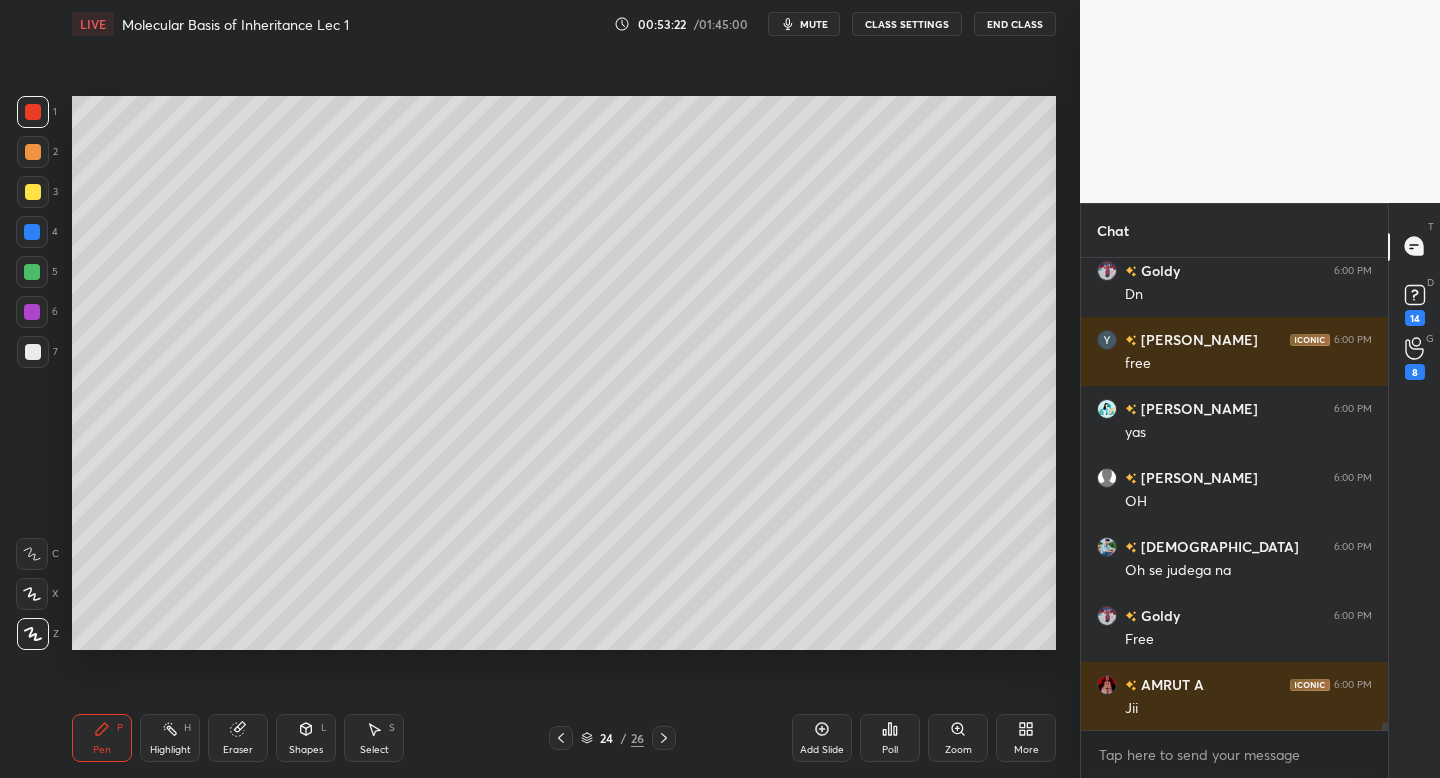 scroll, scrollTop: 28254, scrollLeft: 0, axis: vertical 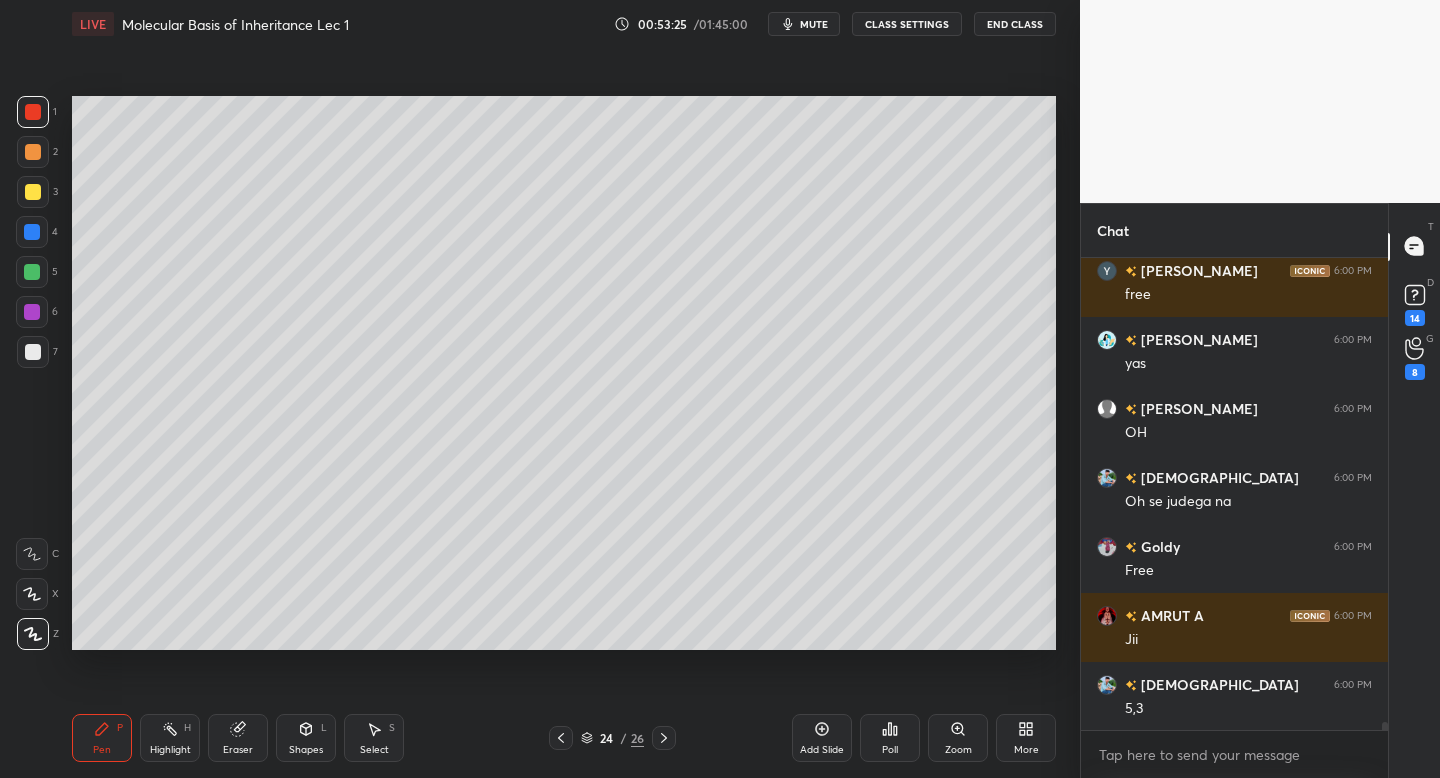 click on "Add Slide" at bounding box center (822, 738) 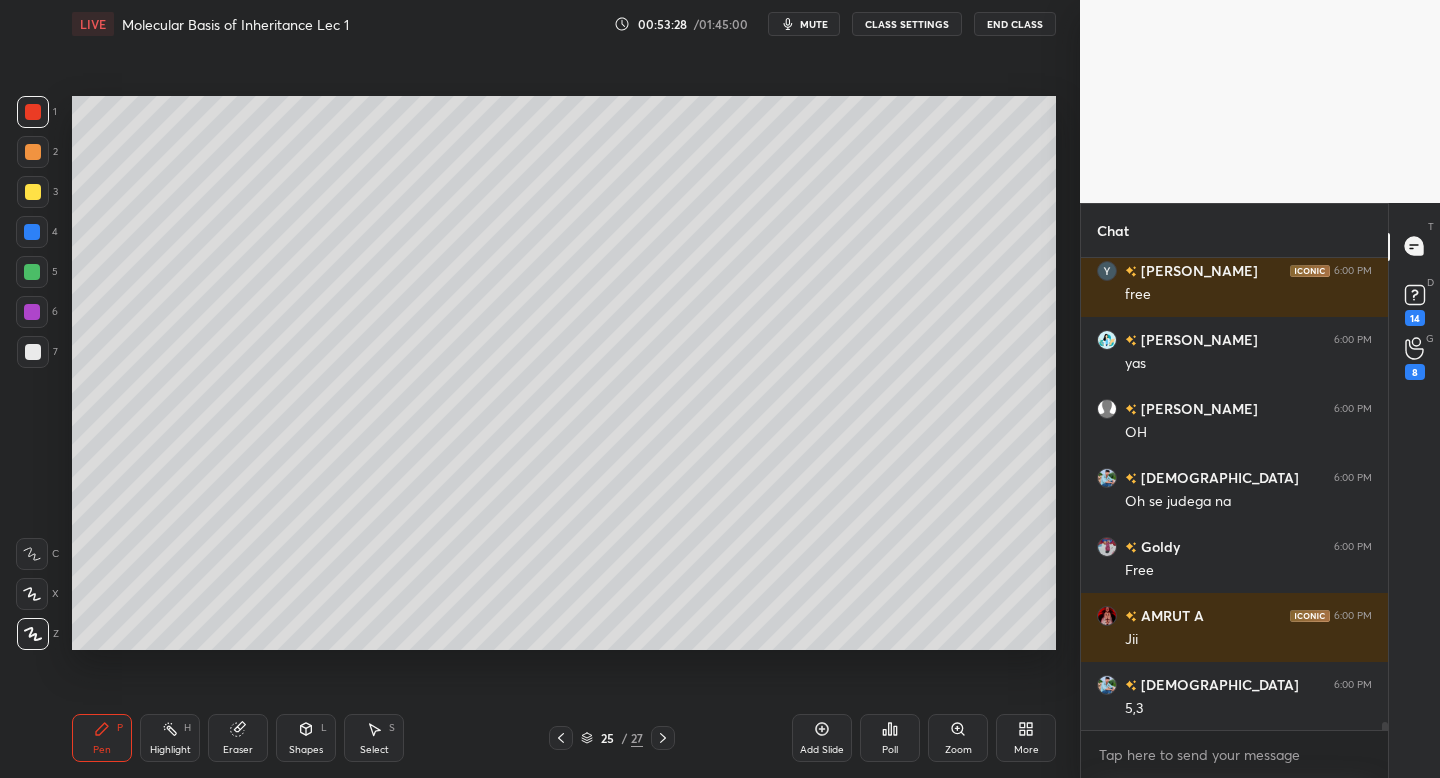 scroll, scrollTop: 425, scrollLeft: 301, axis: both 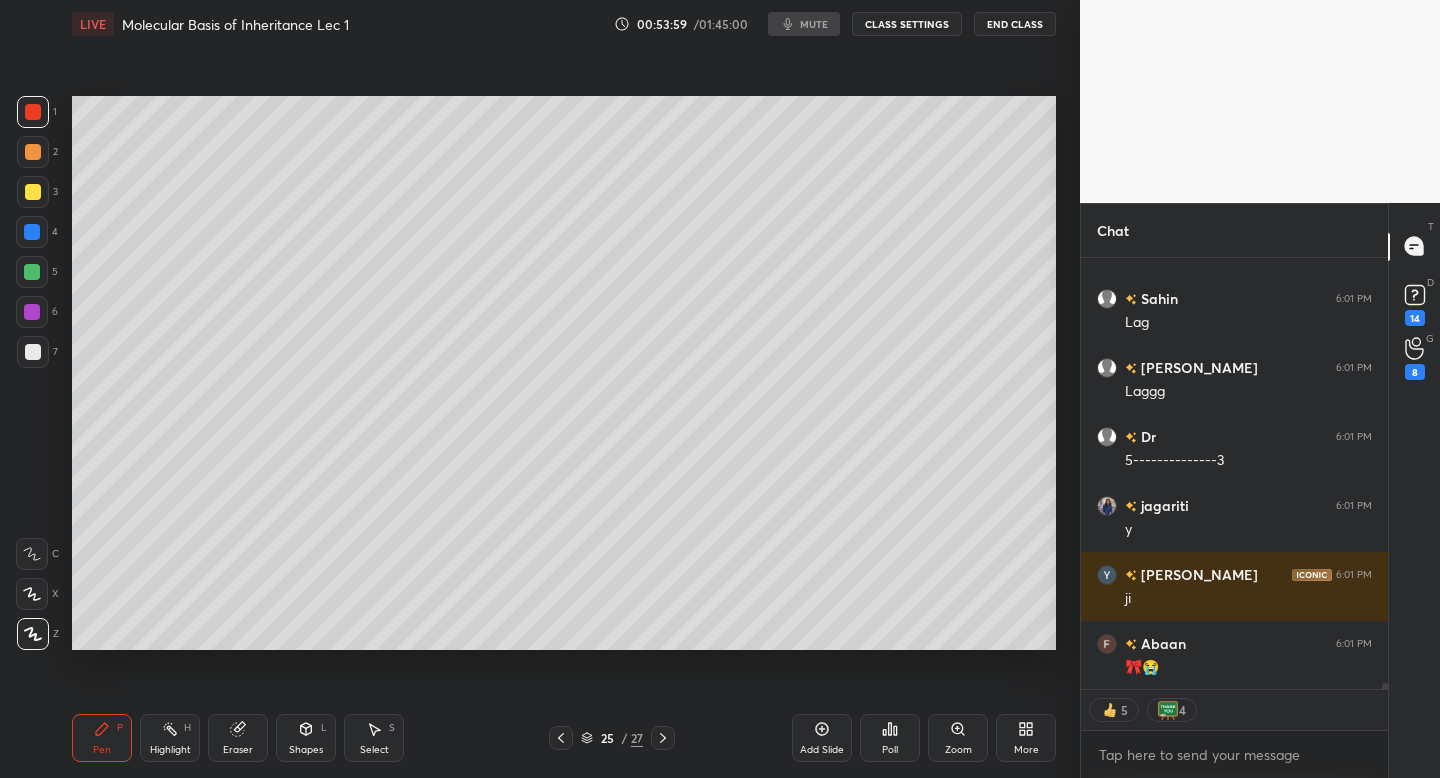 type on "x" 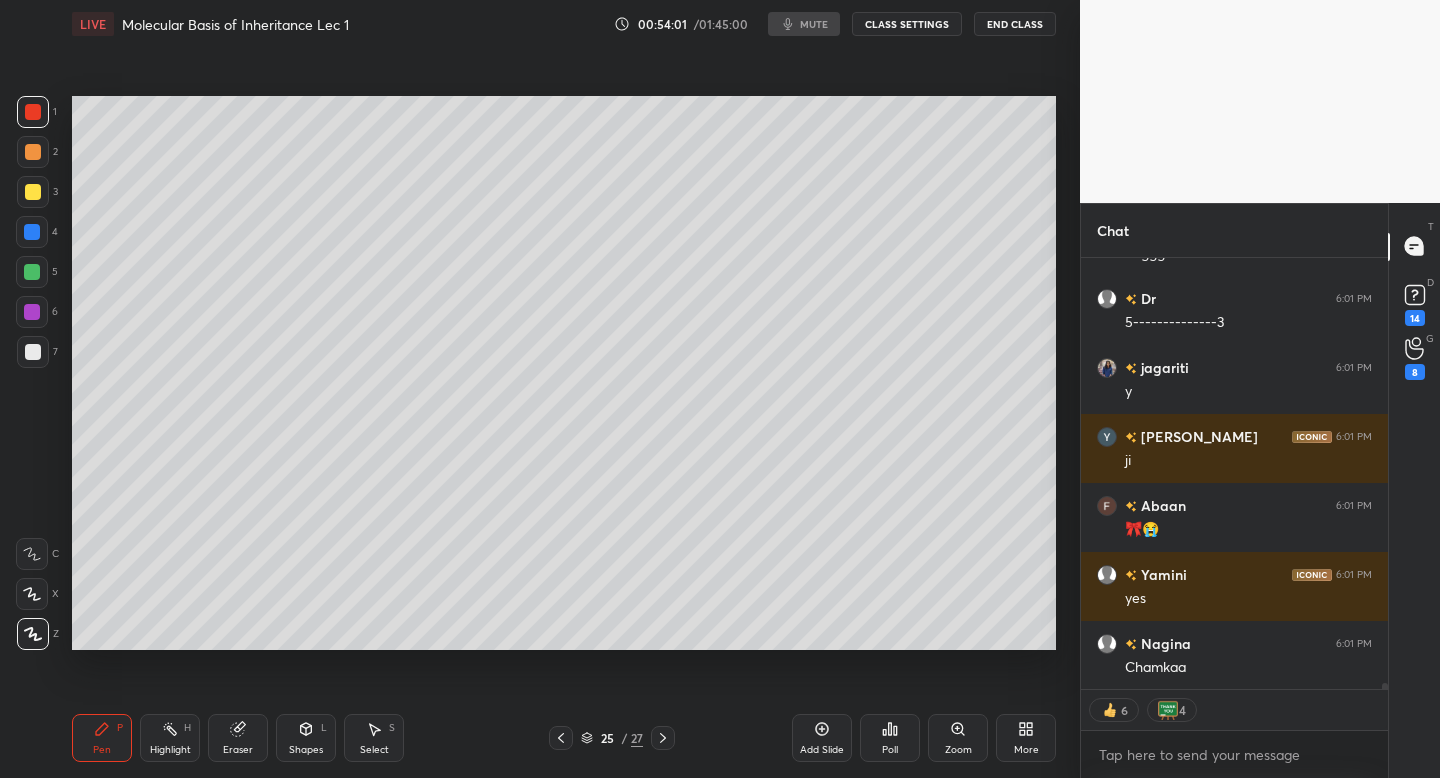 scroll, scrollTop: 29792, scrollLeft: 0, axis: vertical 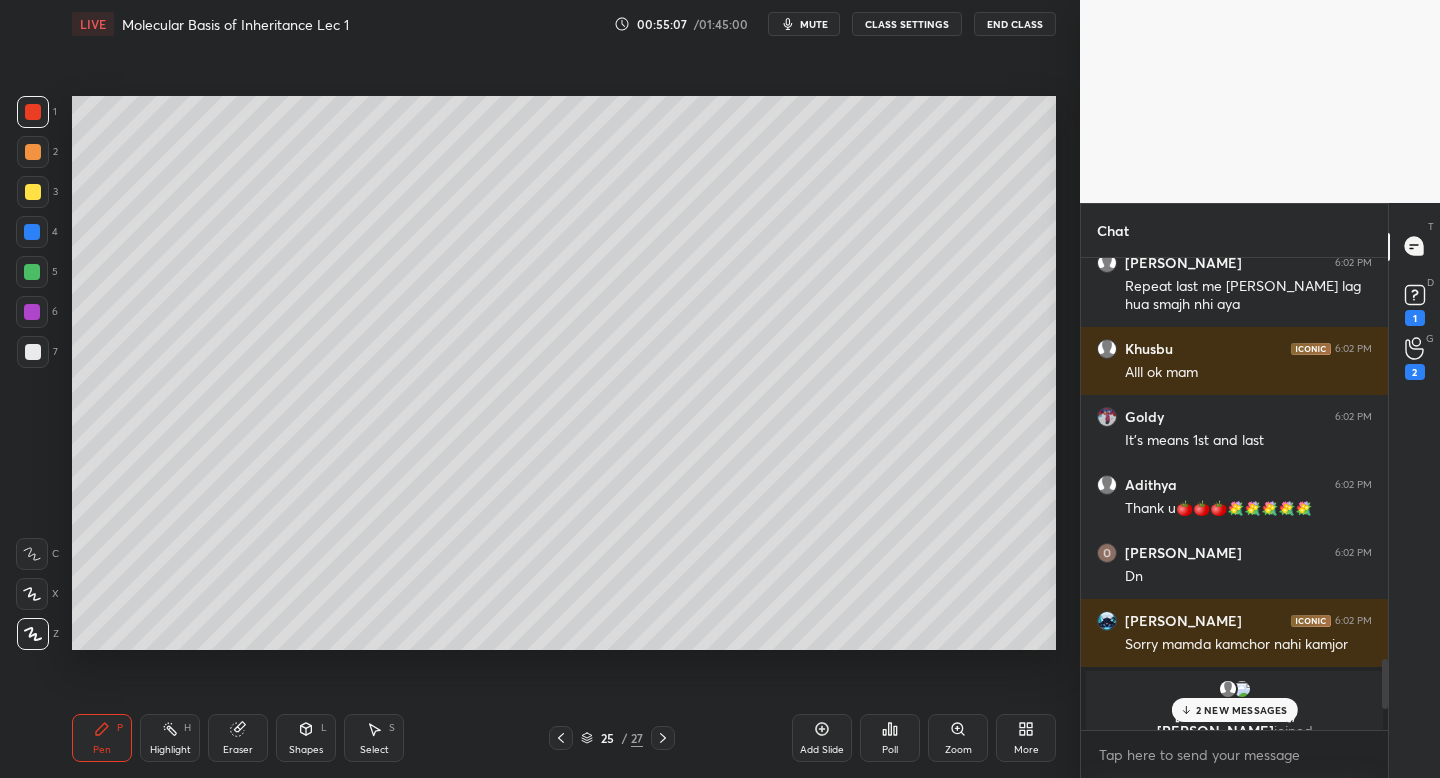 click on "Add Slide" at bounding box center (822, 738) 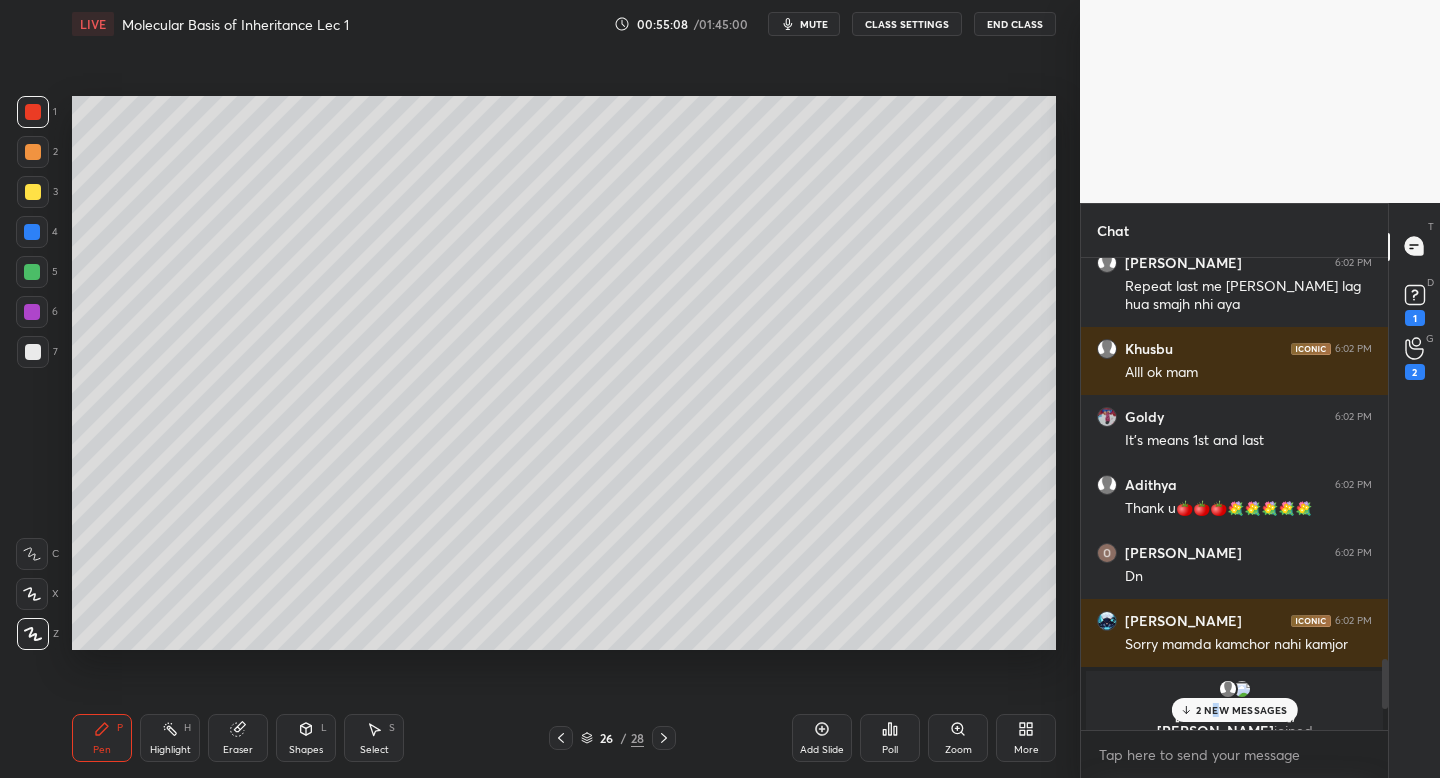 click on "2 NEW MESSAGES" at bounding box center [1242, 710] 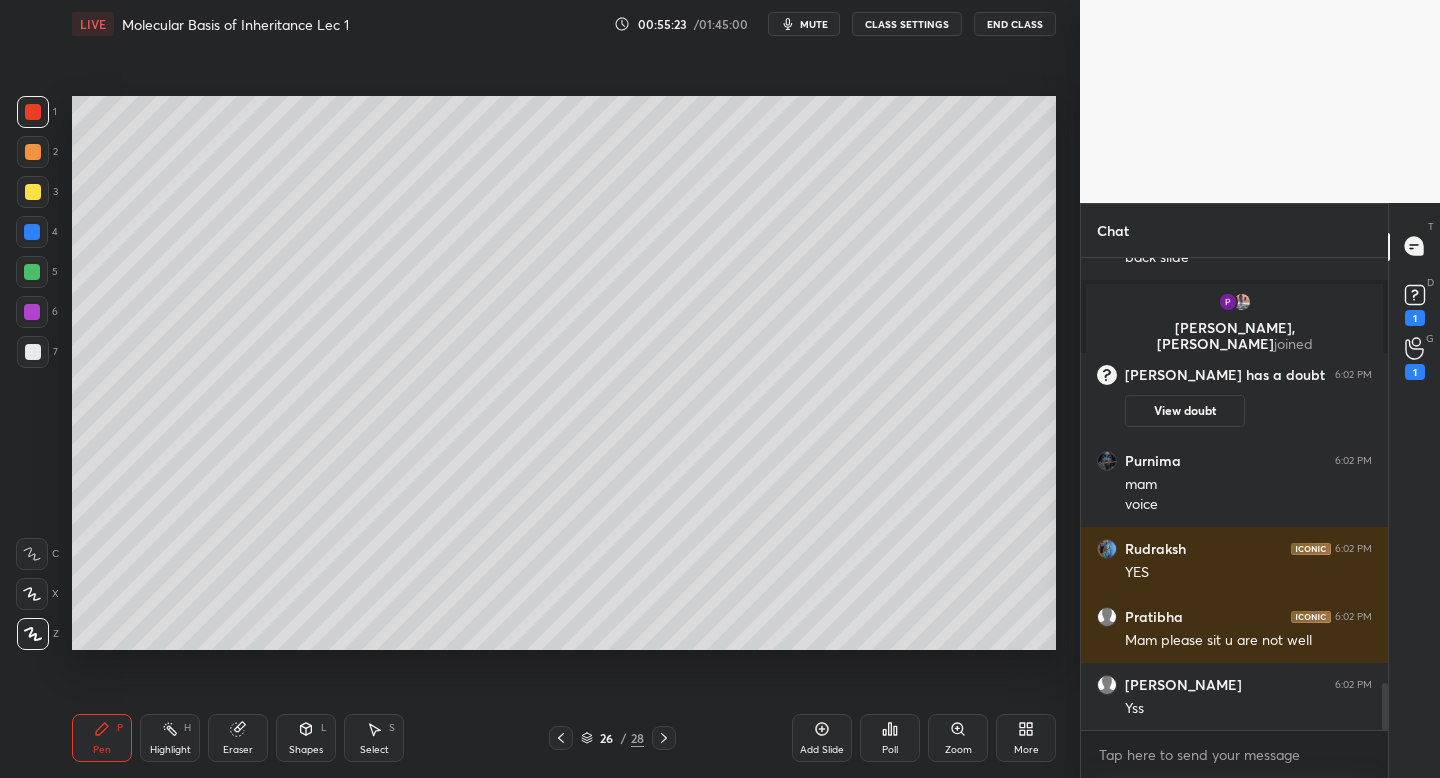 scroll, scrollTop: 4353, scrollLeft: 0, axis: vertical 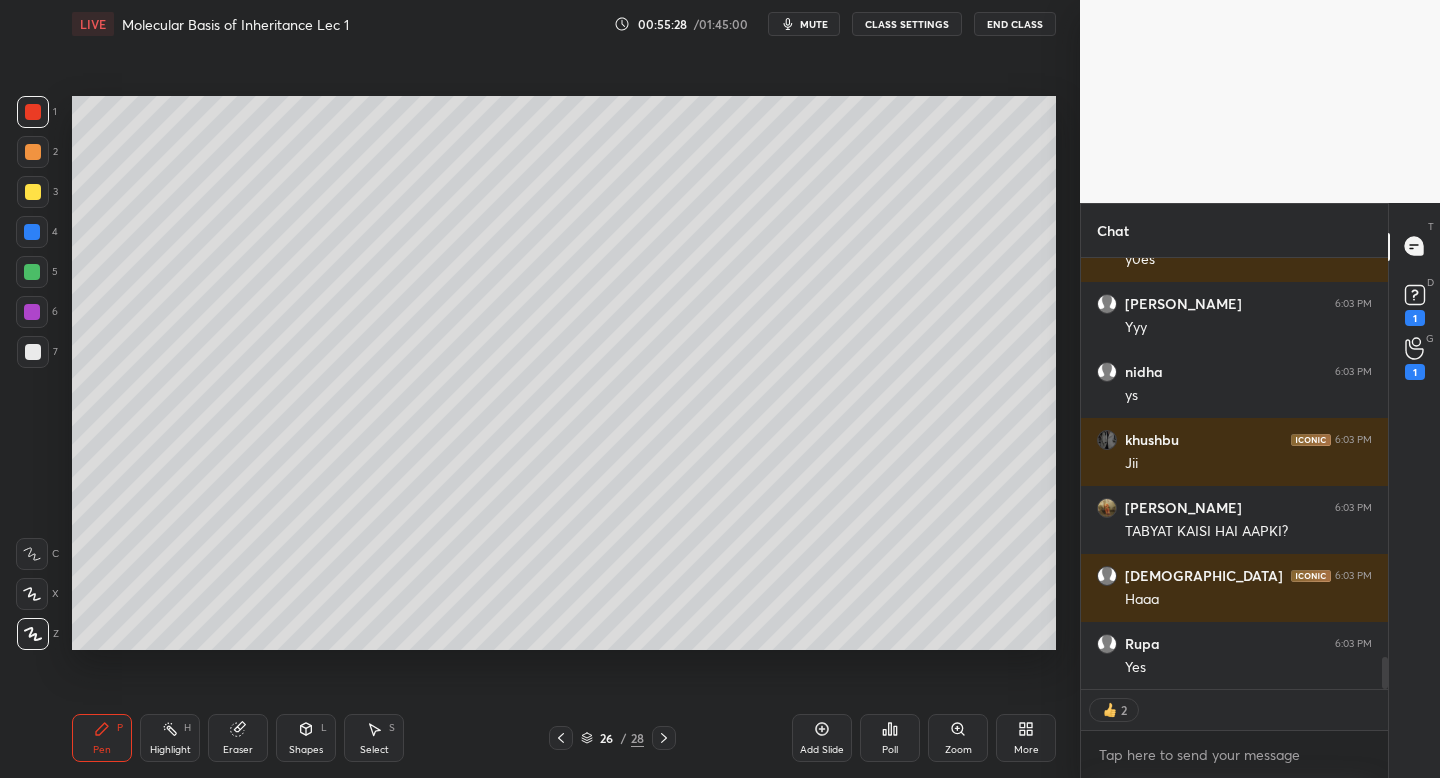 click on "3" at bounding box center [37, 192] 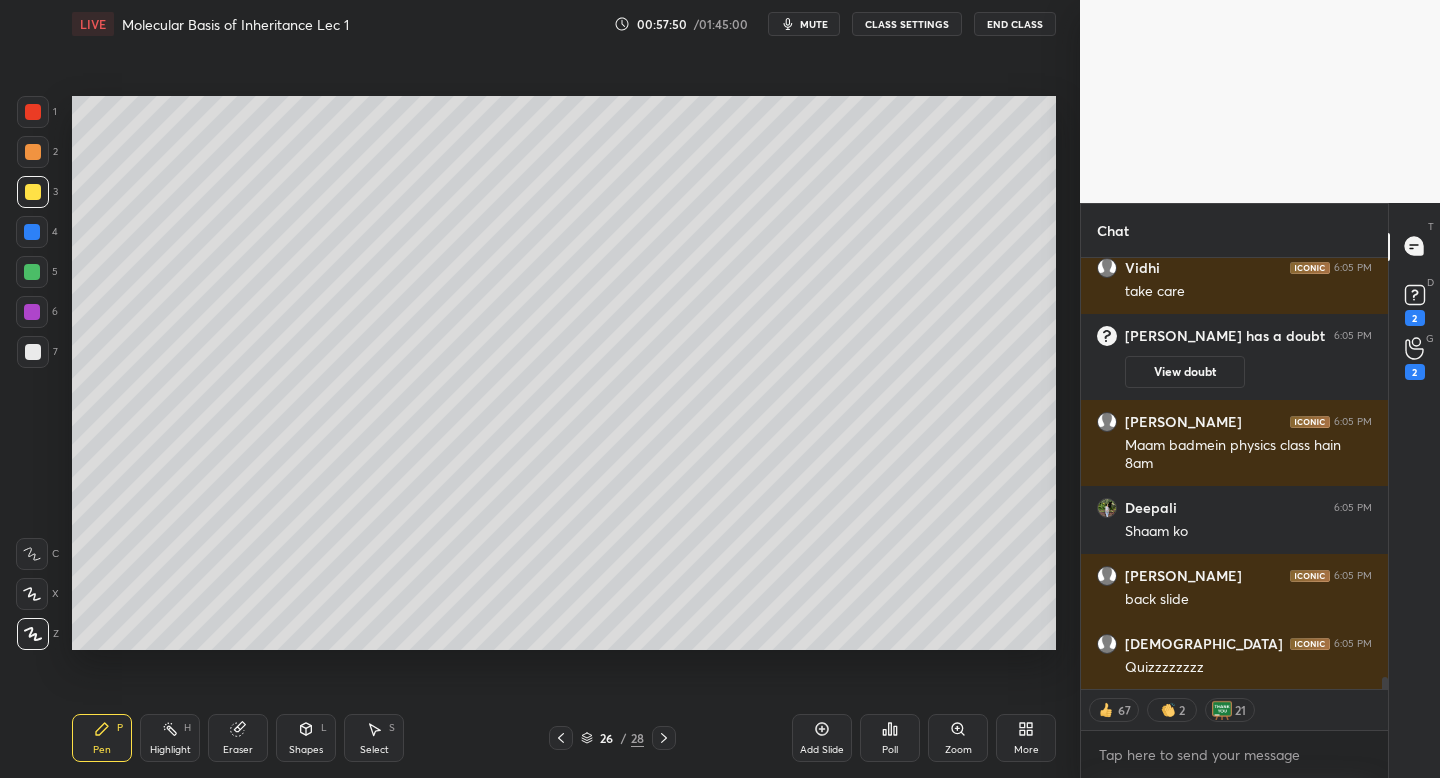 click 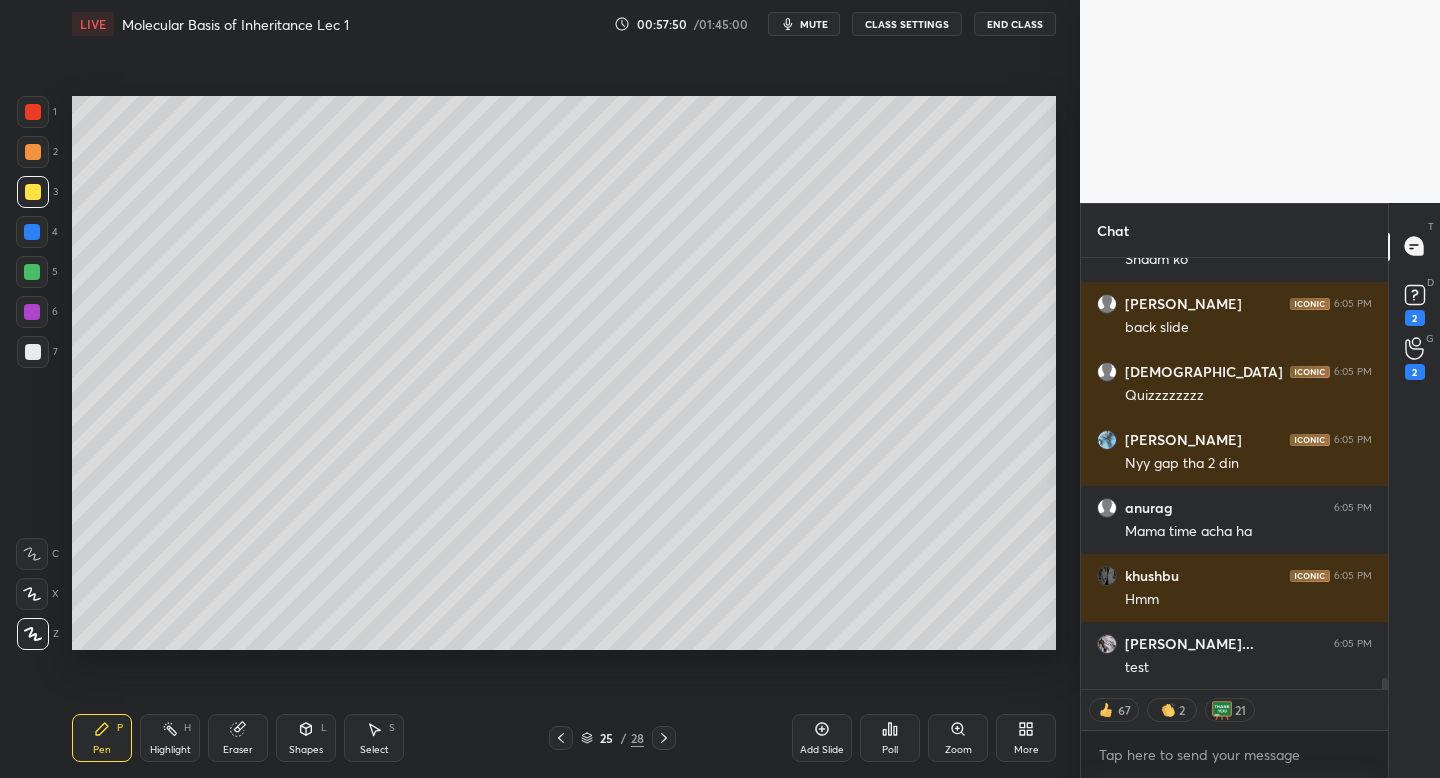 click 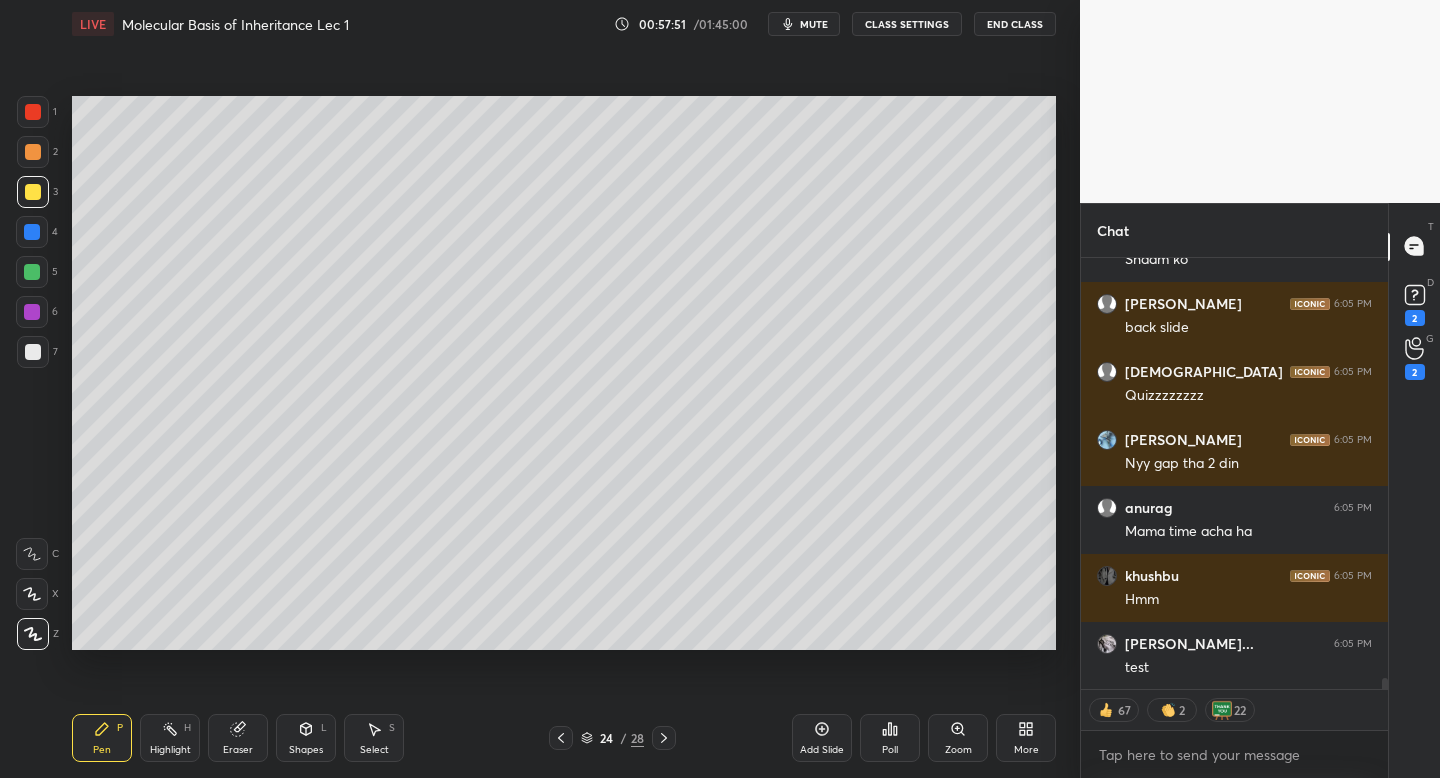 click 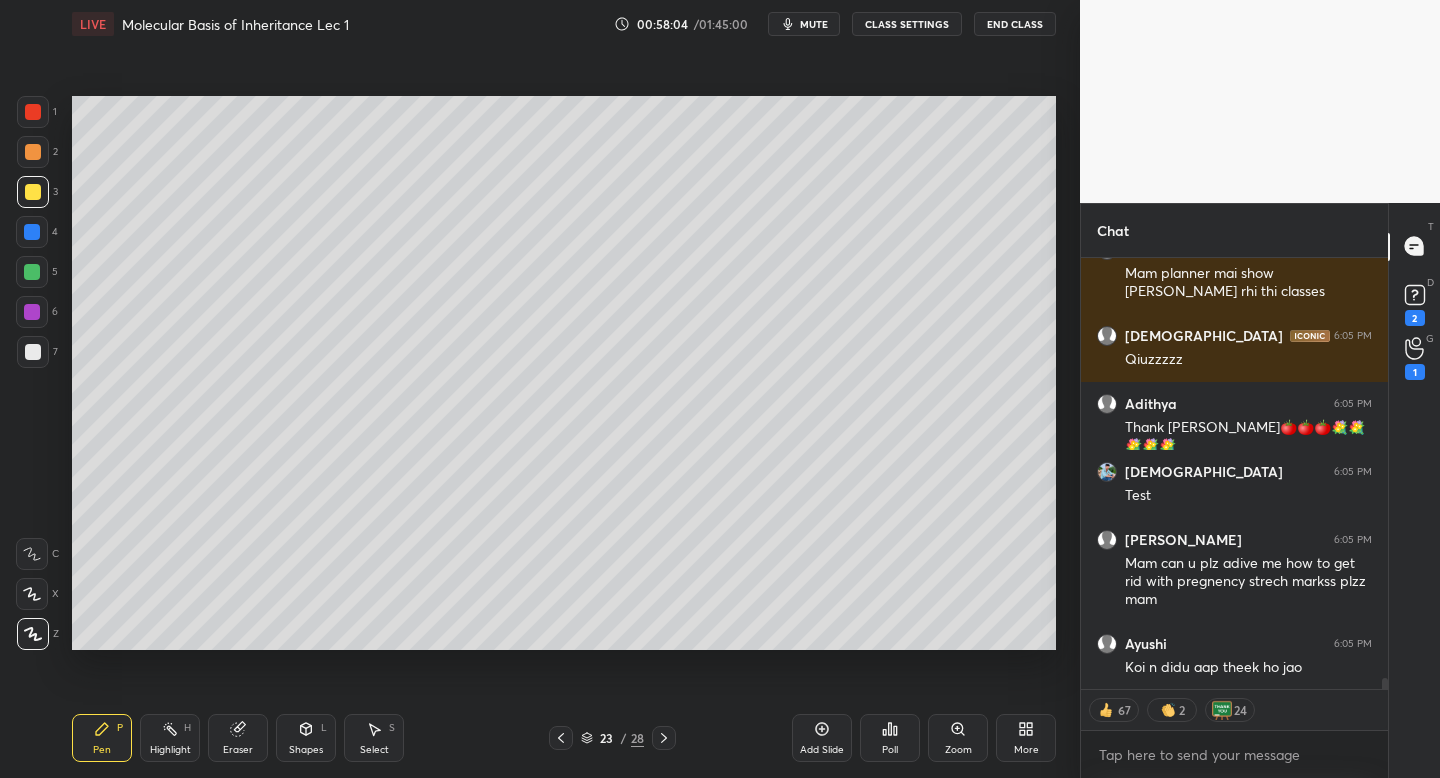 click on "End Class" at bounding box center (1015, 24) 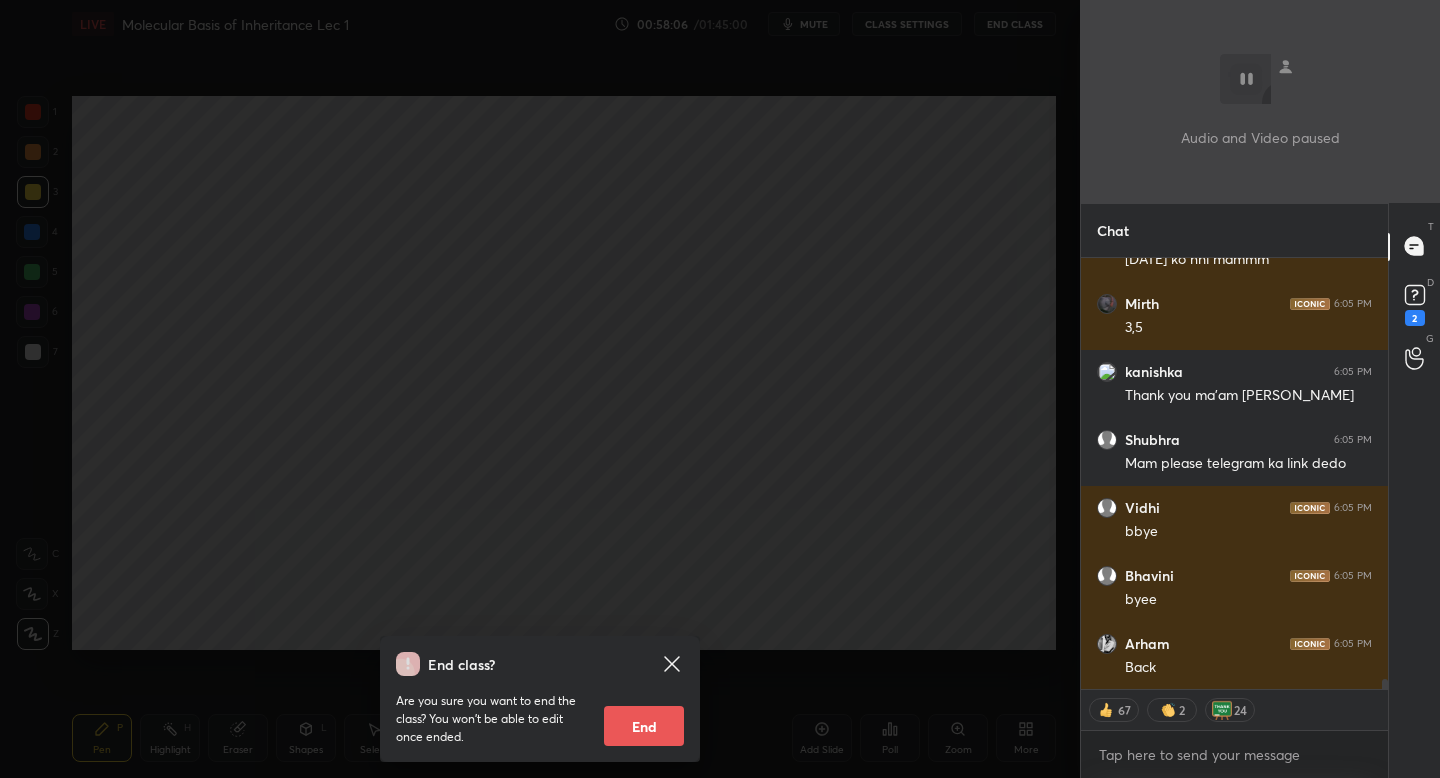 click on "End" at bounding box center (644, 726) 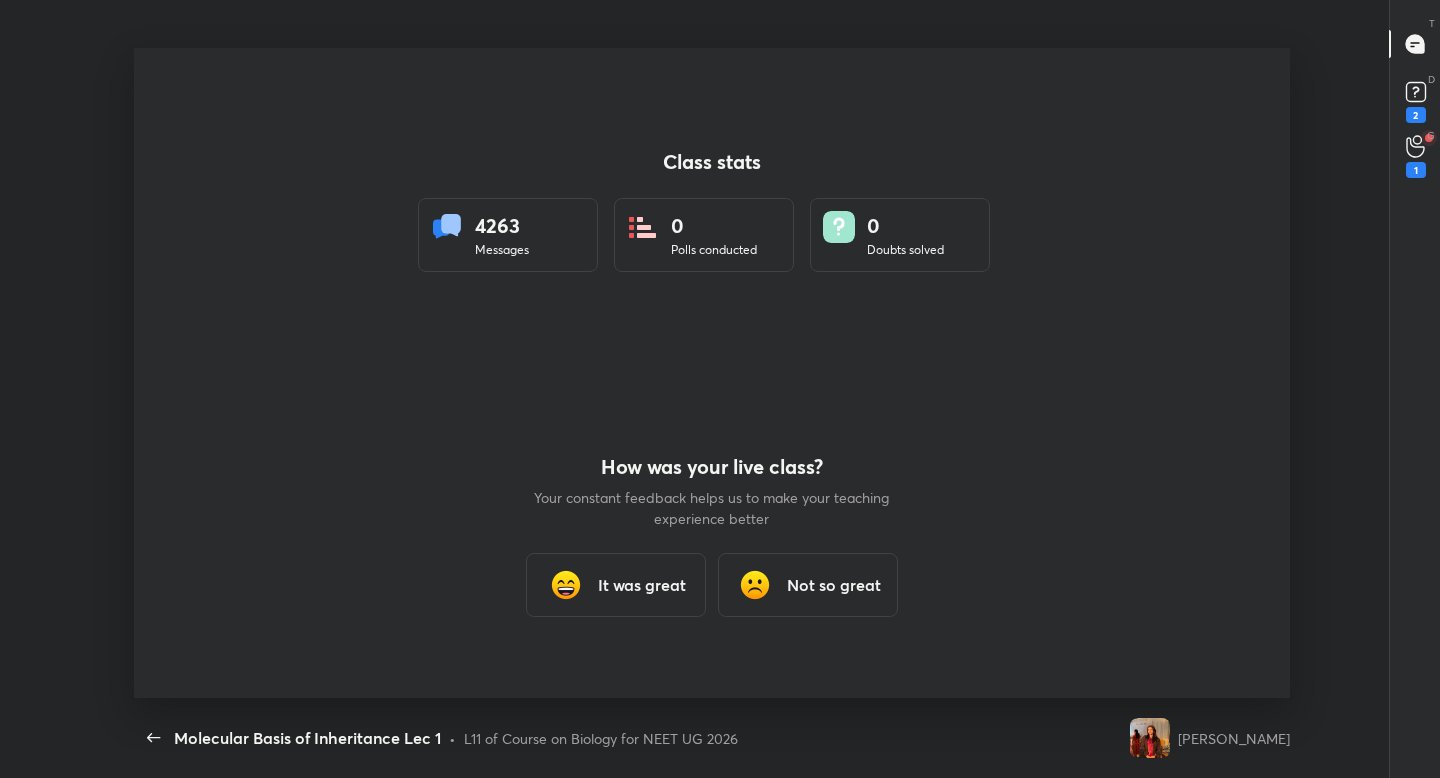 type on "x" 